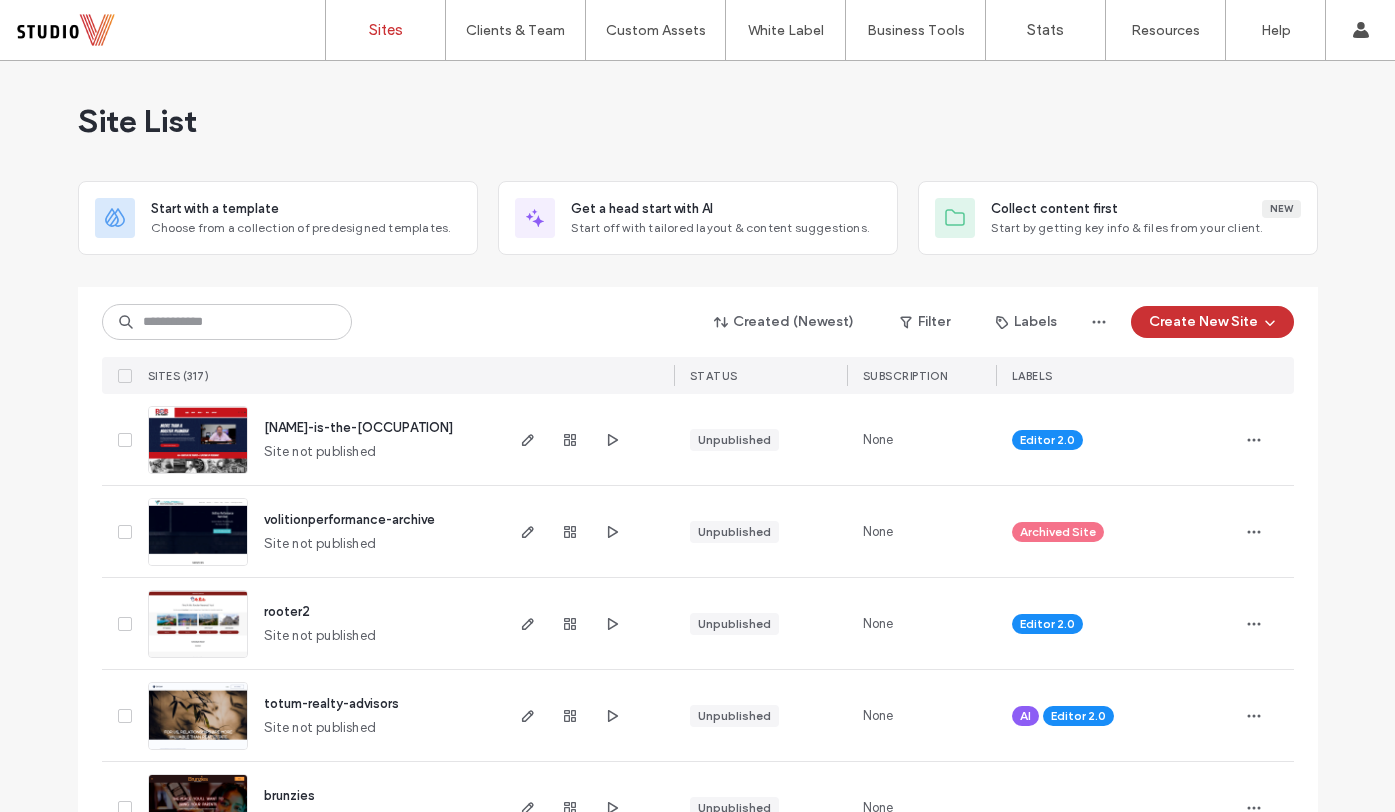scroll, scrollTop: 0, scrollLeft: 0, axis: both 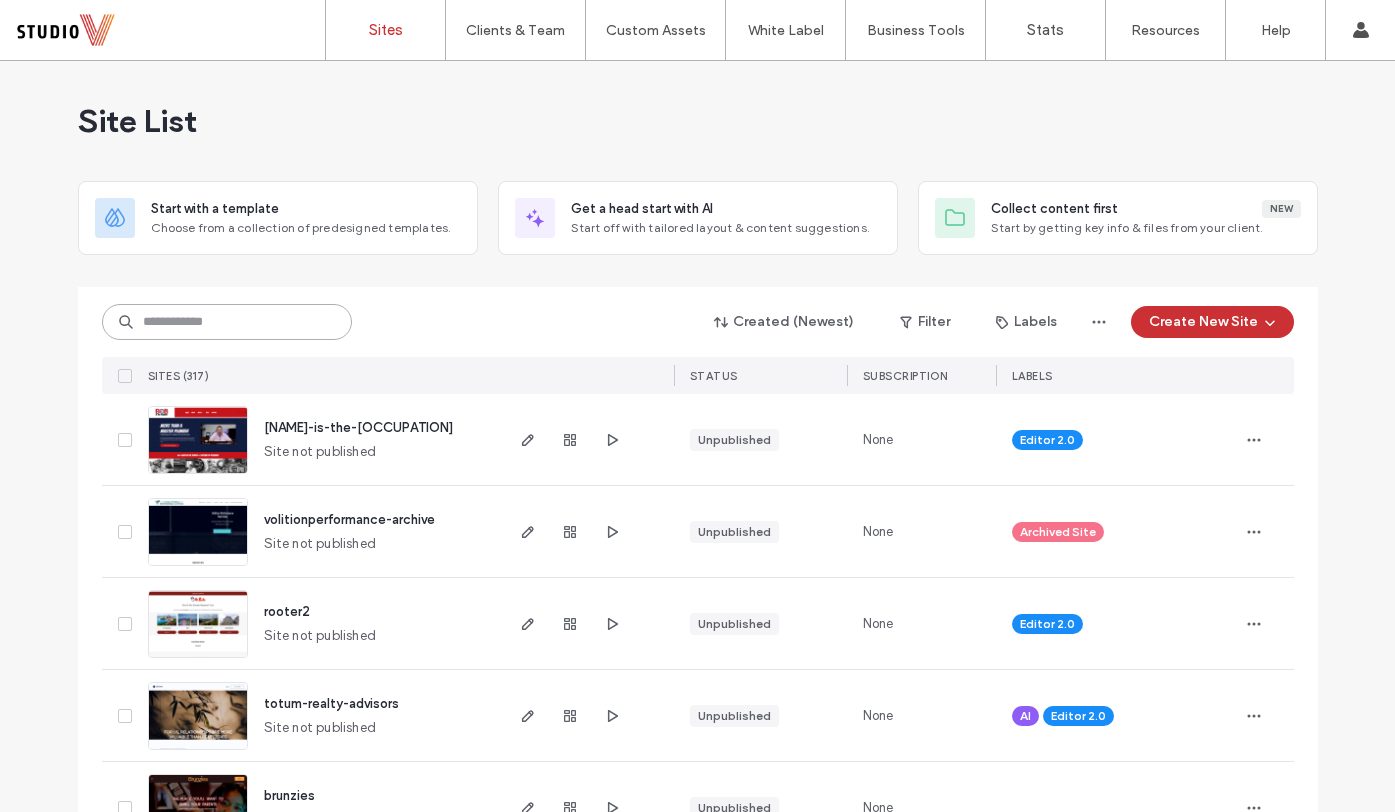 click at bounding box center [227, 322] 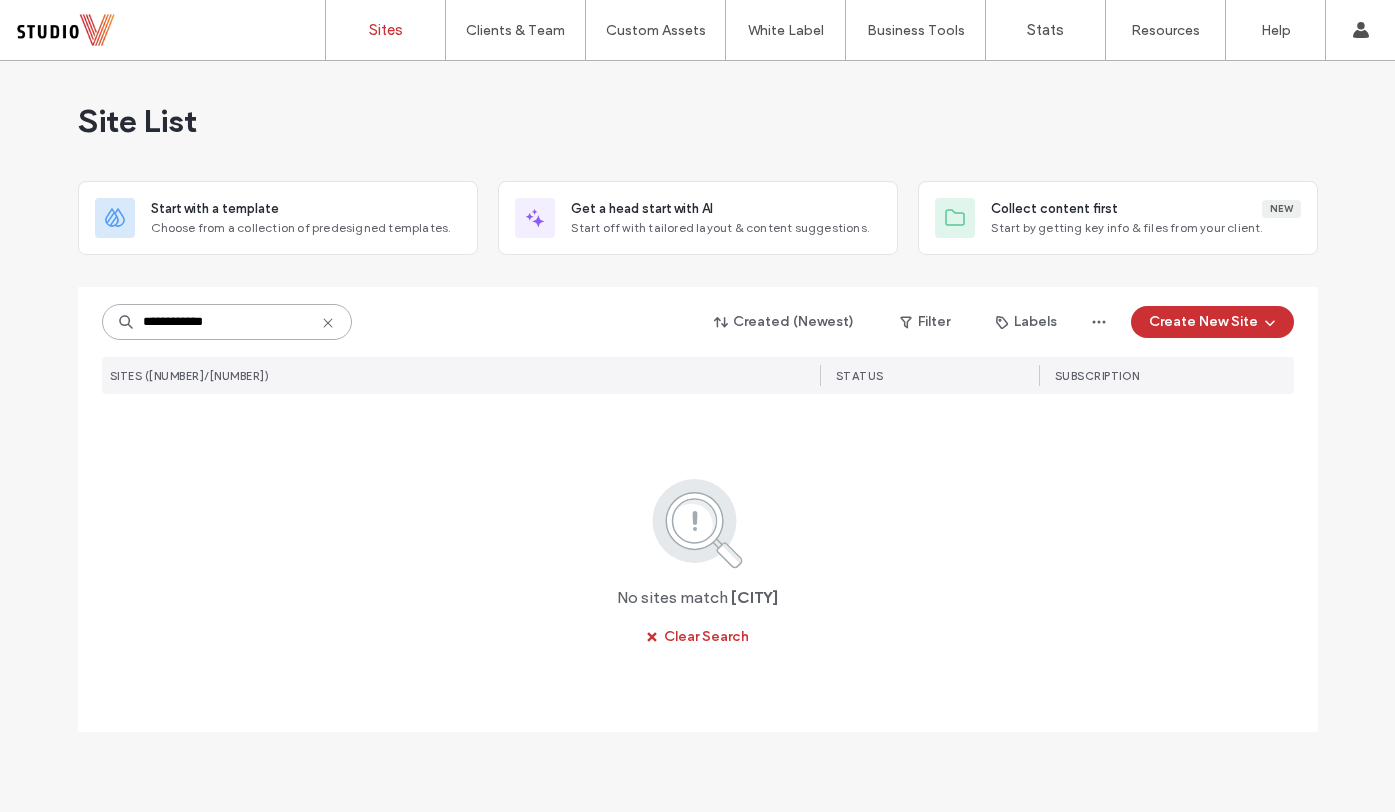 click on "**********" at bounding box center [227, 322] 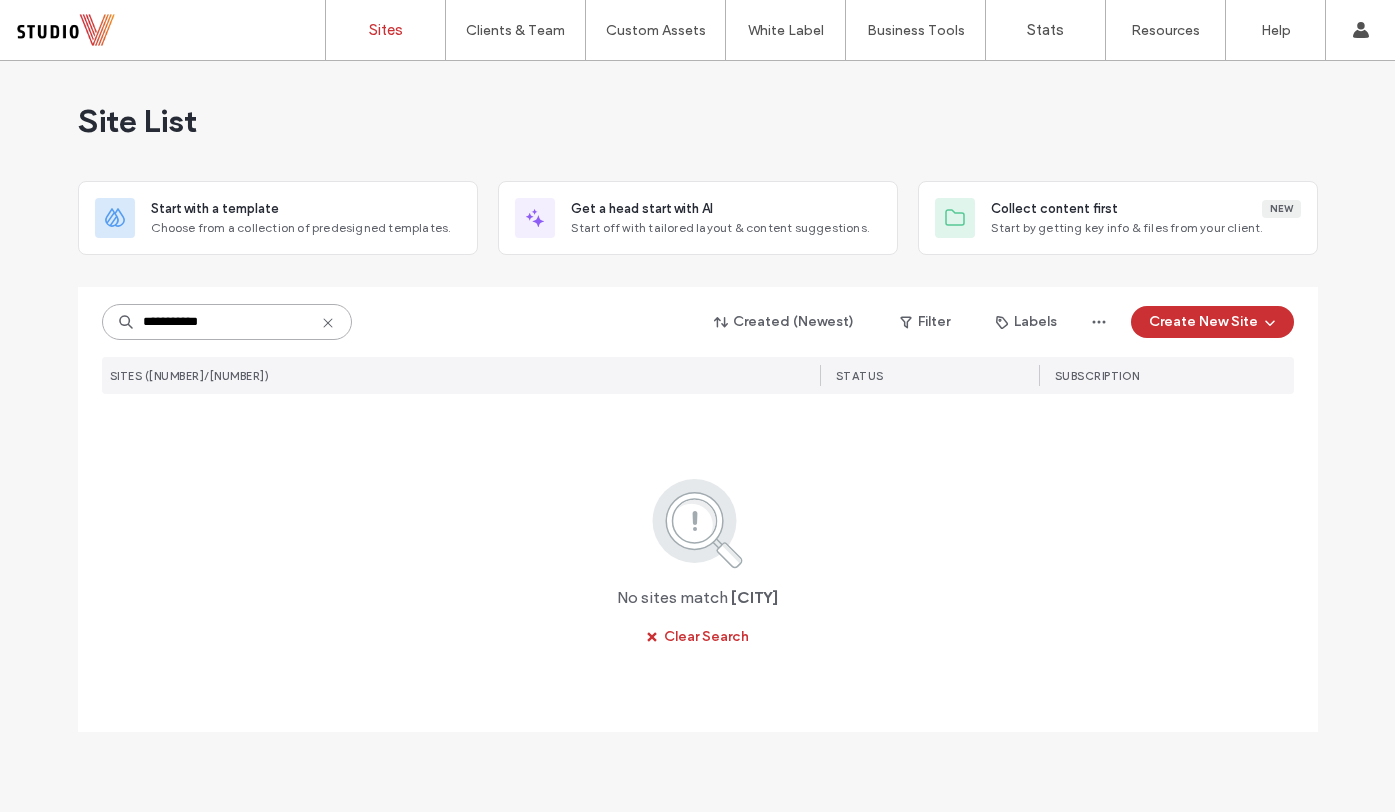 type on "**********" 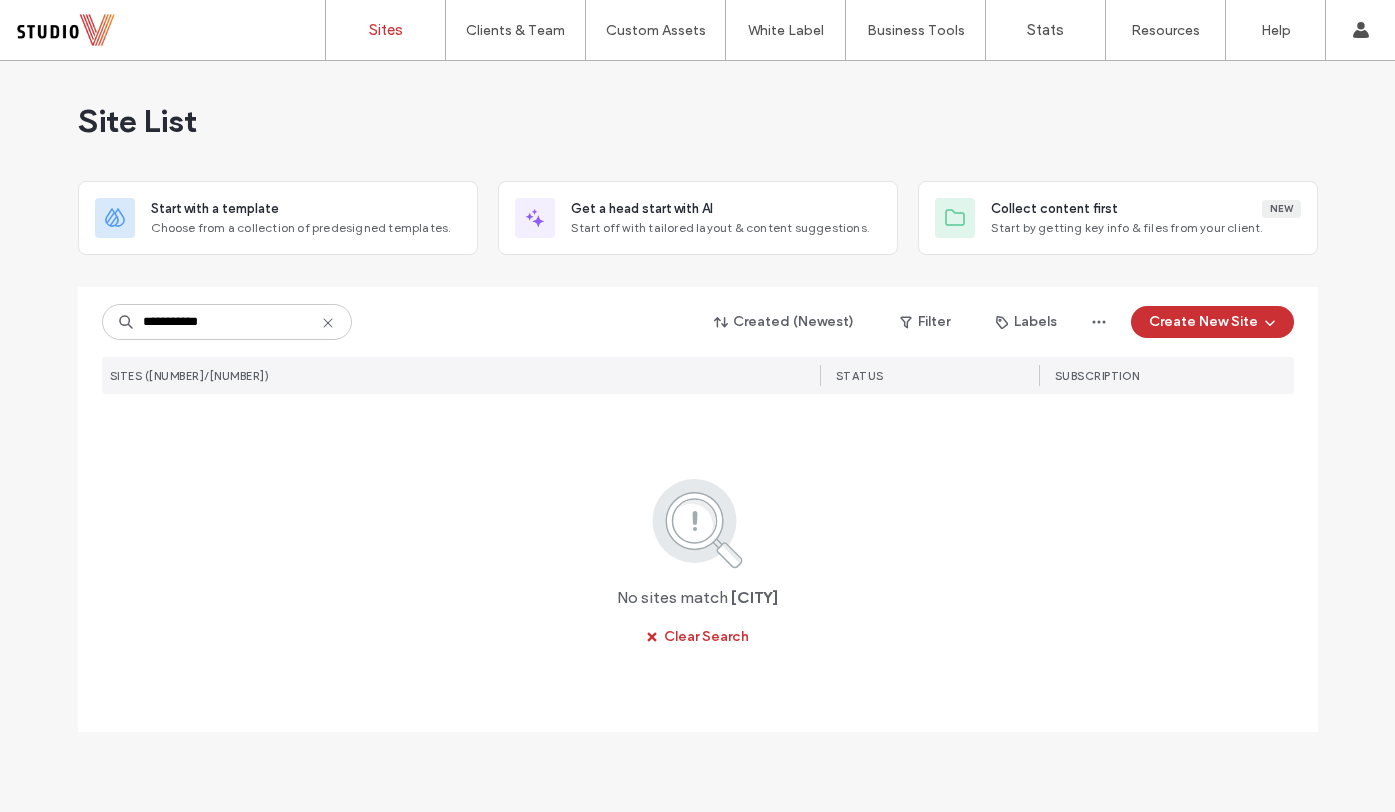 click 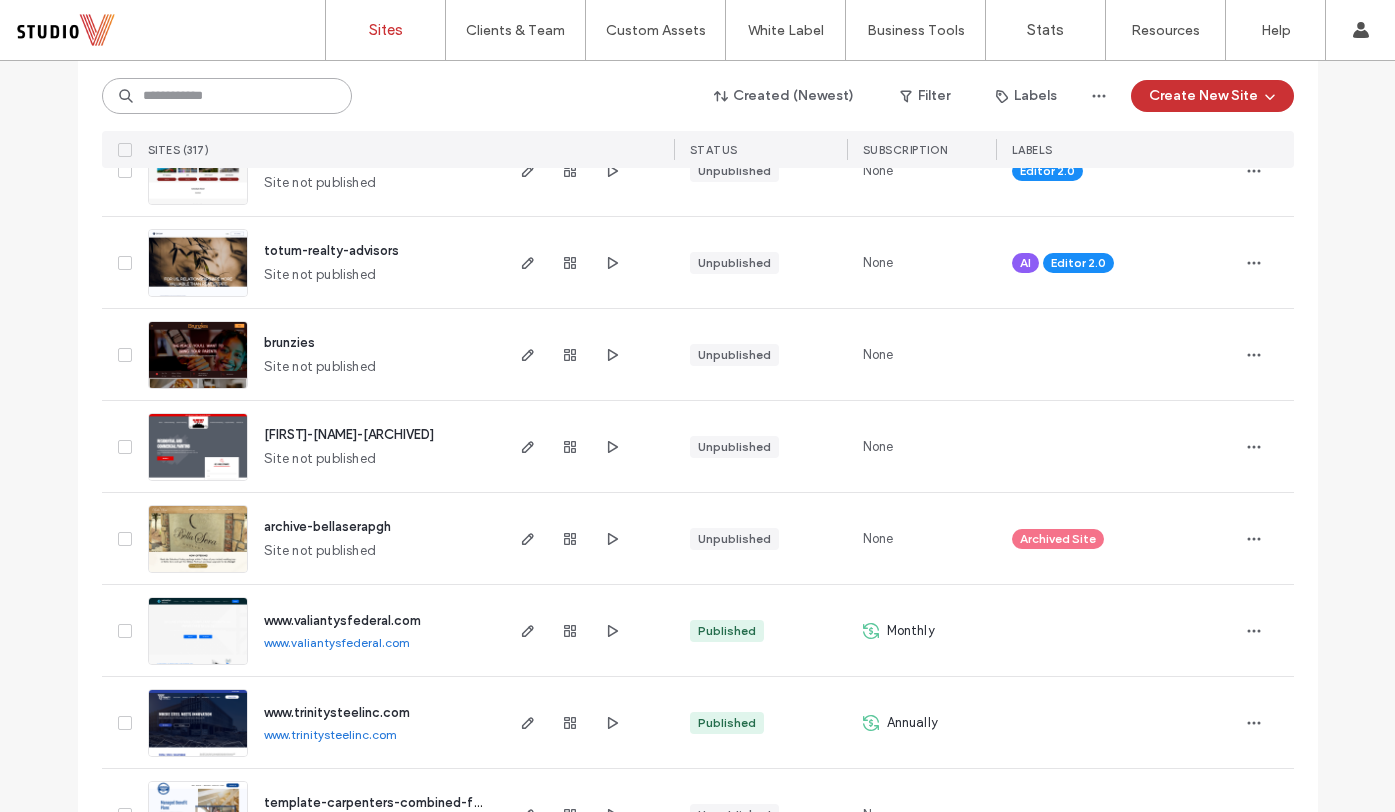 scroll, scrollTop: 635, scrollLeft: 0, axis: vertical 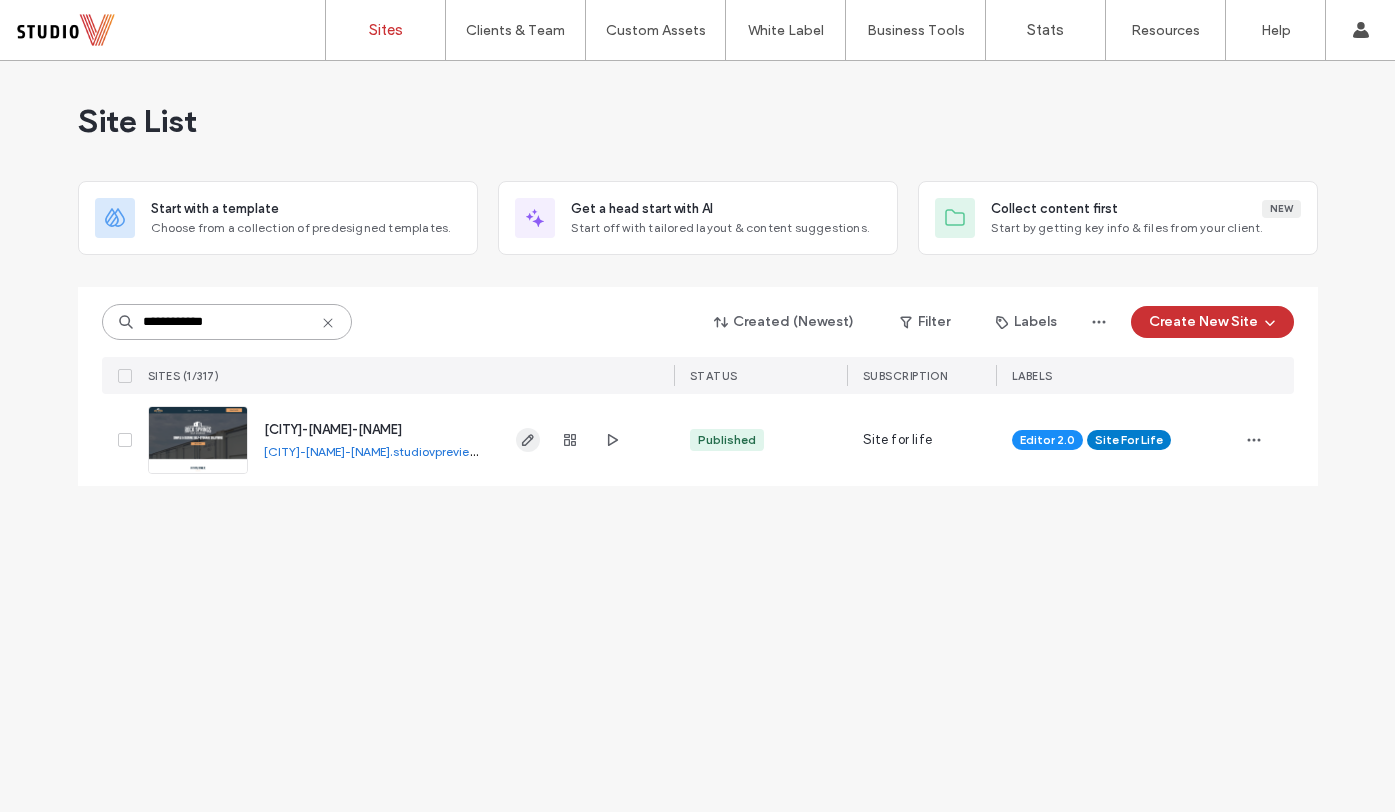 type on "**********" 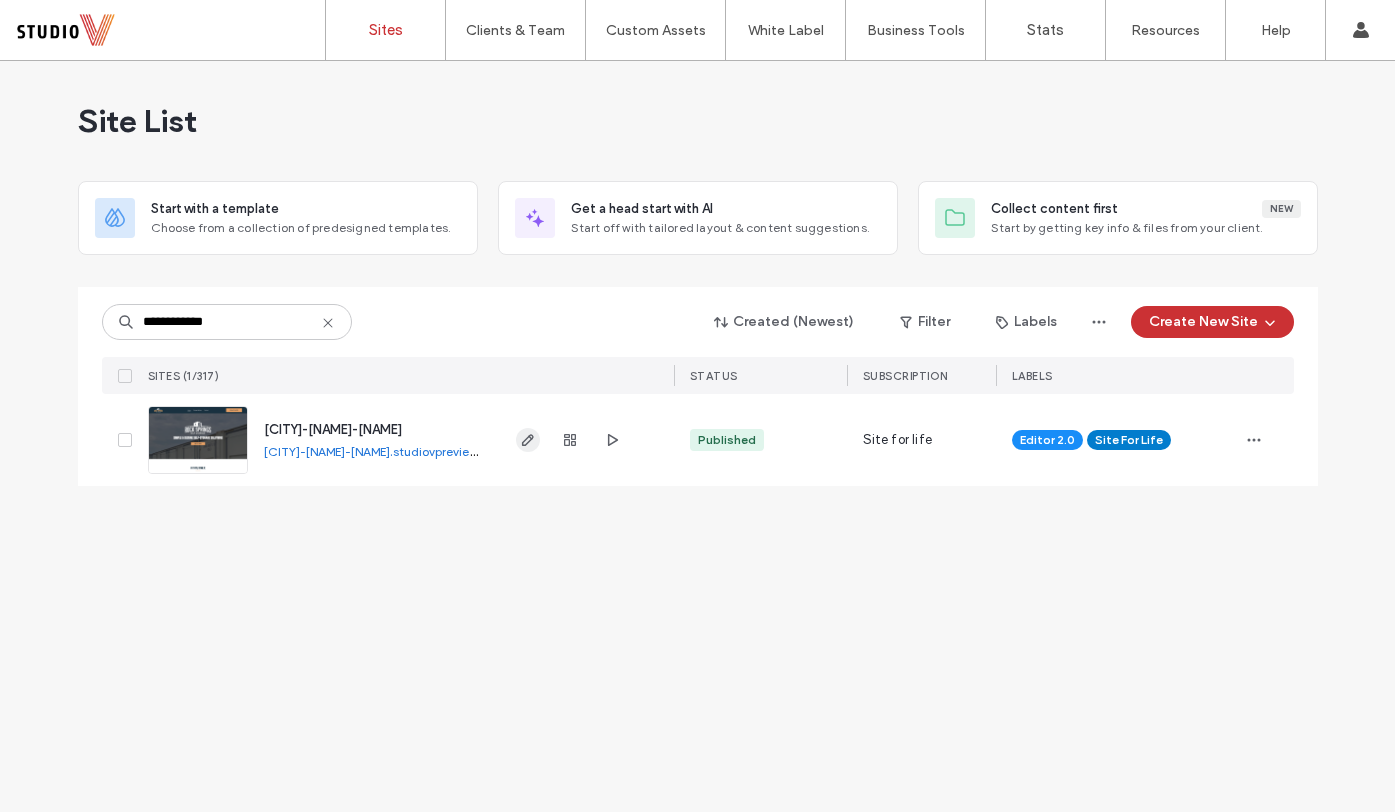click 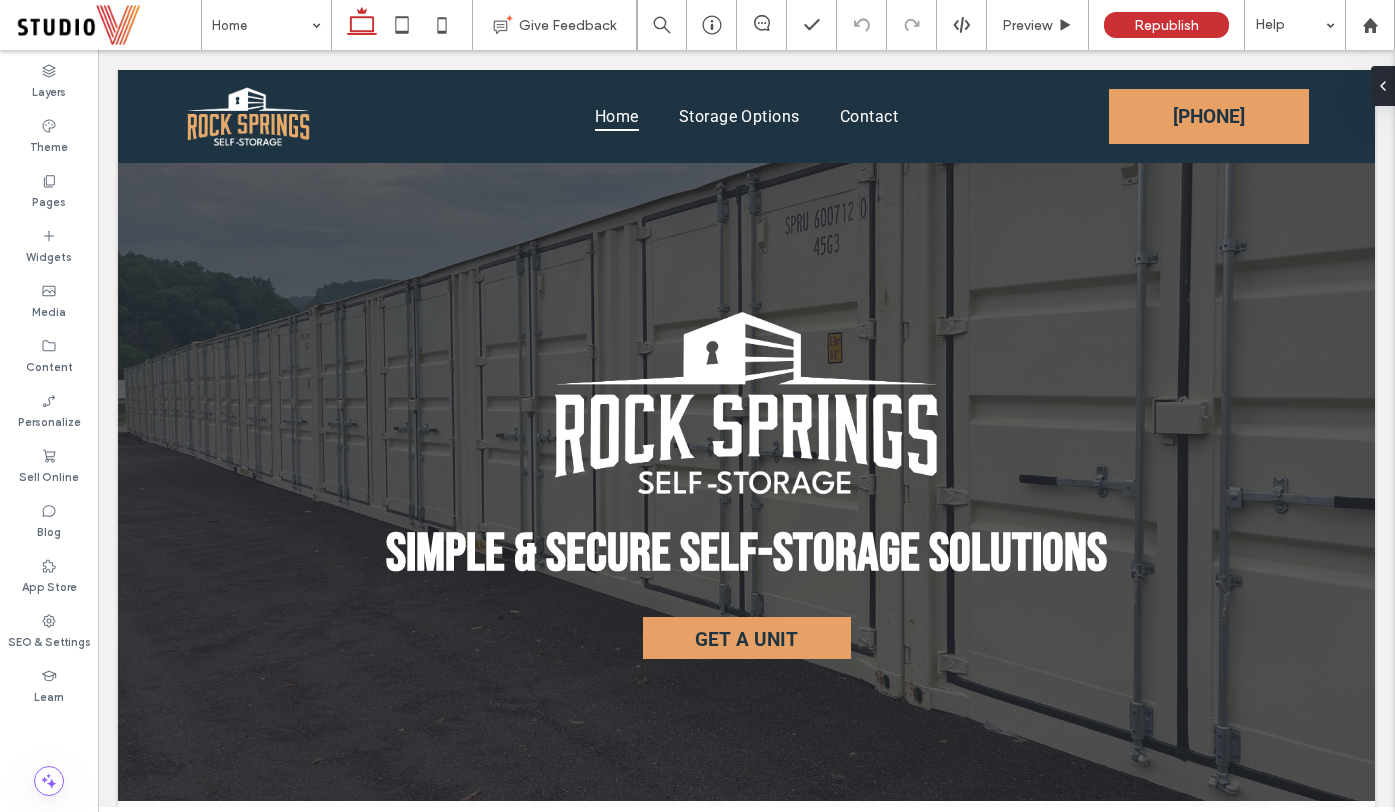 scroll, scrollTop: 0, scrollLeft: 0, axis: both 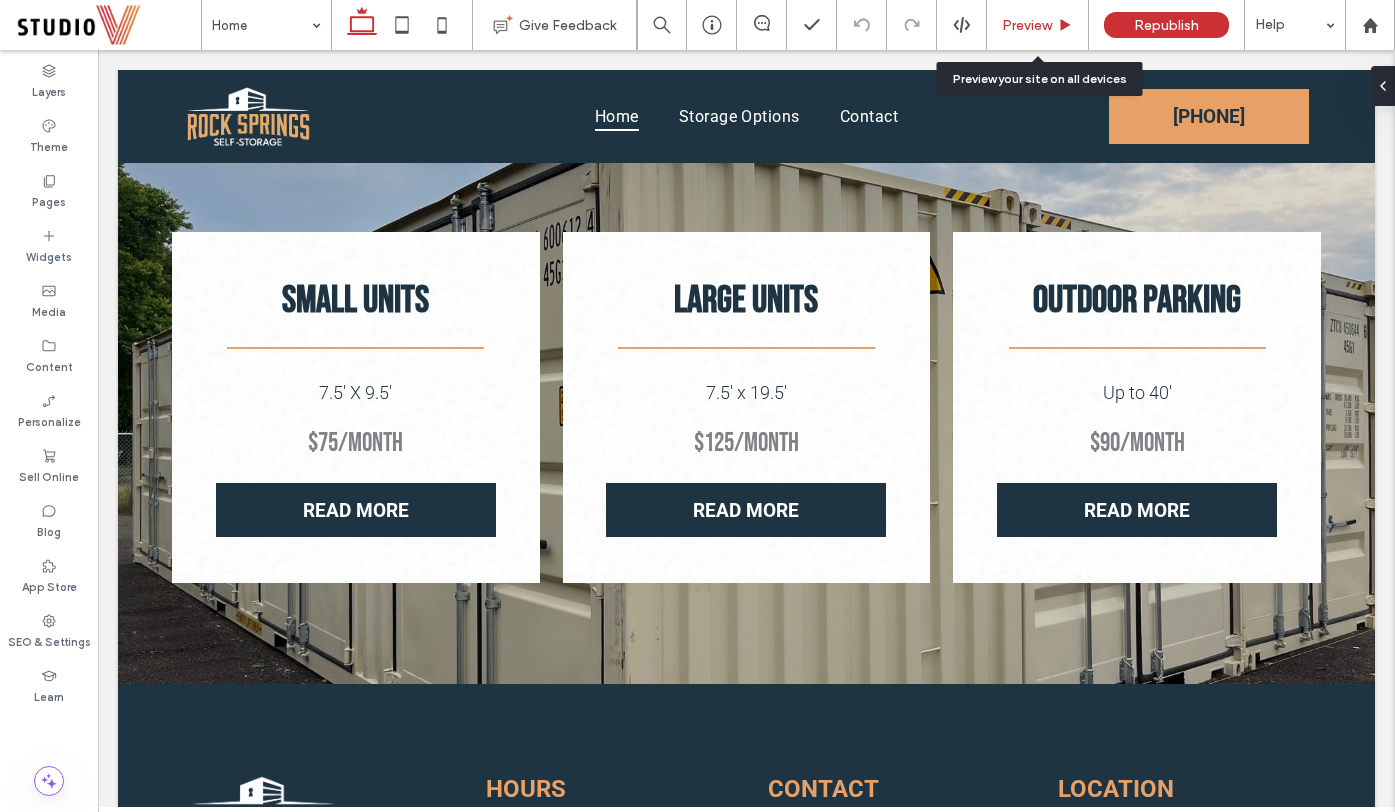 click on "Preview" at bounding box center [1037, 25] 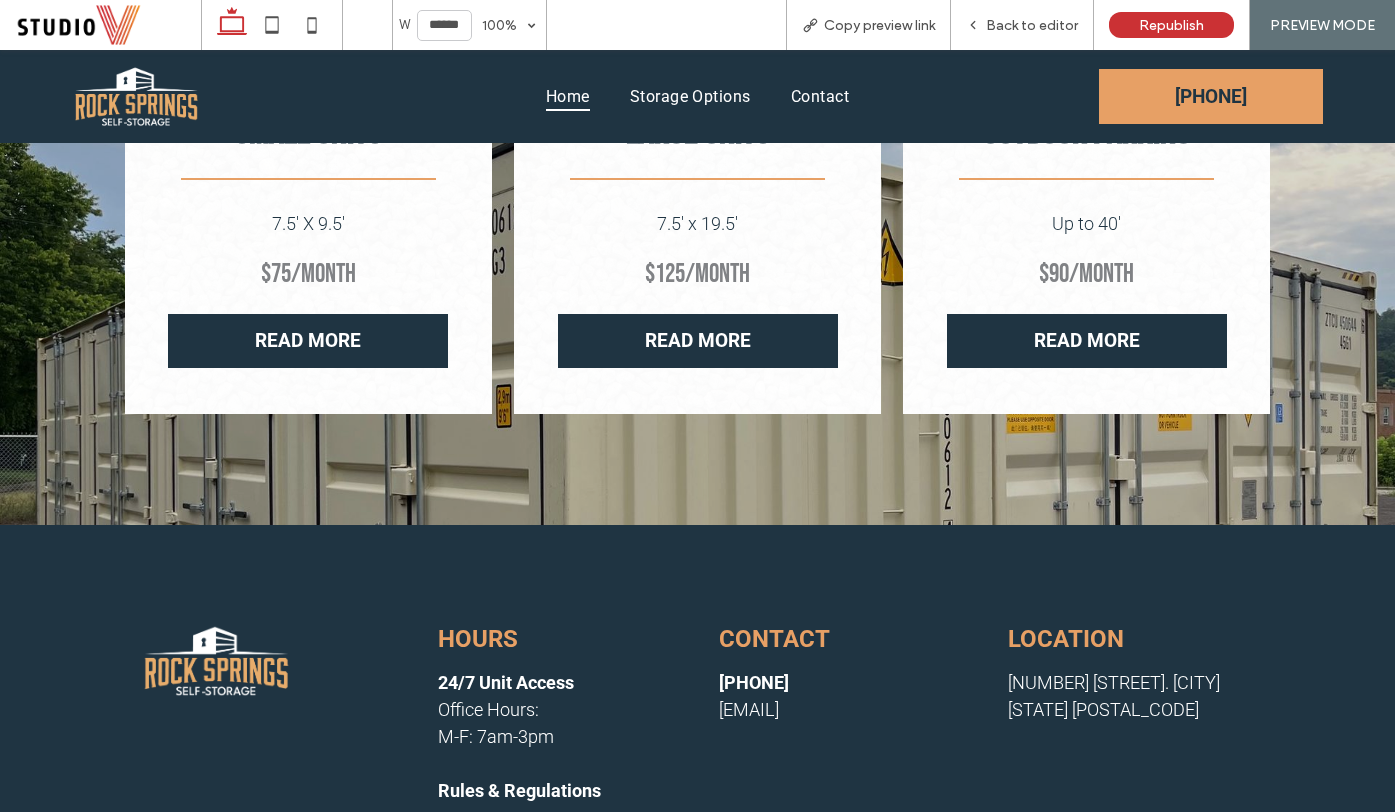 scroll, scrollTop: 1418, scrollLeft: 0, axis: vertical 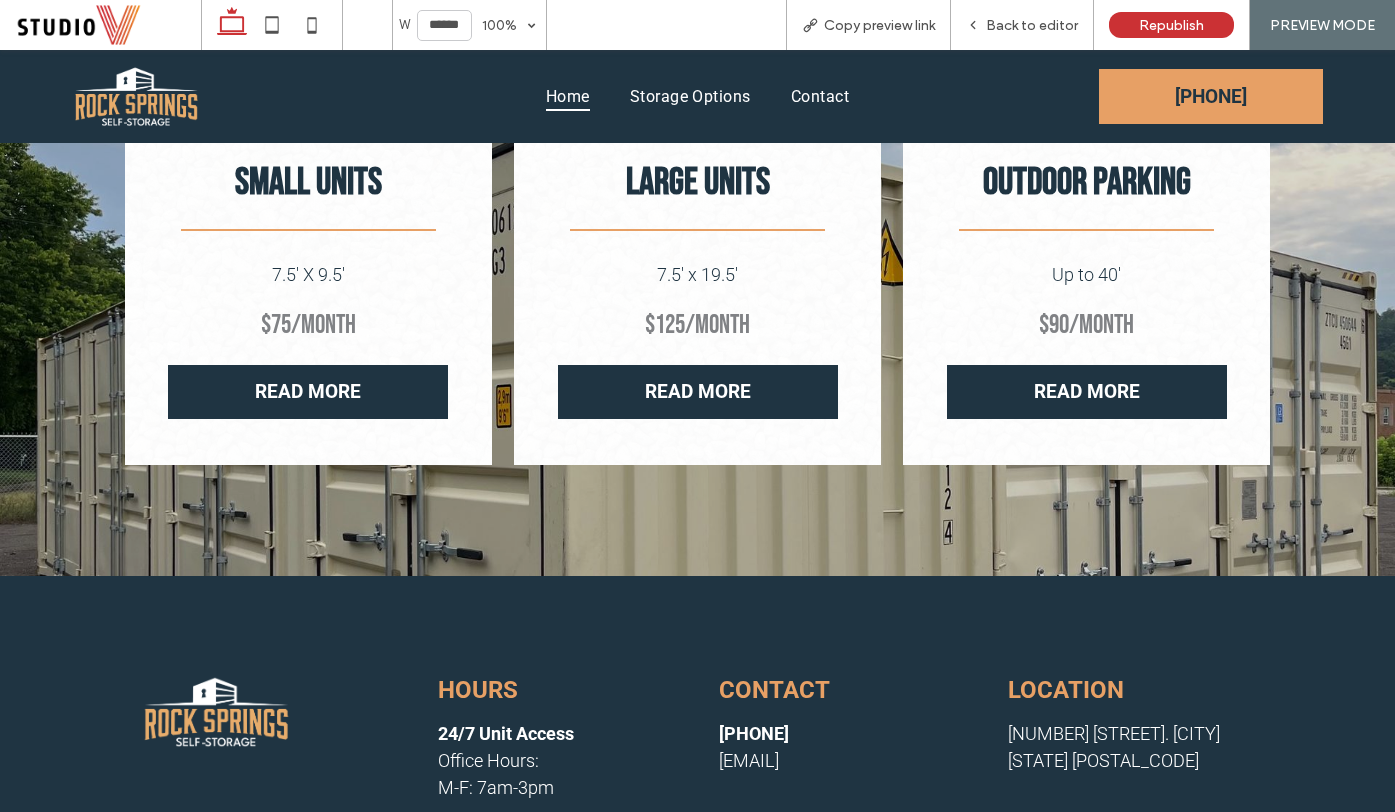 click on "SMALL Units
7.5' X 9.5'
$75/MONTH
READ MORE" at bounding box center (308, 289) 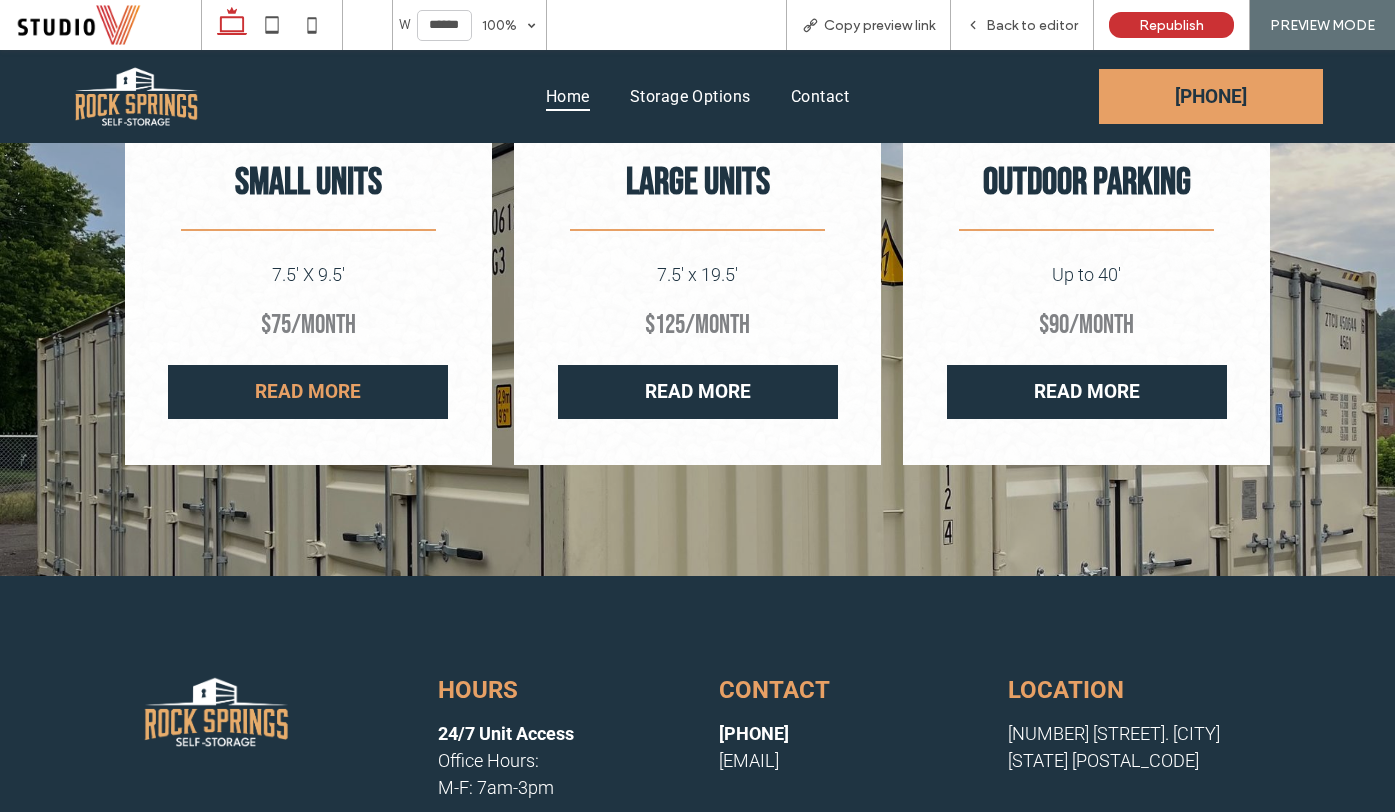 click on "READ MORE" at bounding box center (308, 392) 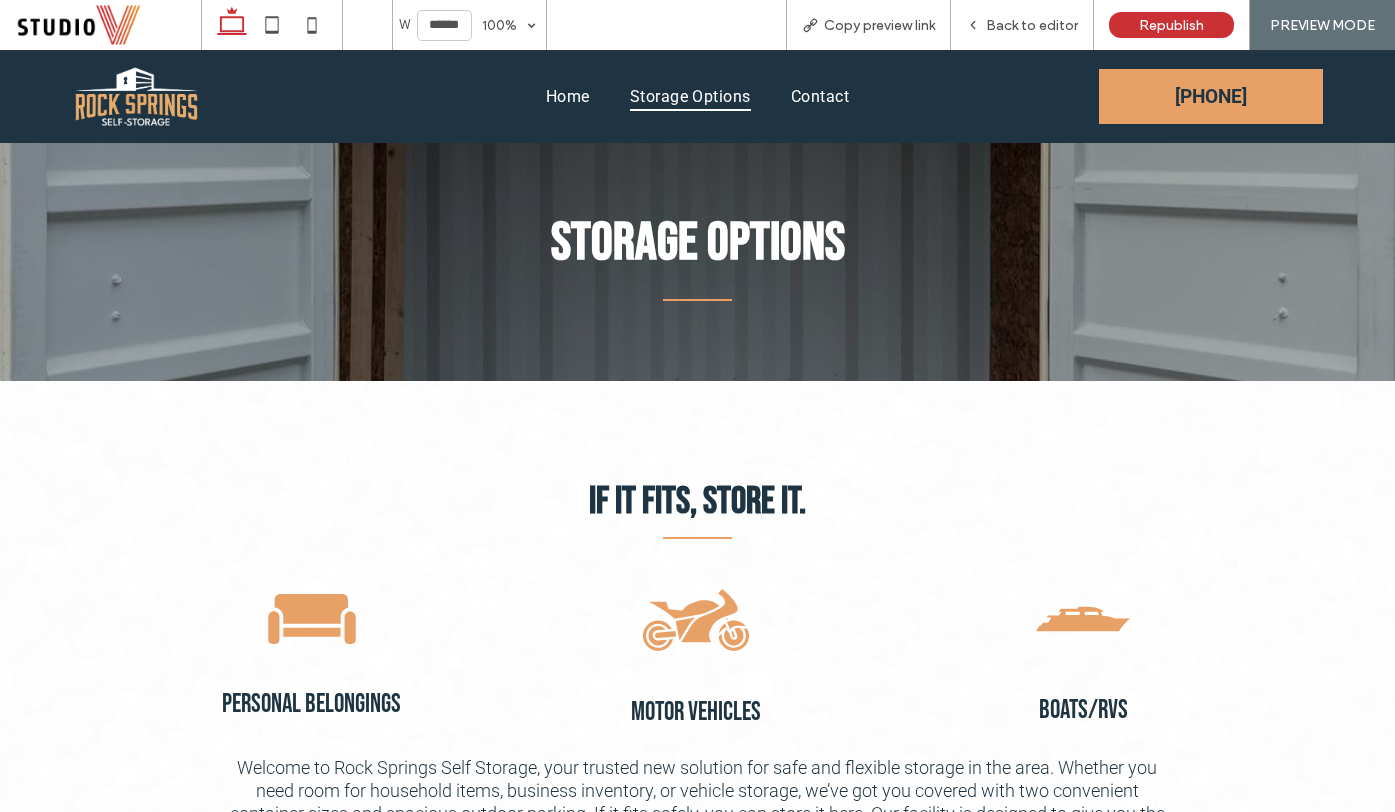scroll, scrollTop: 505, scrollLeft: 0, axis: vertical 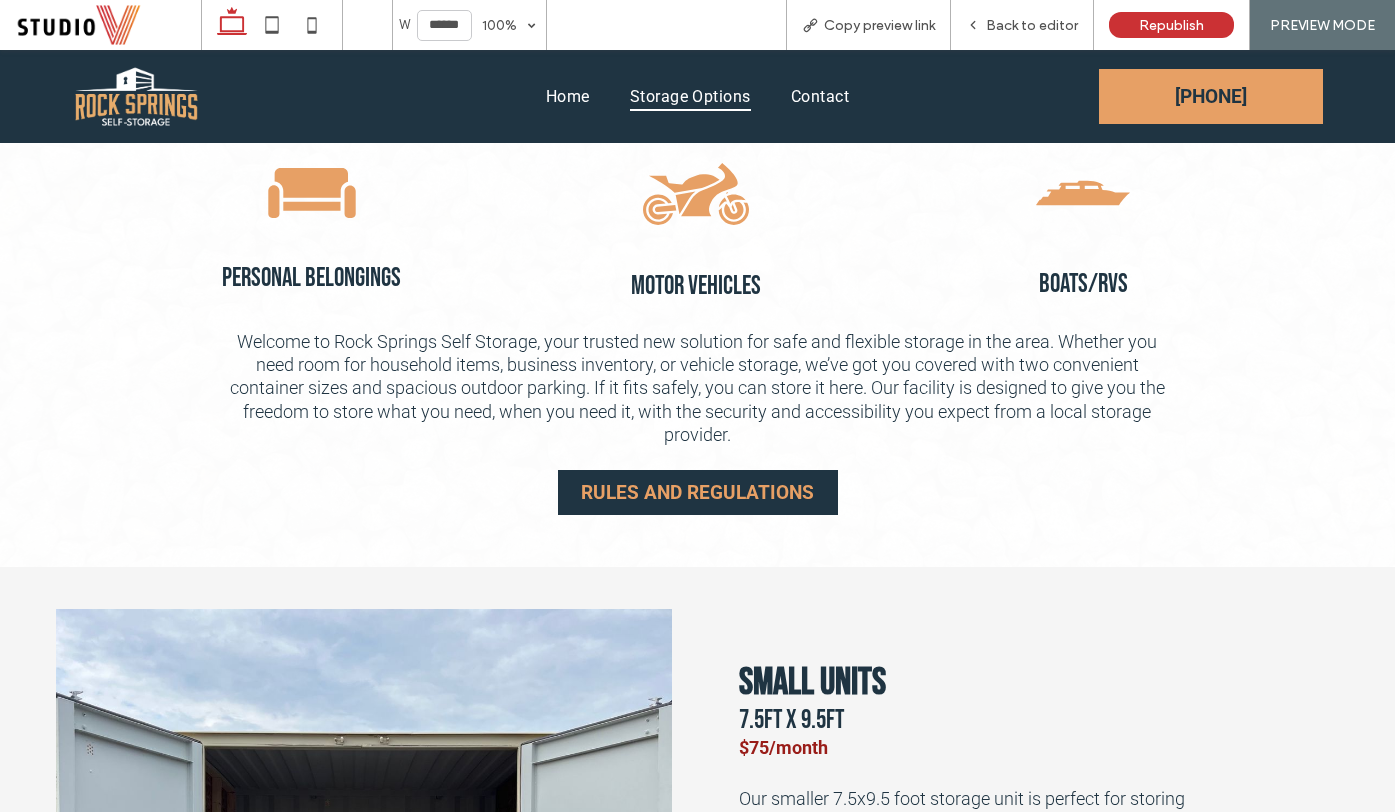 click on "RULES AND REGULATIONS" at bounding box center [697, 492] 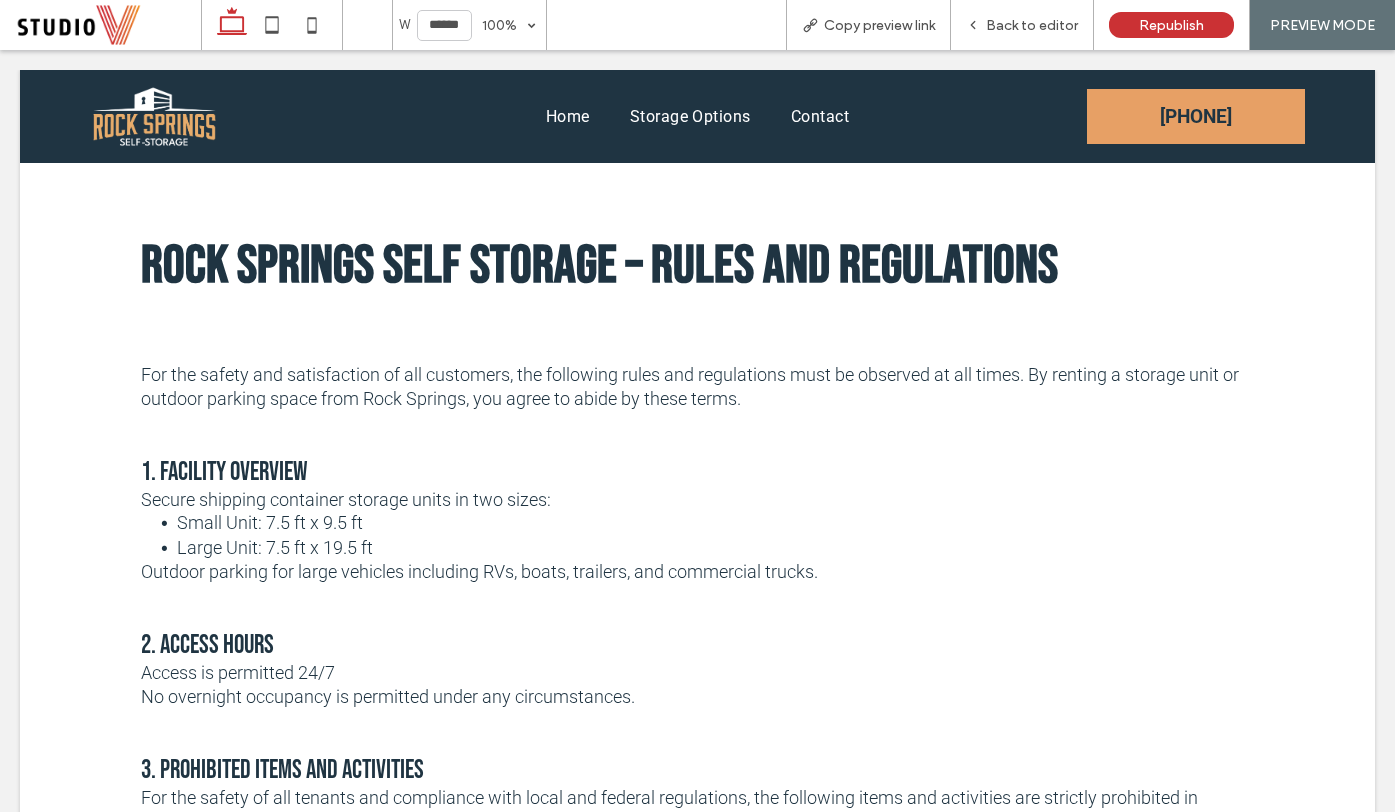 scroll, scrollTop: 0, scrollLeft: 0, axis: both 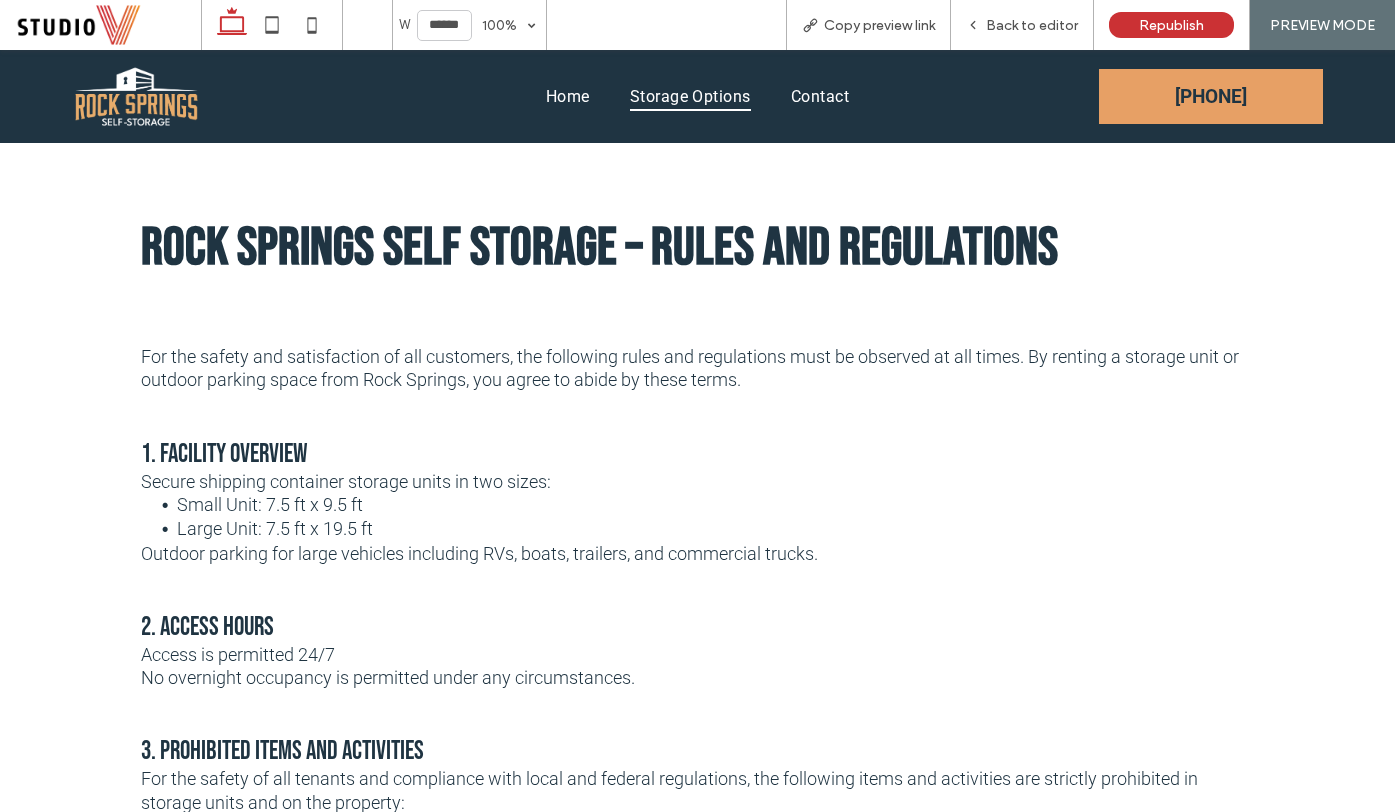 click on "Storage Options" at bounding box center (690, 96) 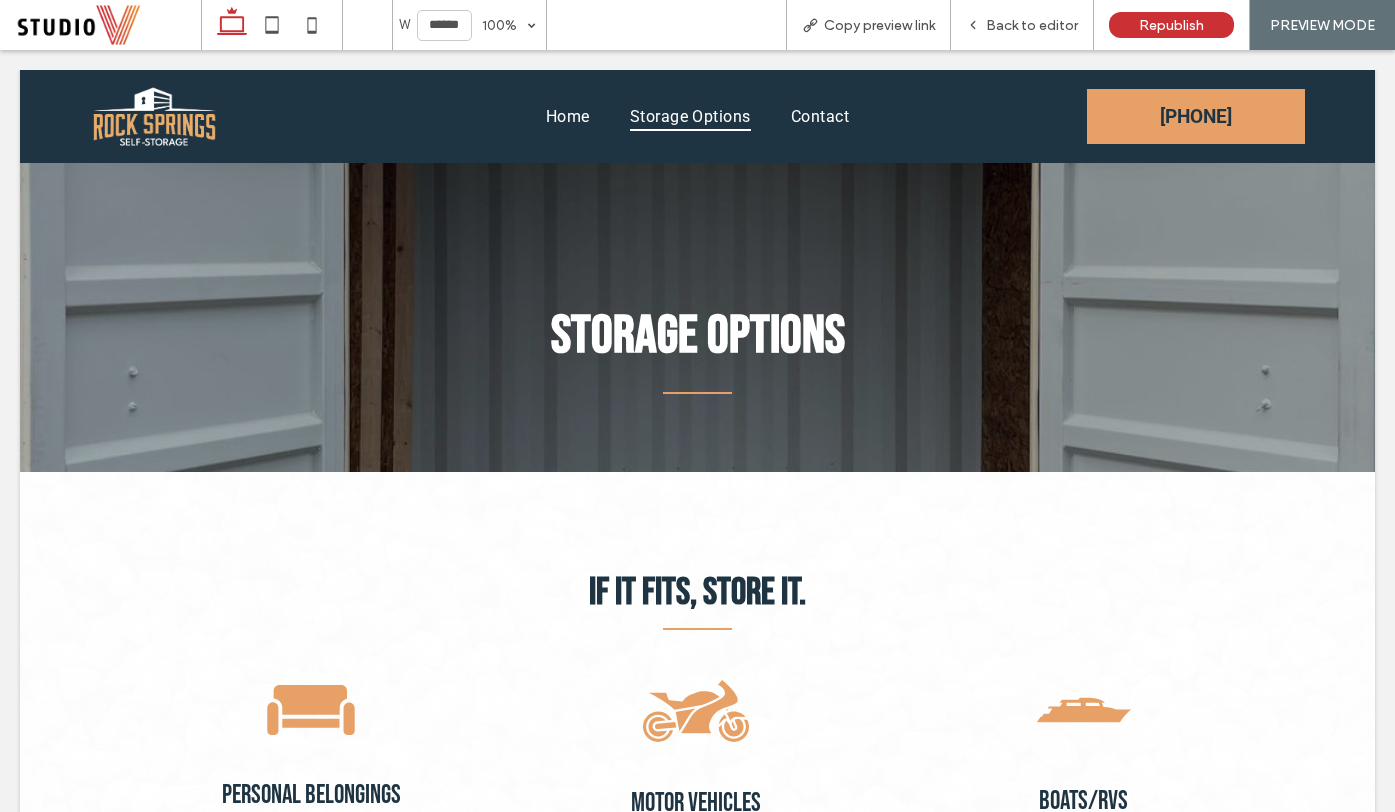 scroll, scrollTop: 0, scrollLeft: 0, axis: both 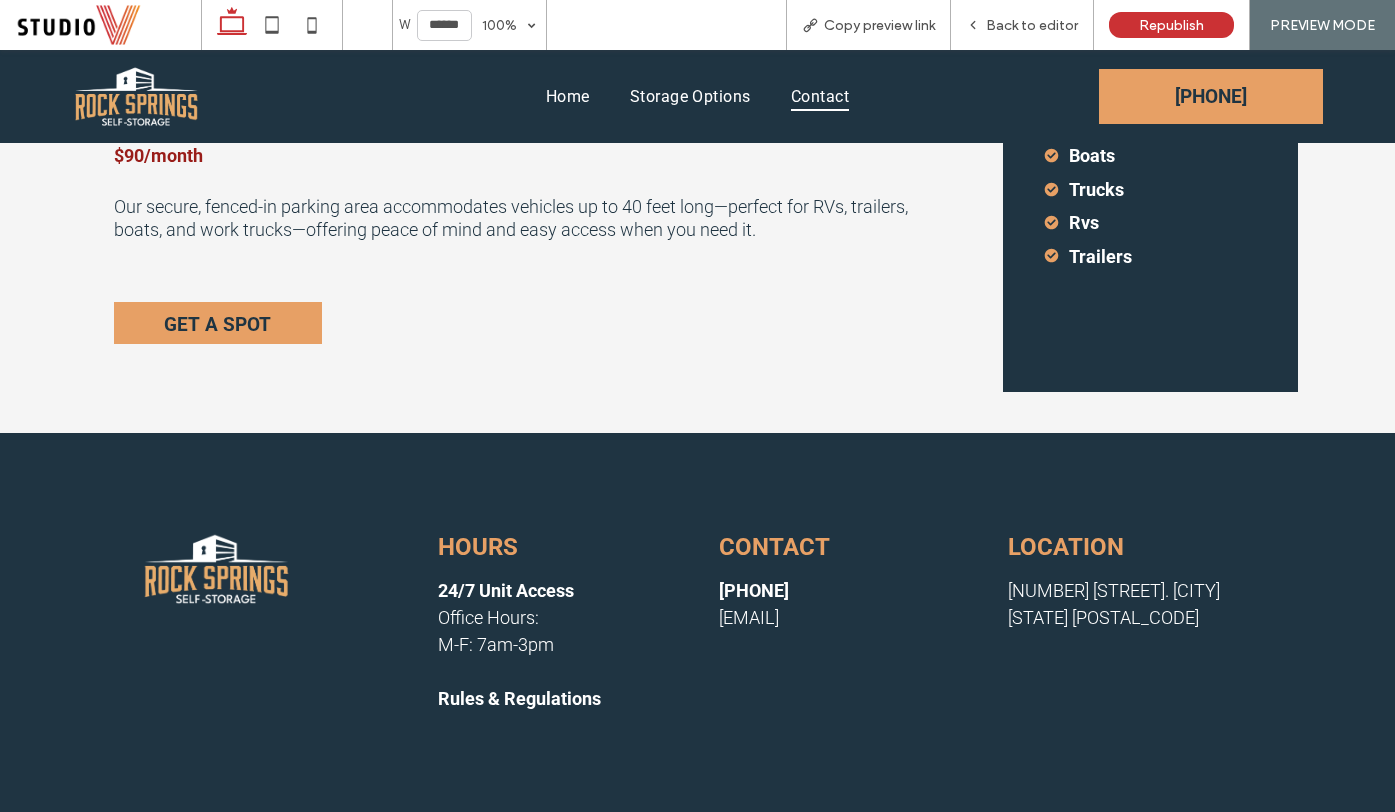 click on "Contact" at bounding box center (820, 96) 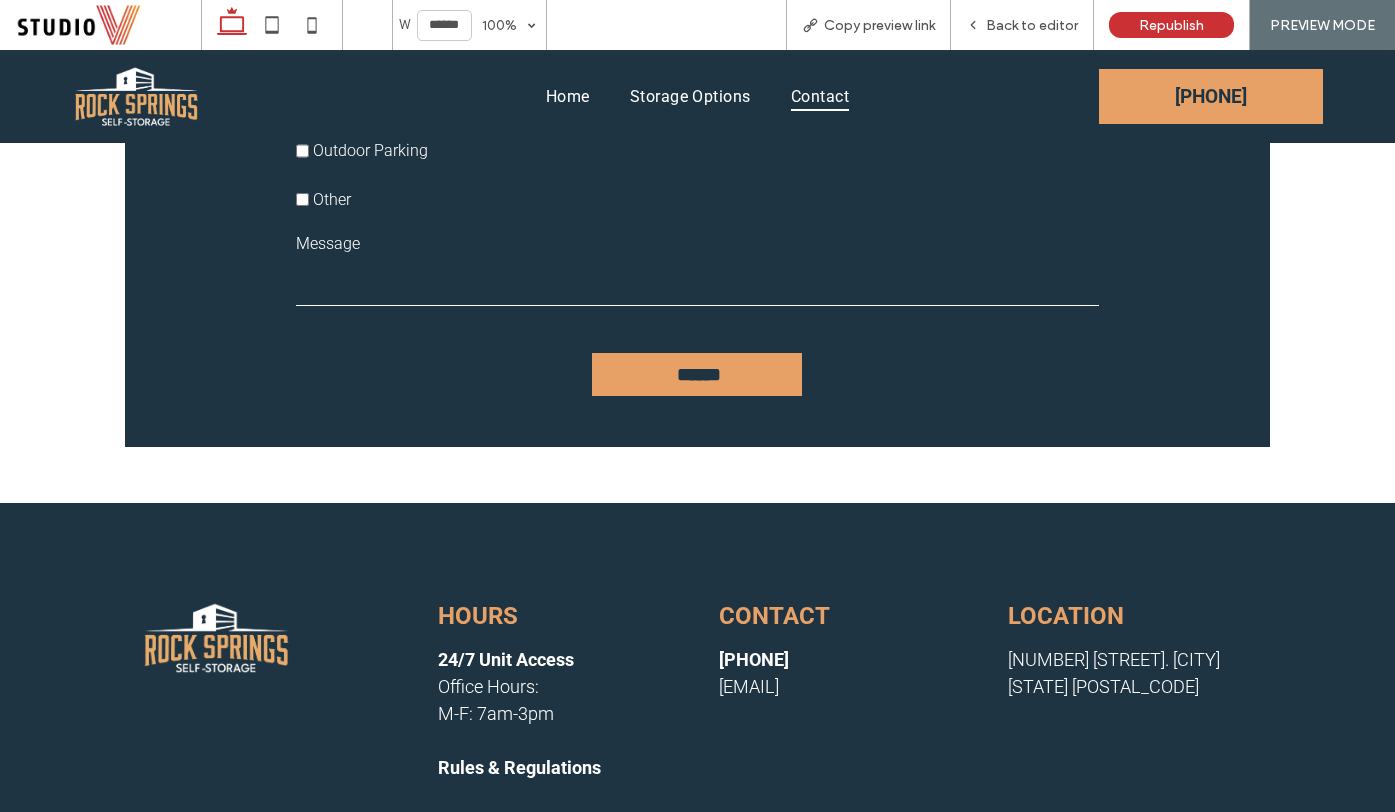scroll, scrollTop: 1267, scrollLeft: 0, axis: vertical 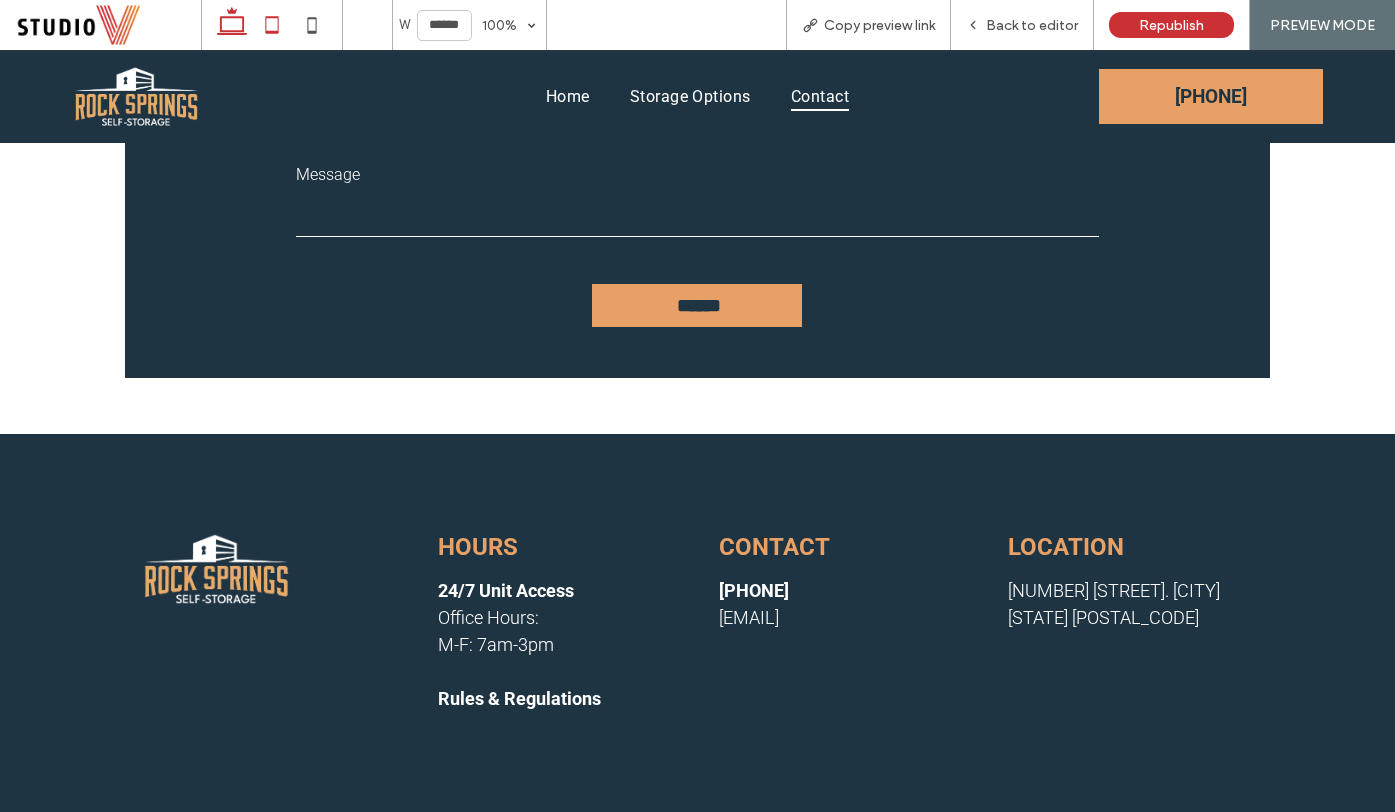 click 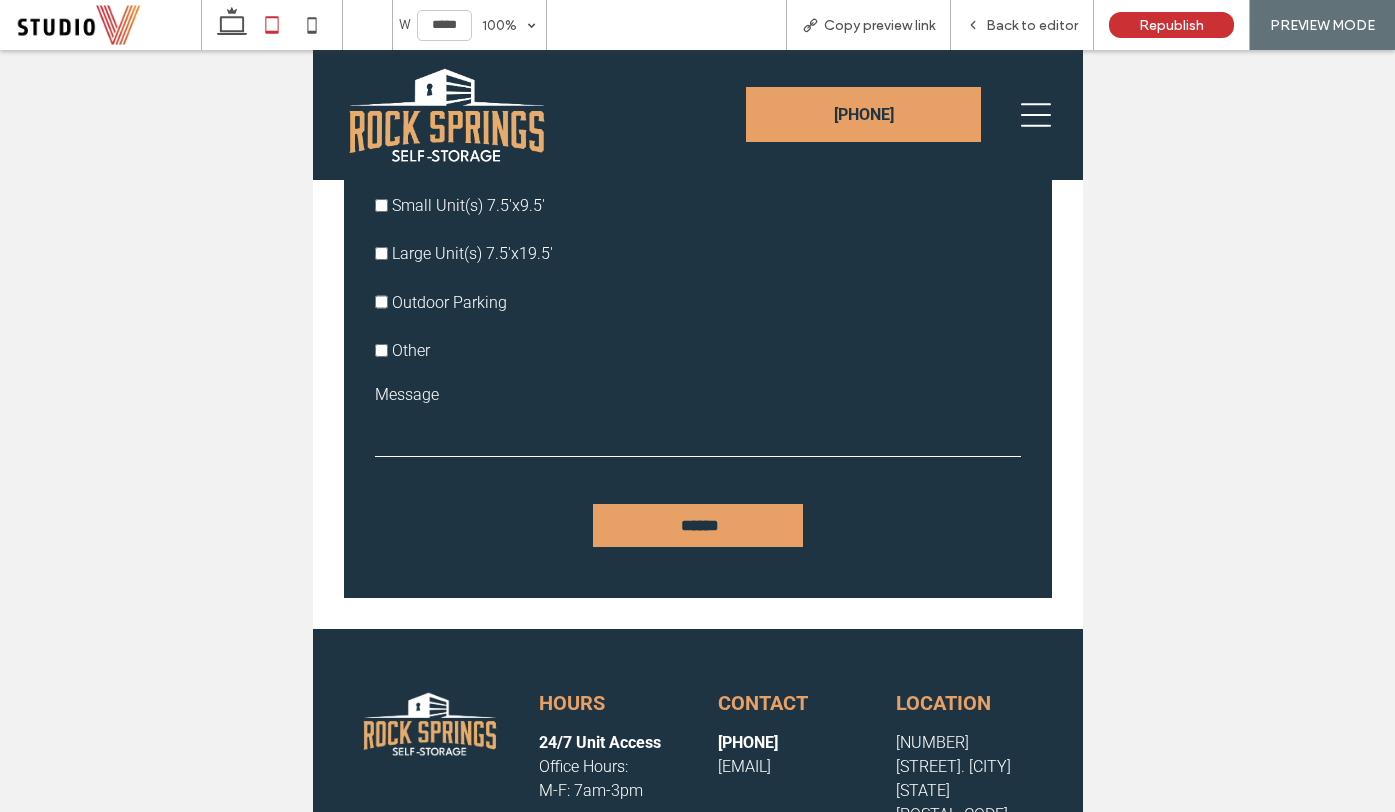 scroll, scrollTop: 1226, scrollLeft: 0, axis: vertical 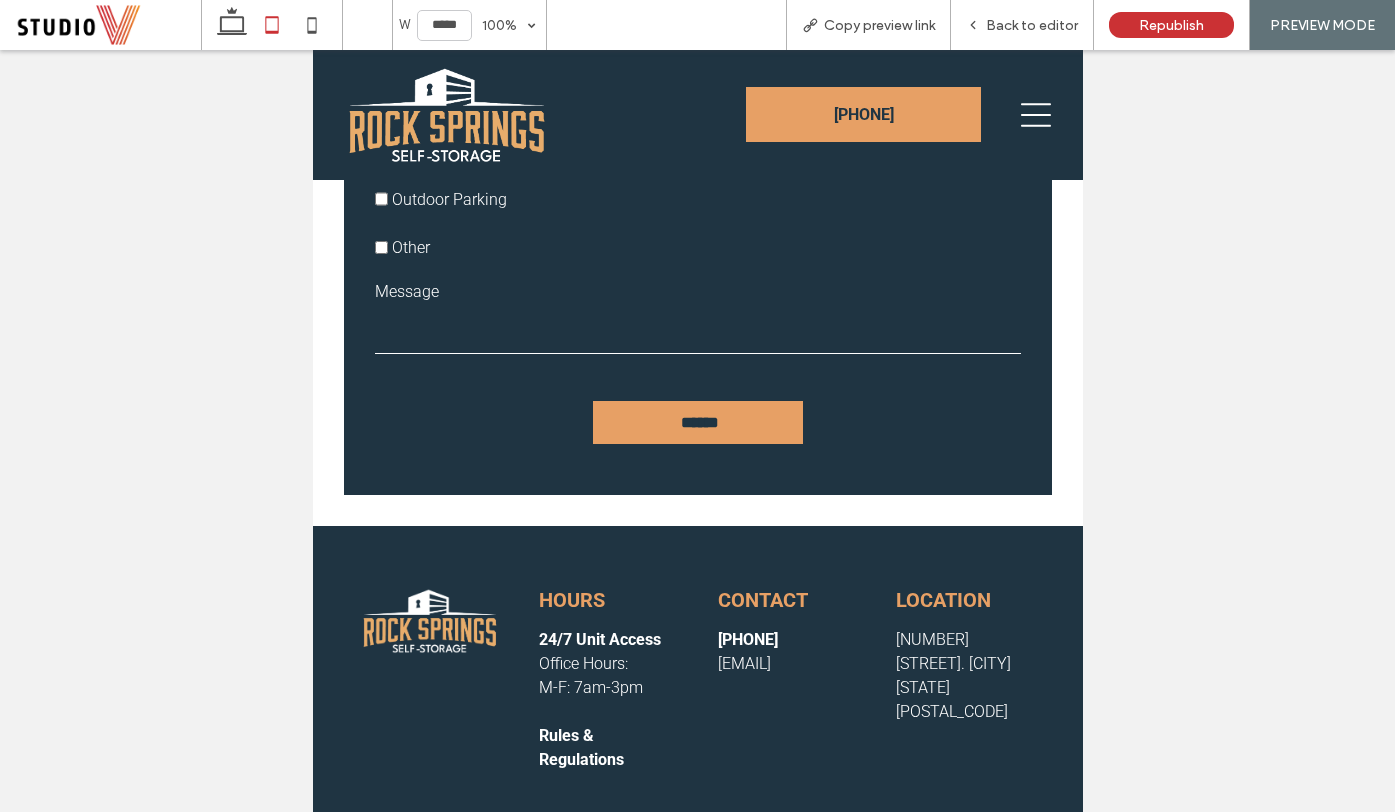 click 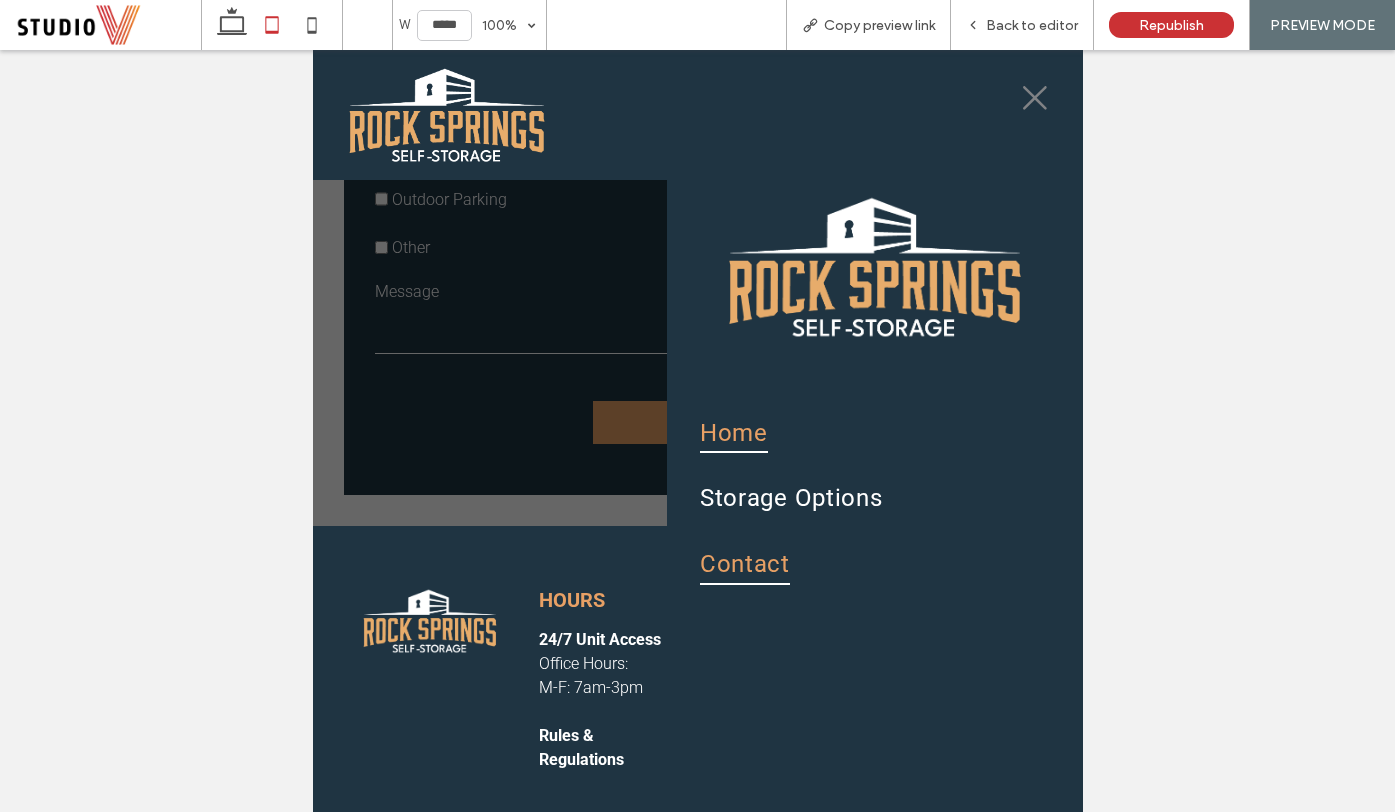 click on "Home" at bounding box center [733, 433] 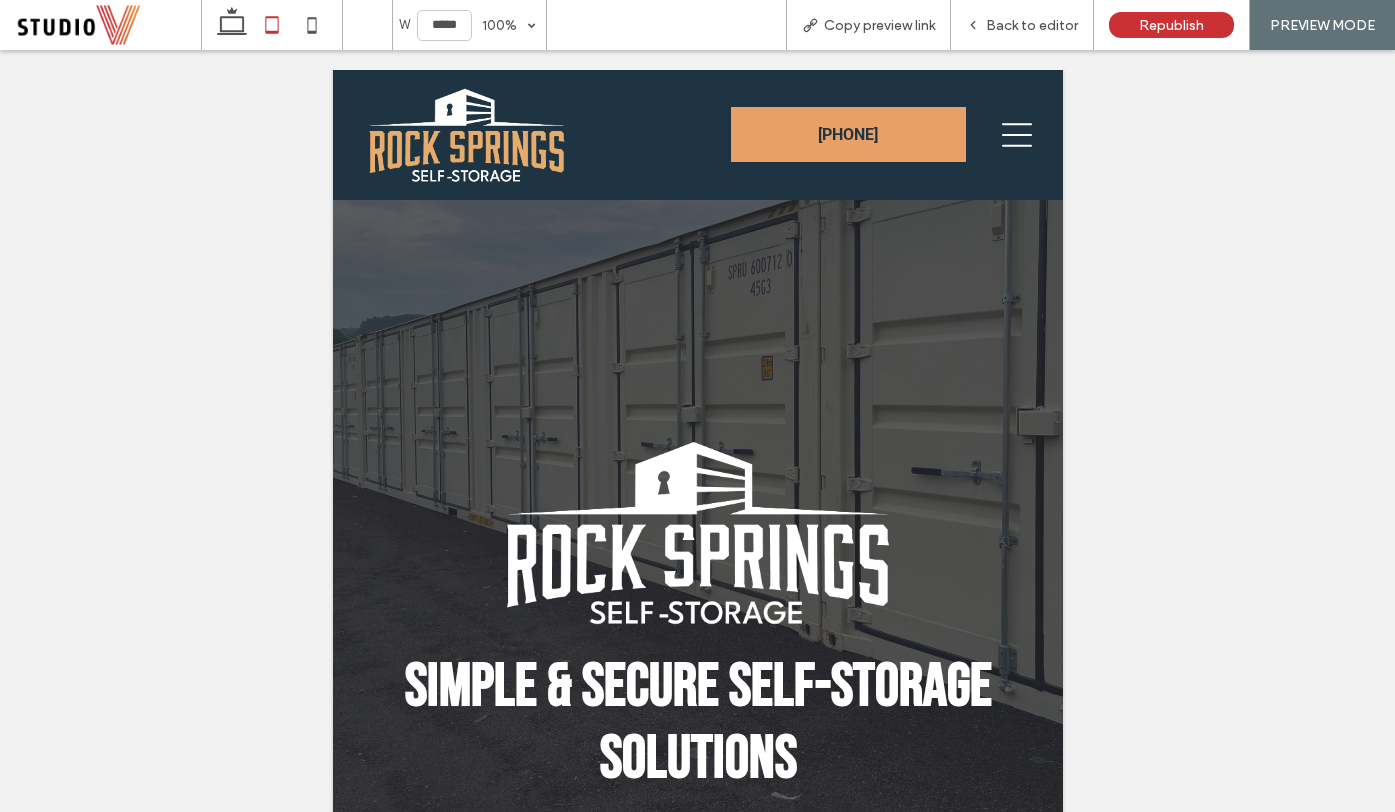 scroll, scrollTop: 0, scrollLeft: 0, axis: both 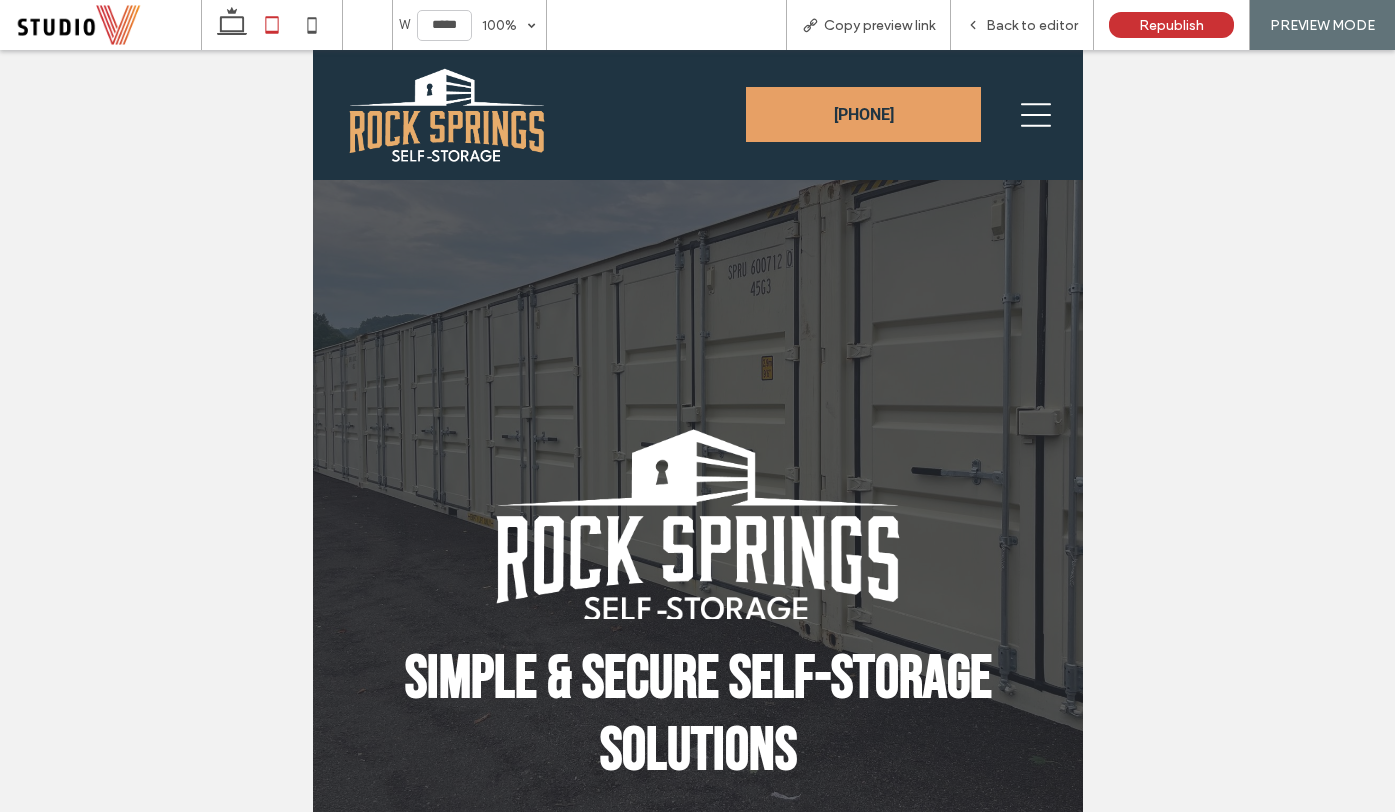 click 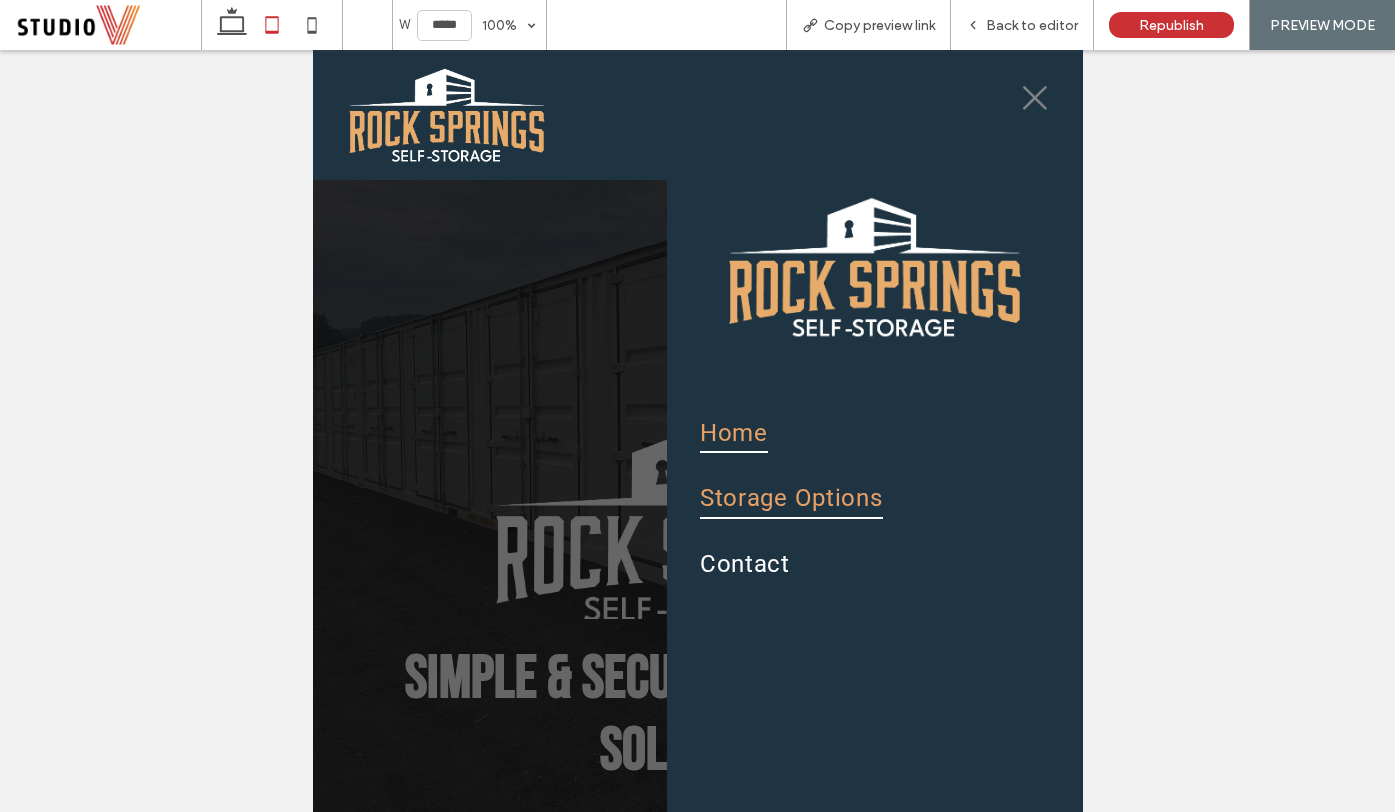 click on "Storage Options" at bounding box center [790, 498] 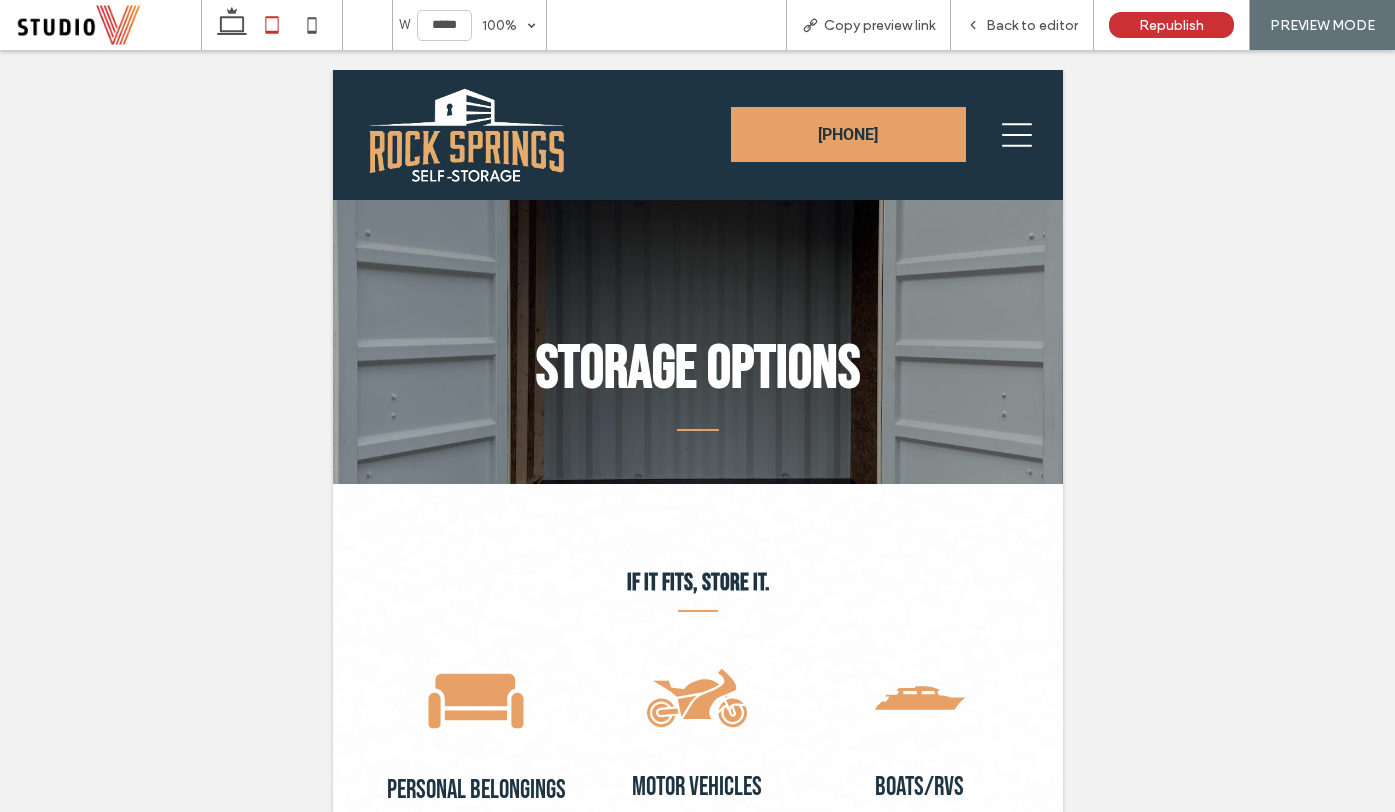 scroll, scrollTop: 0, scrollLeft: 0, axis: both 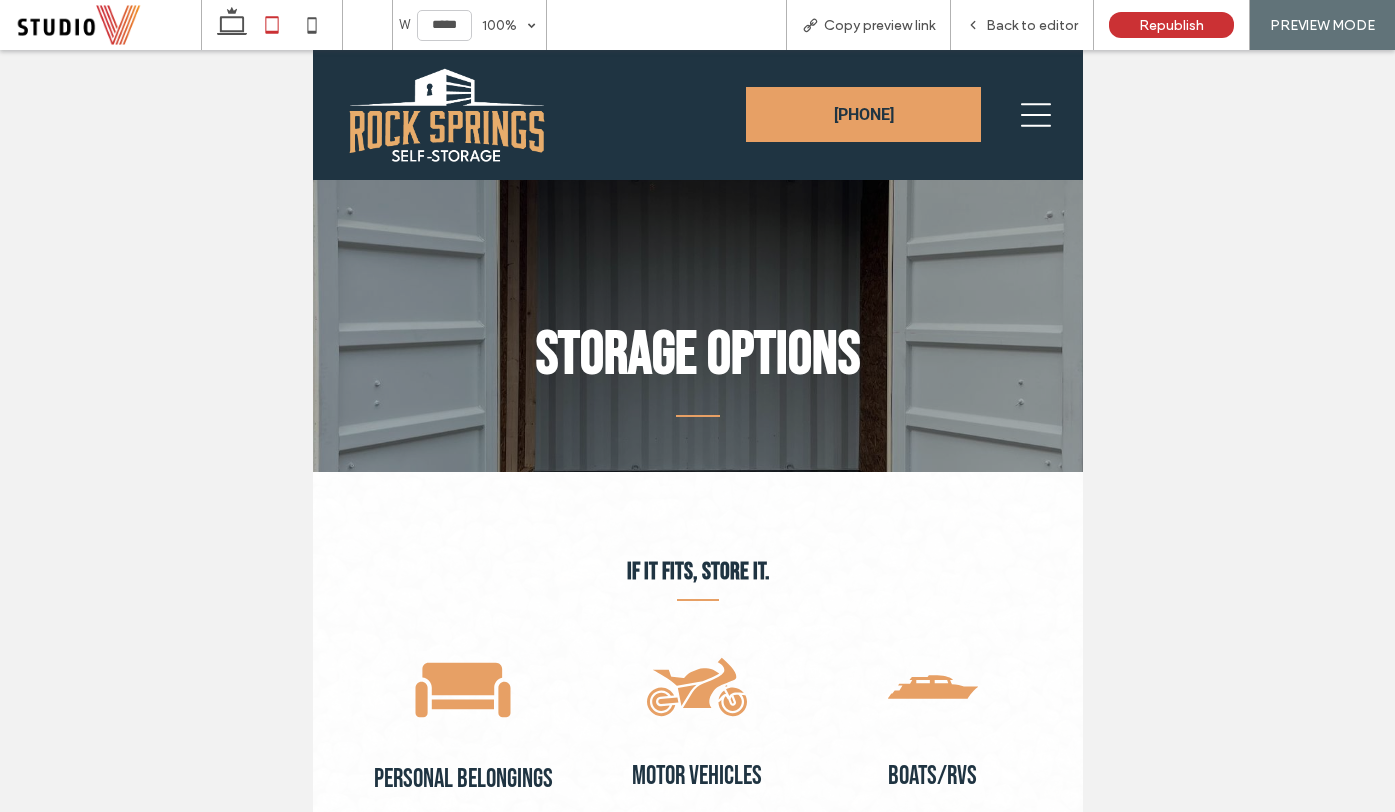 click at bounding box center [1031, 115] 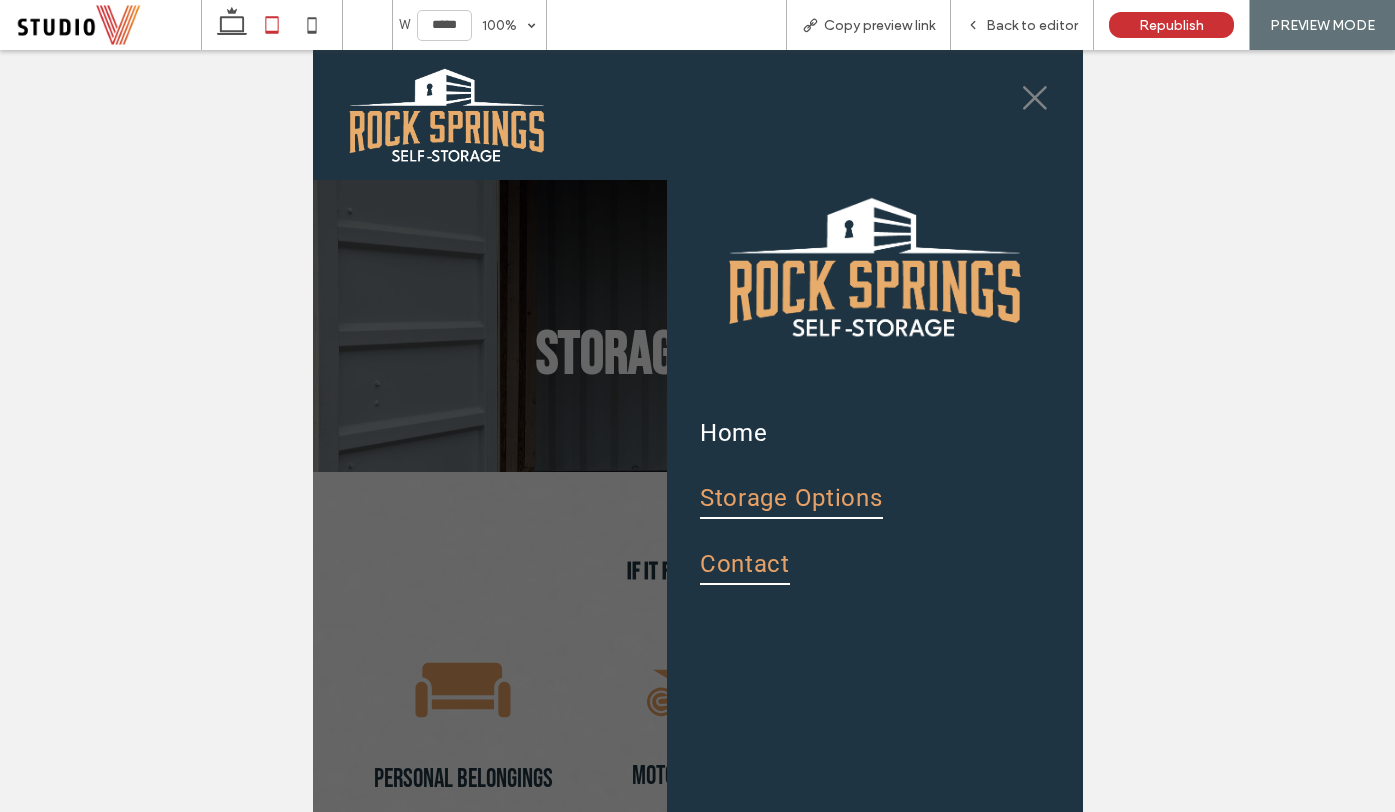 drag, startPoint x: 724, startPoint y: 579, endPoint x: 1036, endPoint y: 629, distance: 315.98102 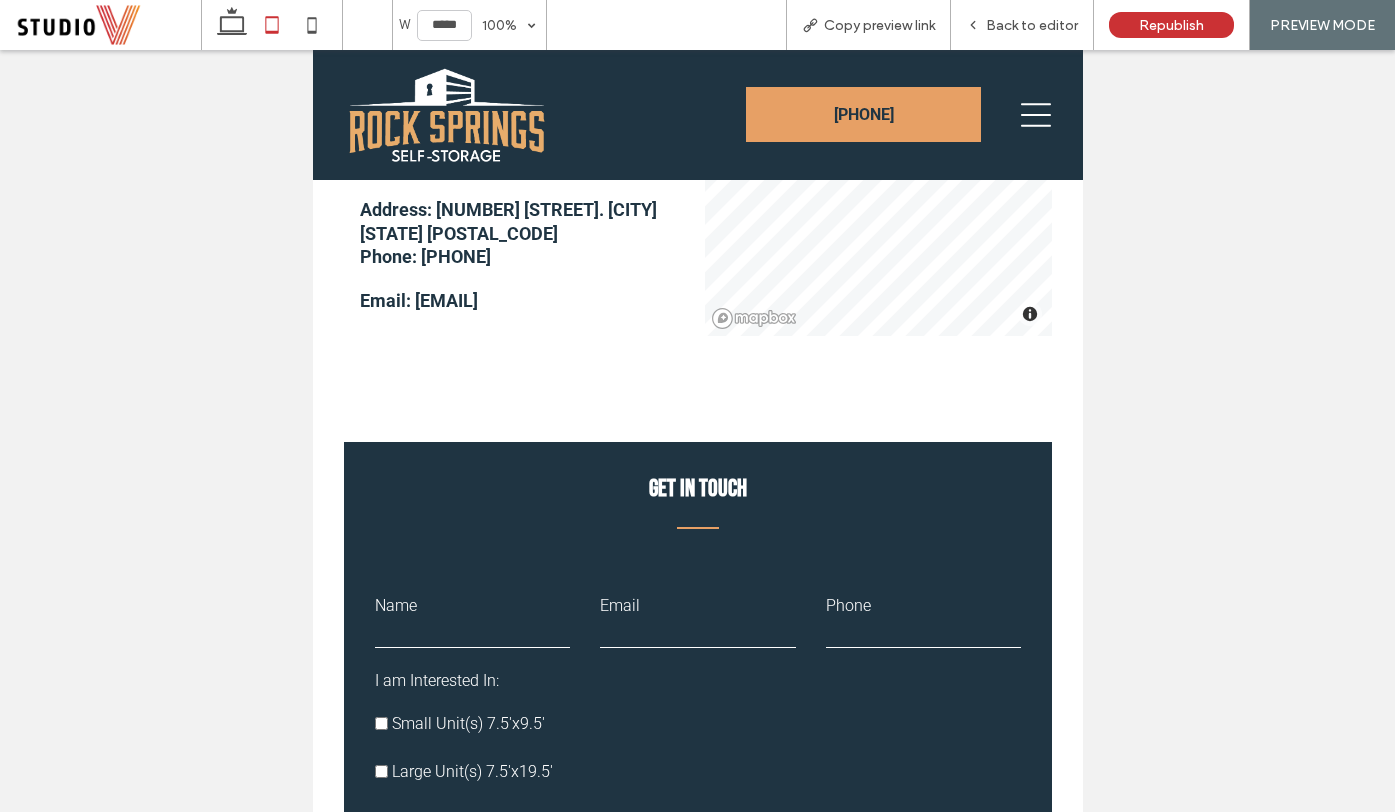 scroll, scrollTop: 0, scrollLeft: 0, axis: both 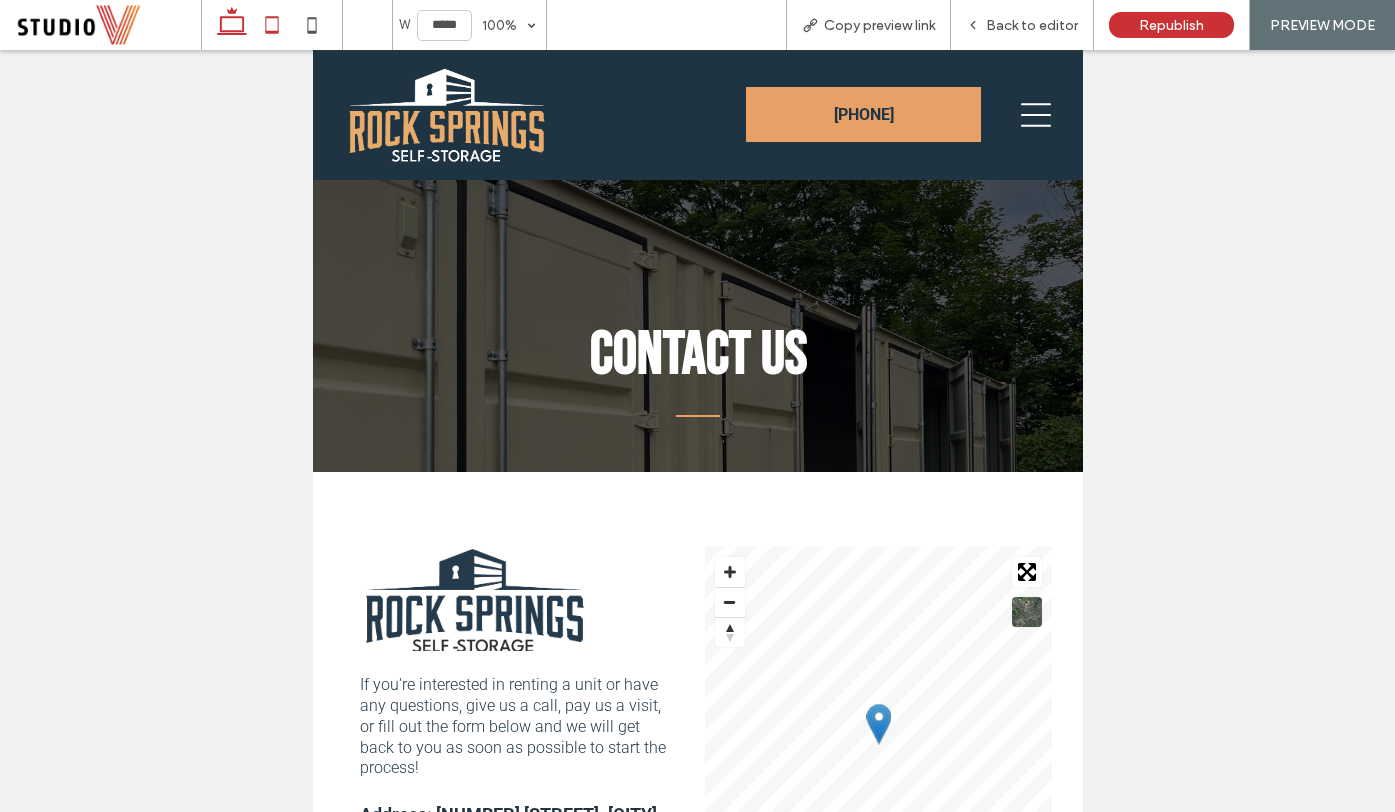 click 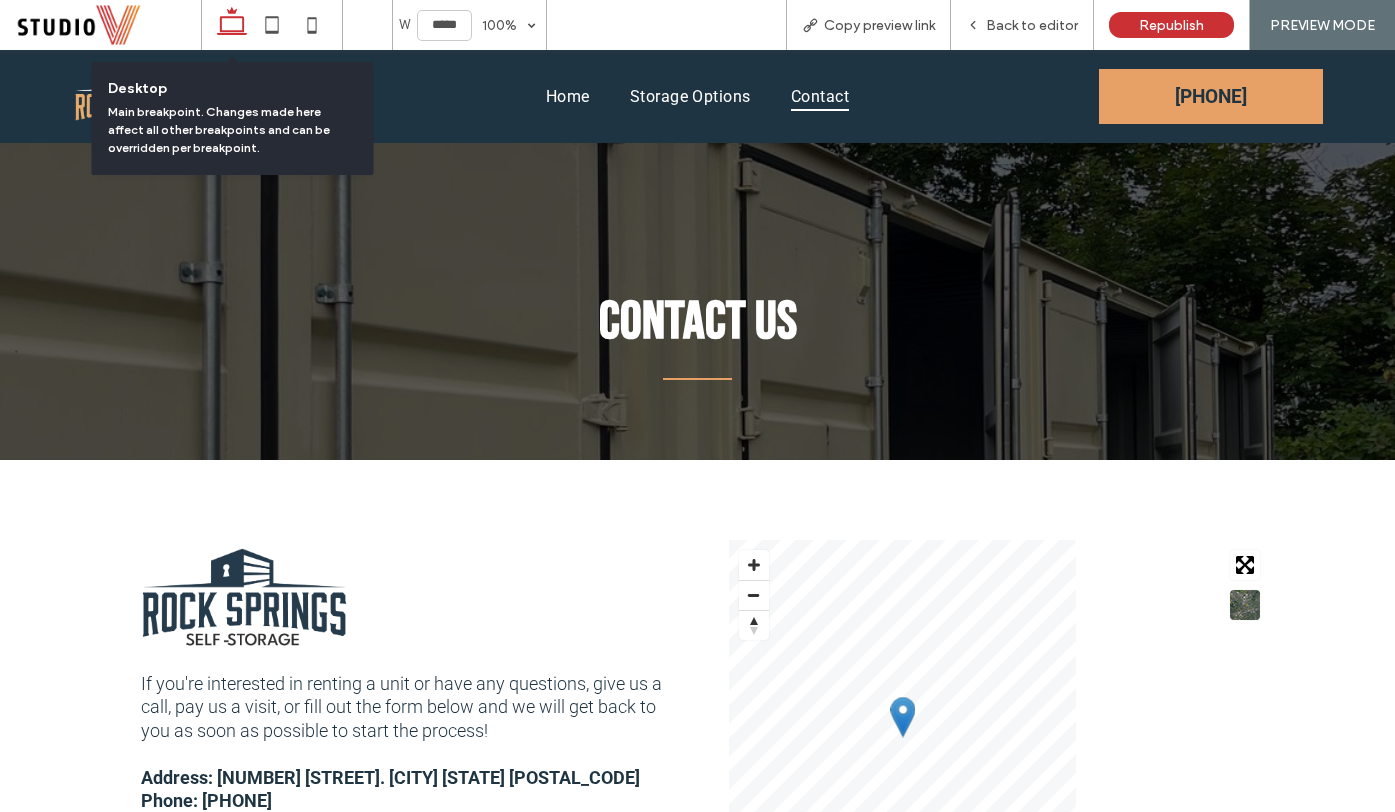 type on "******" 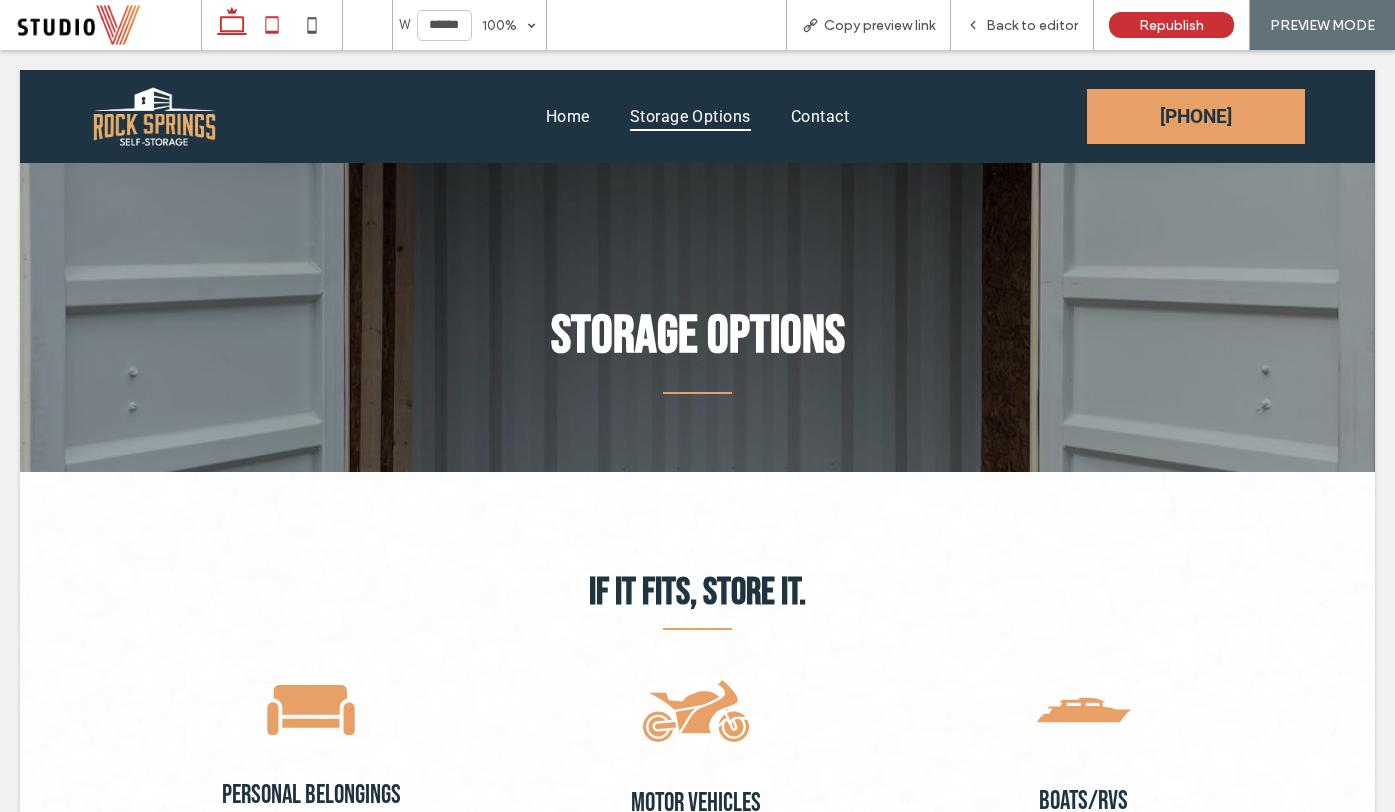scroll, scrollTop: 0, scrollLeft: 0, axis: both 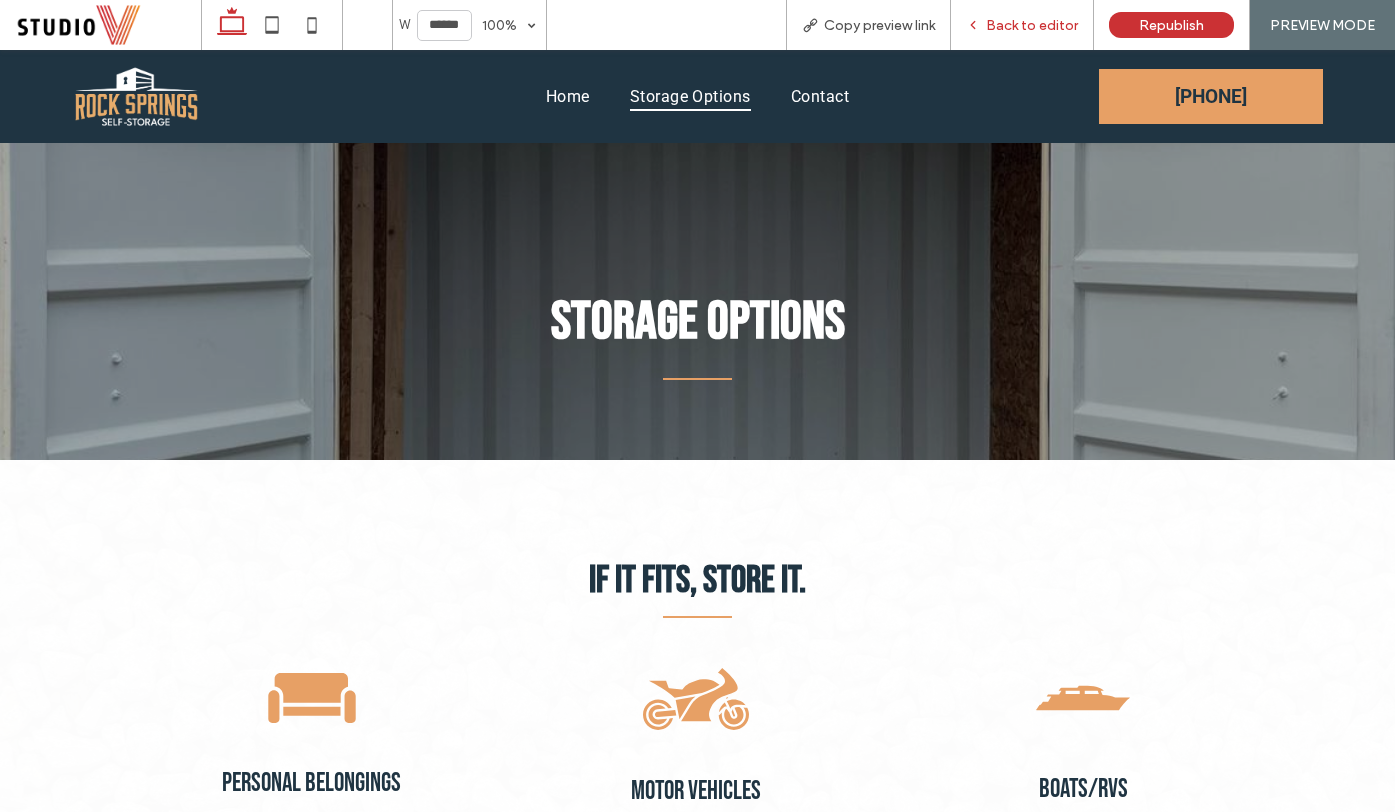 click on "Back to editor" at bounding box center [1022, 25] 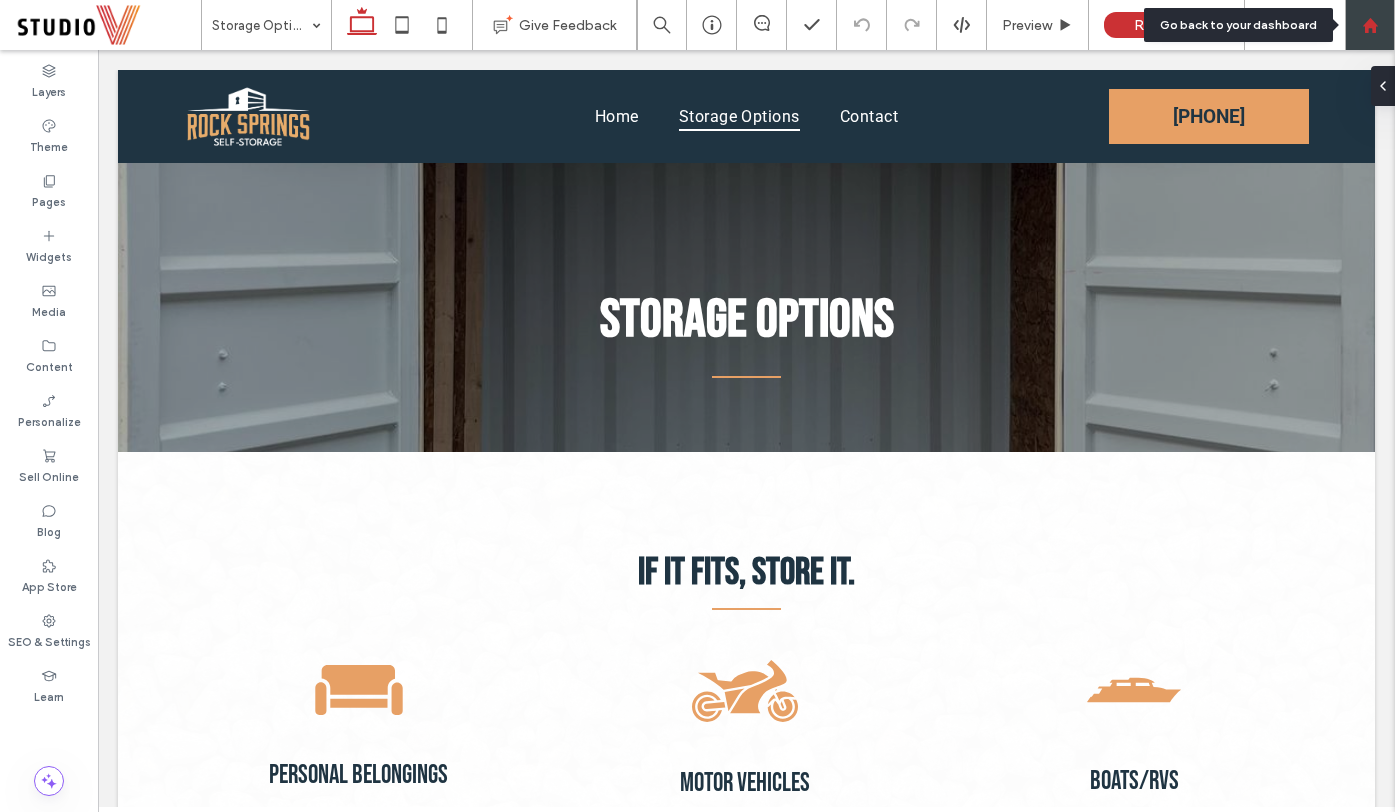 click at bounding box center (1370, 25) 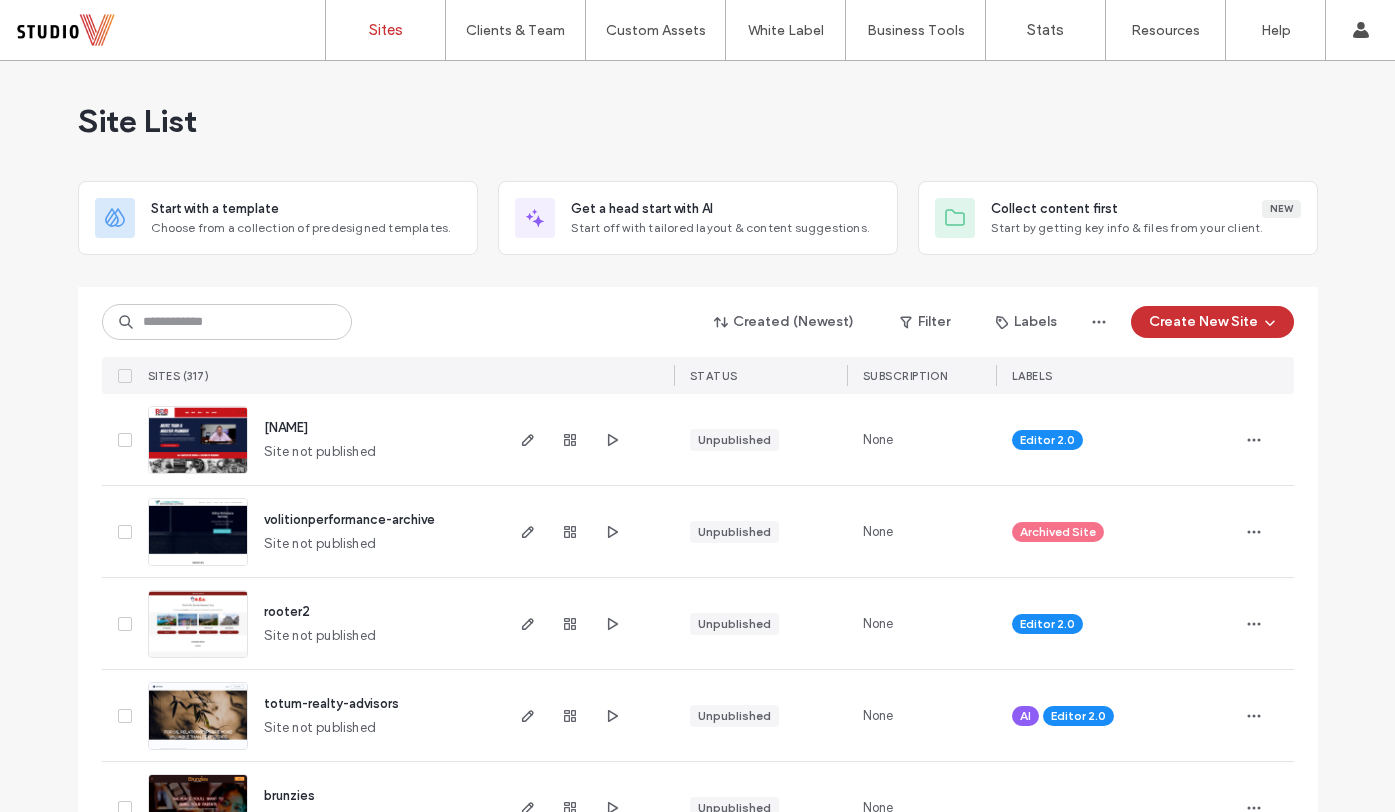 scroll, scrollTop: 0, scrollLeft: 0, axis: both 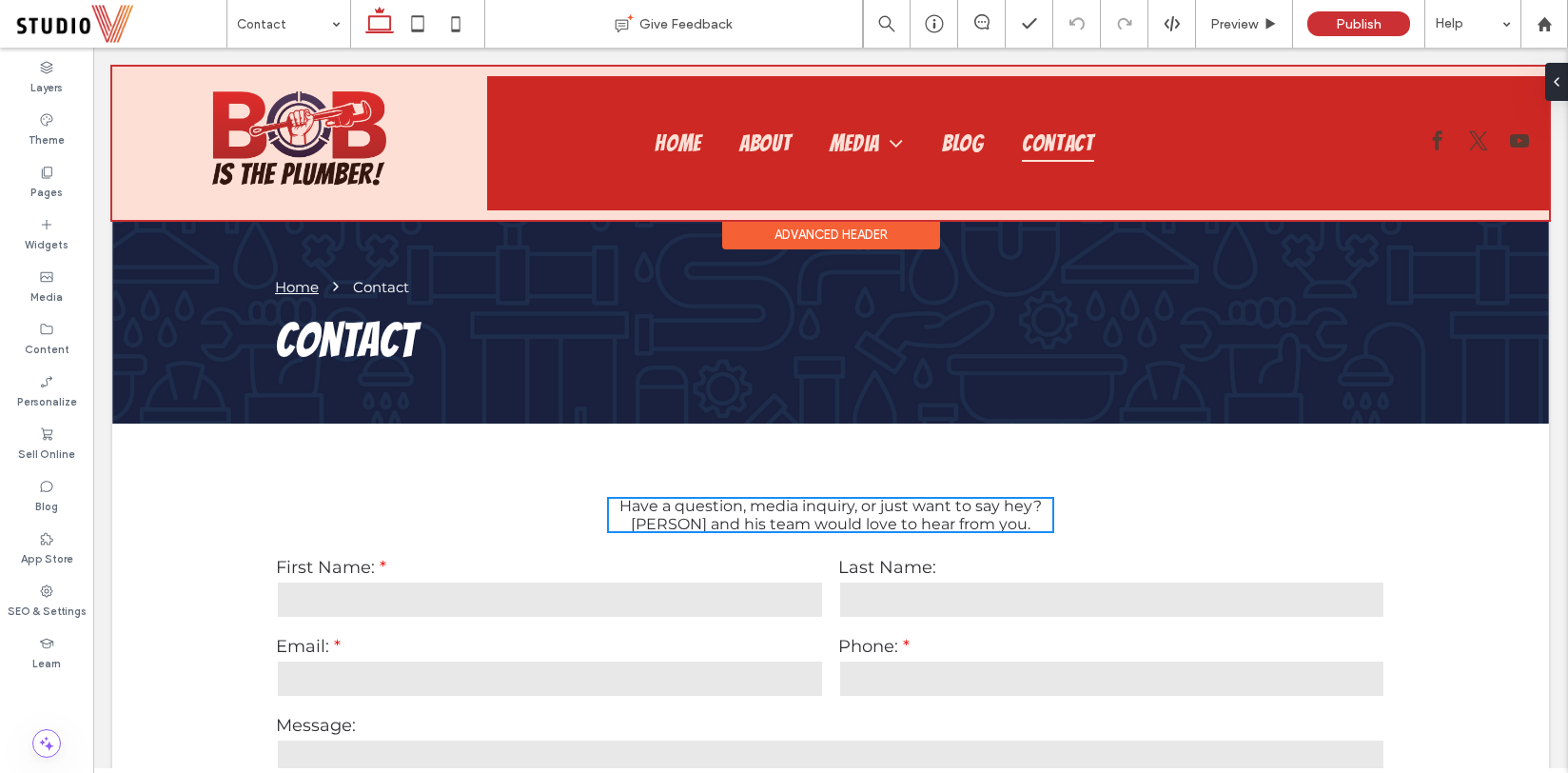 click on "Advanced Header" at bounding box center (831, 221) 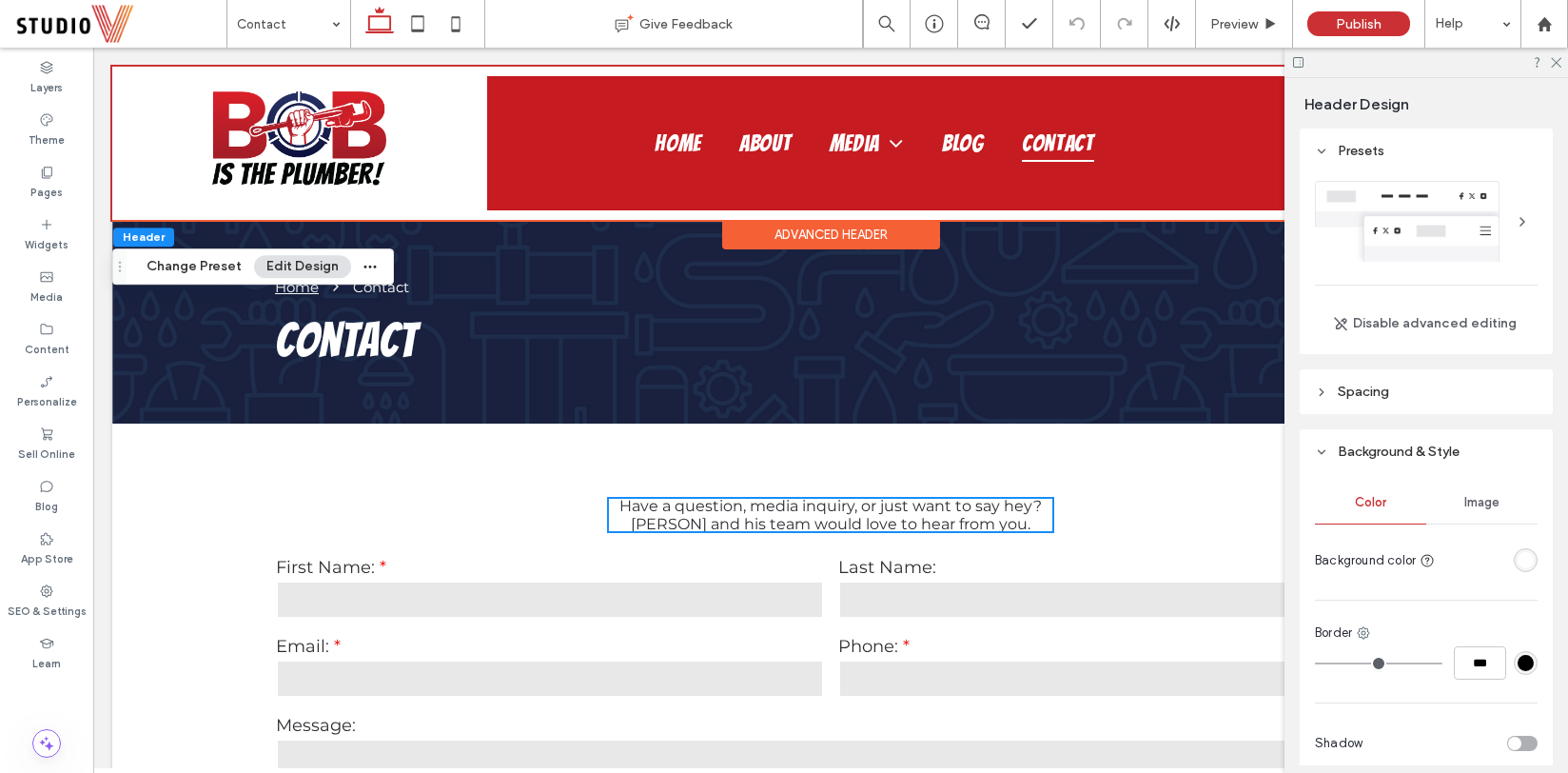 click at bounding box center [1426, 62] 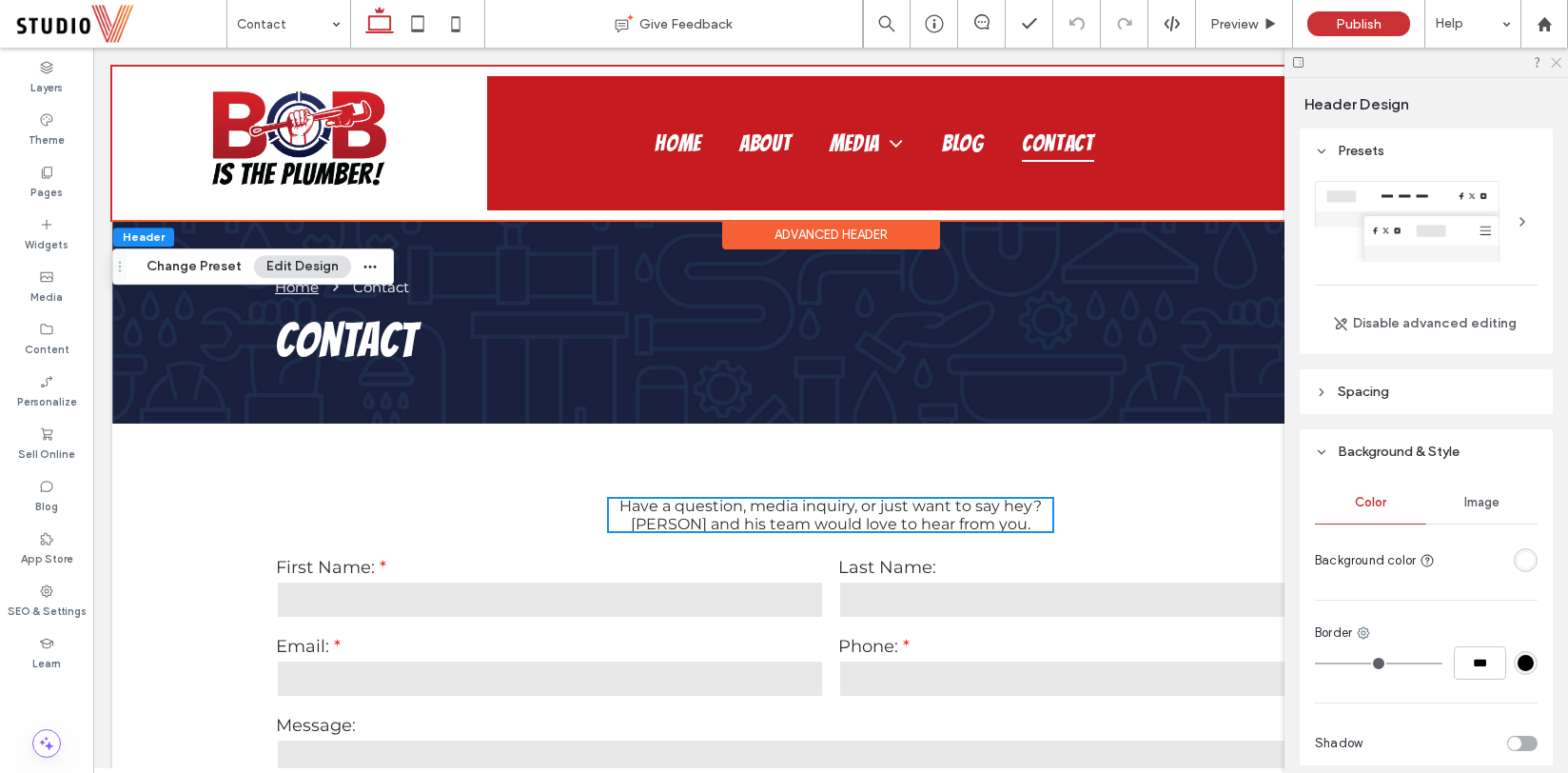 click 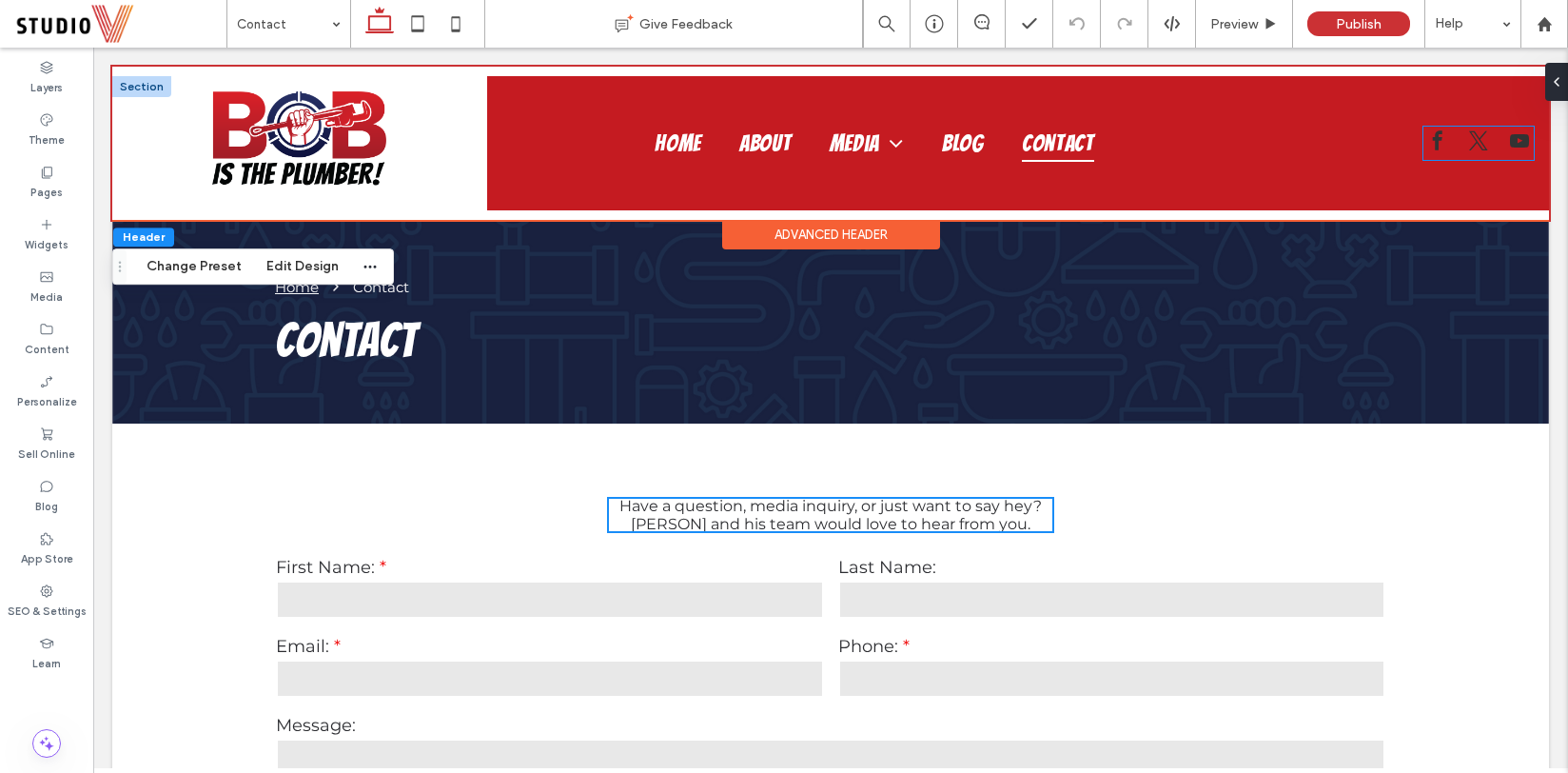 click at bounding box center (1479, 143) 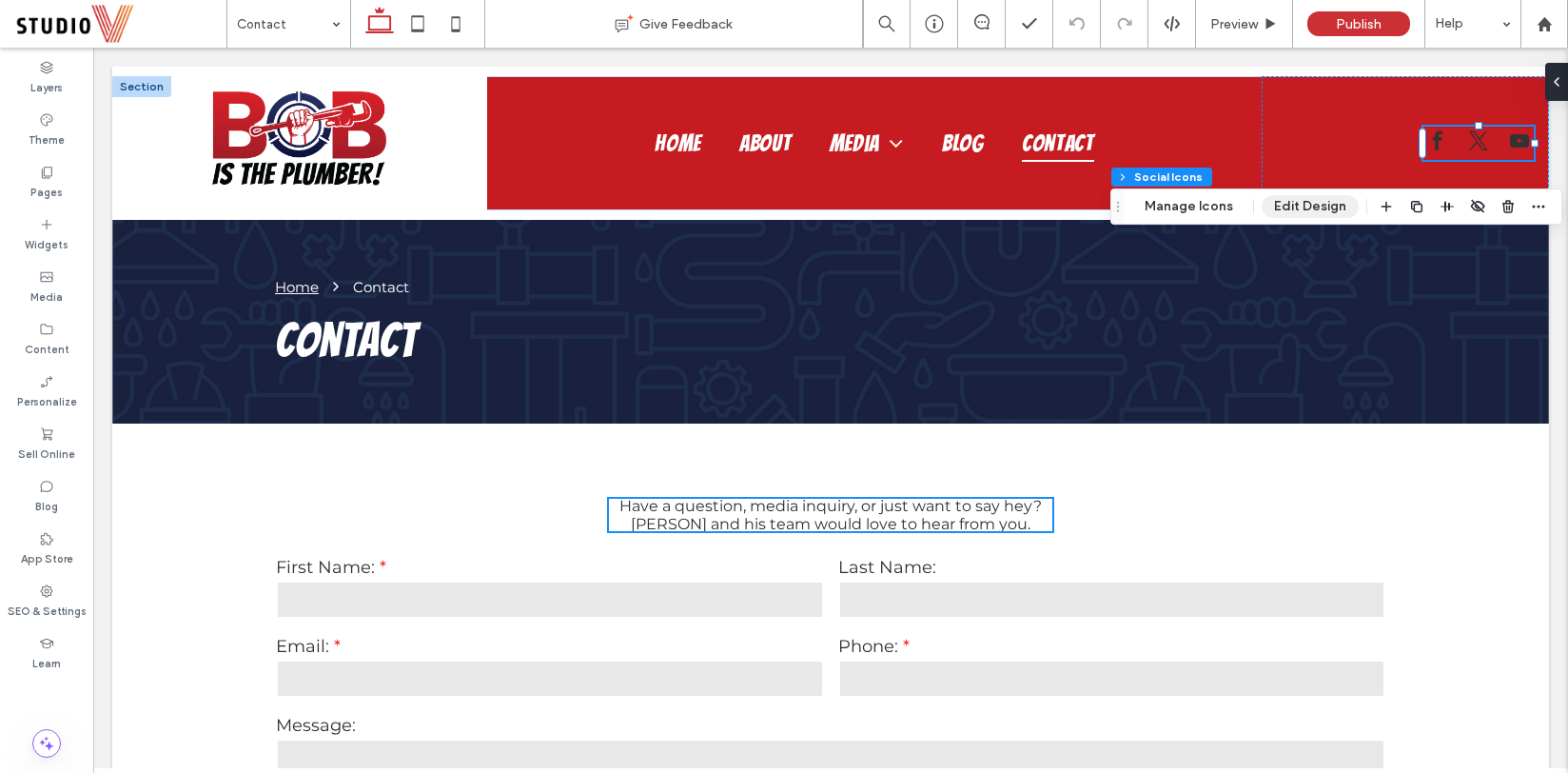 click on "Edit Design" at bounding box center (1310, 207) 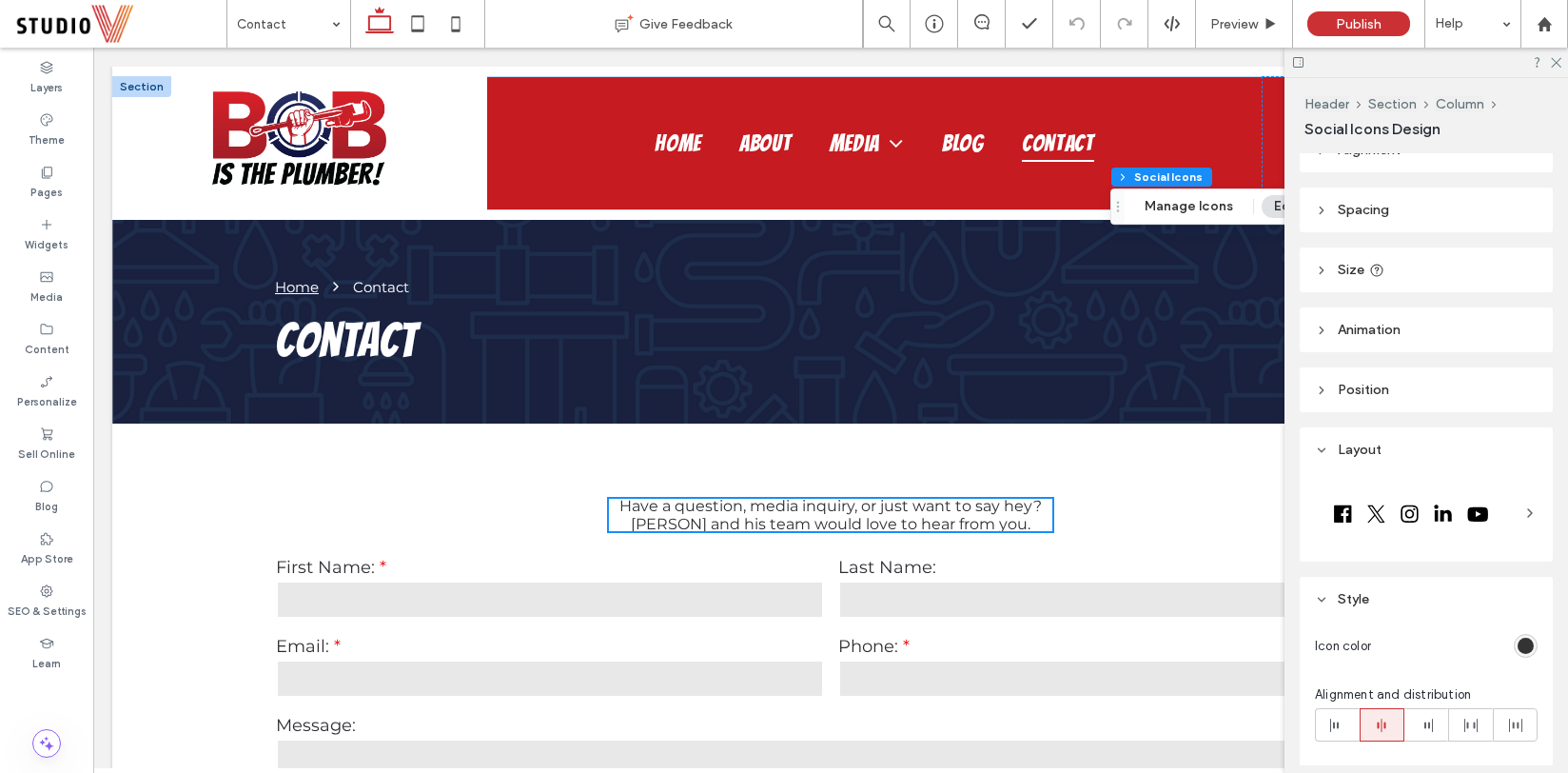 scroll, scrollTop: 0, scrollLeft: 0, axis: both 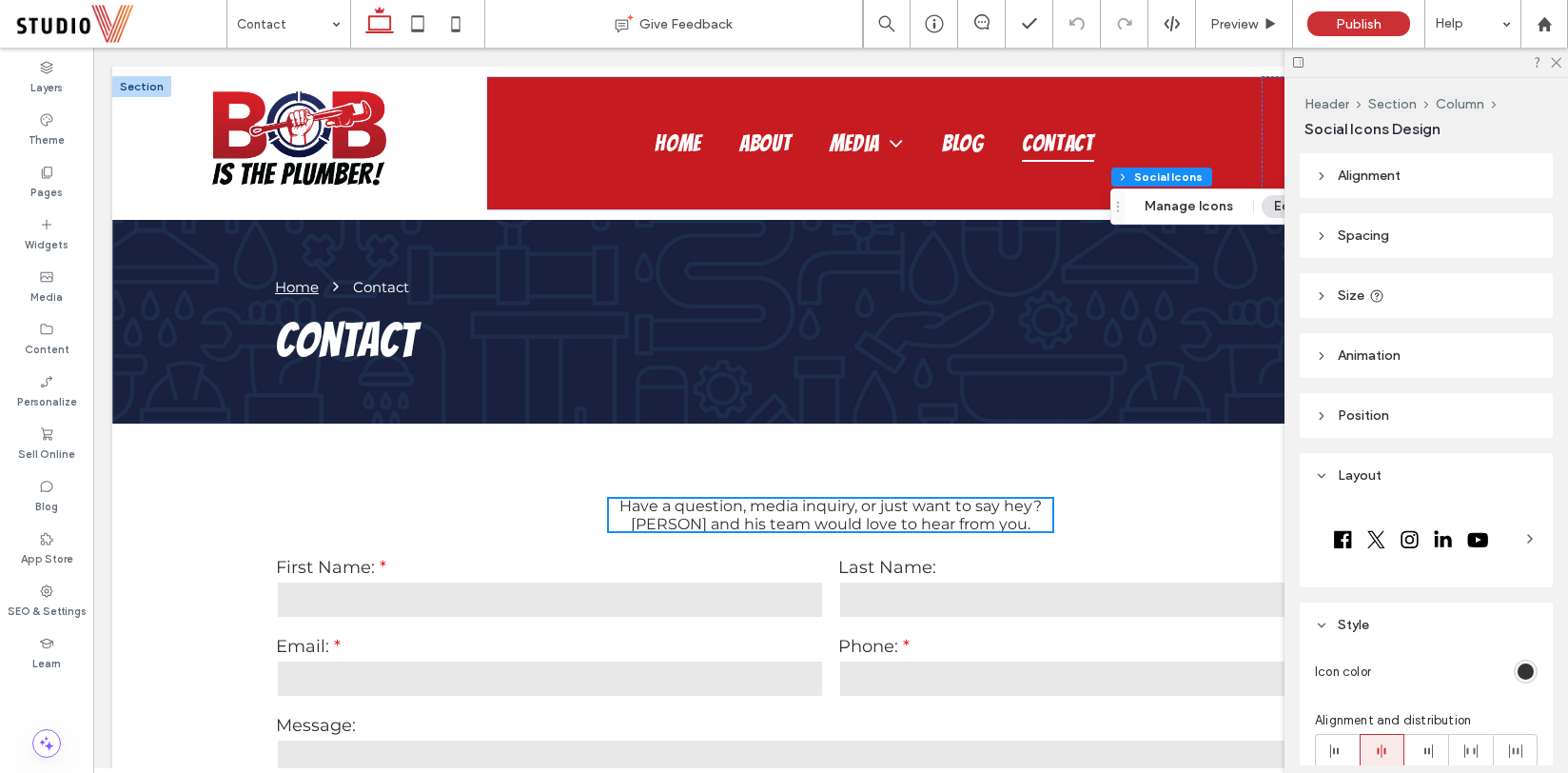 click 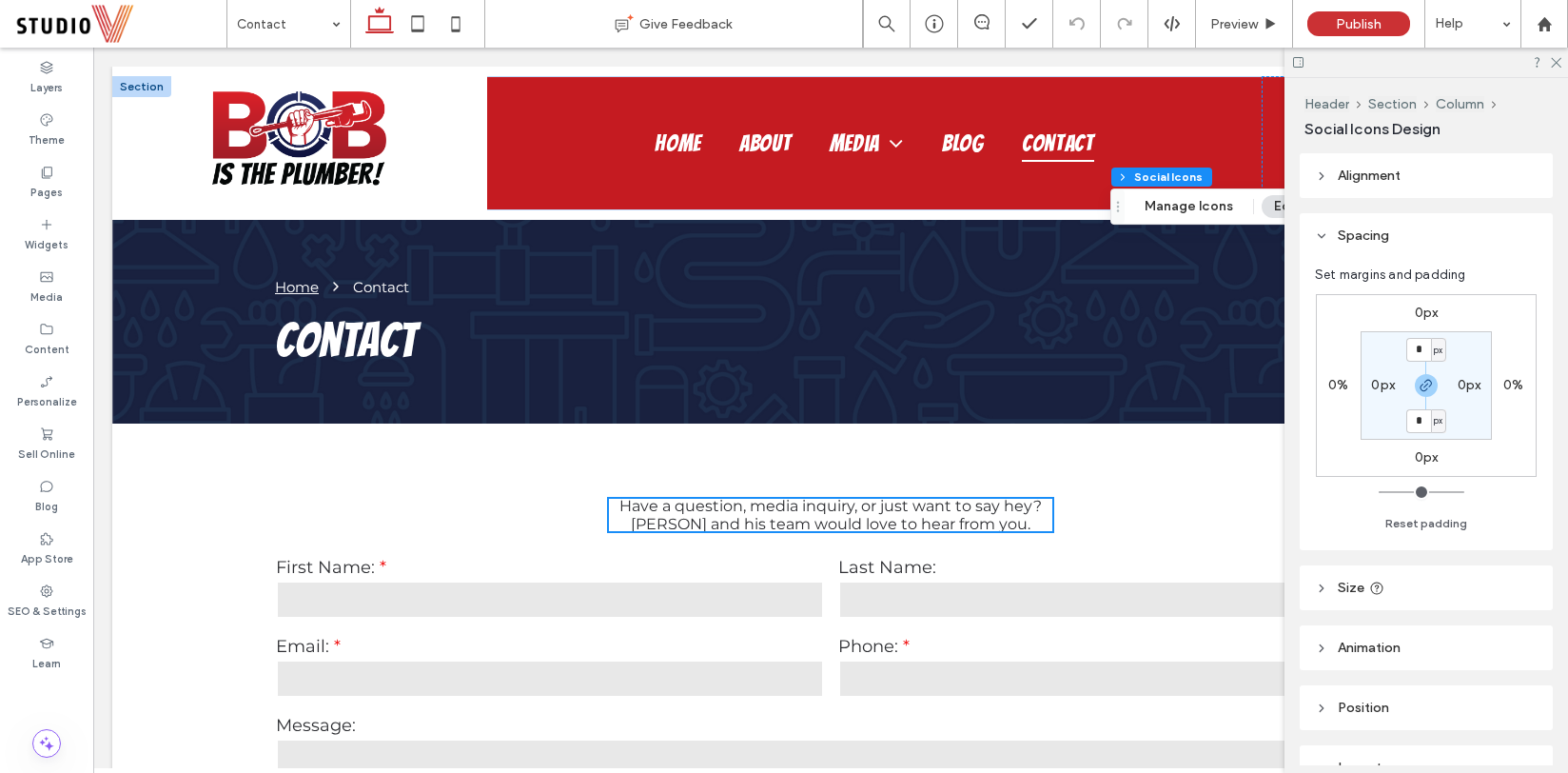 click 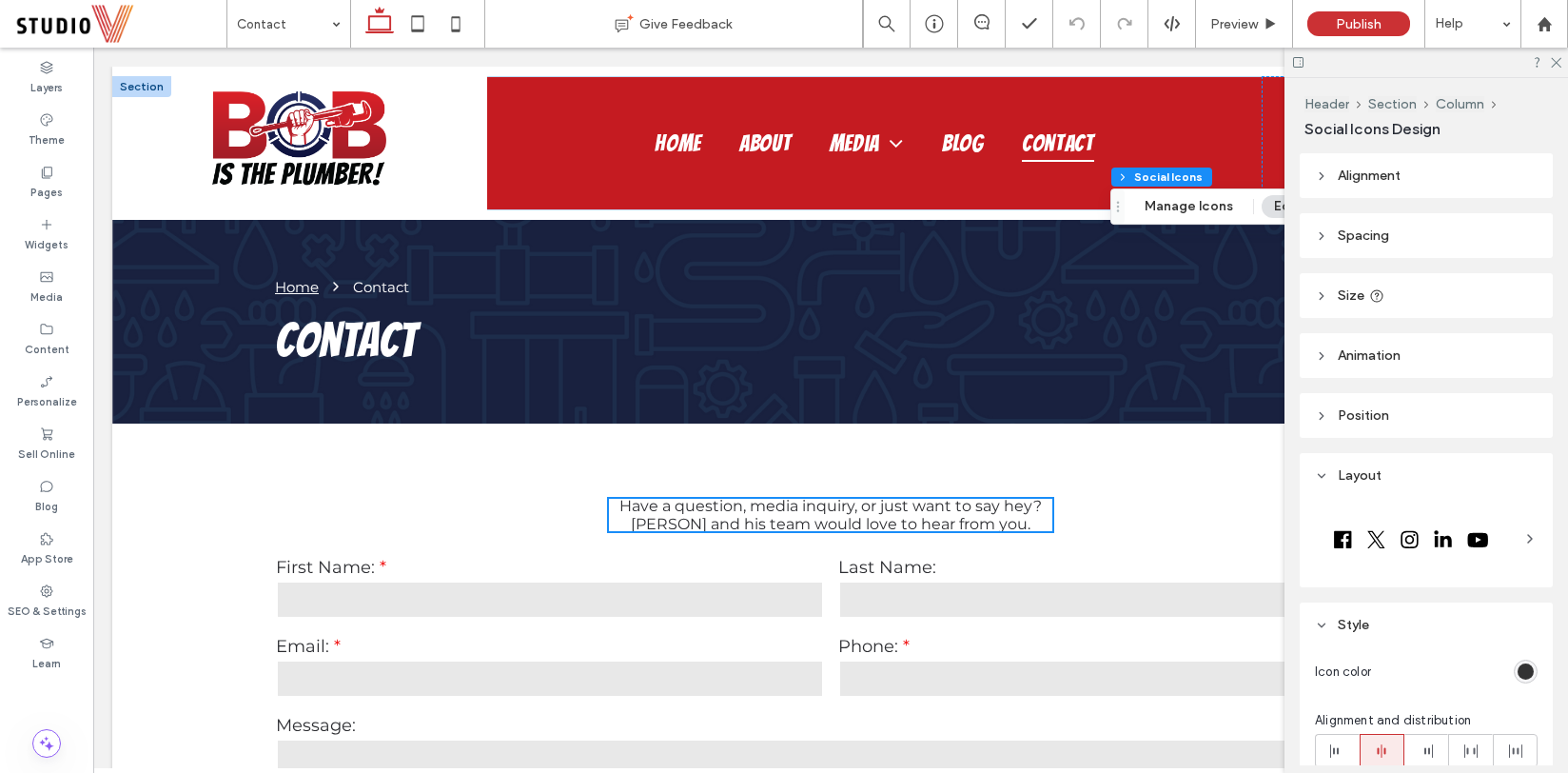 click on "Alignment" at bounding box center (1426, 175) 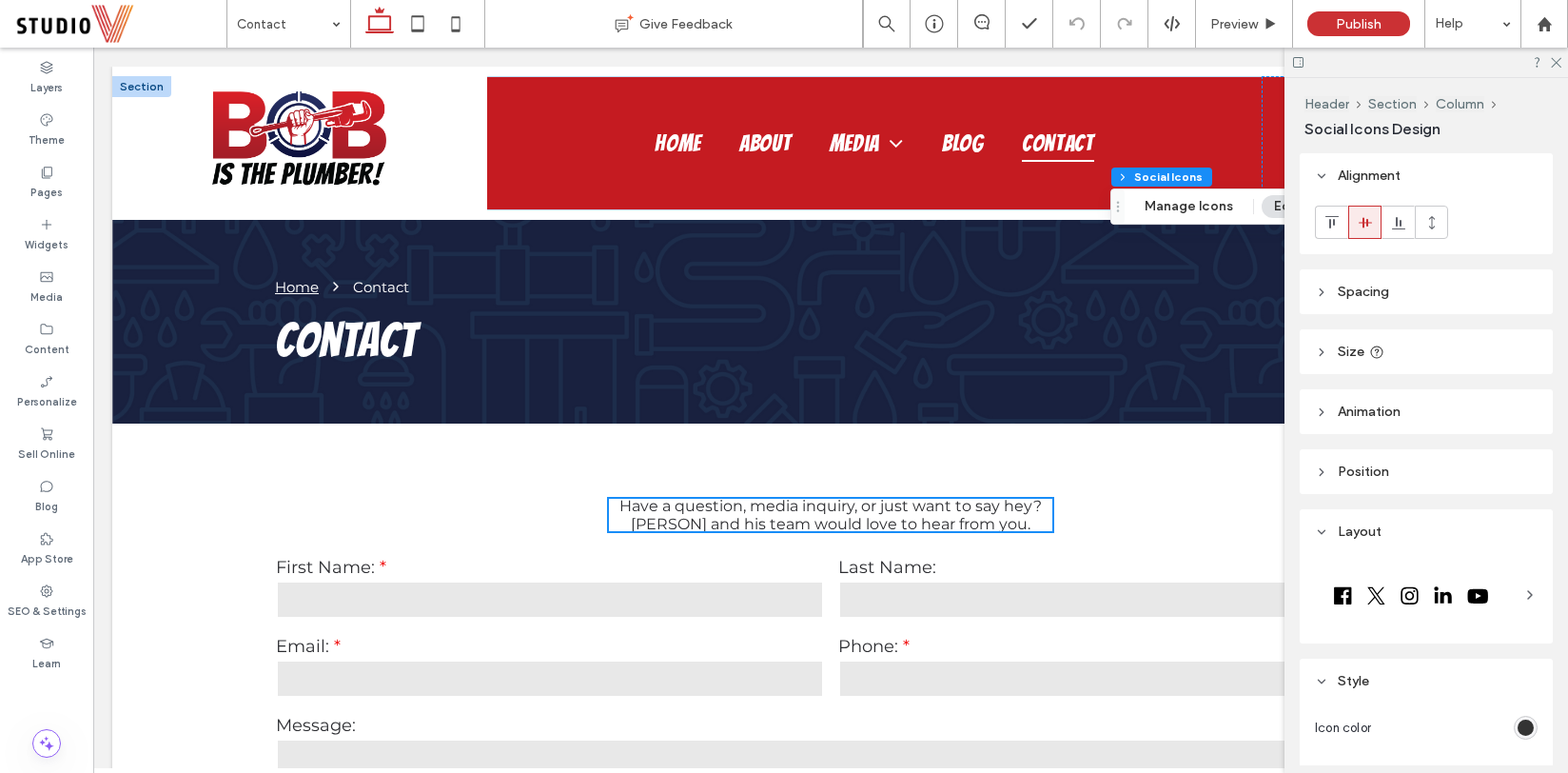 click on "Alignment" at bounding box center [1426, 175] 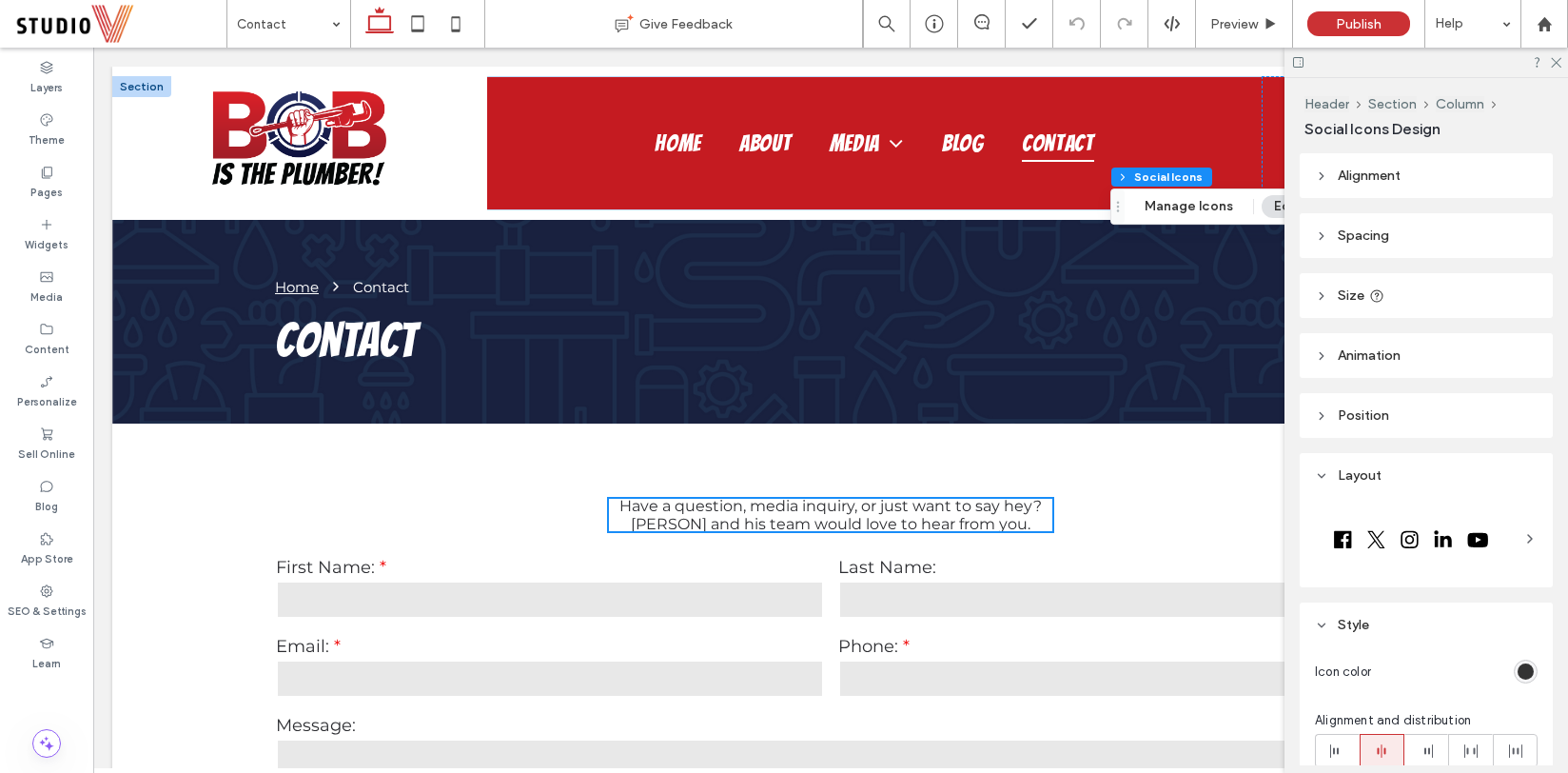 click 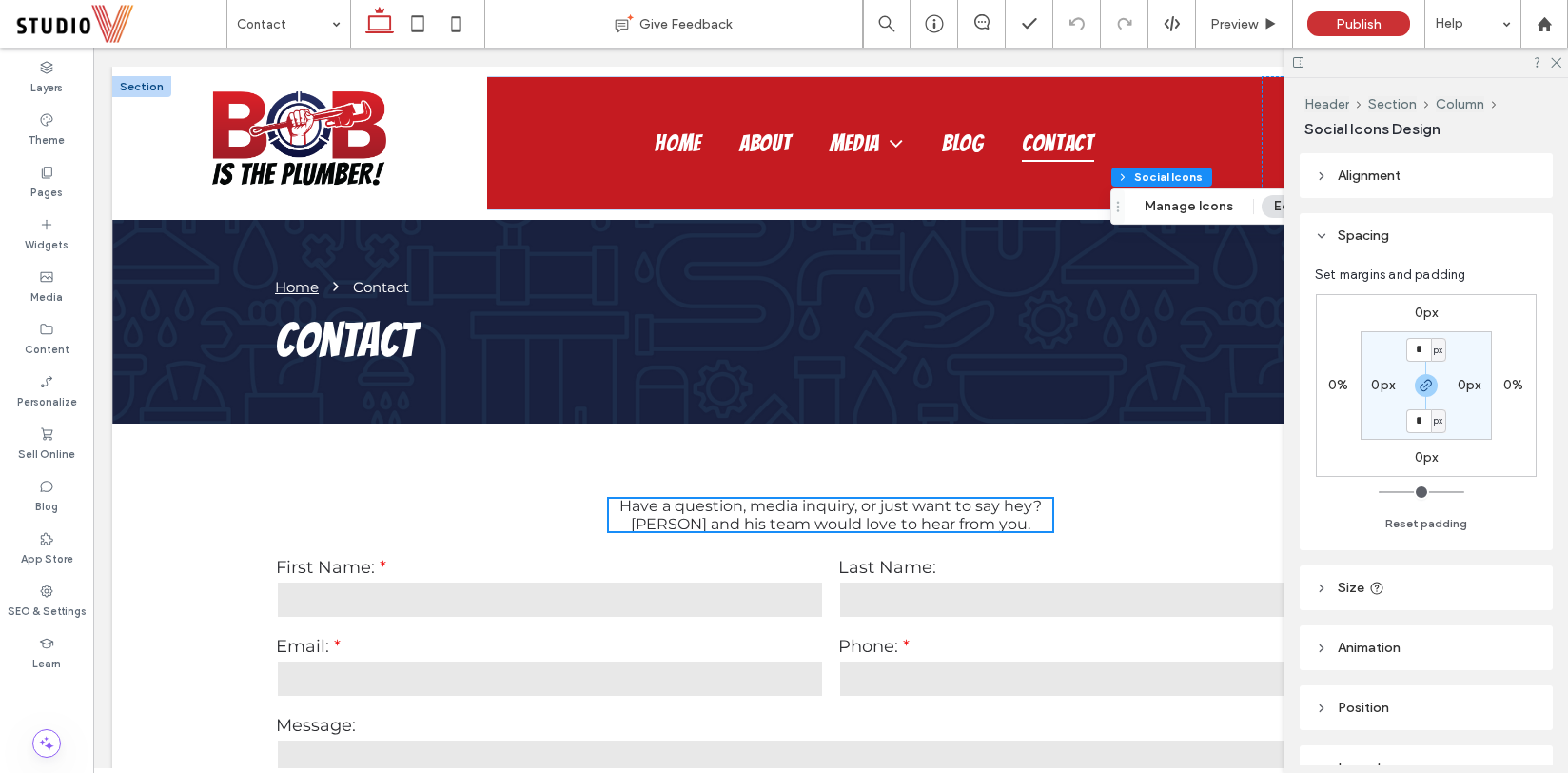 click 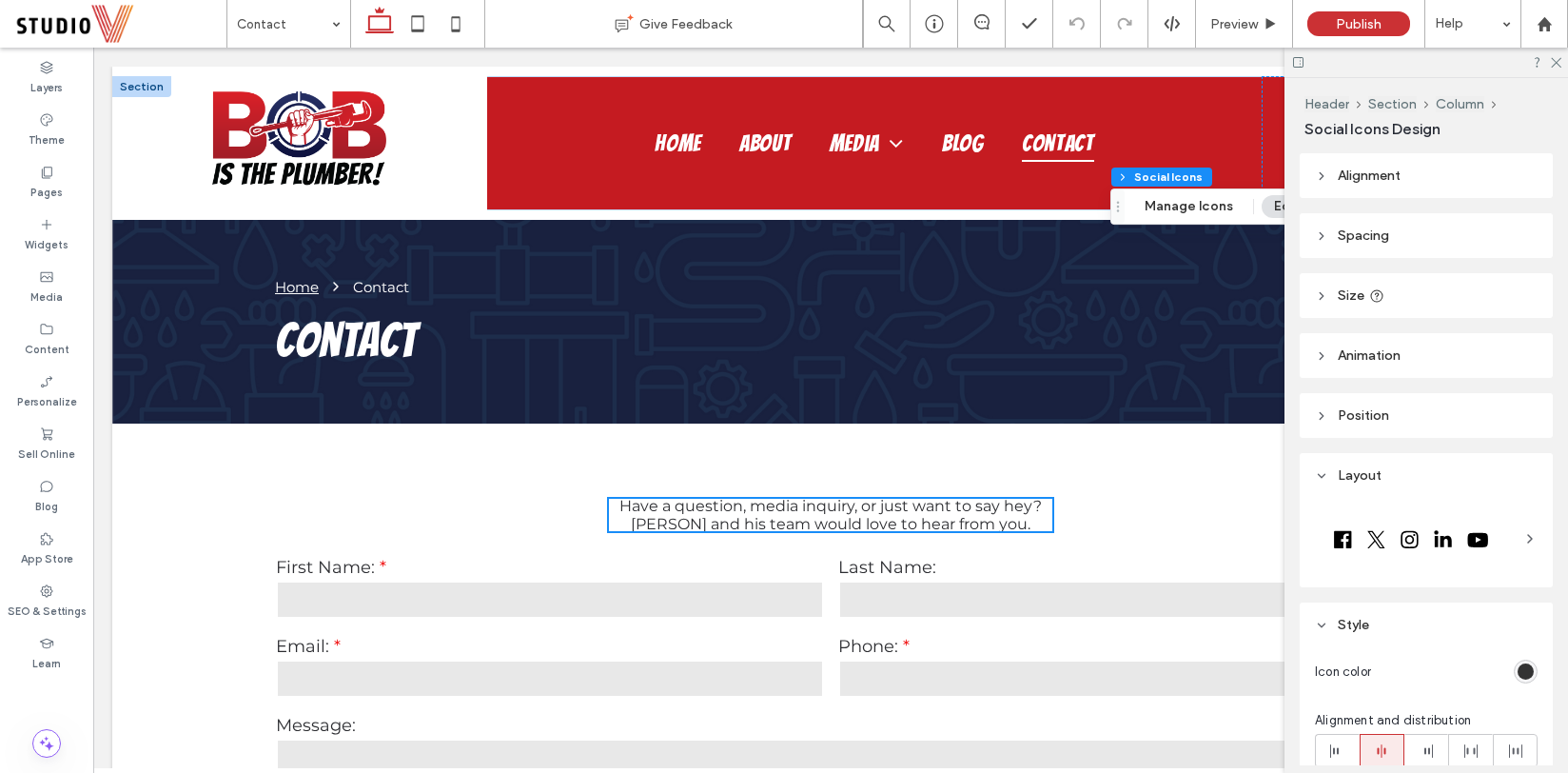click on "Animation" at bounding box center (1426, 355) 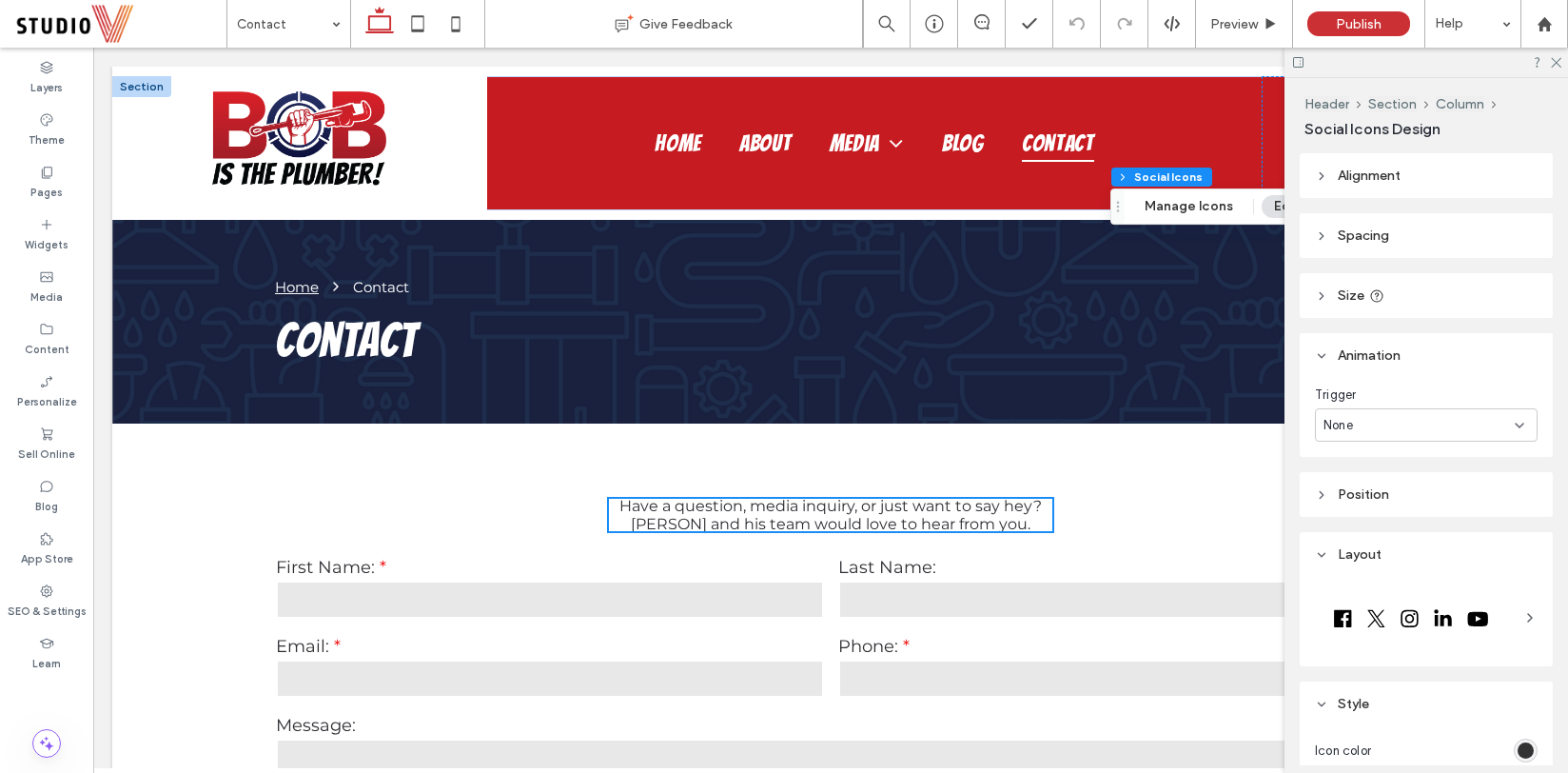 click on "Animation" at bounding box center [1426, 355] 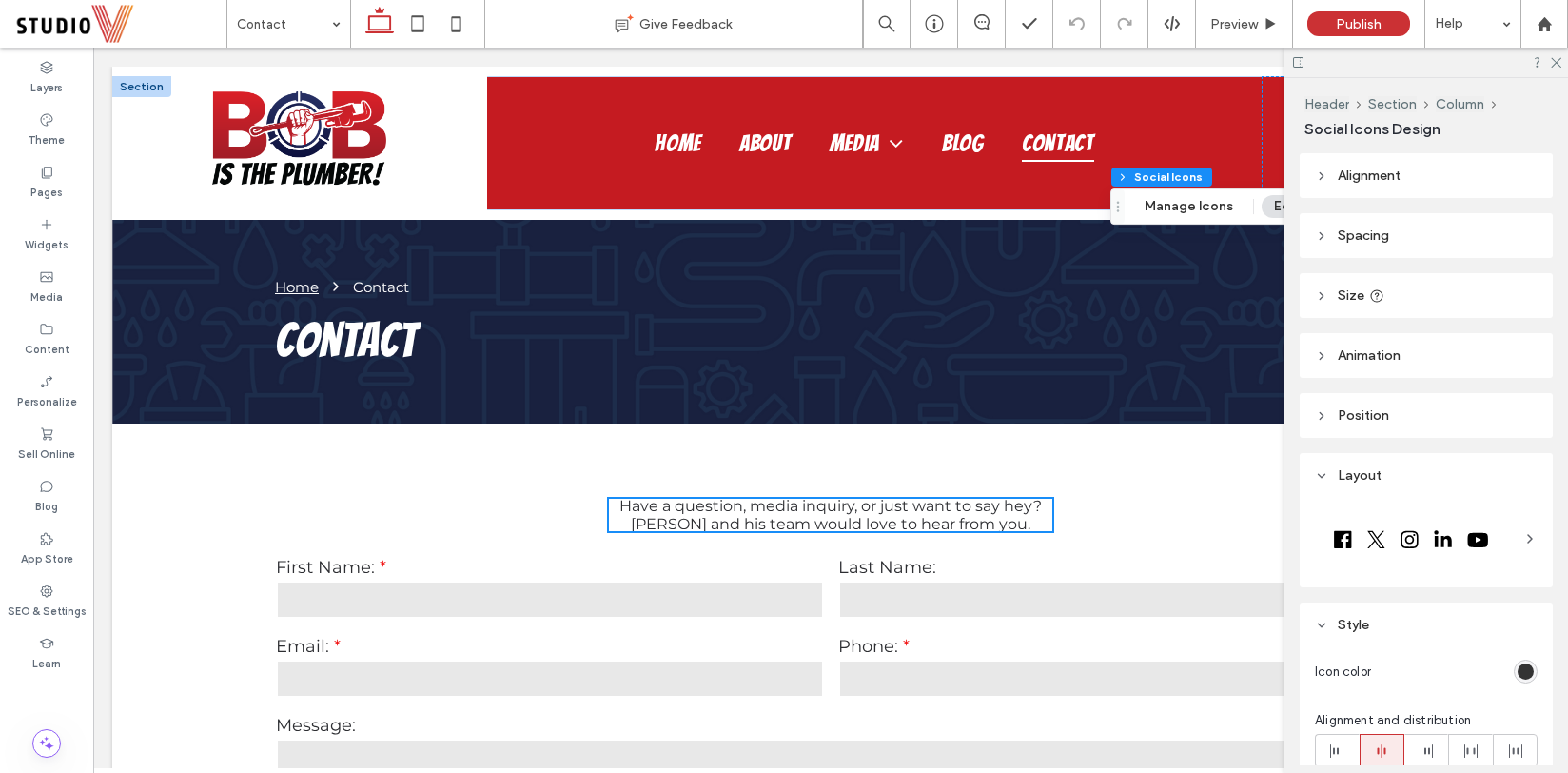 click on "Position" at bounding box center (1426, 415) 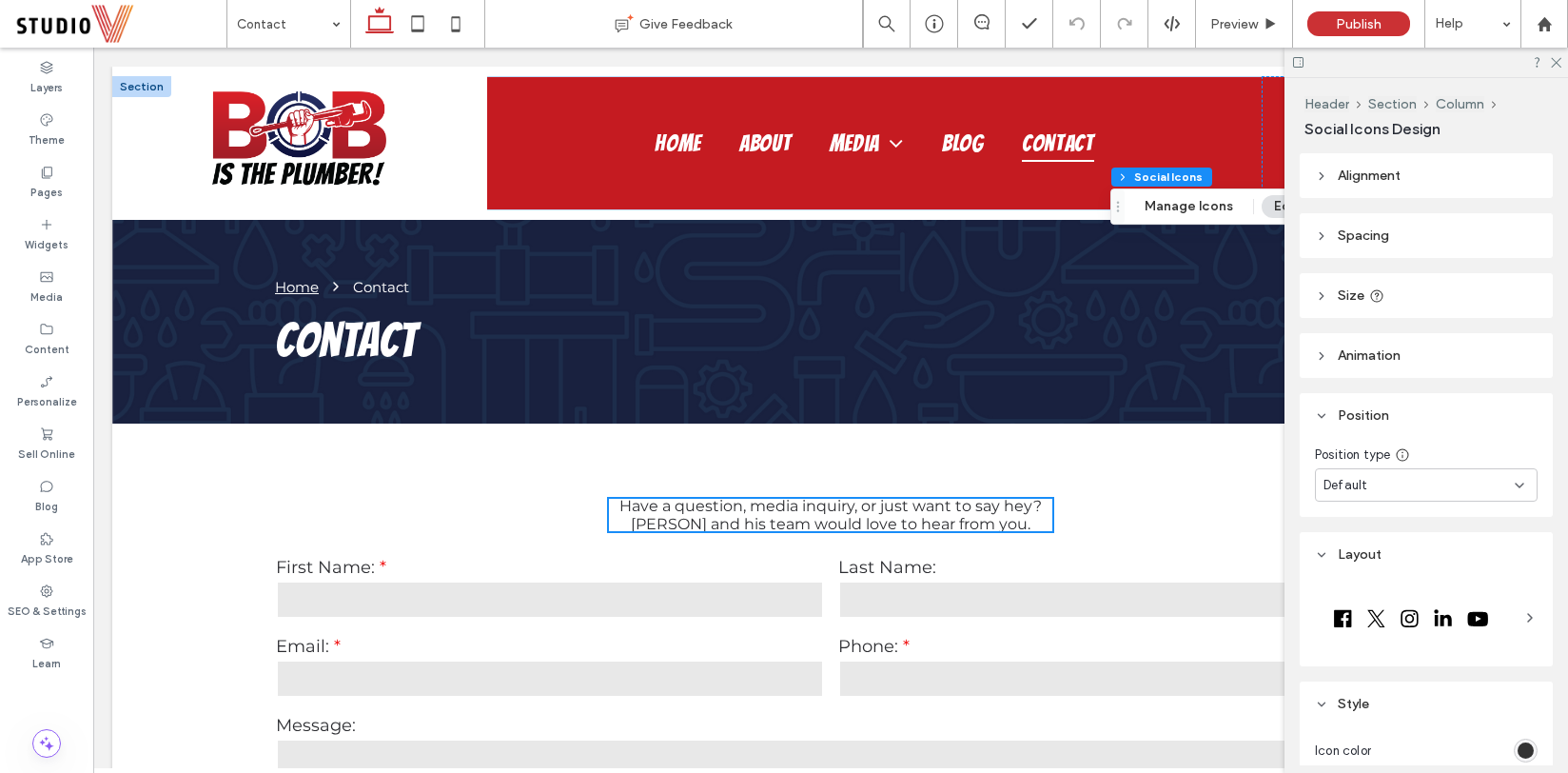 click on "Position" at bounding box center (1426, 415) 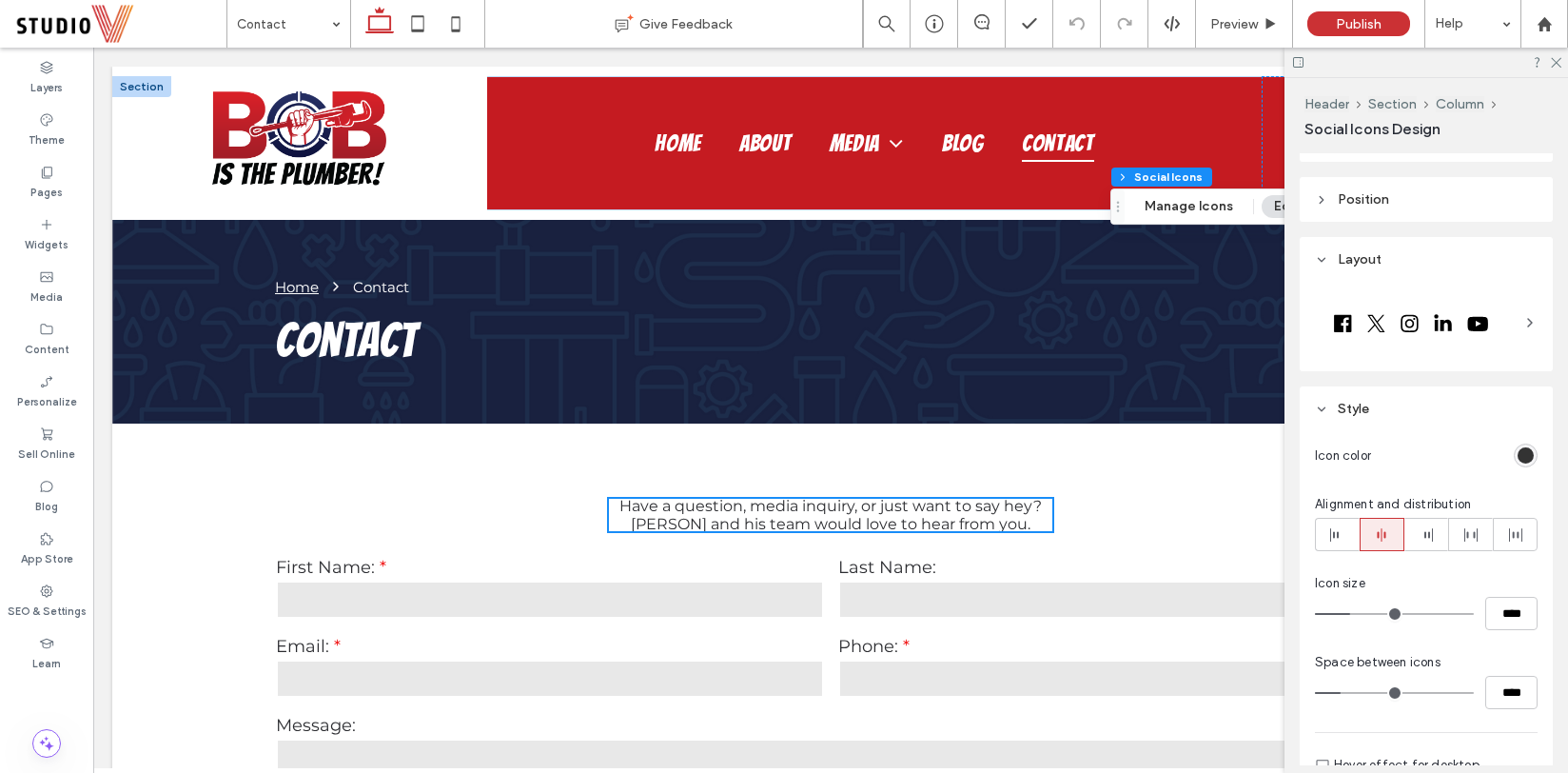 scroll, scrollTop: 0, scrollLeft: 0, axis: both 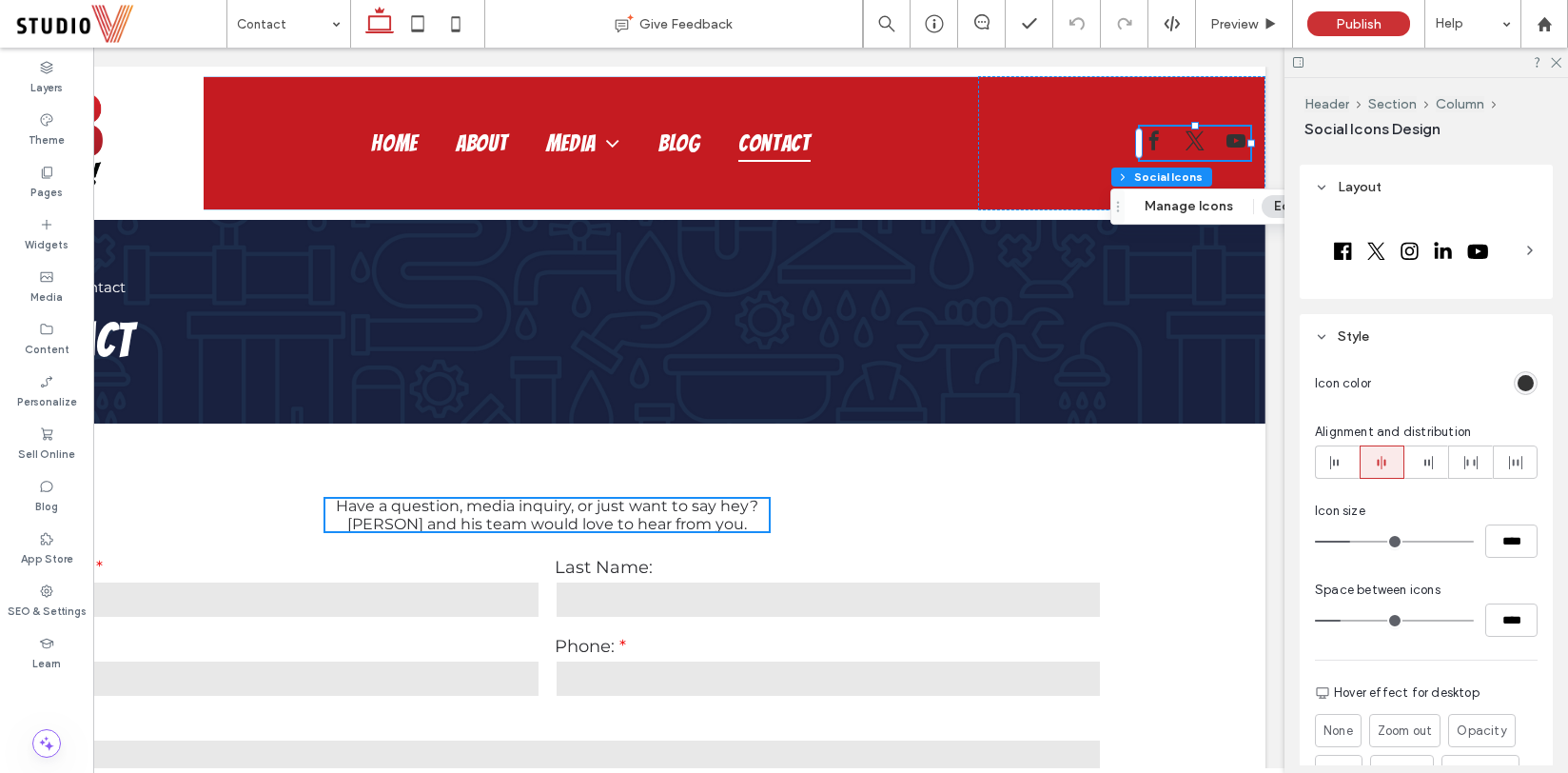 click at bounding box center [1525, 383] 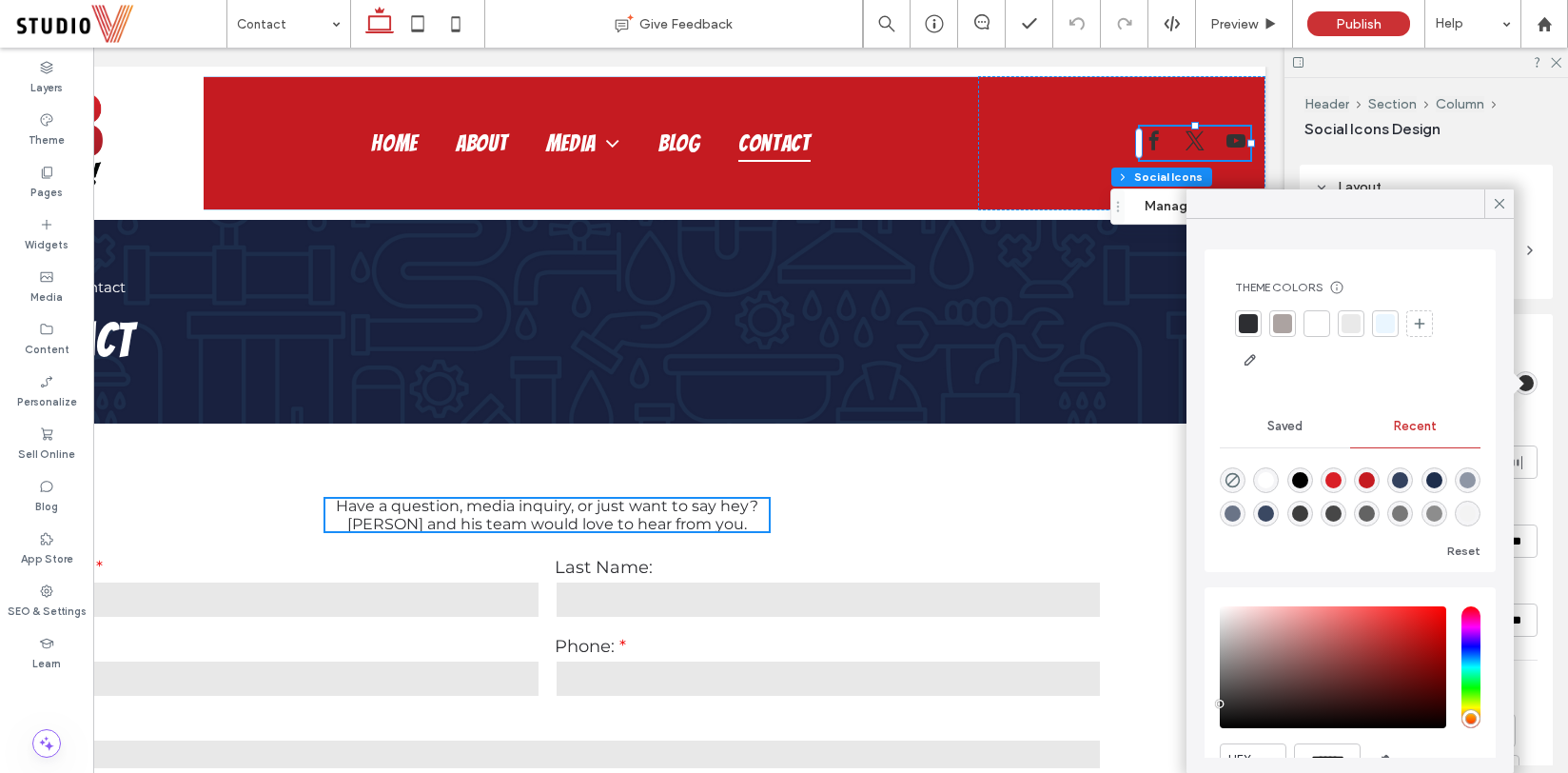 click at bounding box center [1265, 480] 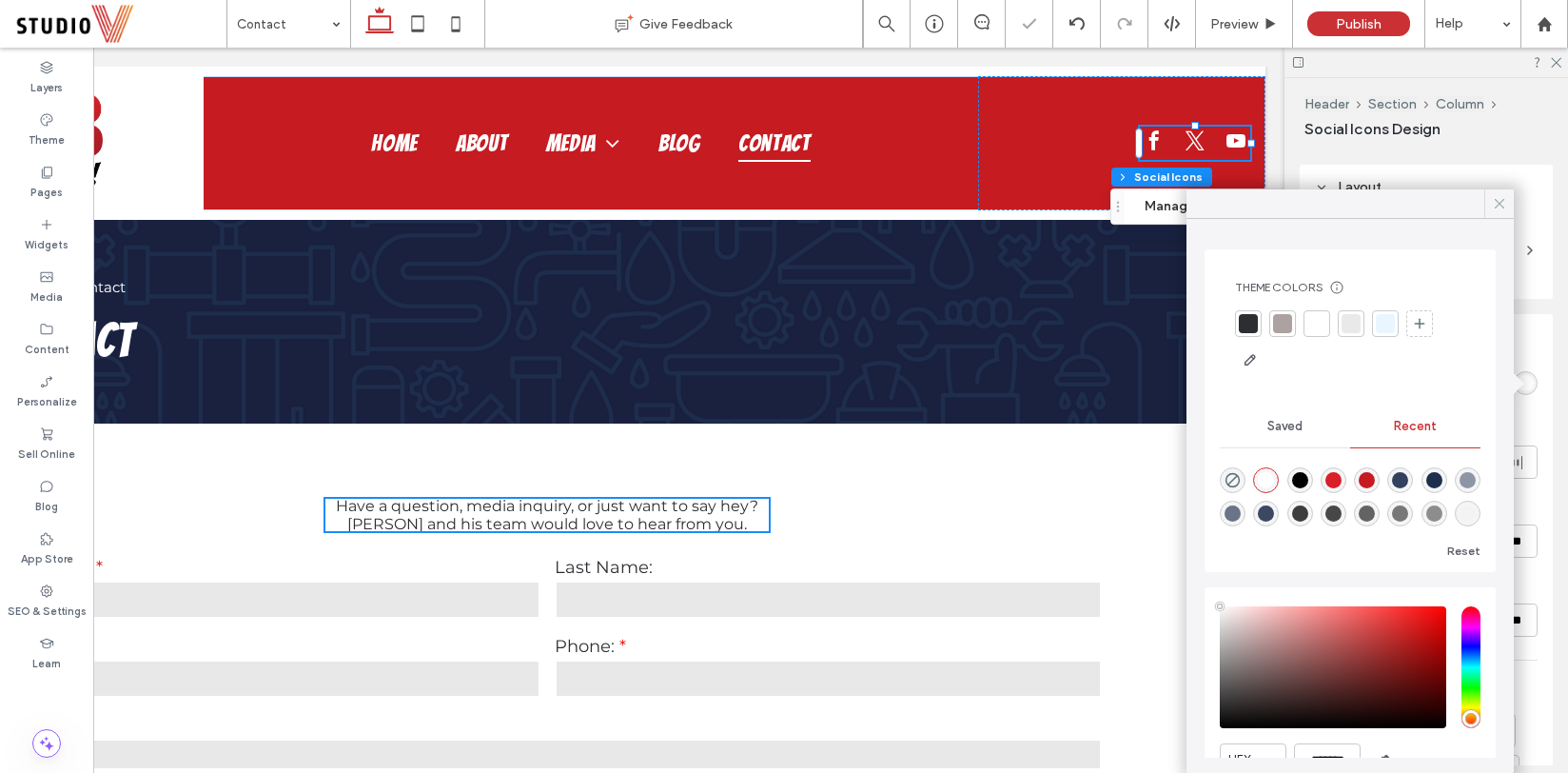 click at bounding box center (1499, 204) 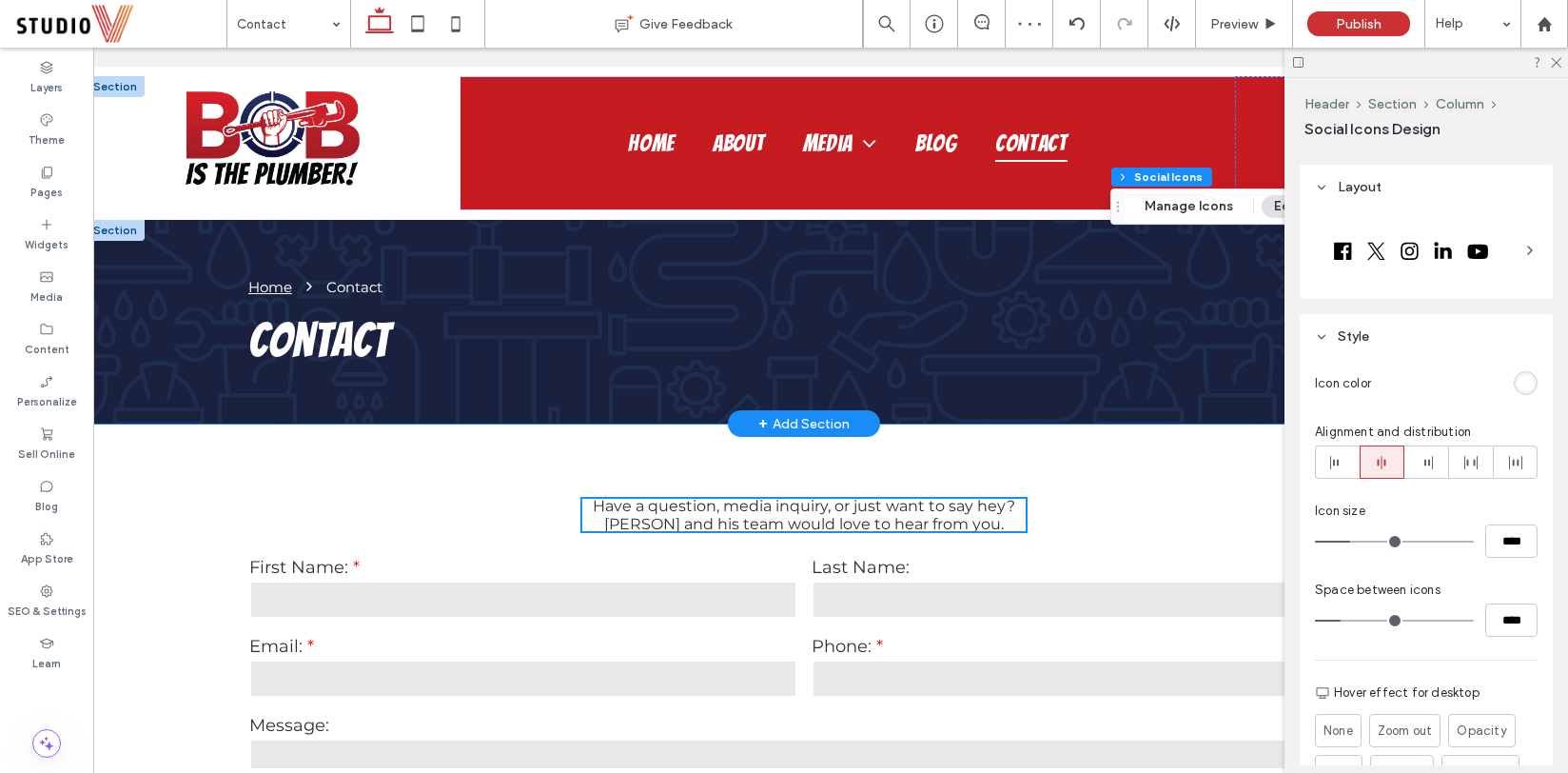 scroll, scrollTop: 0, scrollLeft: 7, axis: horizontal 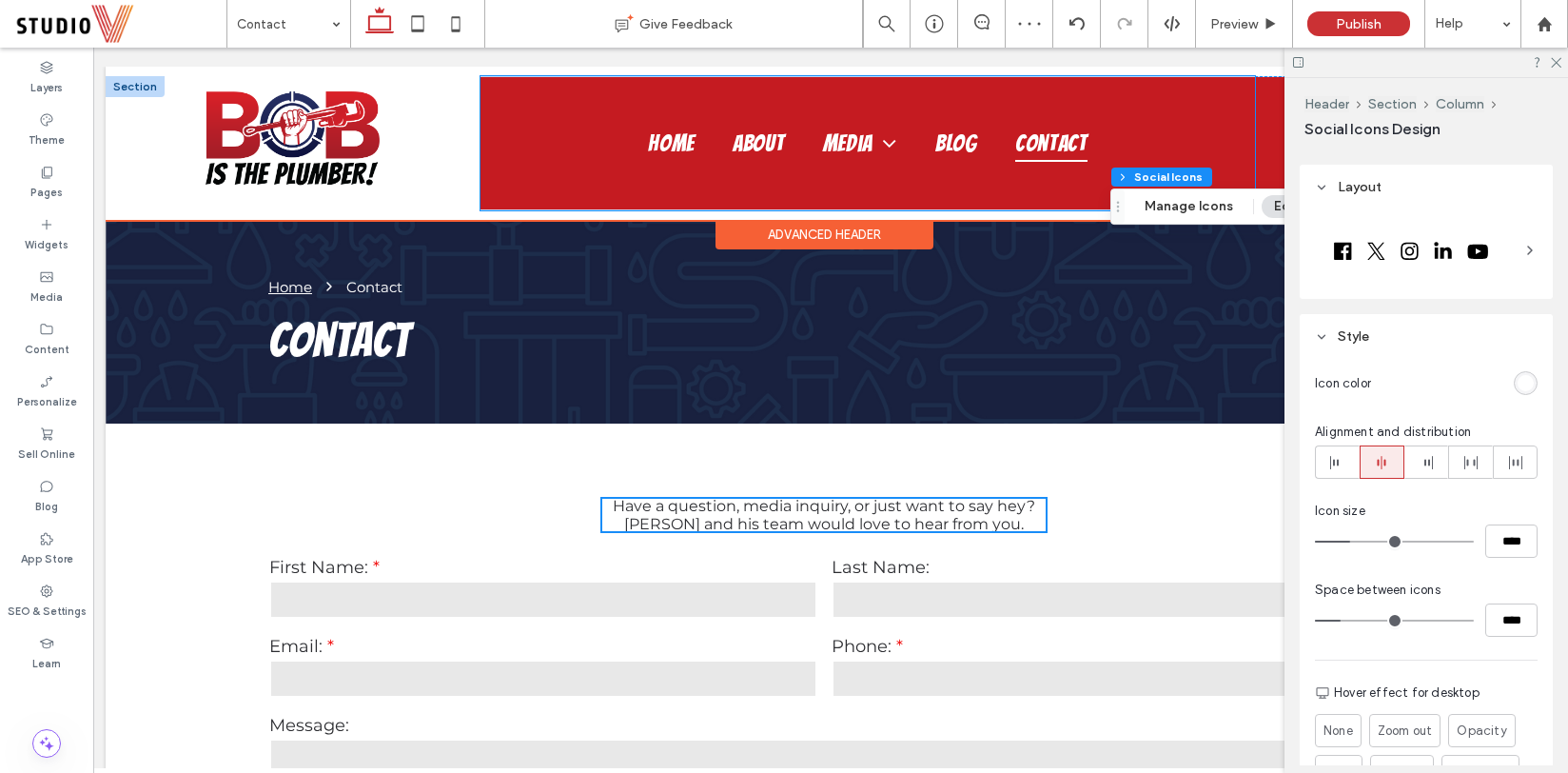 click on "Home
About
Media
Plumbing Education
Blog
Contact" at bounding box center [868, 143] 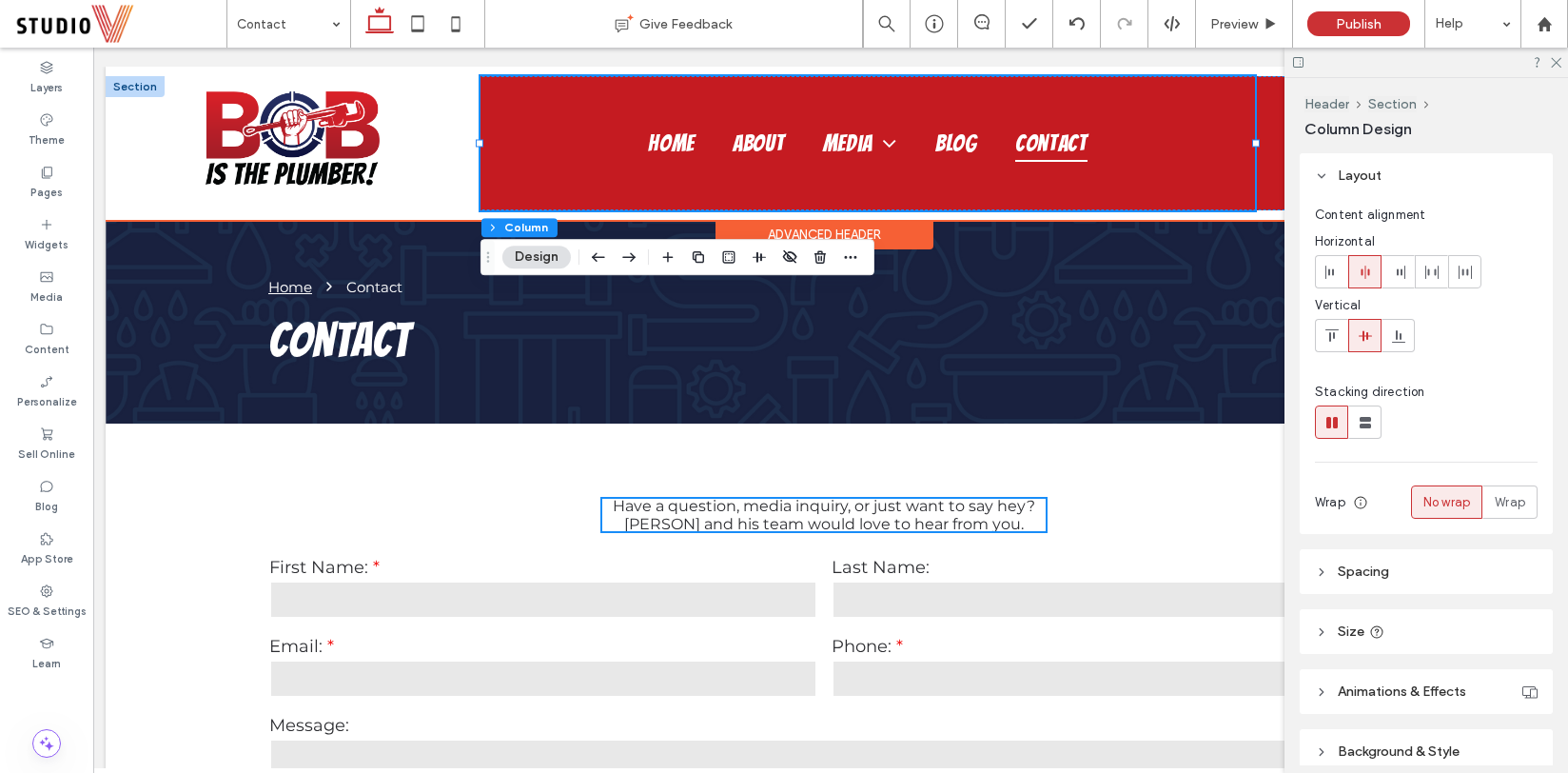 click on "Home
About
Media
Plumbing Education
Blog
Contact
Section
Advanced Header" at bounding box center (824, 143) 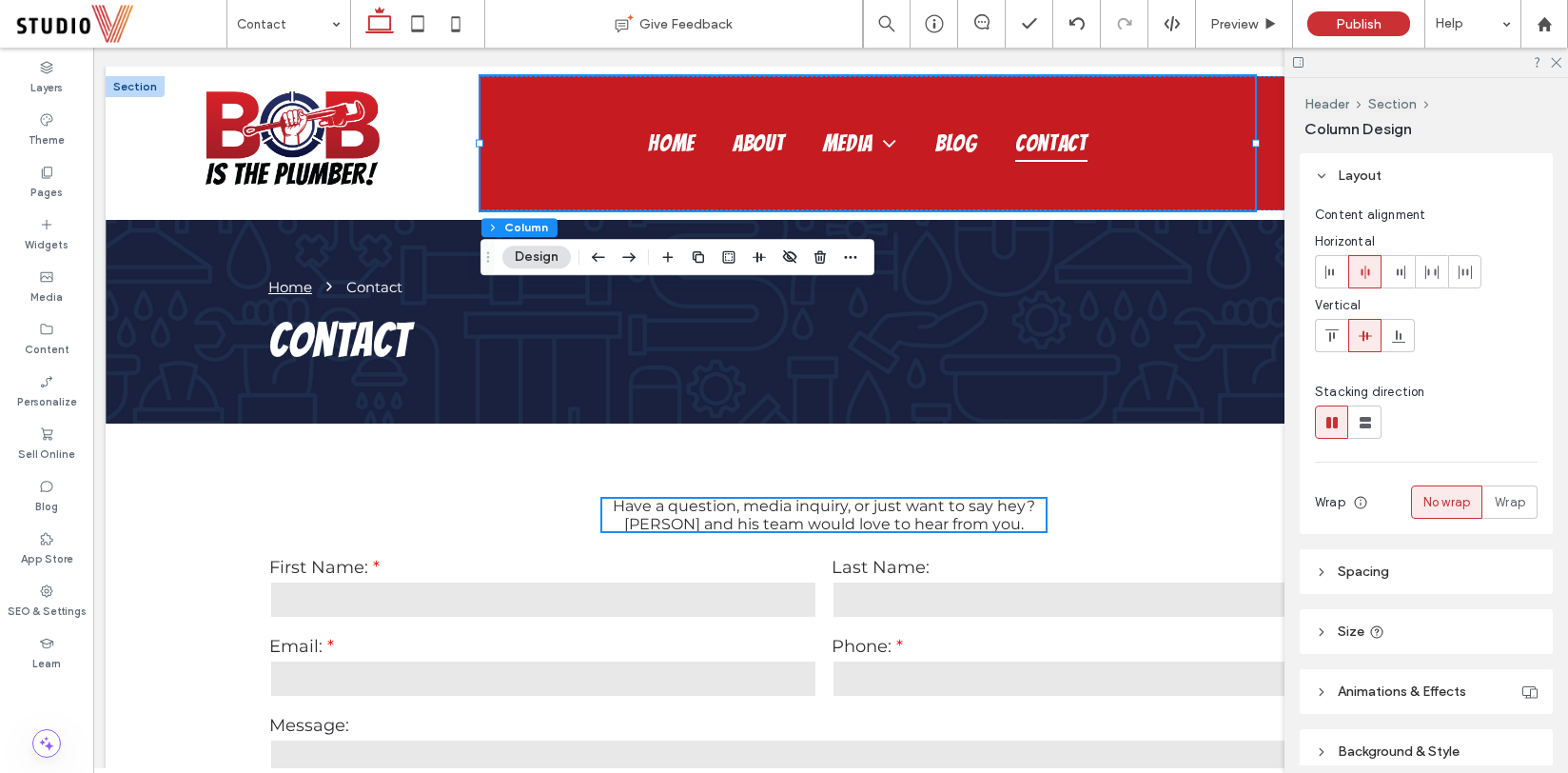 click on "Home
About
Media
Plumbing Education
Blog
Contact
Section
Advanced Header
Section
Home
About
Media
Plumbing Education
Blog
Contact
Section
Get in touch
[PHONE] [EMAIL]
Section
Menu
Home Contact
Contact
Section + Add Section
Contact Us" at bounding box center [824, 840] 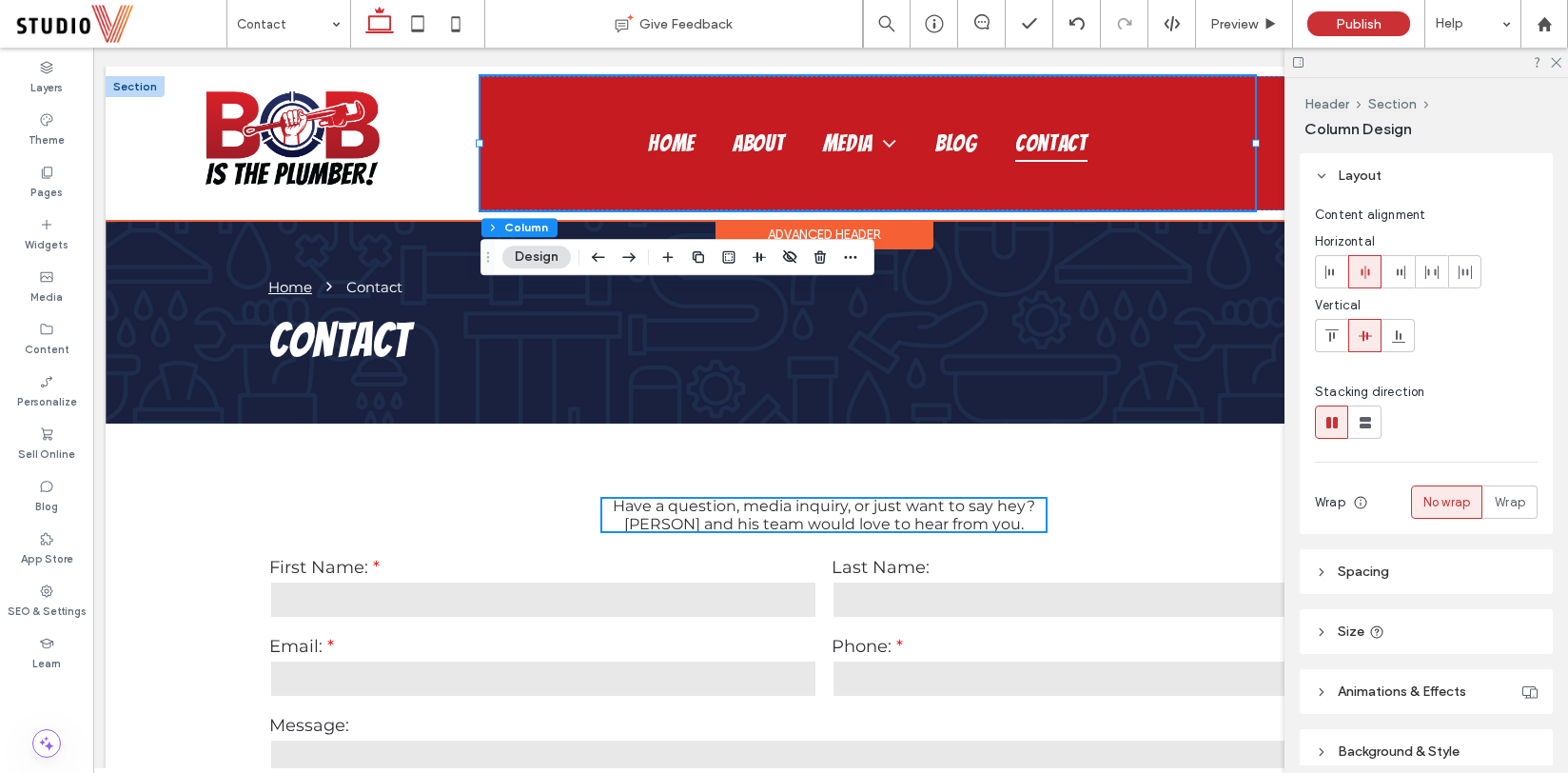 click at bounding box center (135, 87) 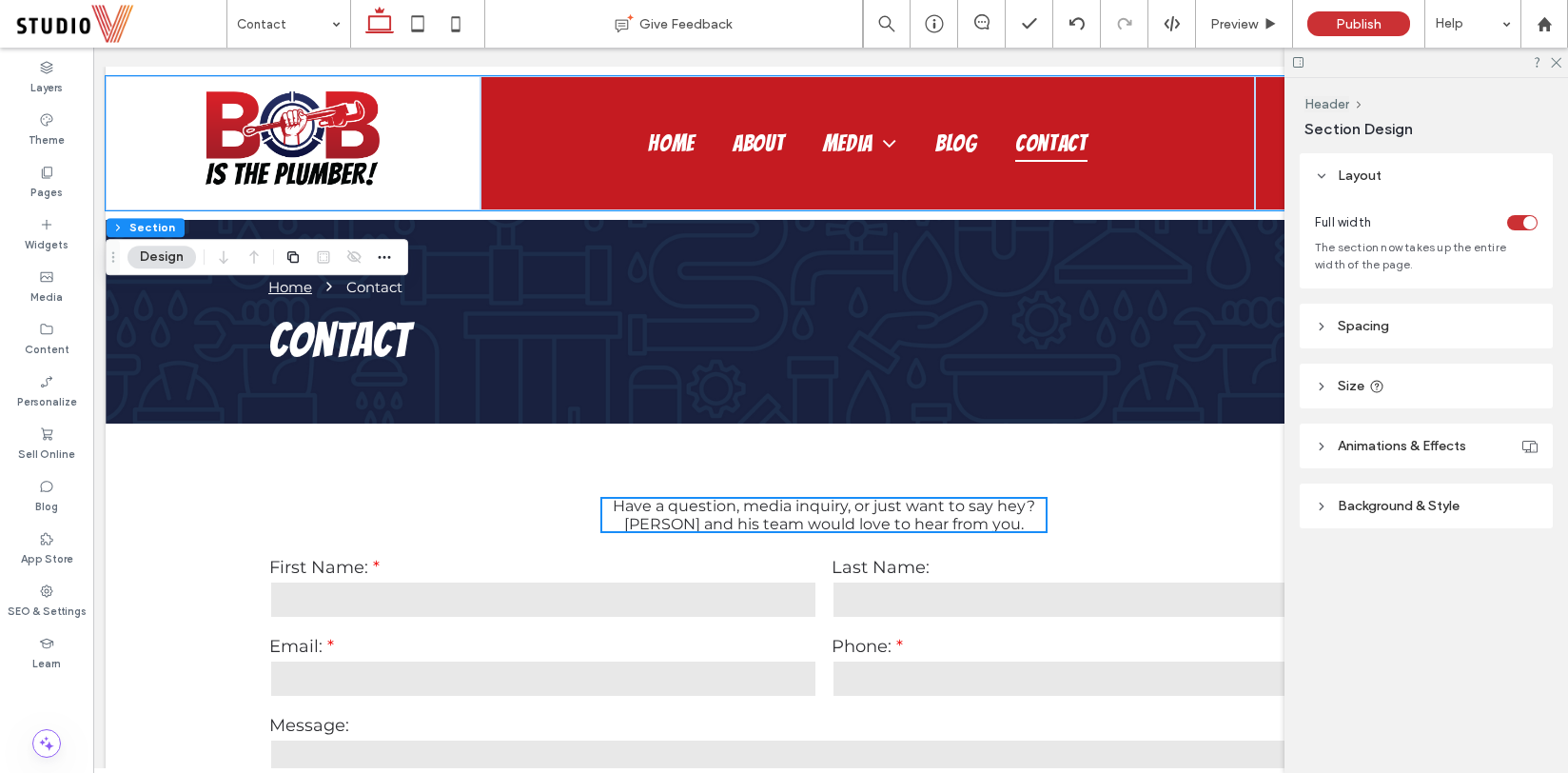 click 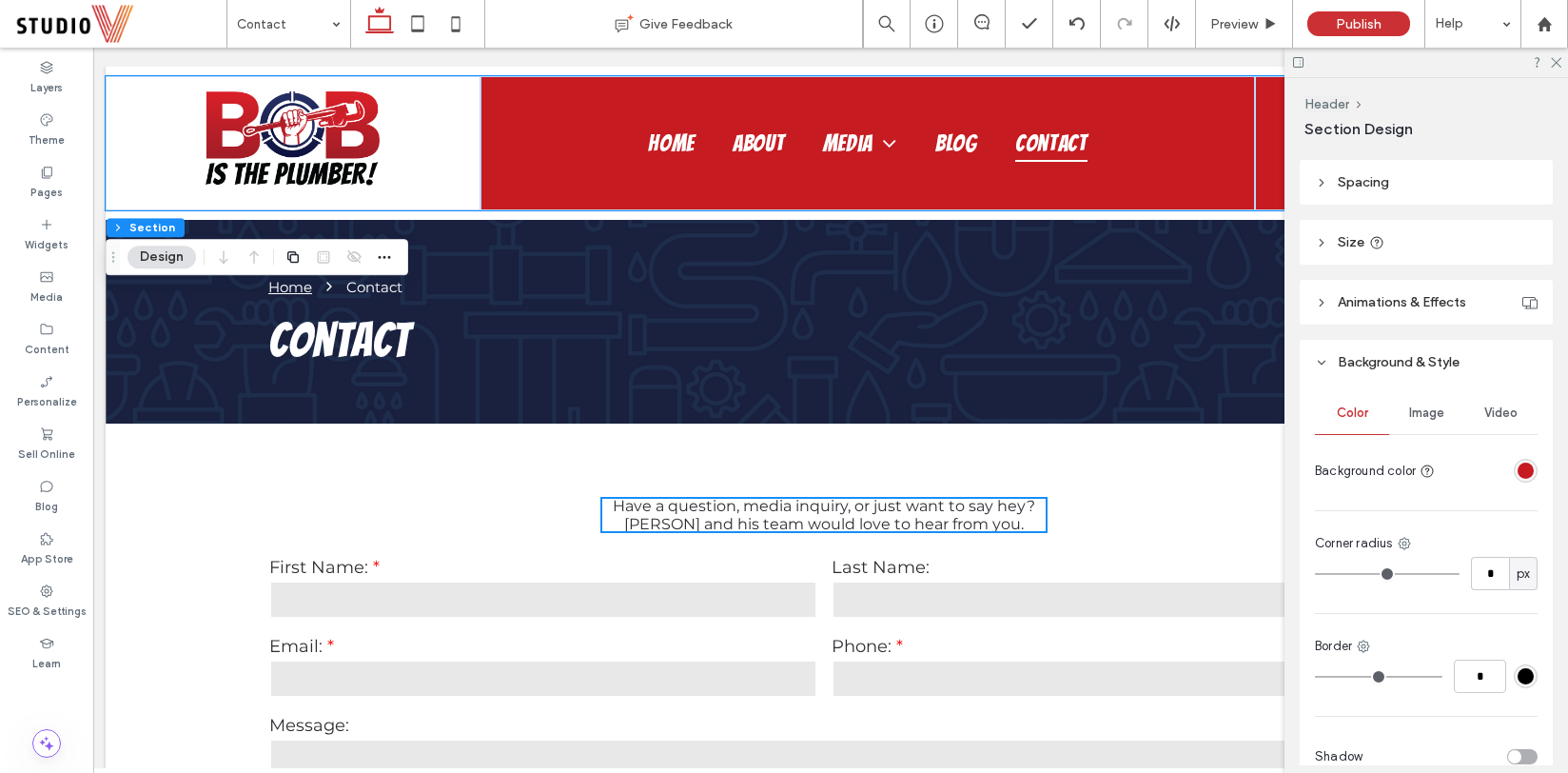 scroll, scrollTop: 106, scrollLeft: 0, axis: vertical 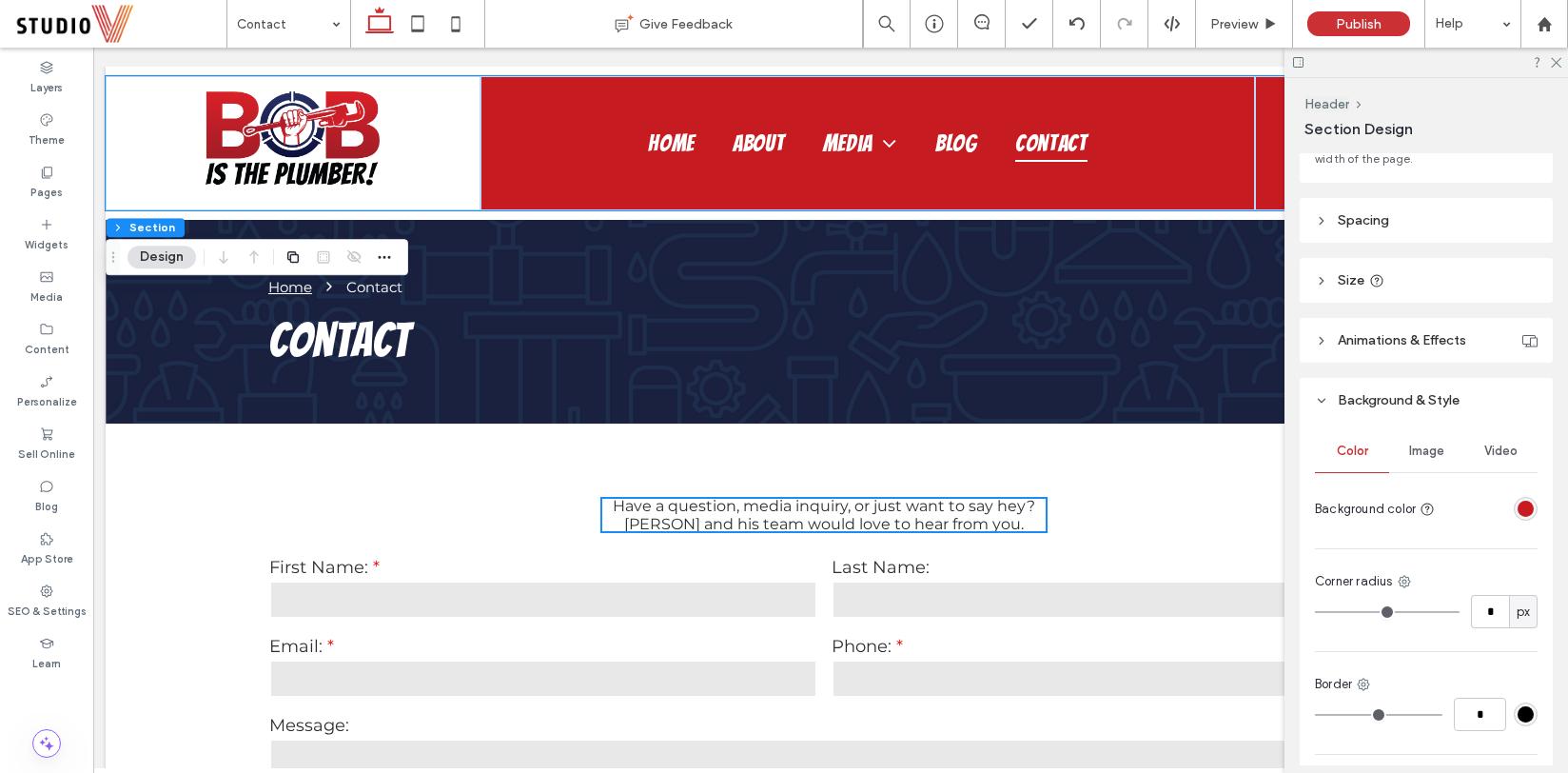 click on "Background & Style" at bounding box center [1426, 400] 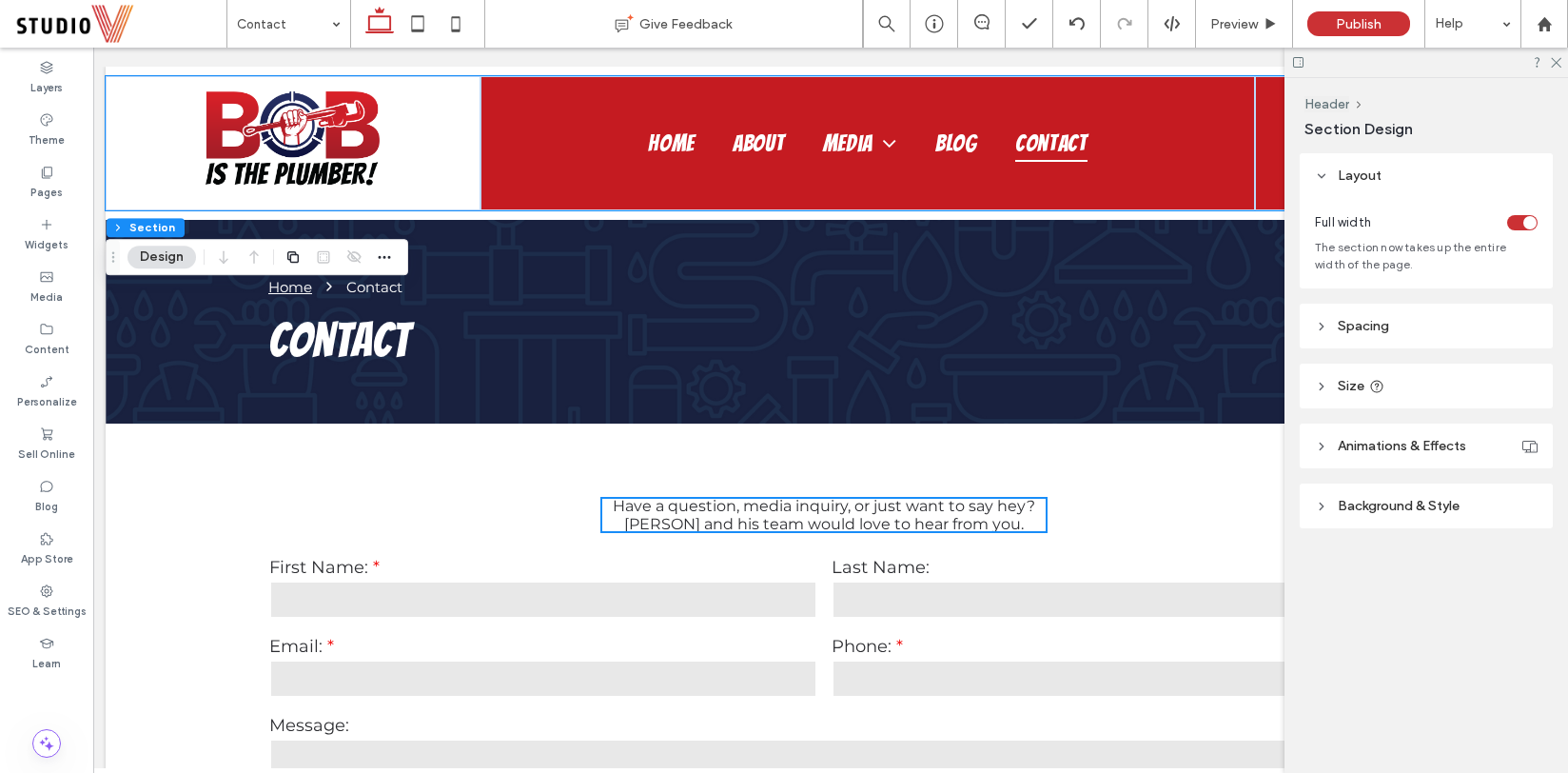 scroll, scrollTop: 0, scrollLeft: 0, axis: both 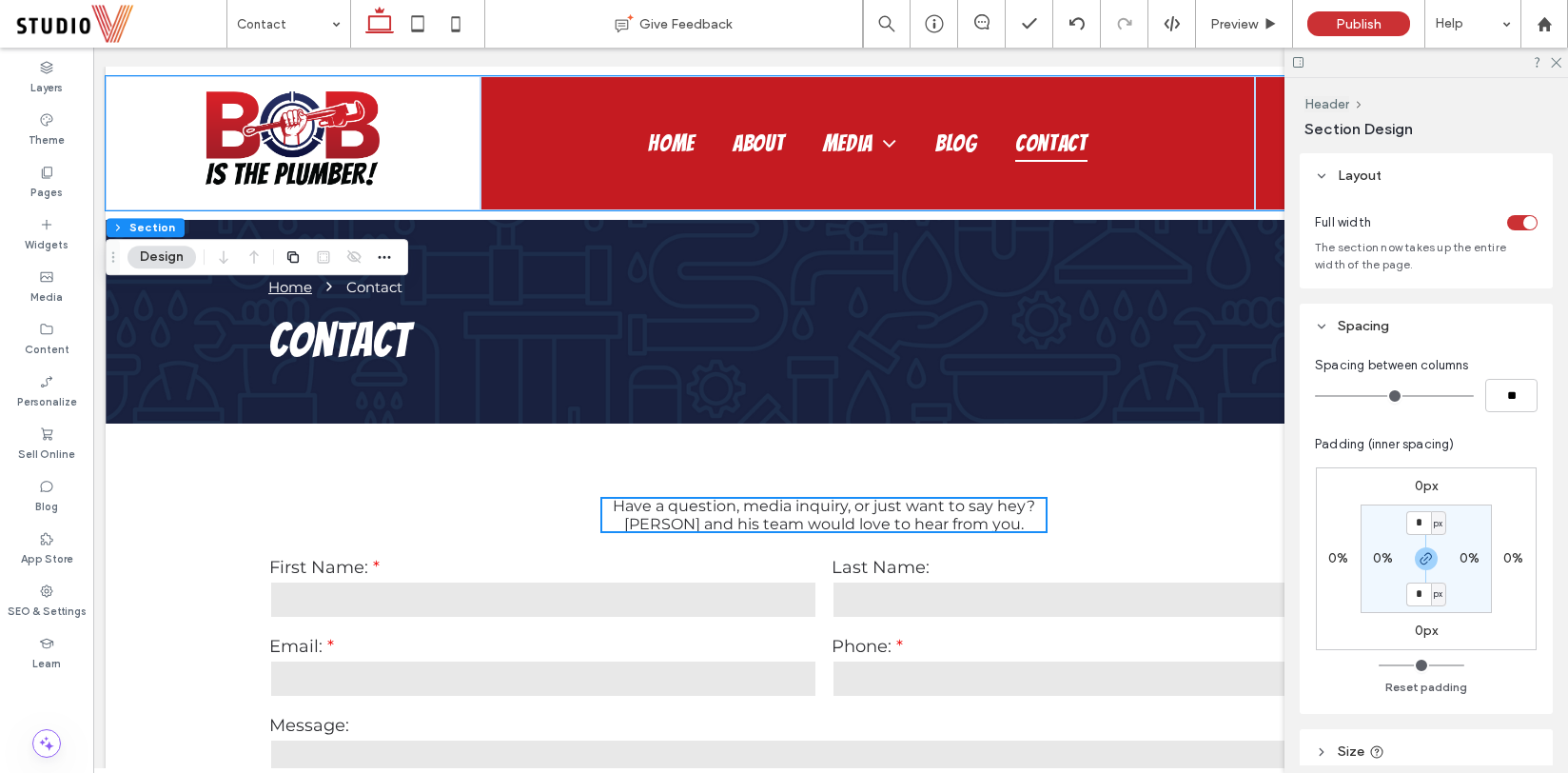 click 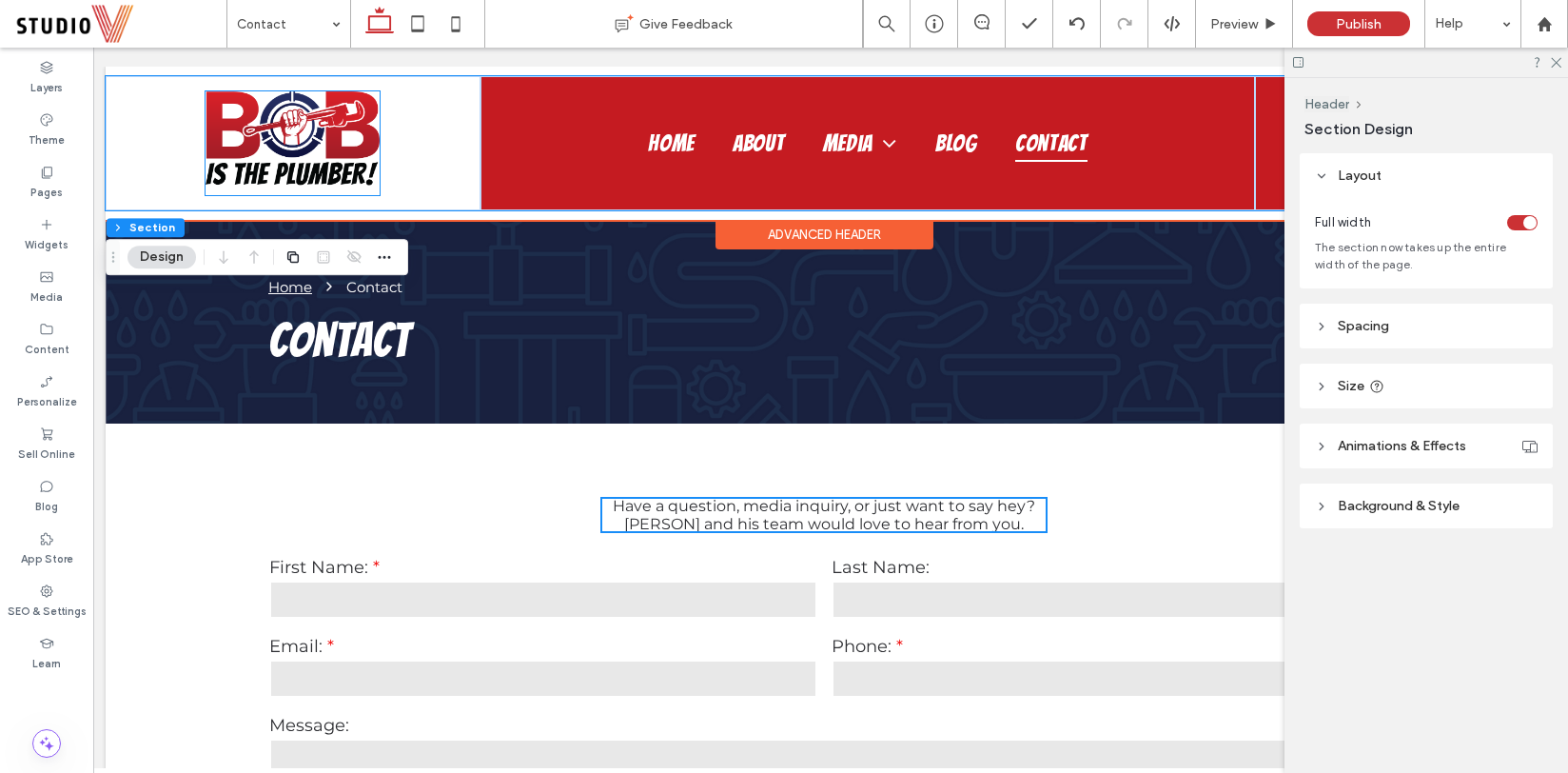 click at bounding box center (292, 143) 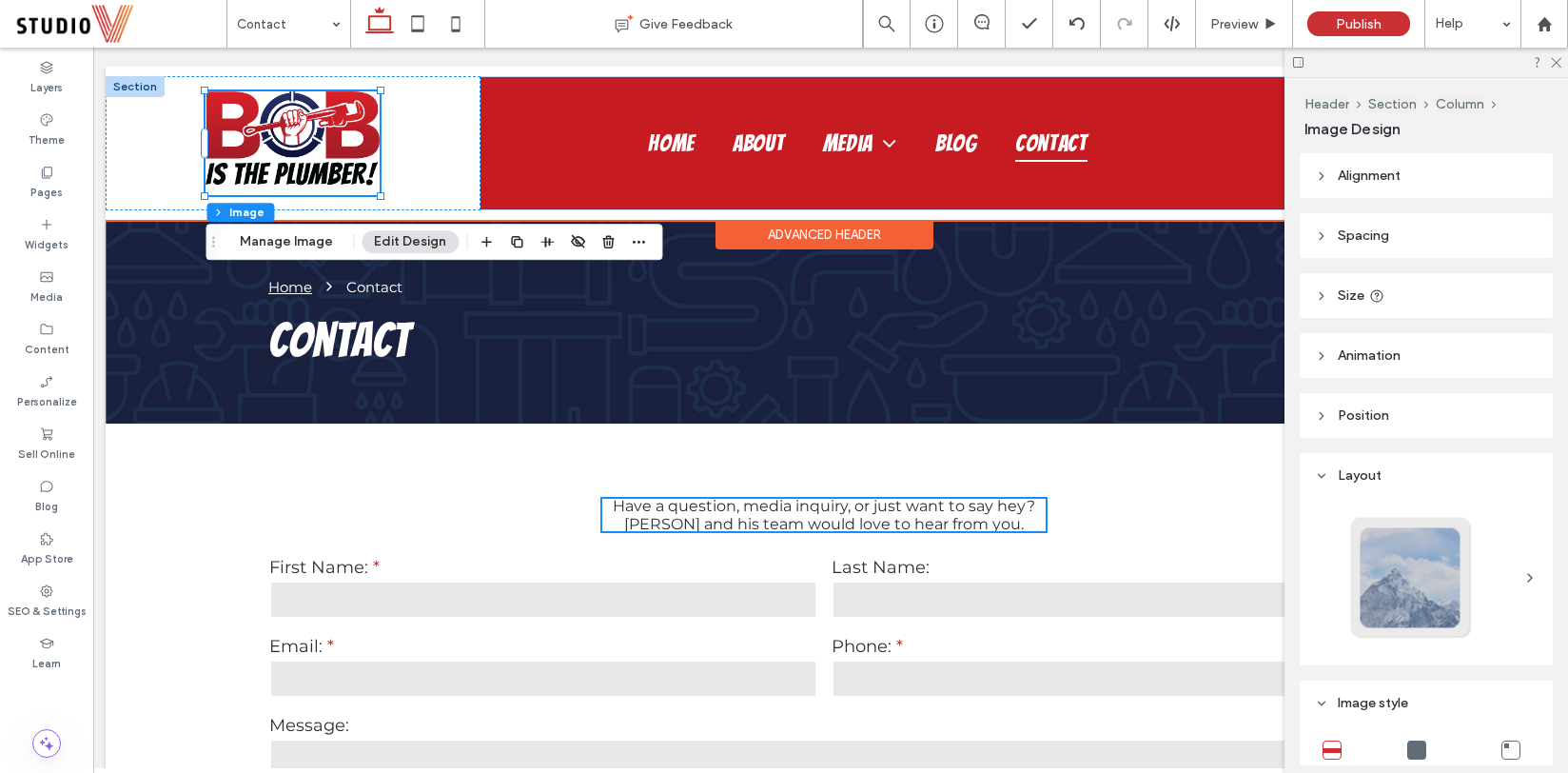 click at bounding box center [135, 87] 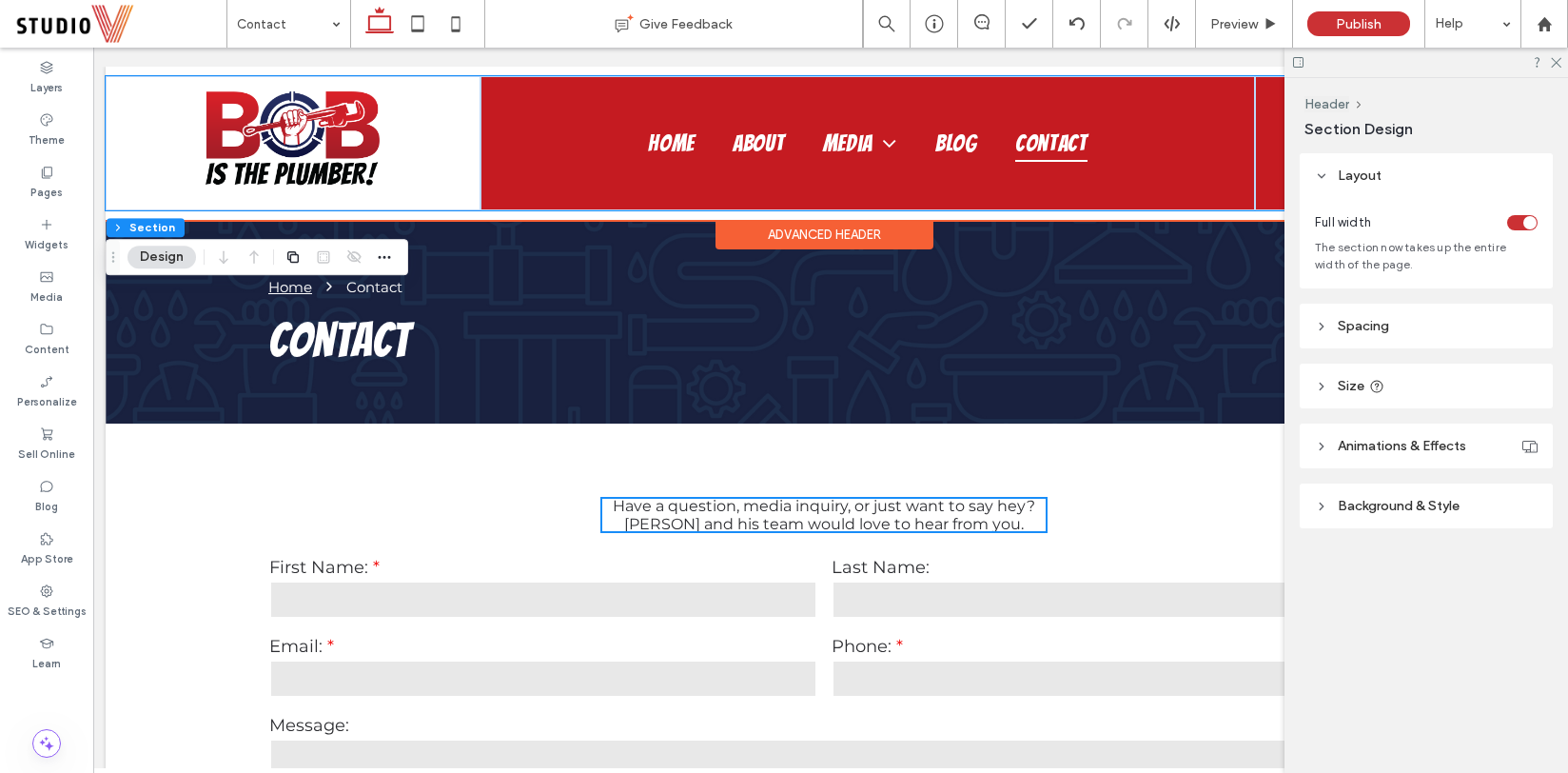 click on "Home
About
Media
Plumbing Education
Blog
Contact
Section
Advanced Header" at bounding box center (824, 143) 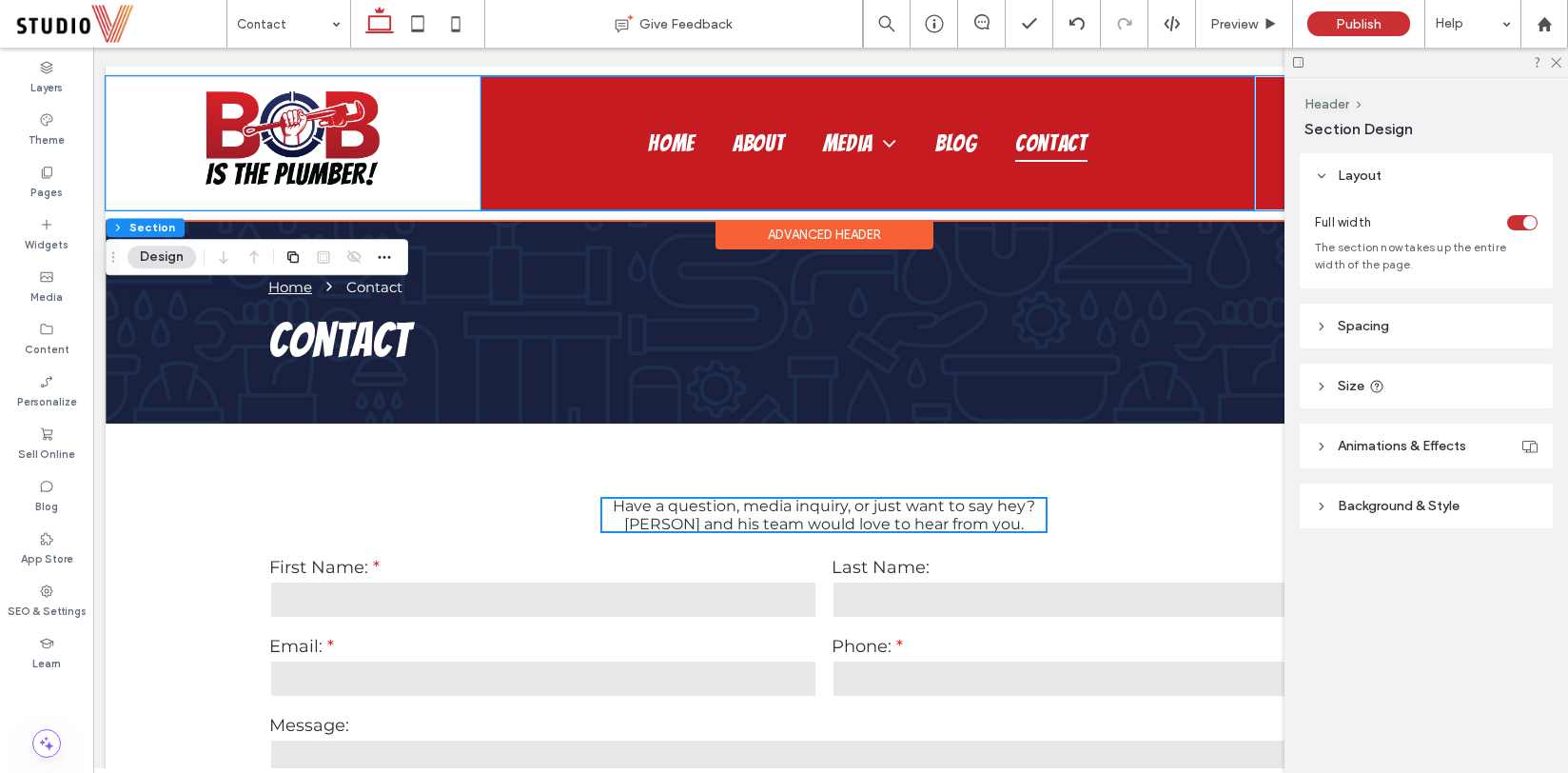 click at bounding box center [824, 210] 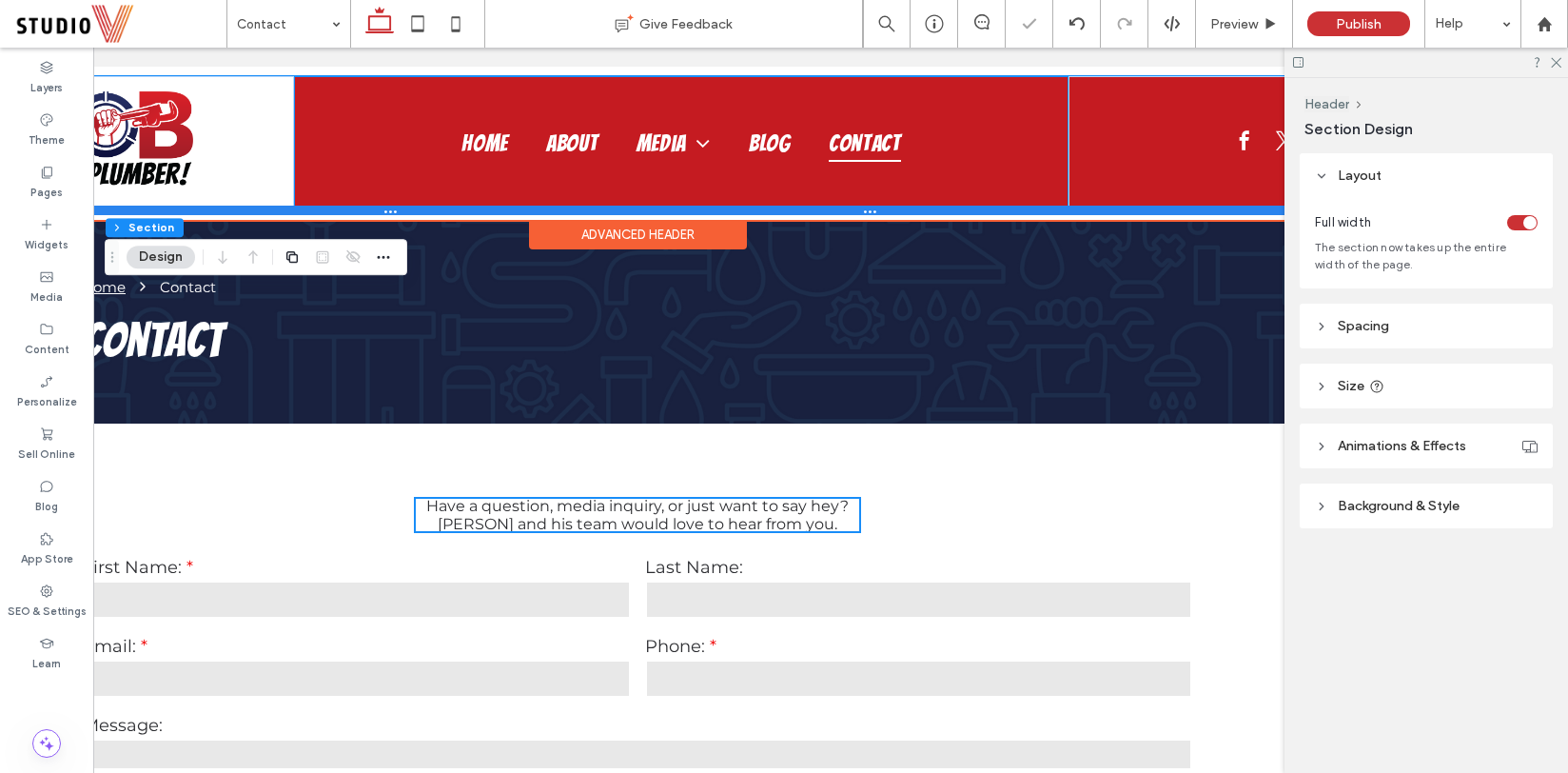 scroll, scrollTop: 0, scrollLeft: 284, axis: horizontal 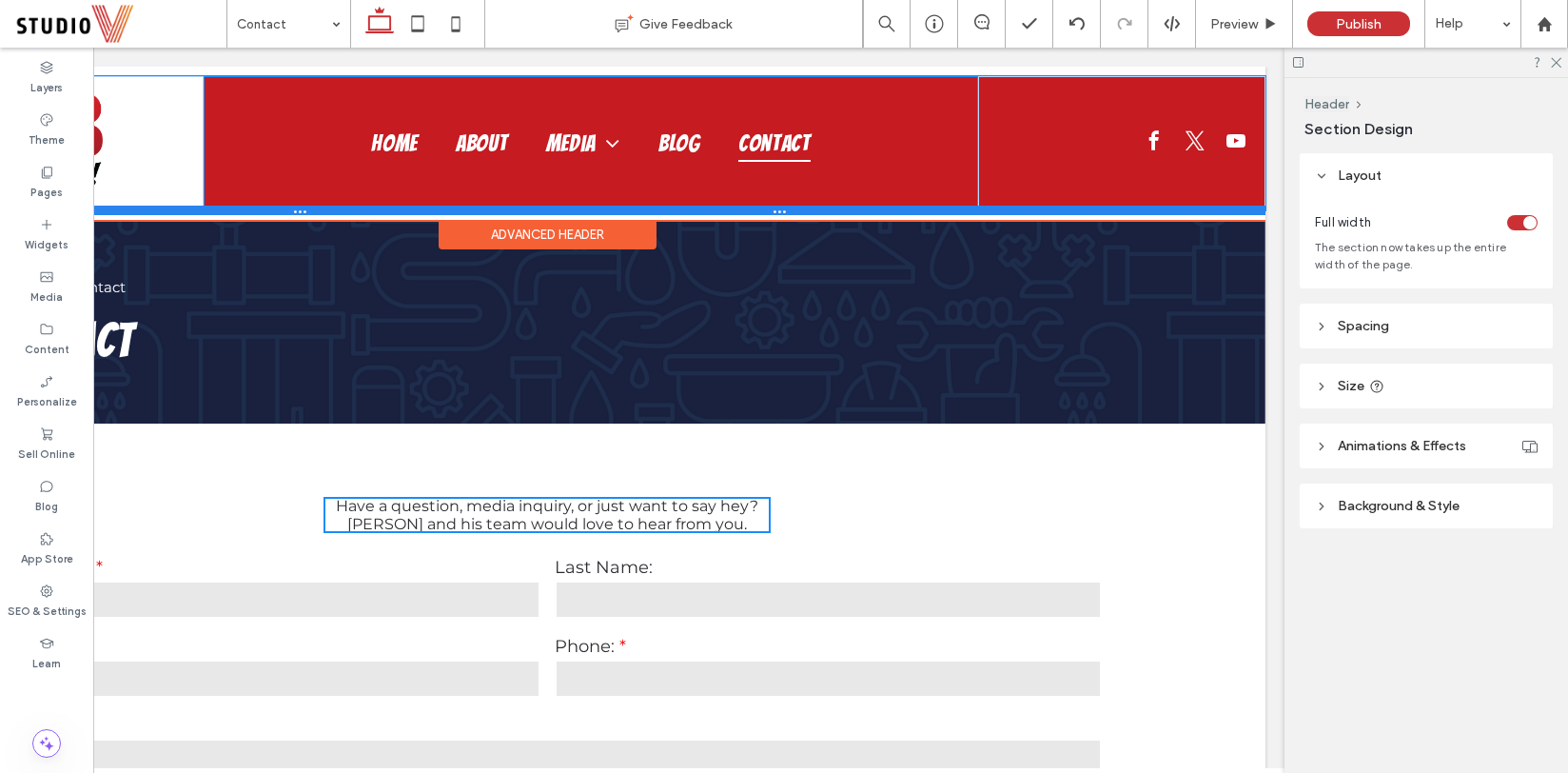 click at bounding box center (547, 210) 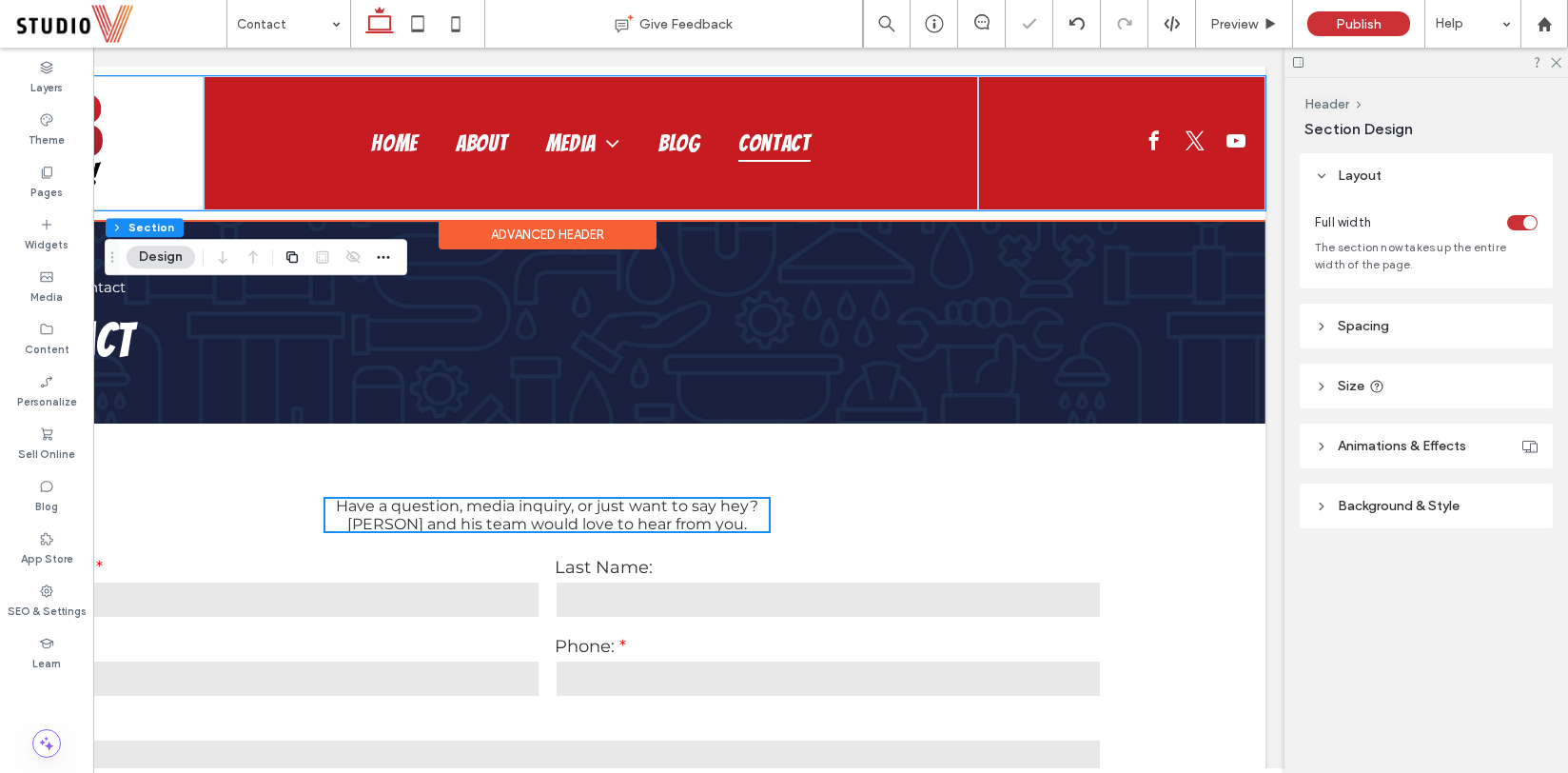 click on "Background & Style" at bounding box center (1426, 505) 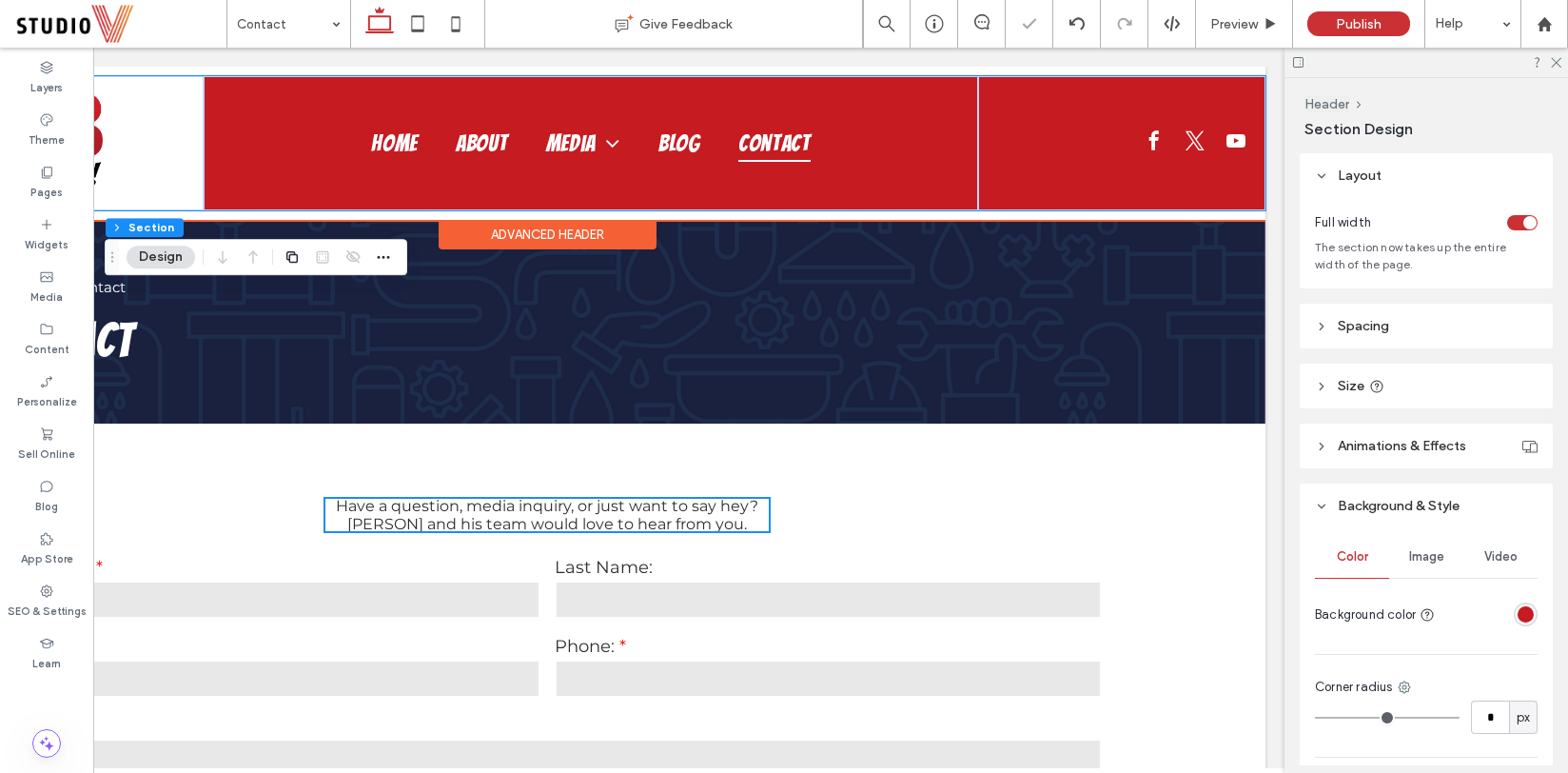 click on "Background & Style" at bounding box center (1426, 505) 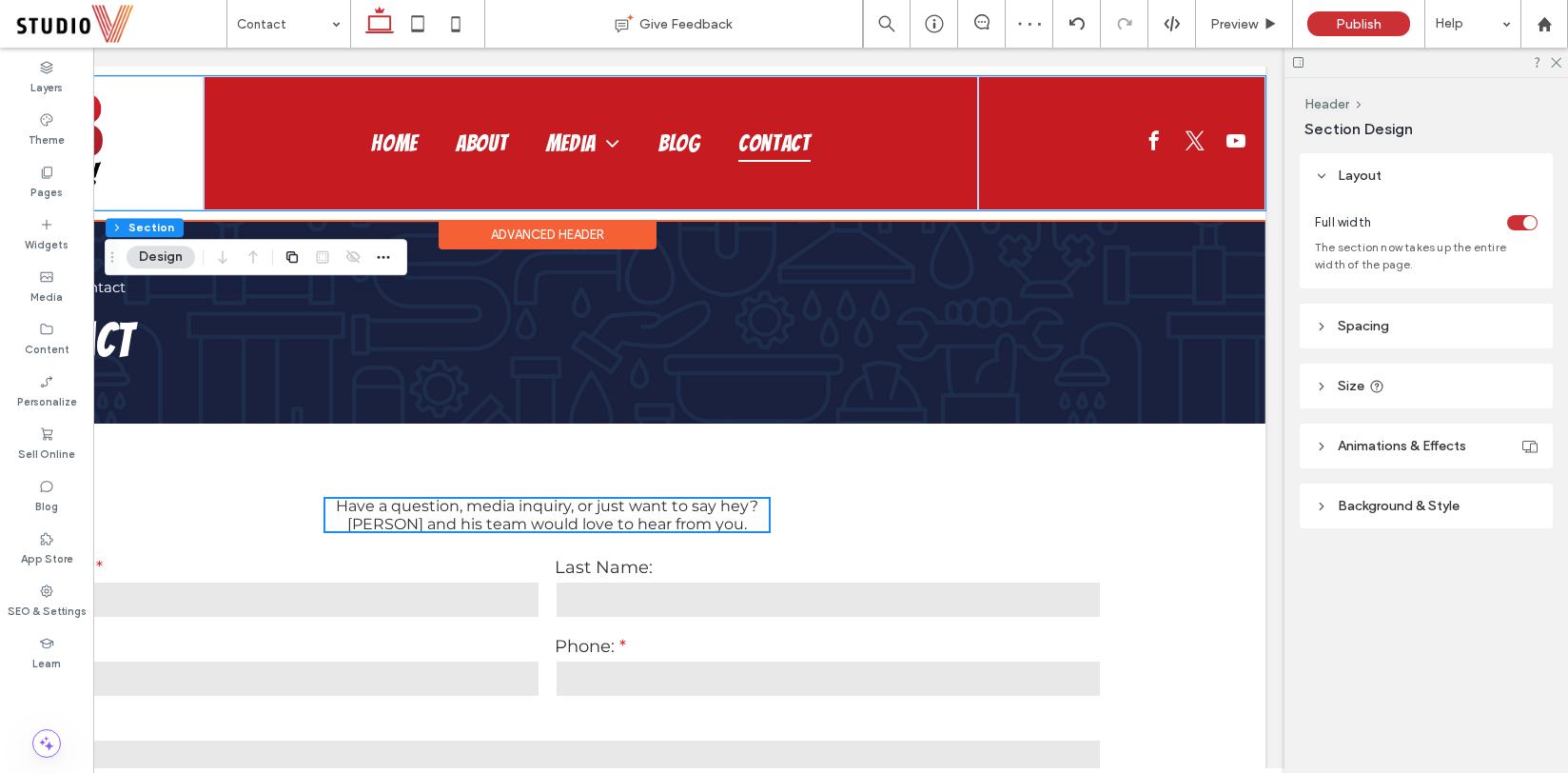 click on "Spacing" at bounding box center [1426, 326] 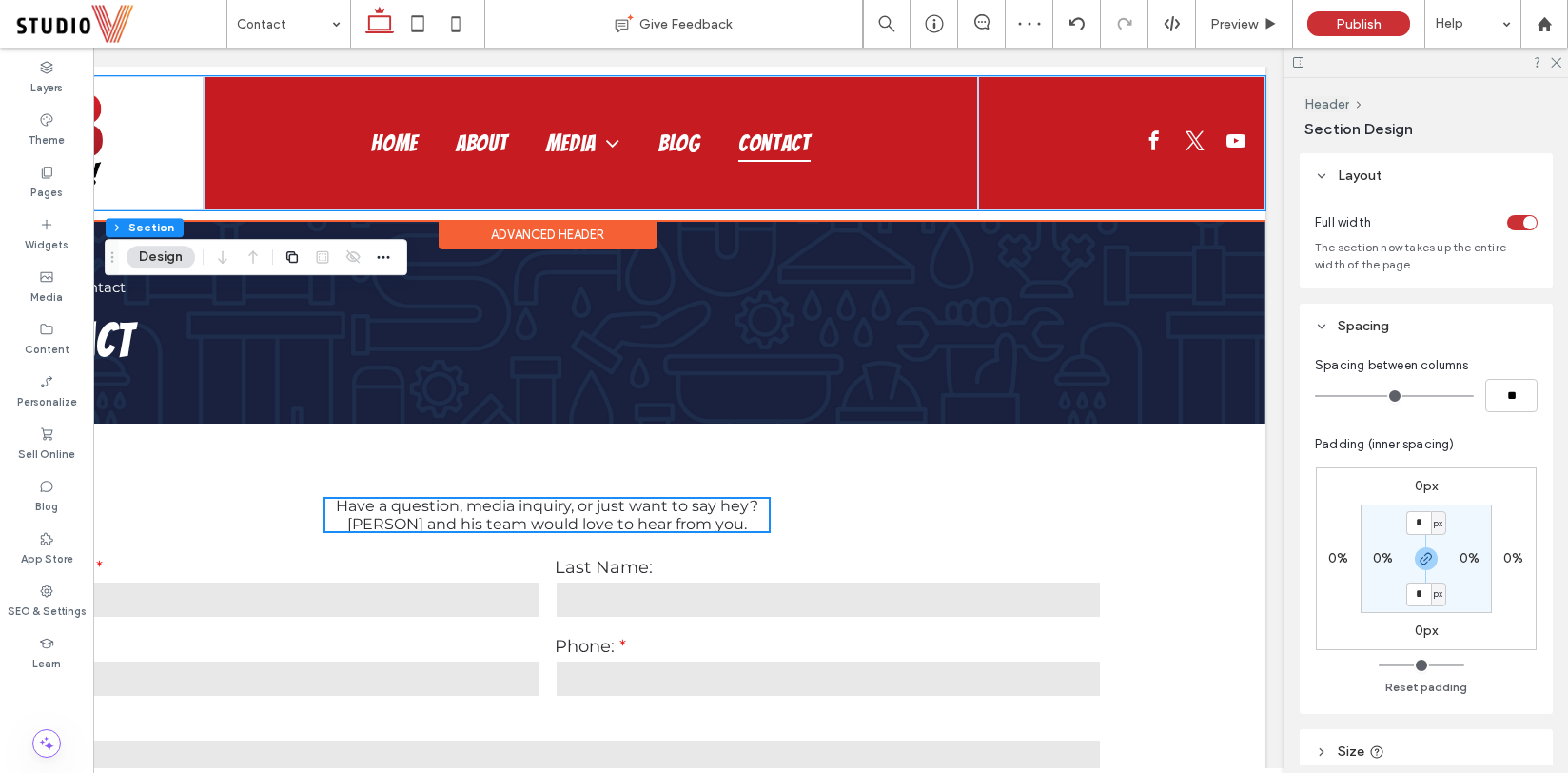 click 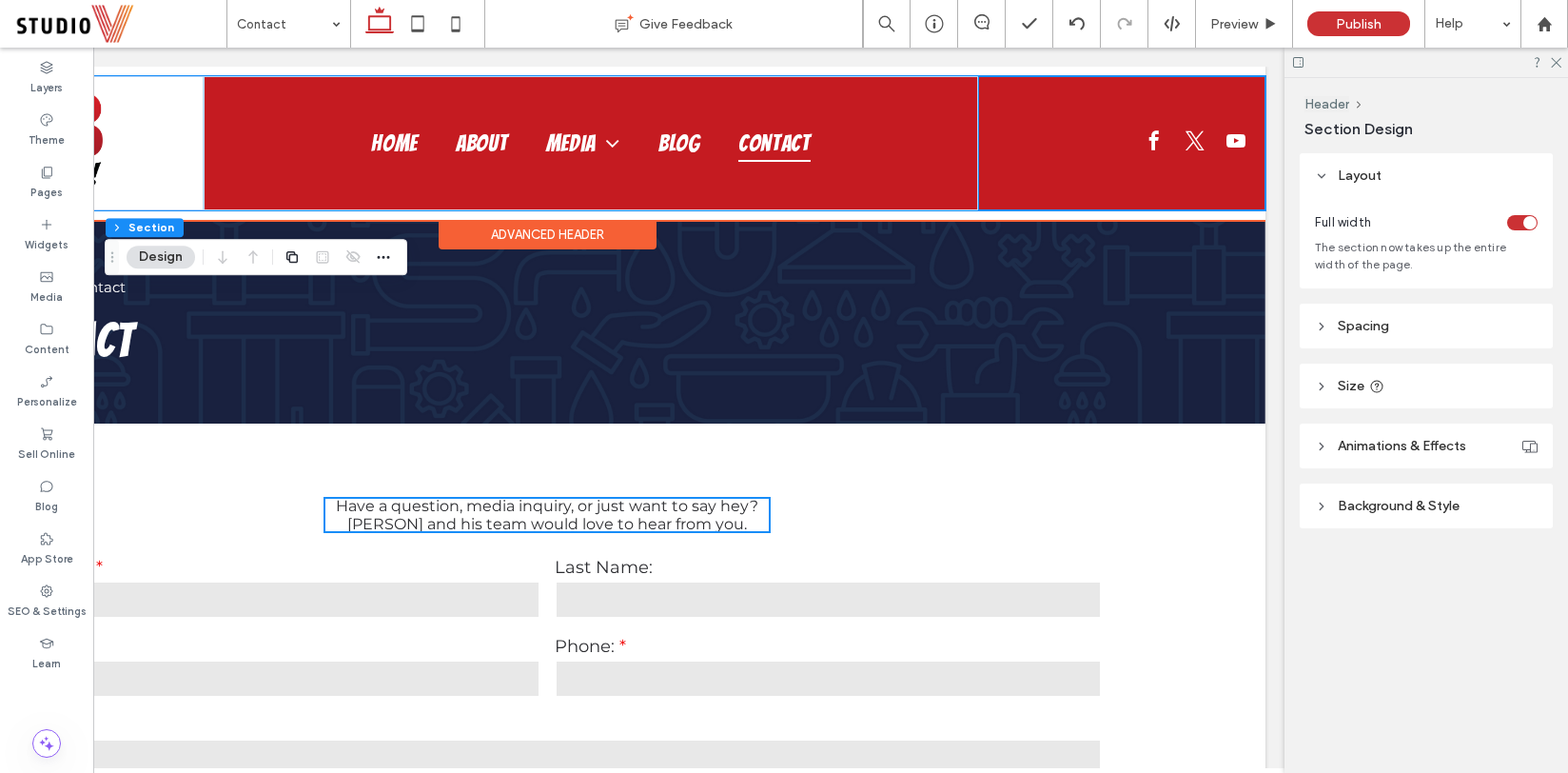 click at bounding box center [1122, 143] 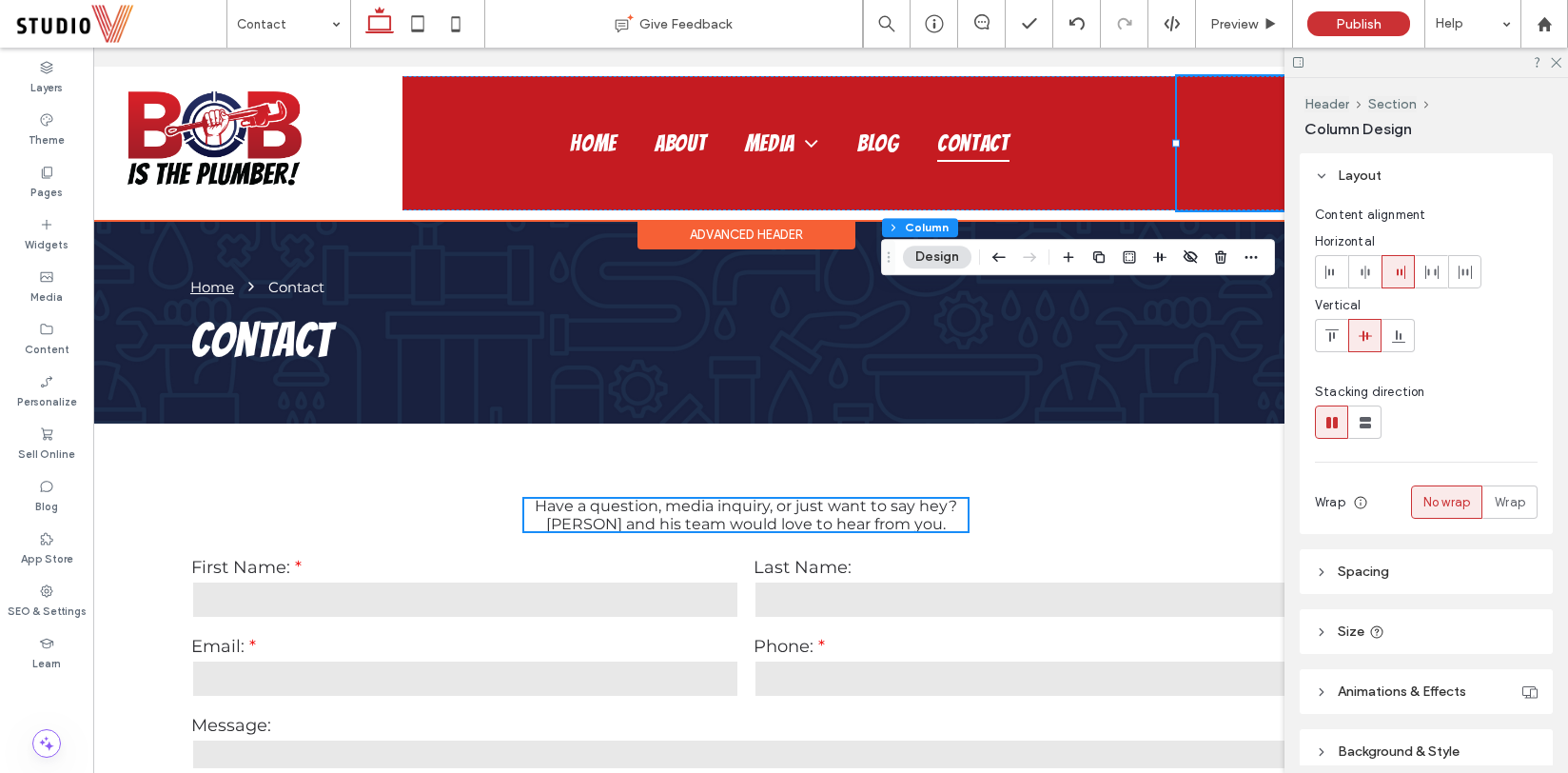scroll, scrollTop: 0, scrollLeft: 0, axis: both 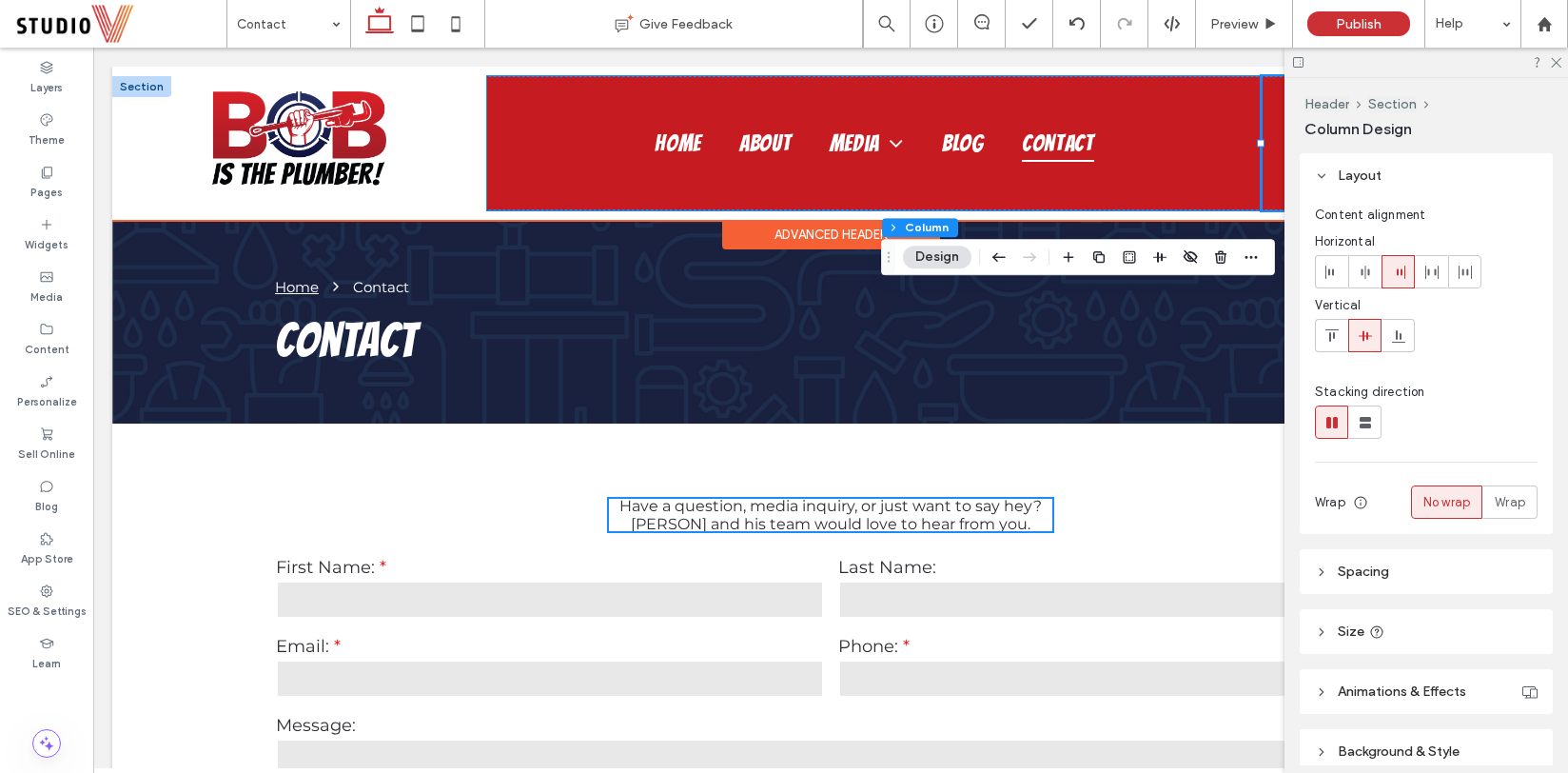 click on "Home
About
Media
Plumbing Education
Blog
Contact" at bounding box center [874, 143] 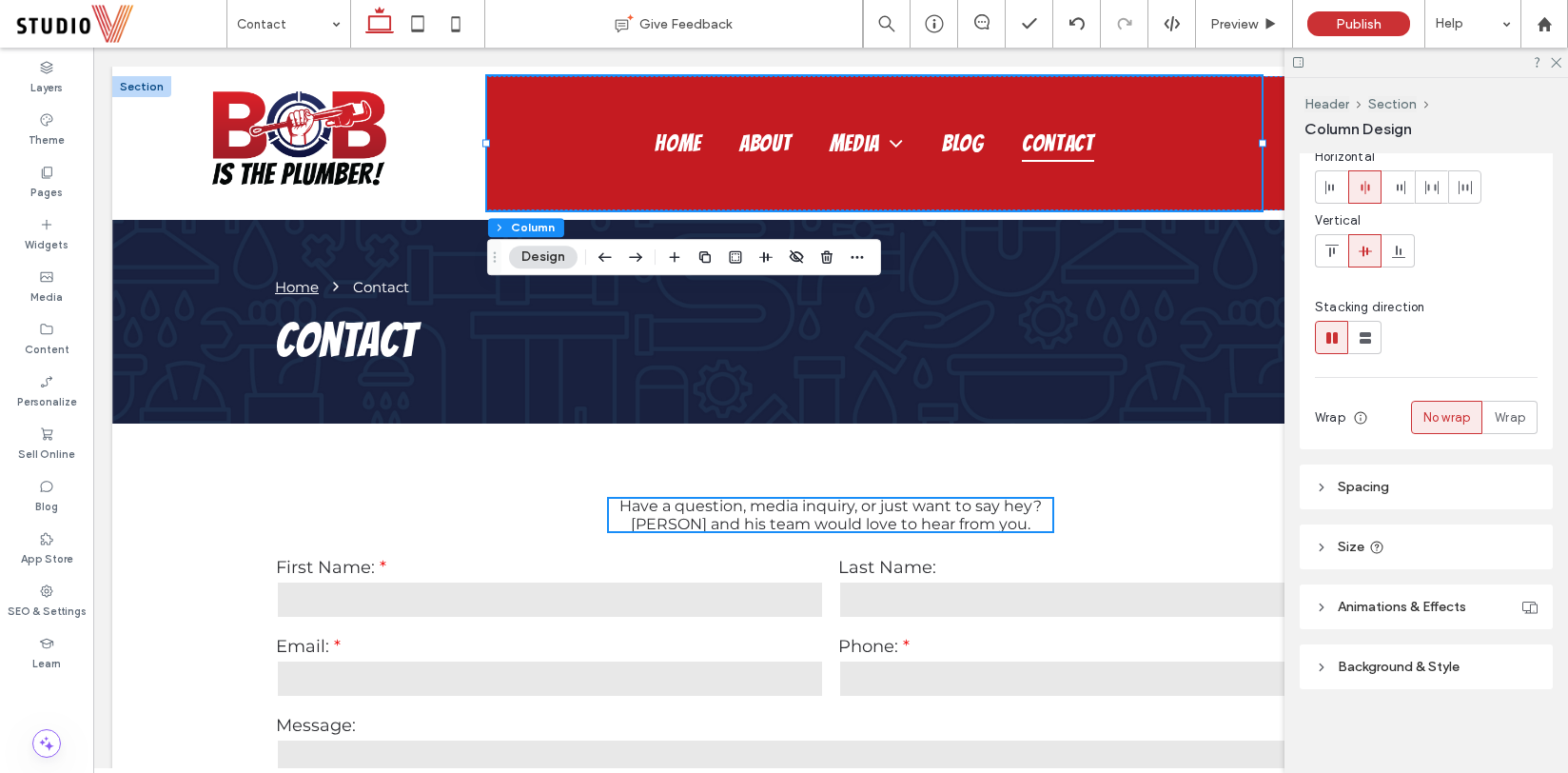 scroll, scrollTop: 72, scrollLeft: 0, axis: vertical 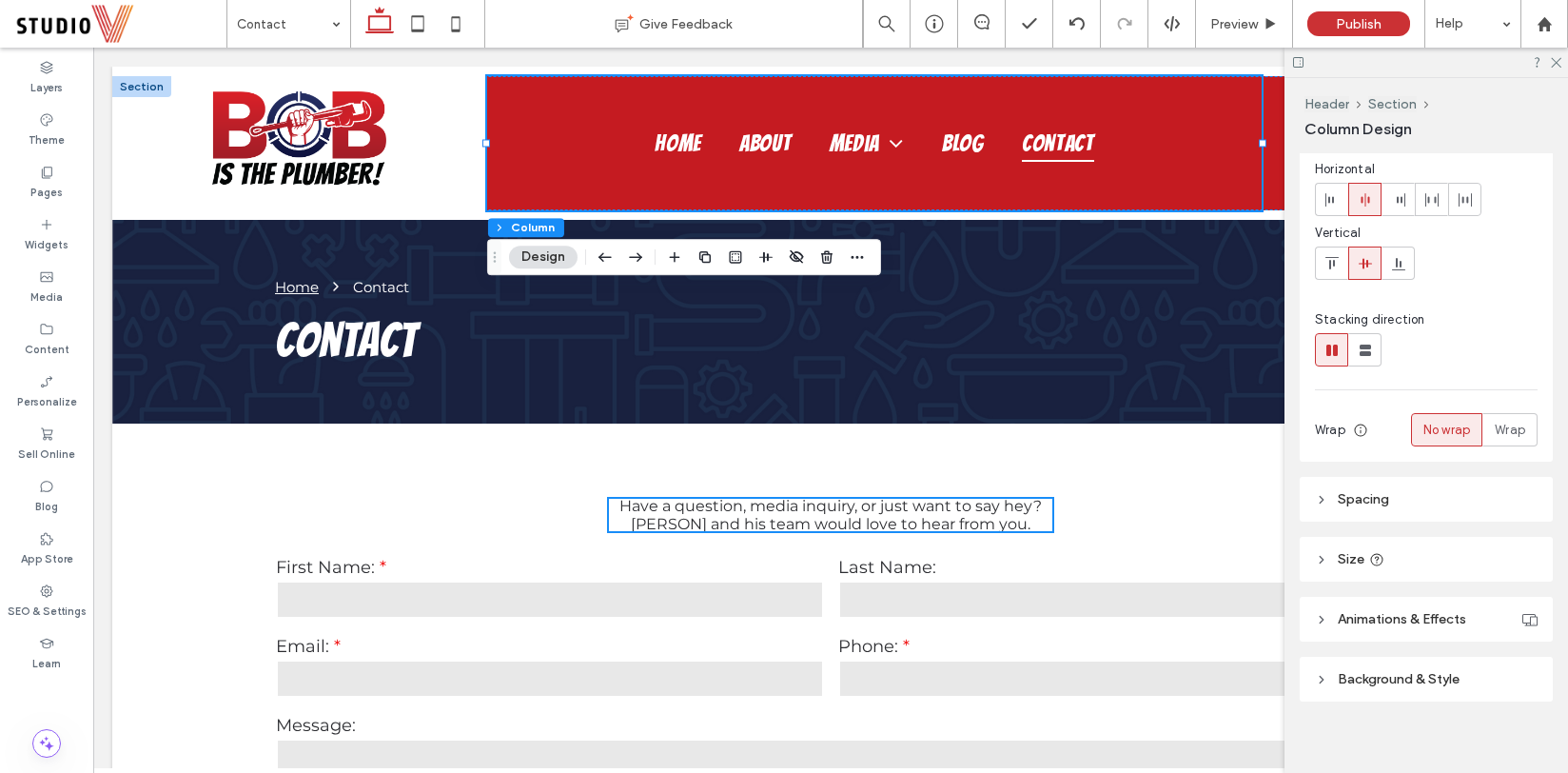 click 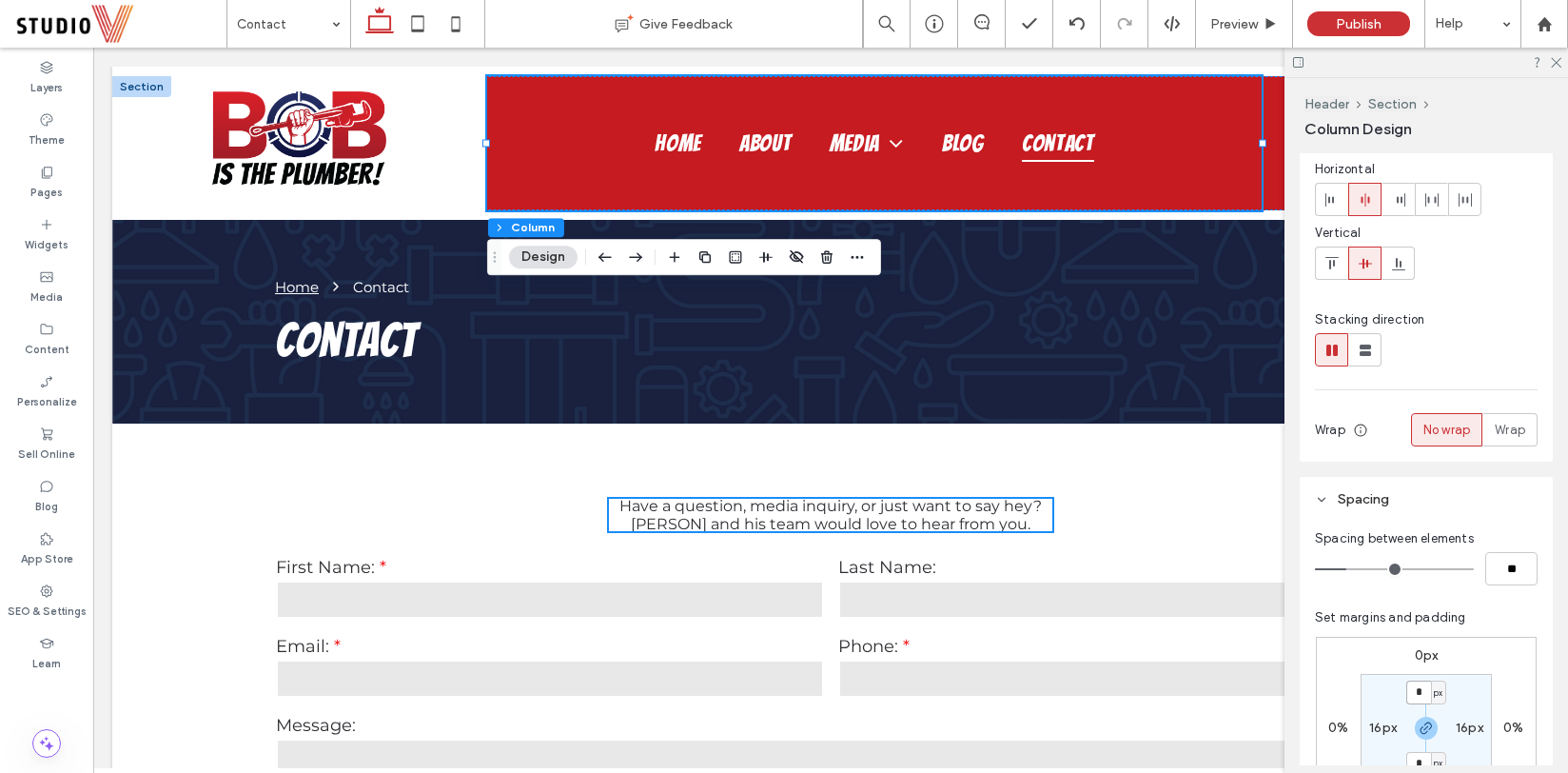 click on "*" at bounding box center [1419, 692] 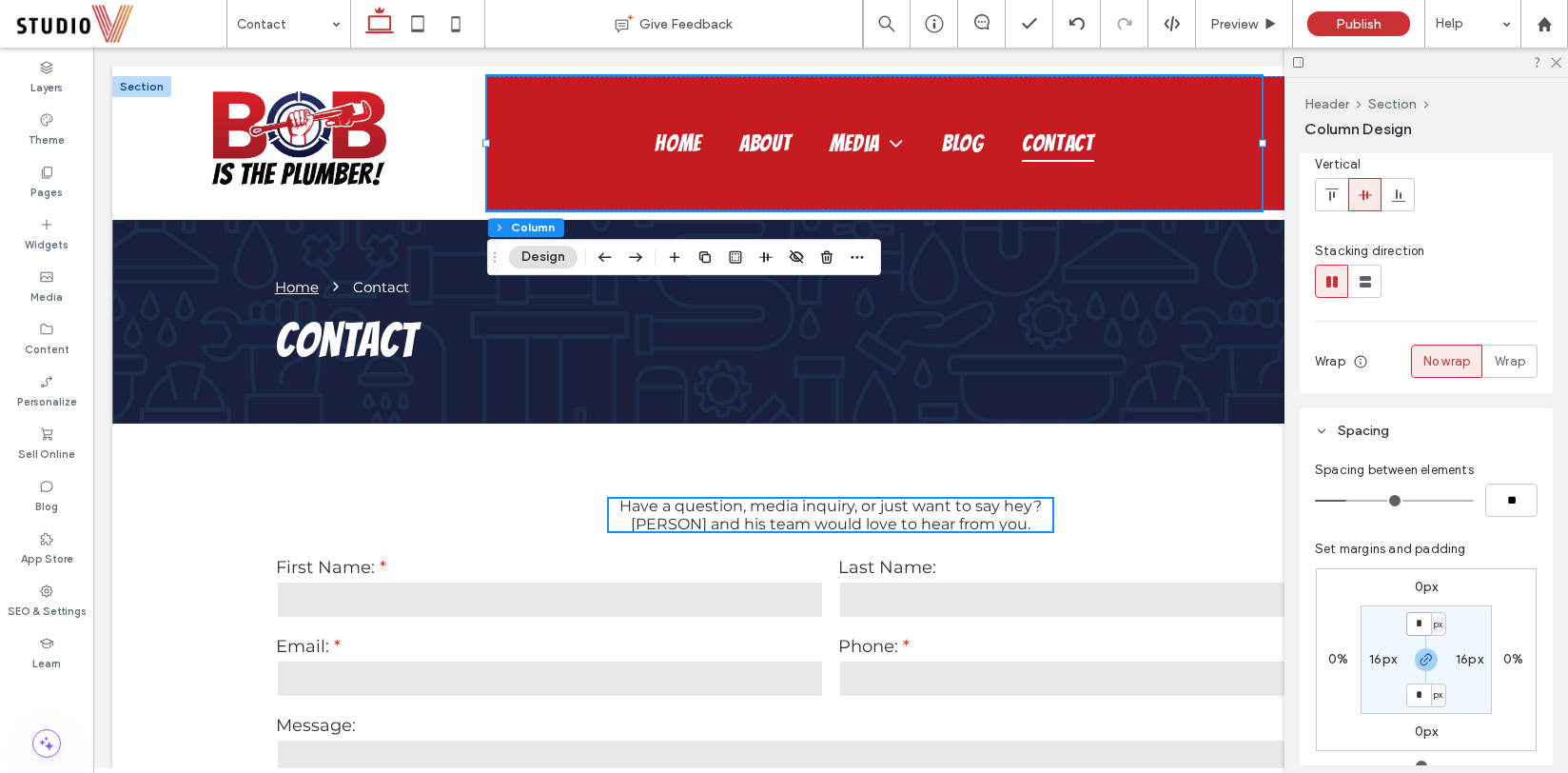 scroll, scrollTop: 171, scrollLeft: 0, axis: vertical 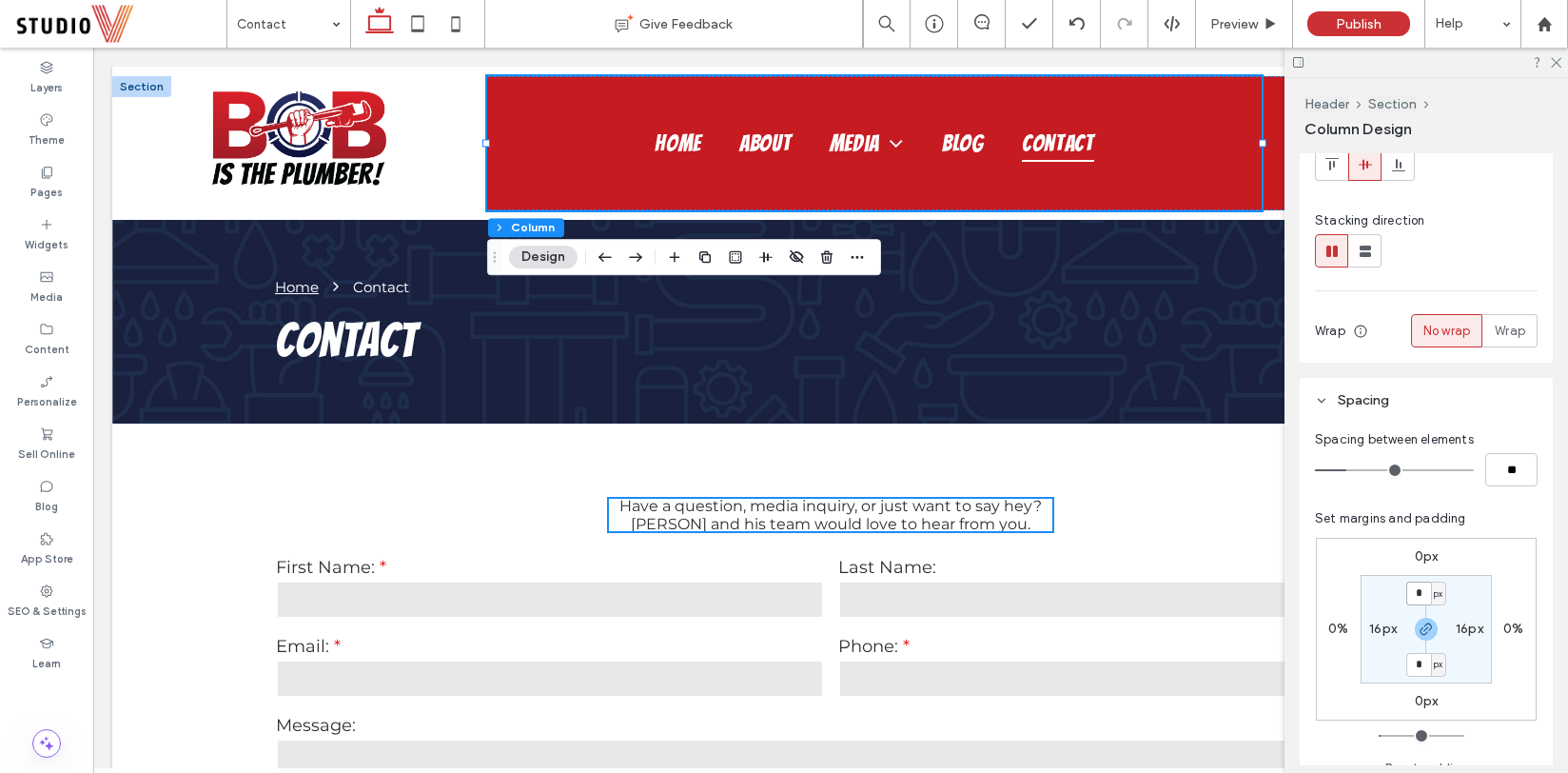 type on "*" 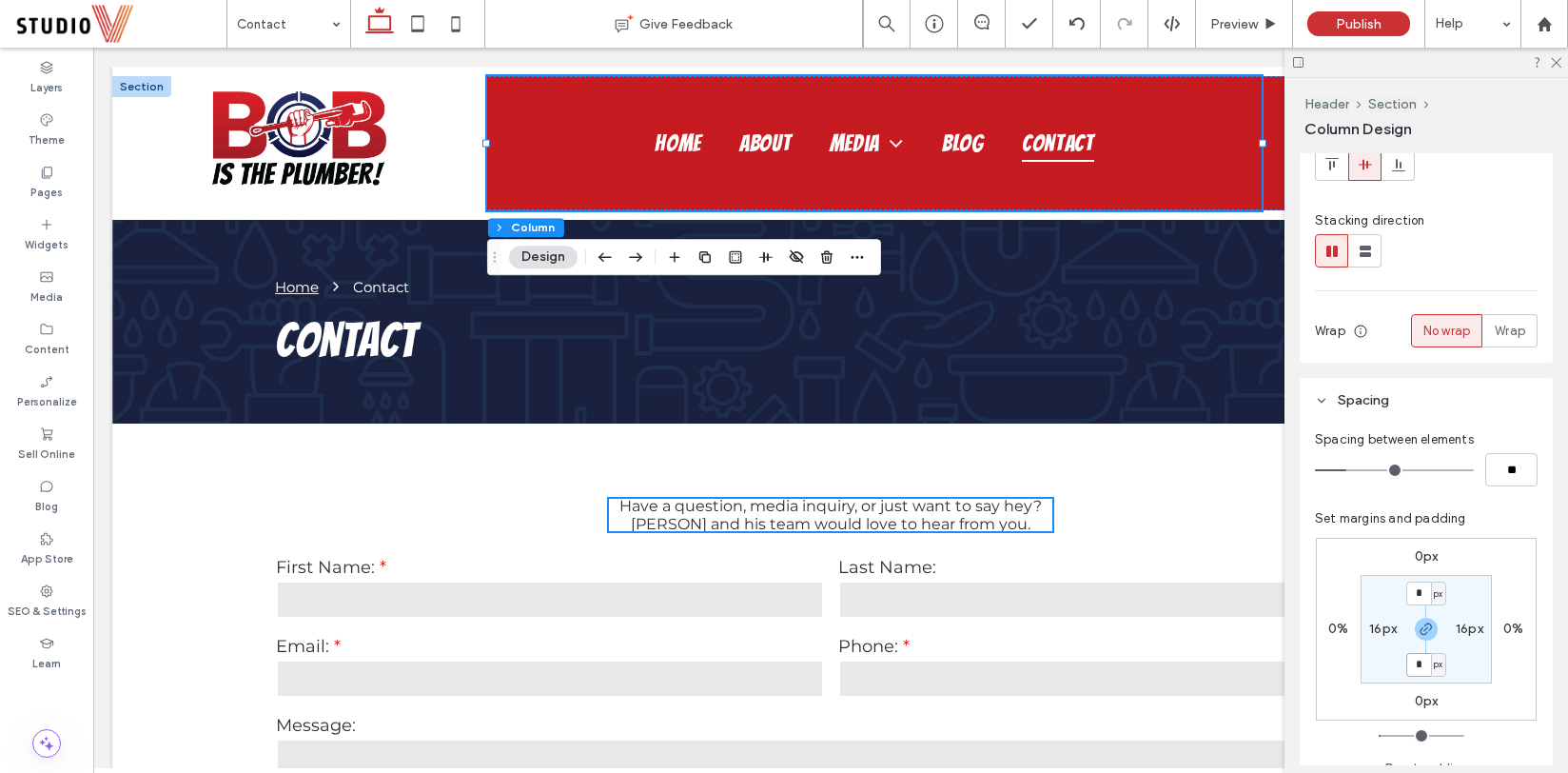 type on "*" 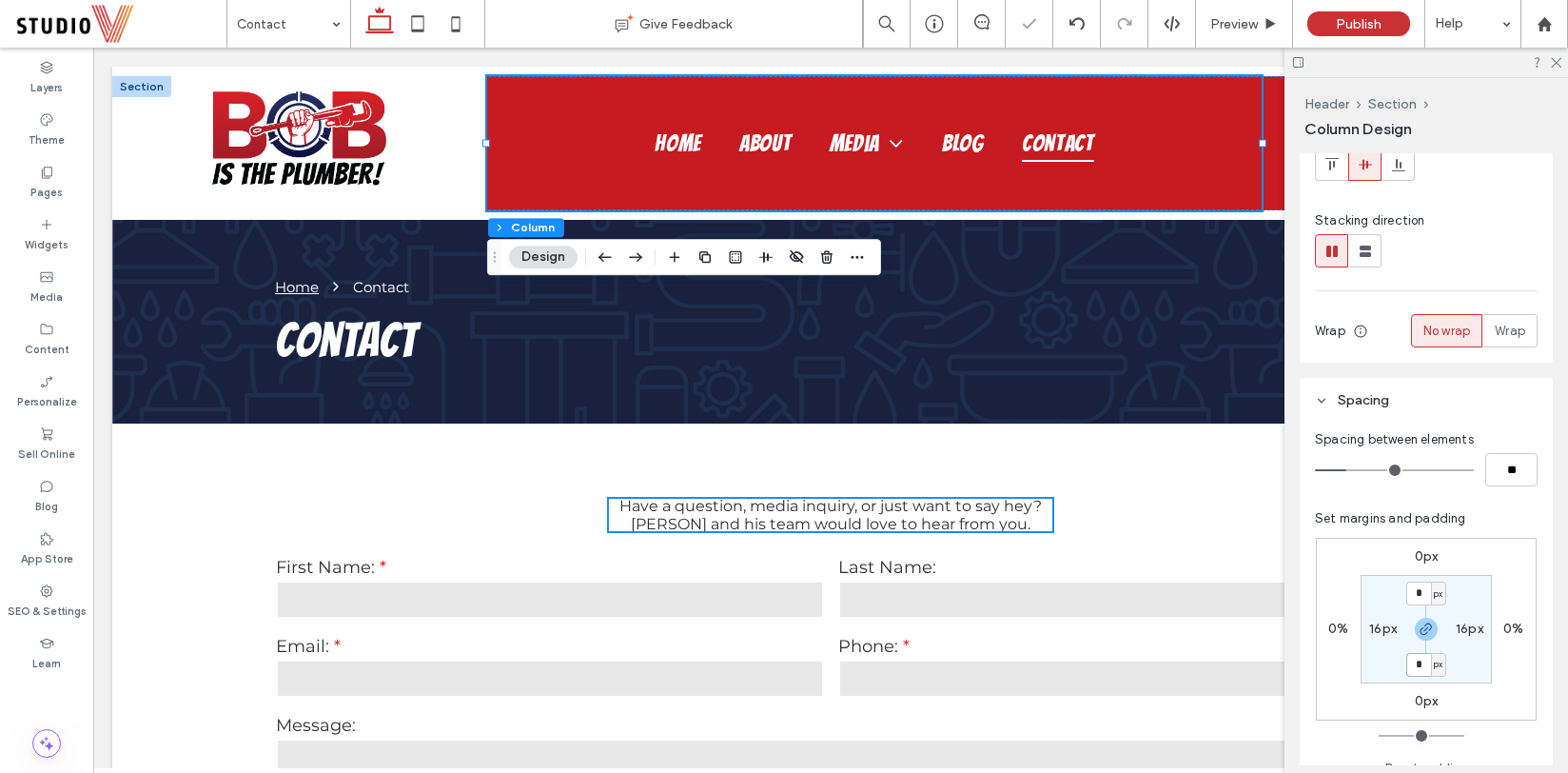 click on "*" at bounding box center [1419, 664] 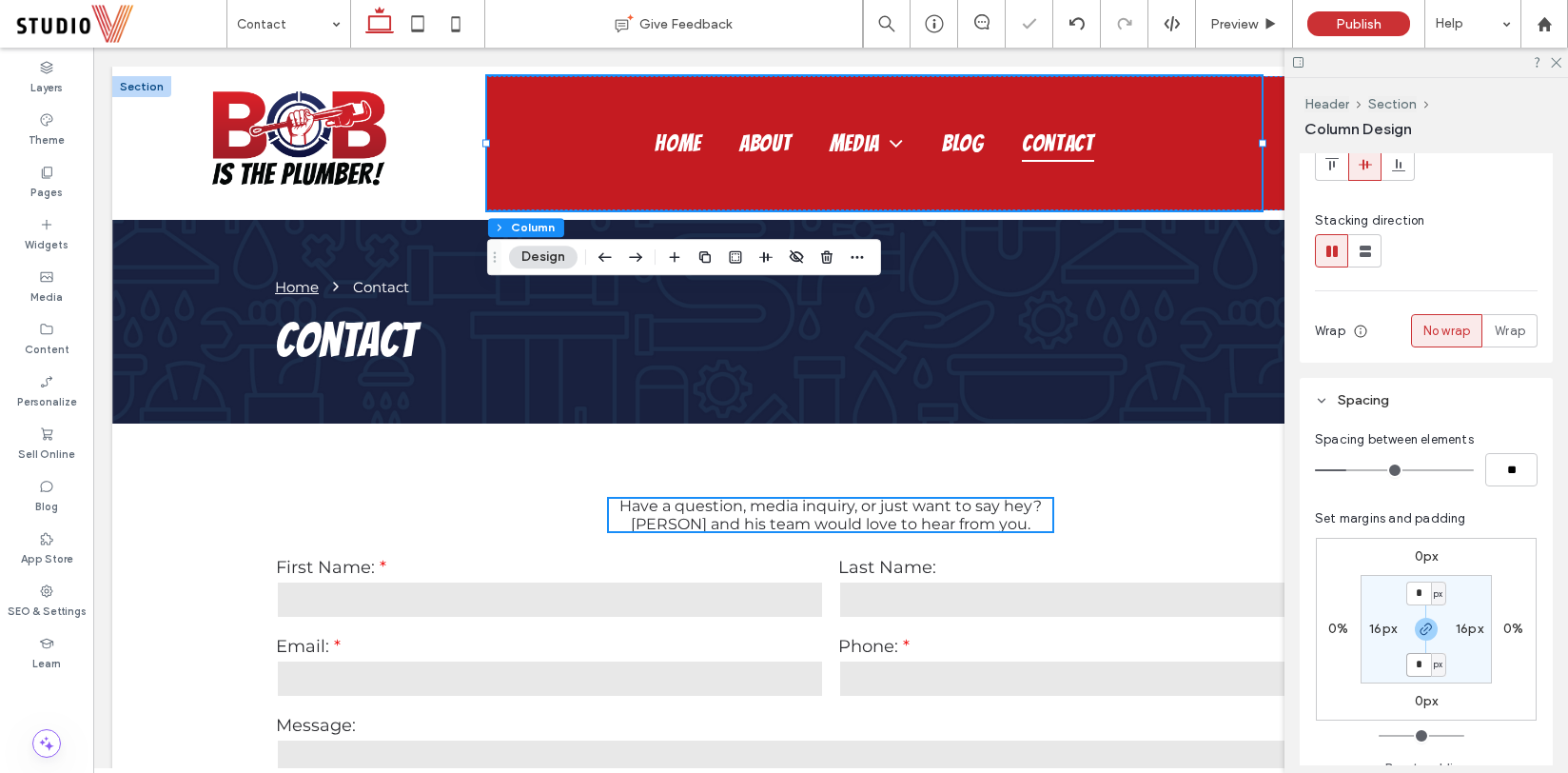 click on "*" at bounding box center (1419, 664) 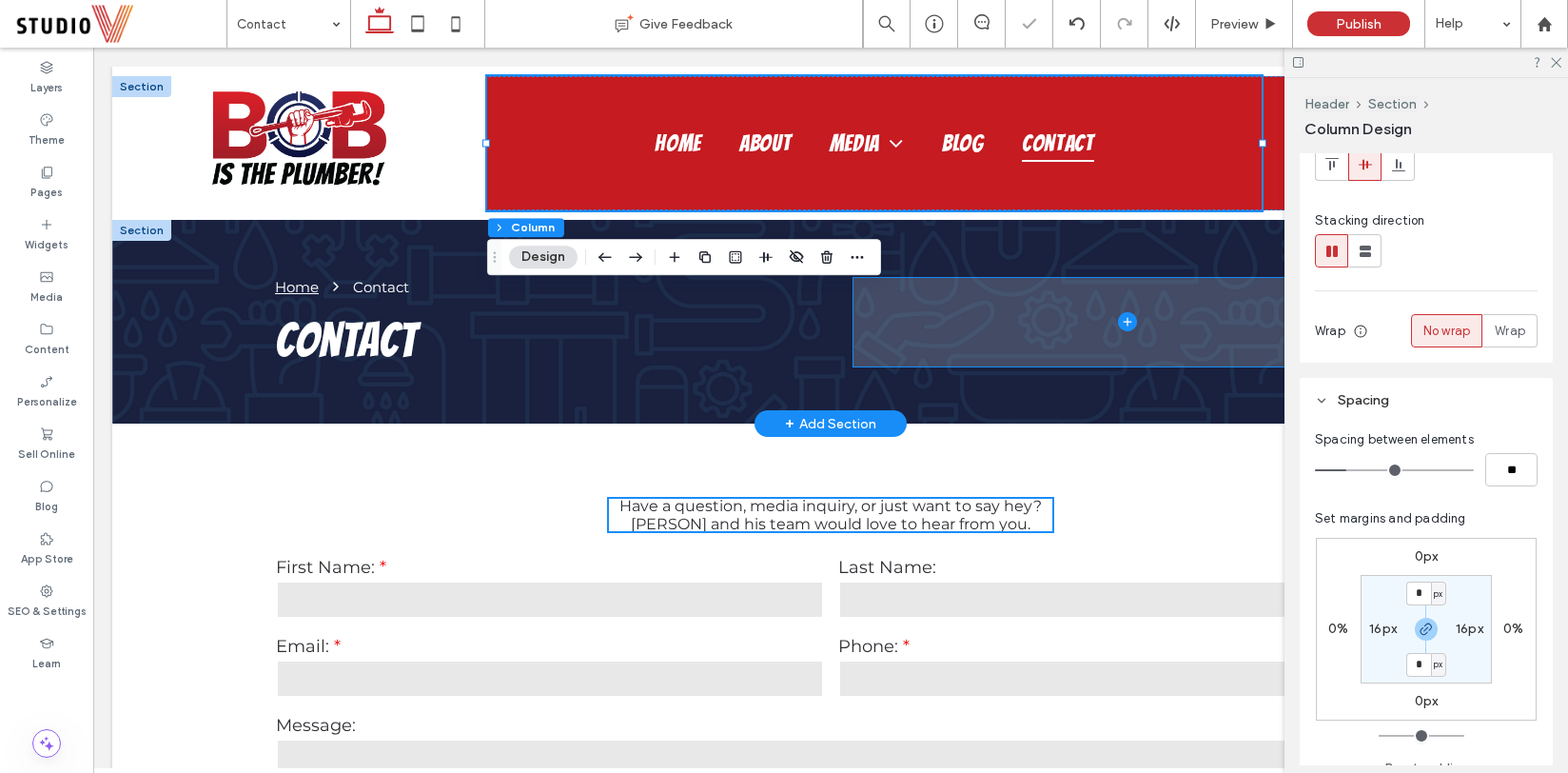 click at bounding box center [1127, 322] 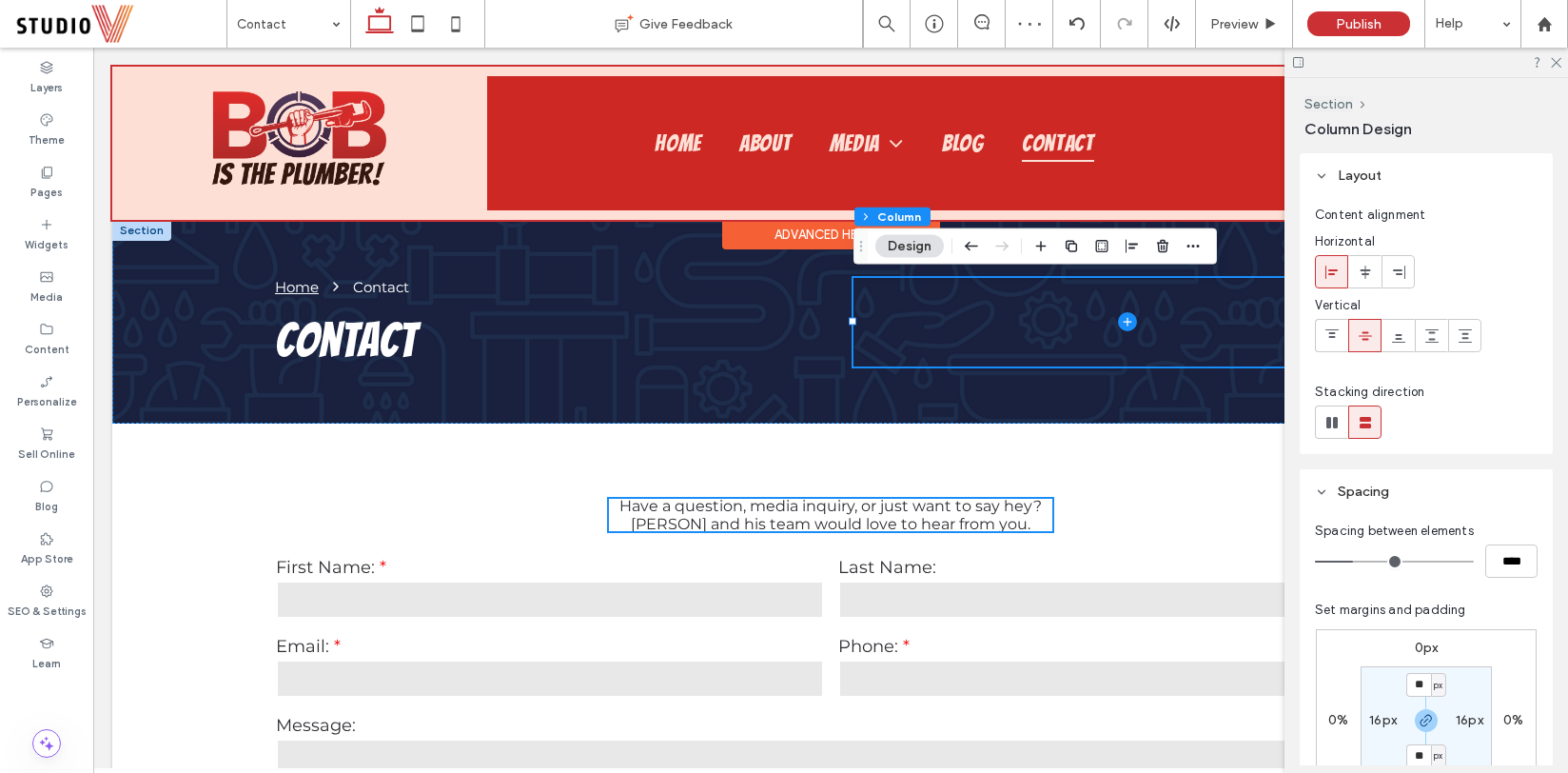 click at bounding box center (831, 143) 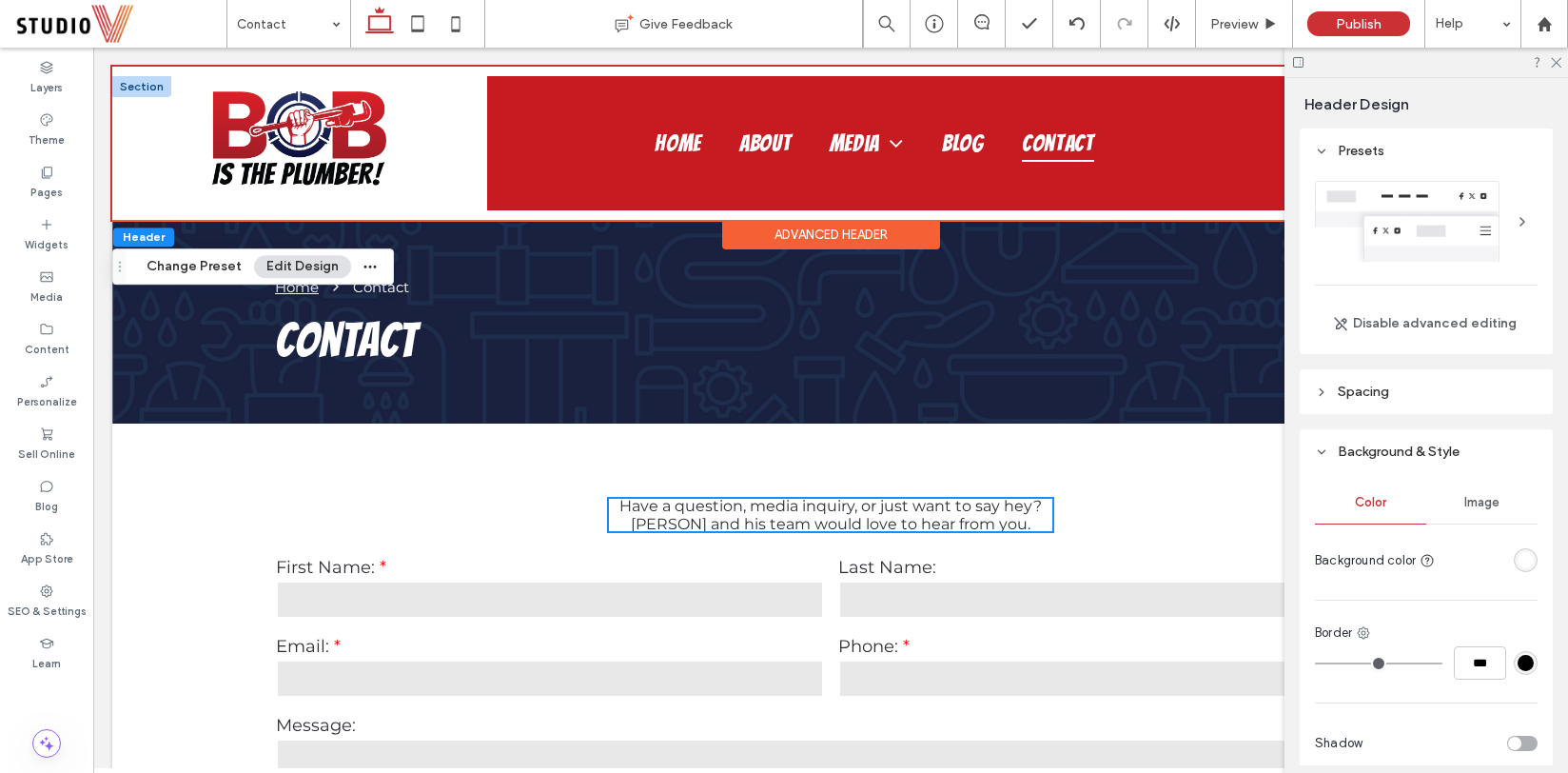 click at bounding box center [142, 87] 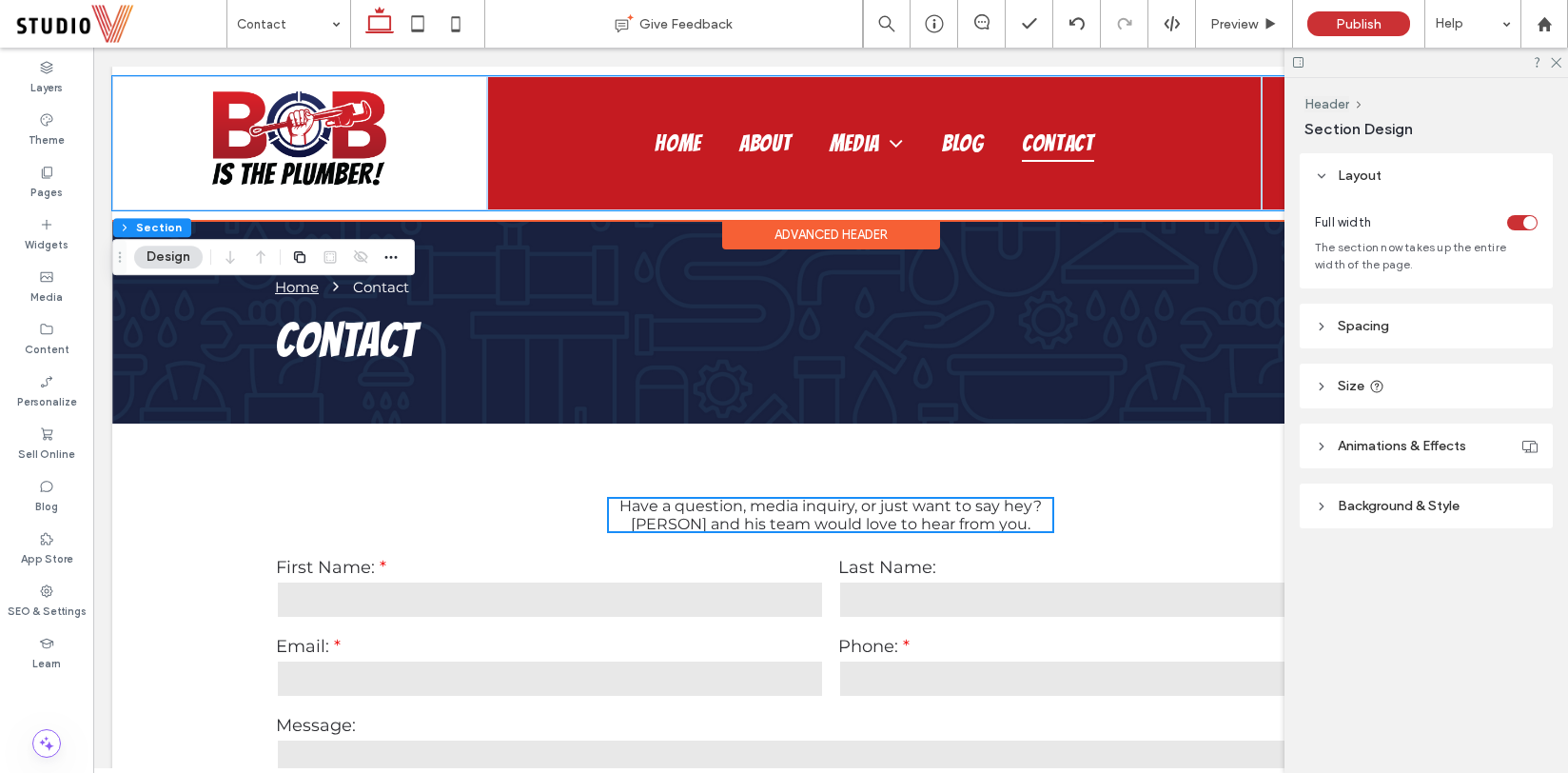 click on "Home
About
Media
Plumbing Education
Blog
Contact
Section
Advanced Header" at bounding box center [831, 143] 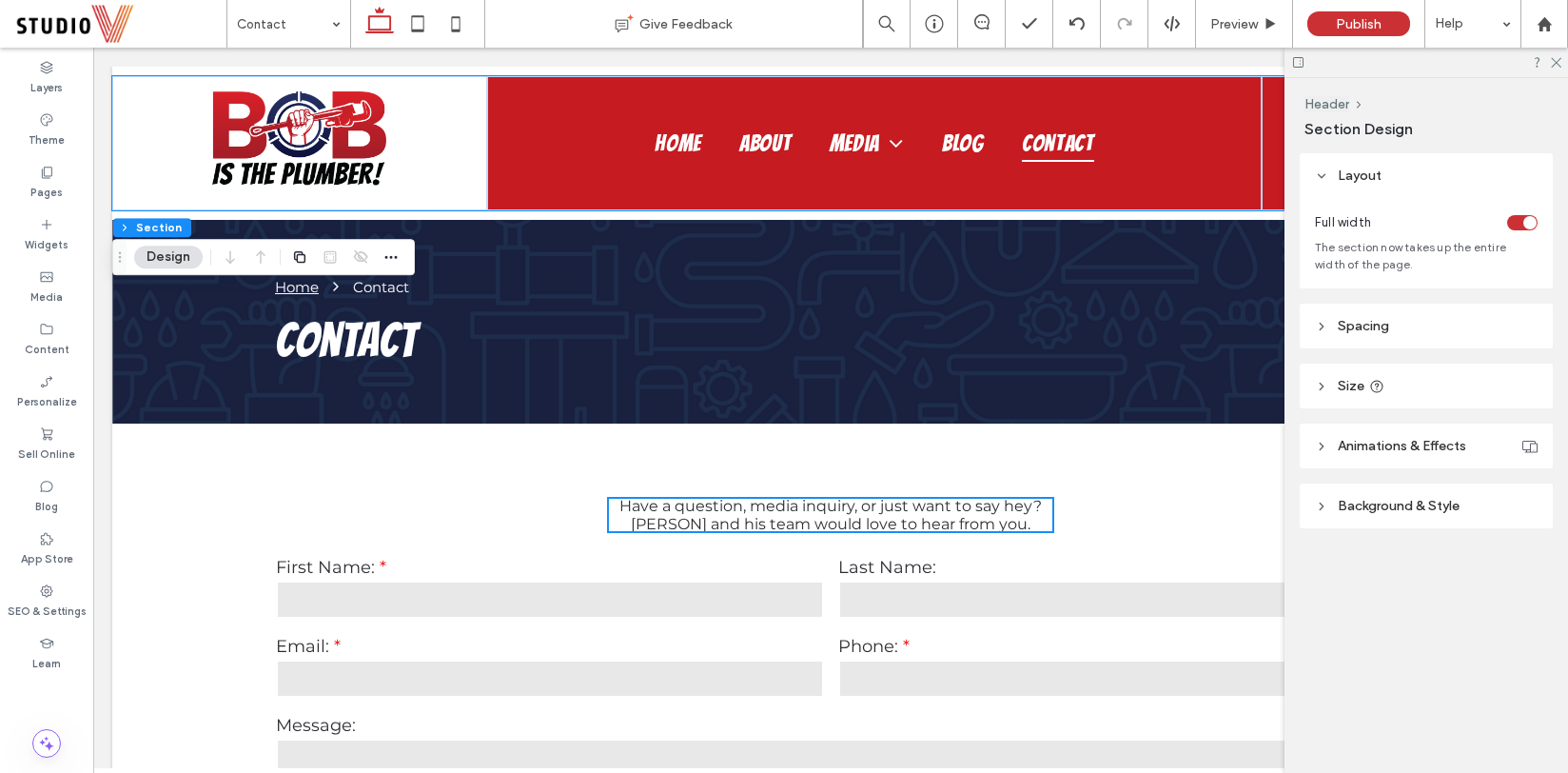 click on "Background & Style" at bounding box center [1426, 505] 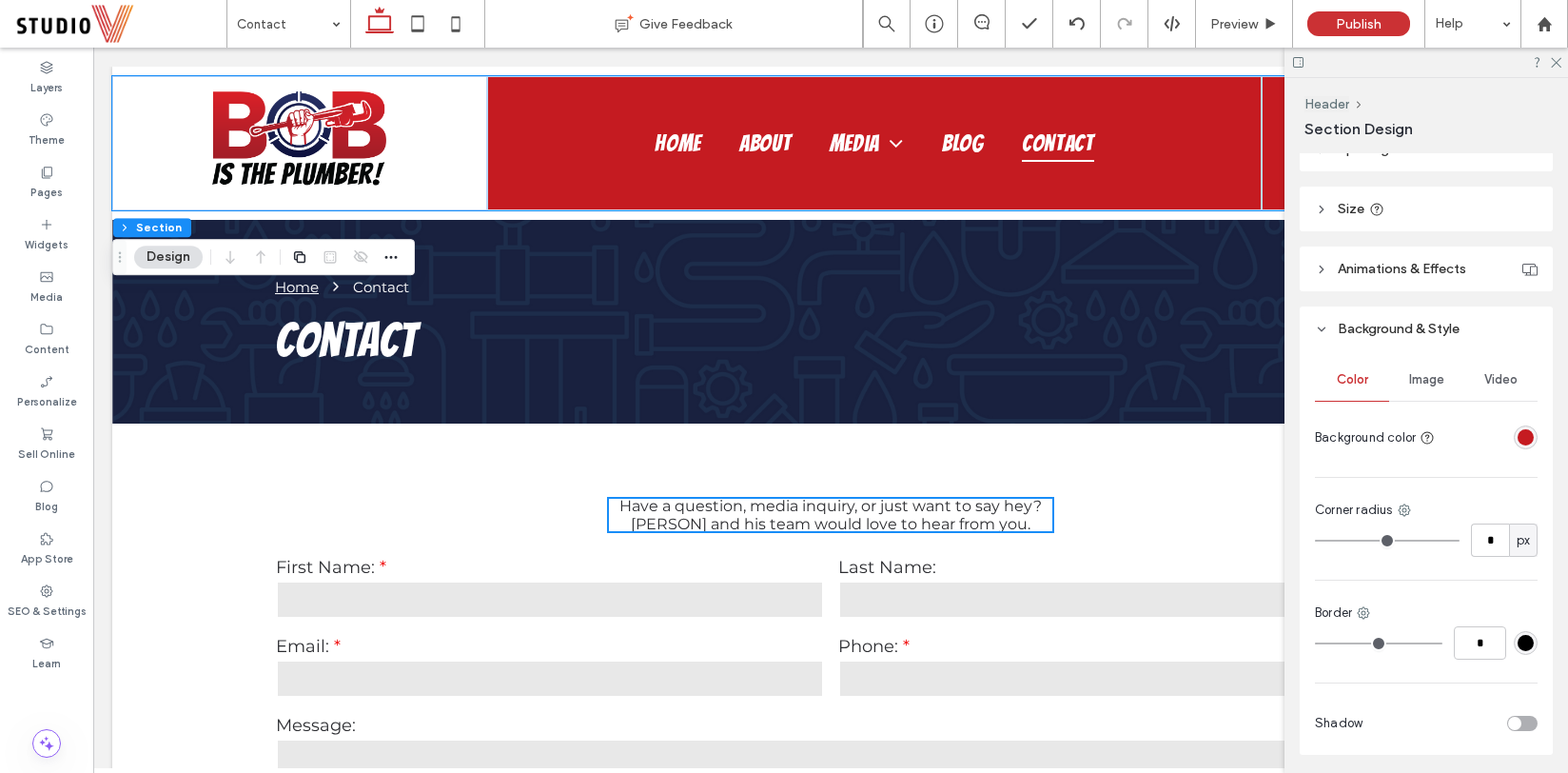 scroll, scrollTop: 173, scrollLeft: 0, axis: vertical 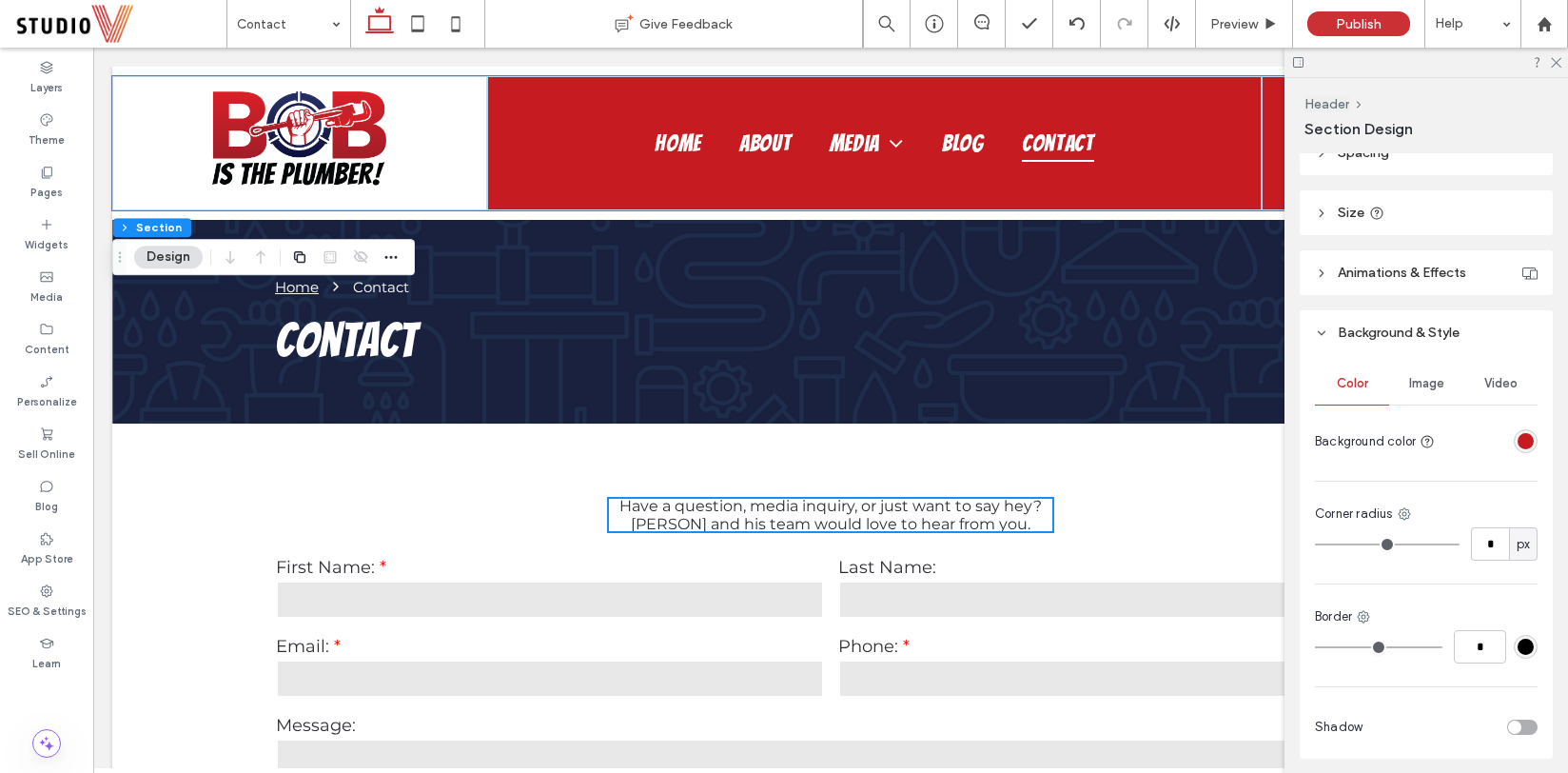 click on "Background & Style" at bounding box center [1426, 332] 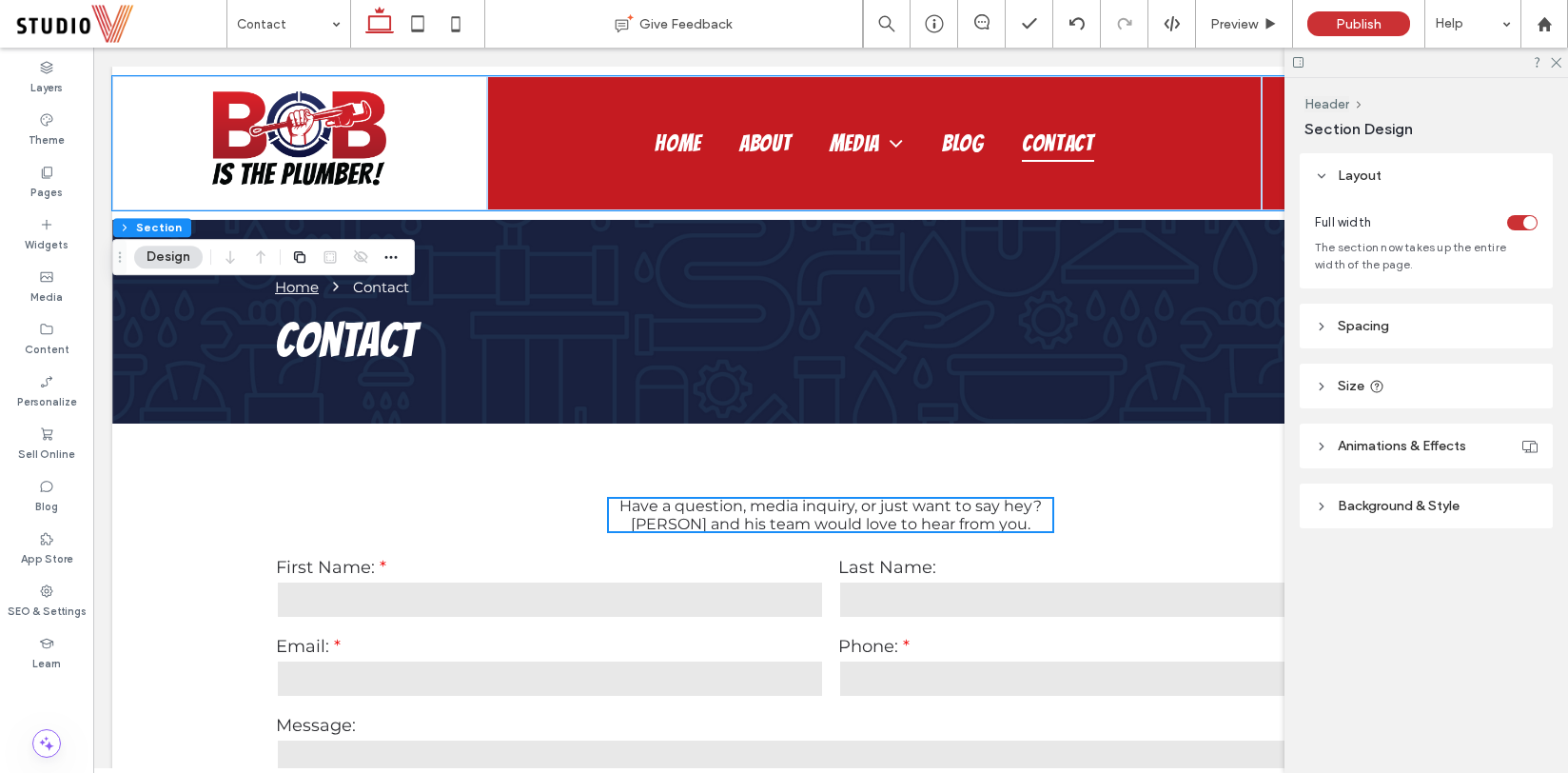 scroll, scrollTop: 0, scrollLeft: 0, axis: both 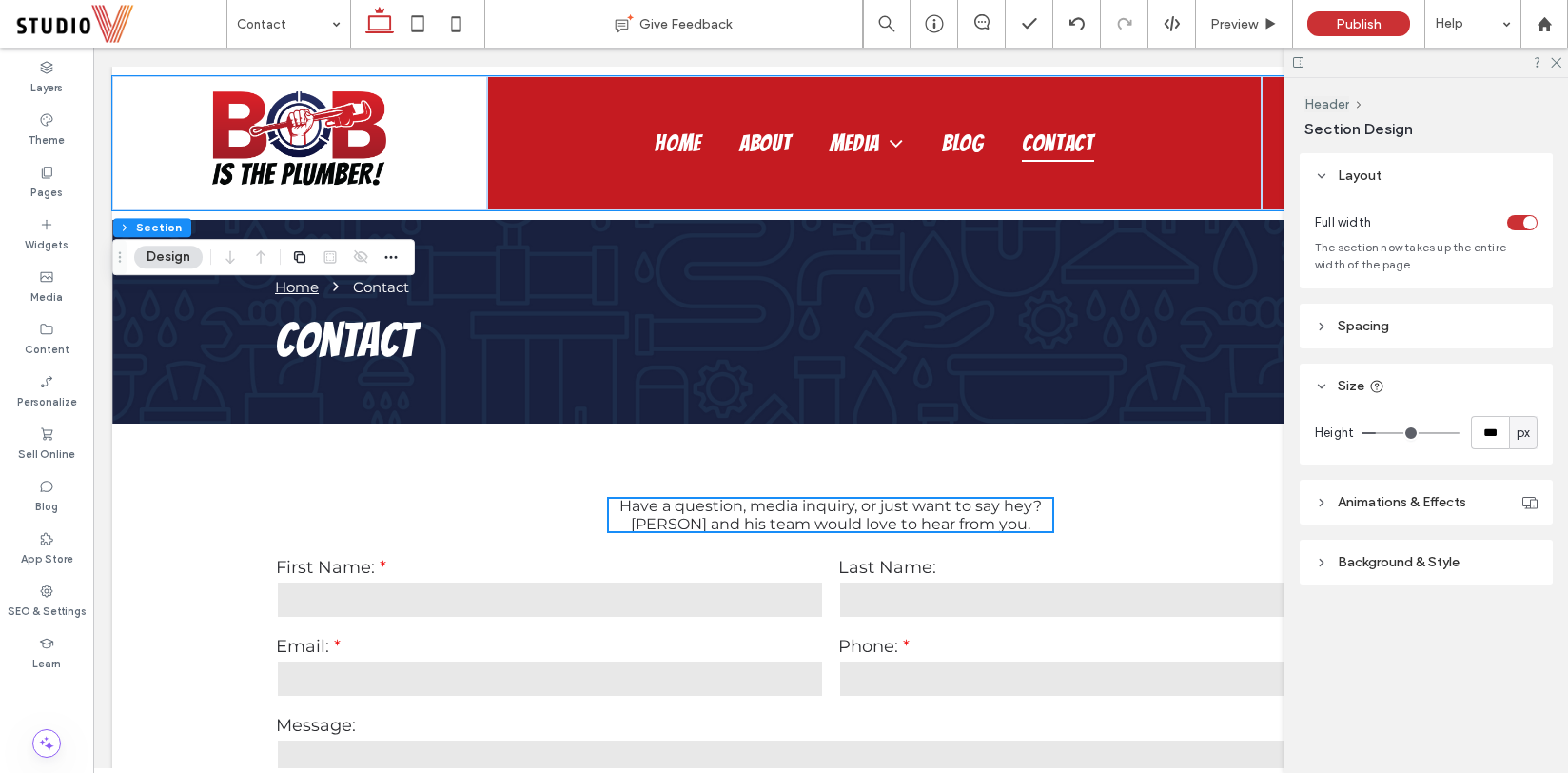 click on "Size" at bounding box center [1426, 386] 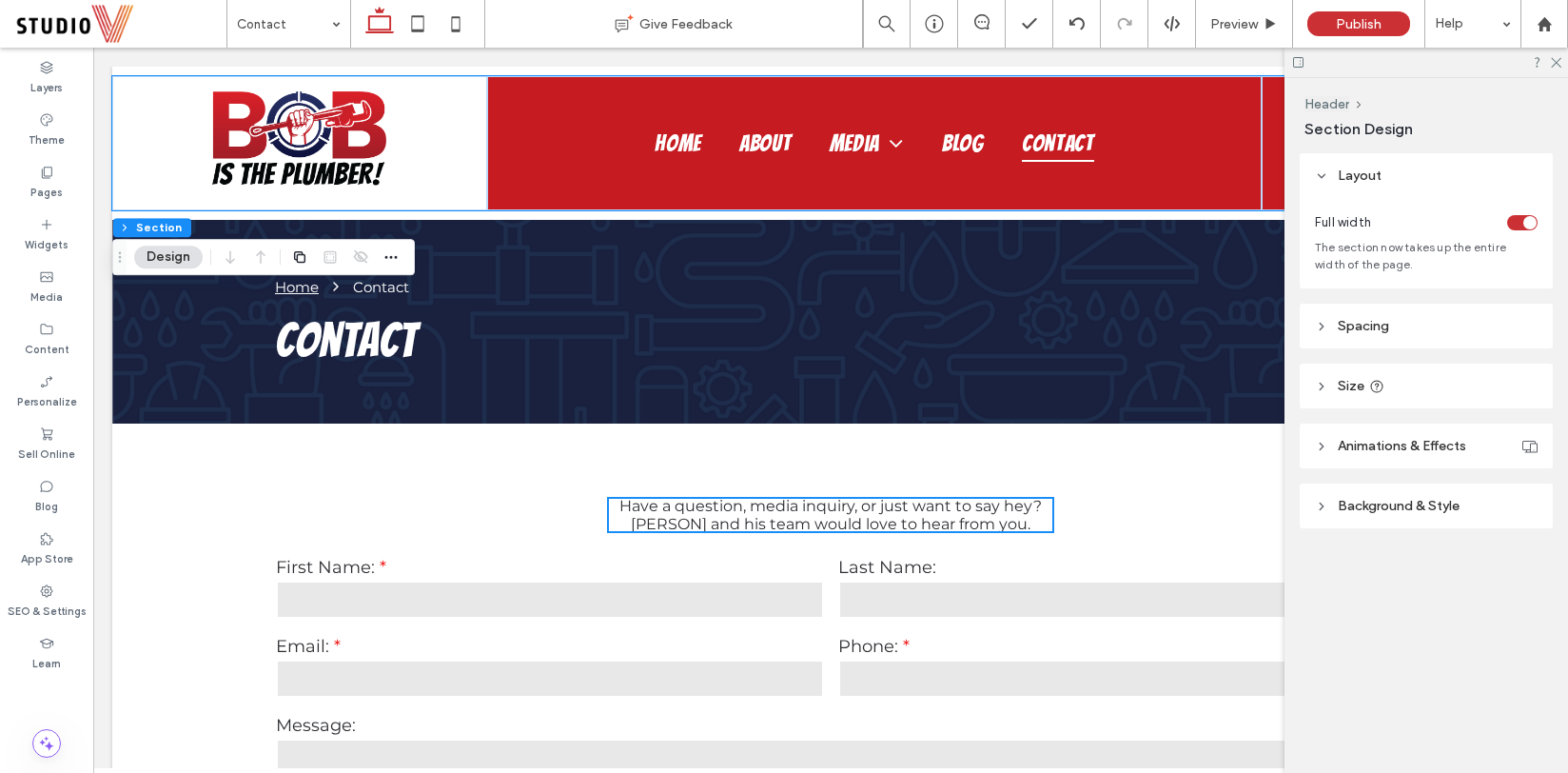 click on "Spacing" at bounding box center (1426, 326) 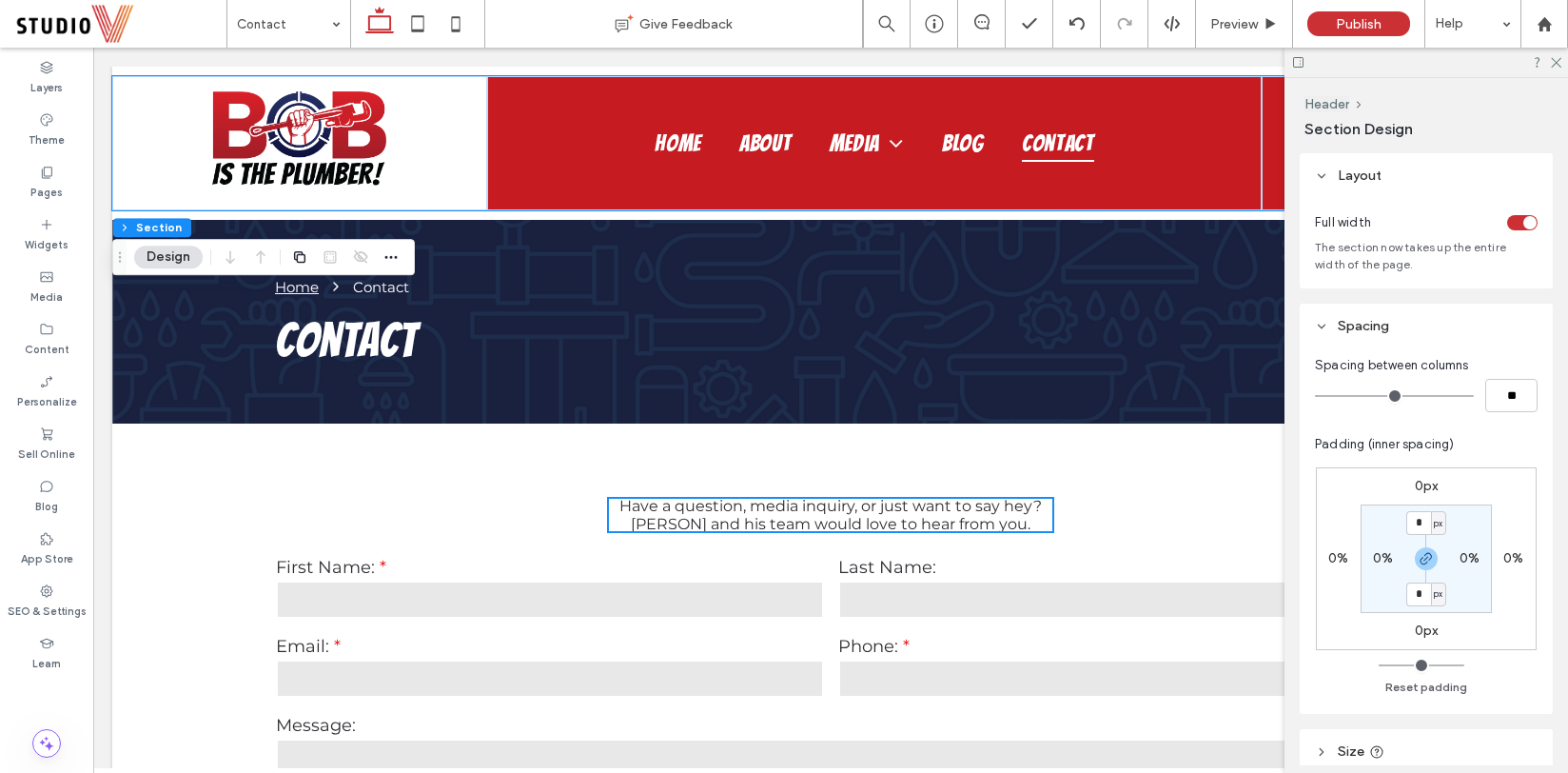 click on "Spacing" at bounding box center (1426, 326) 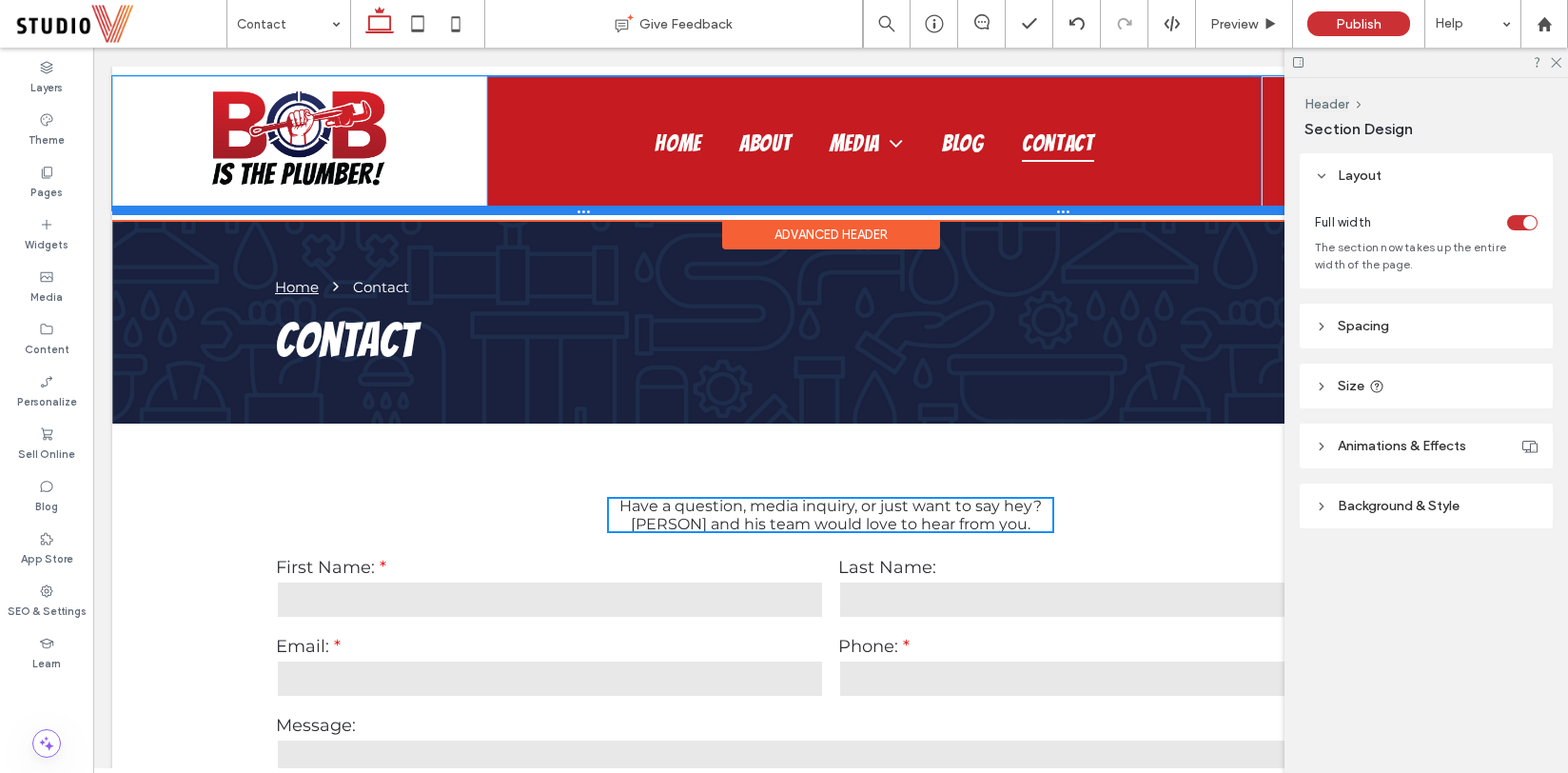click at bounding box center (831, 210) 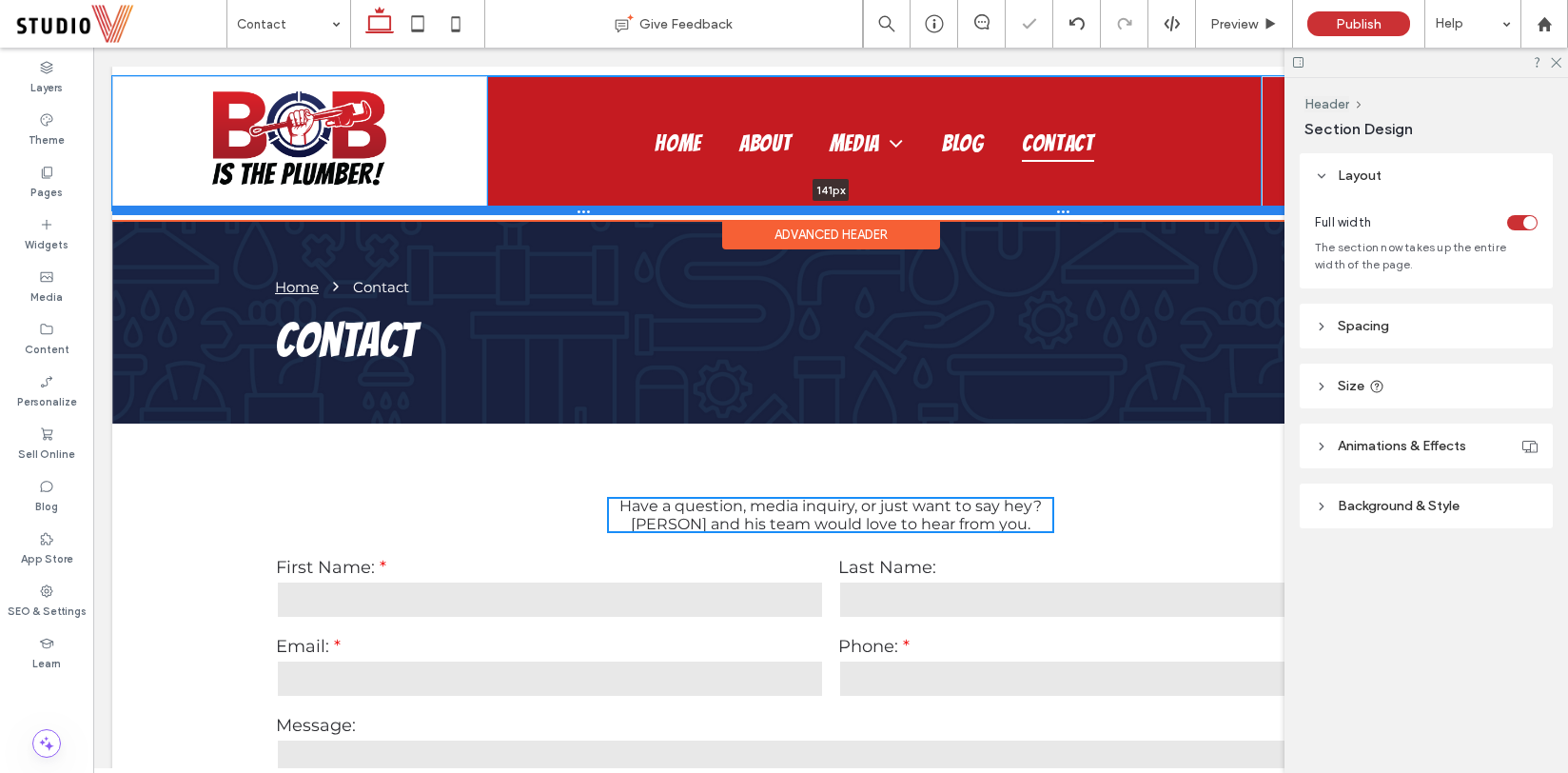 click at bounding box center (831, 210) 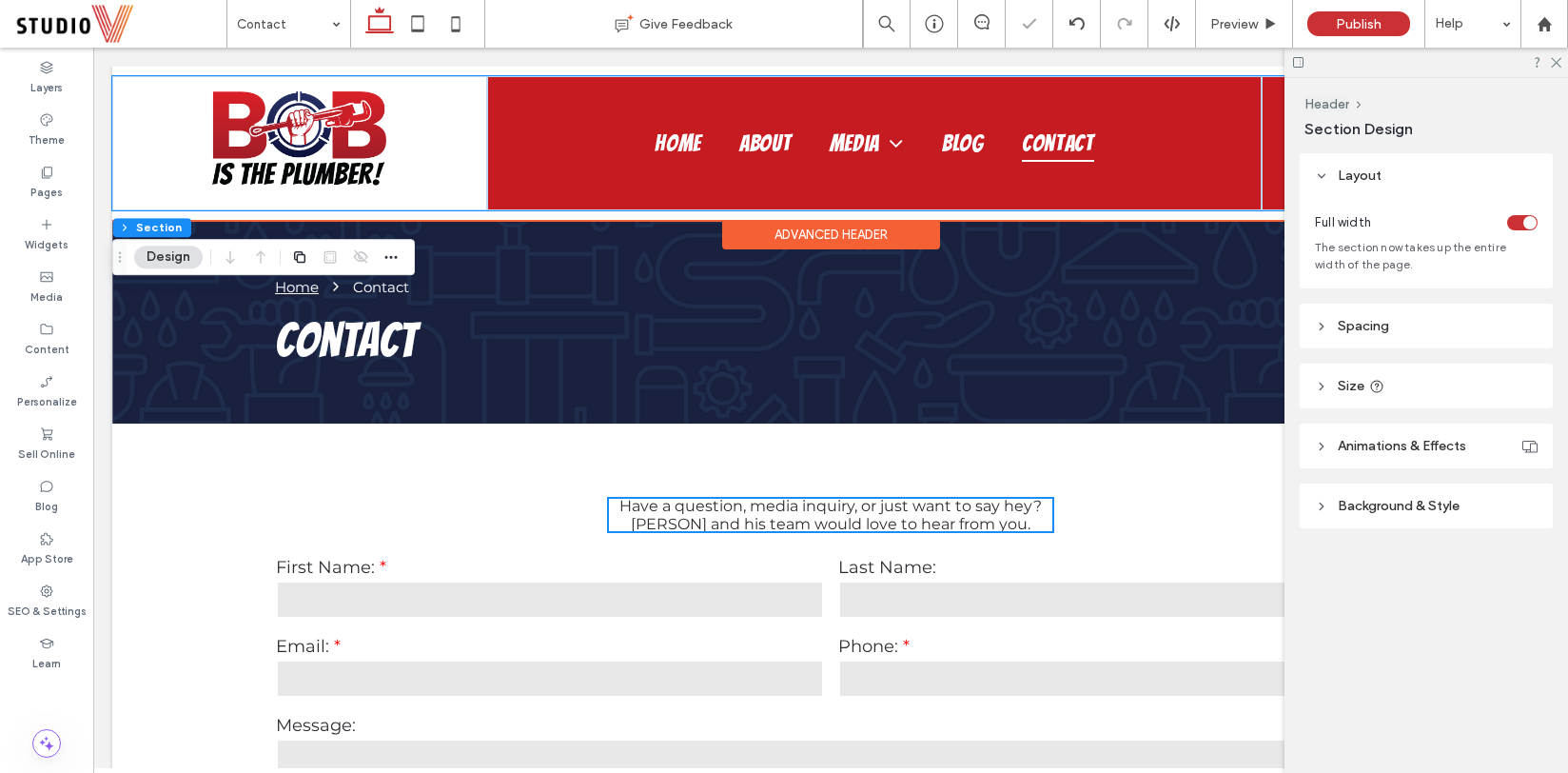 click on "Design" at bounding box center (168, 257) 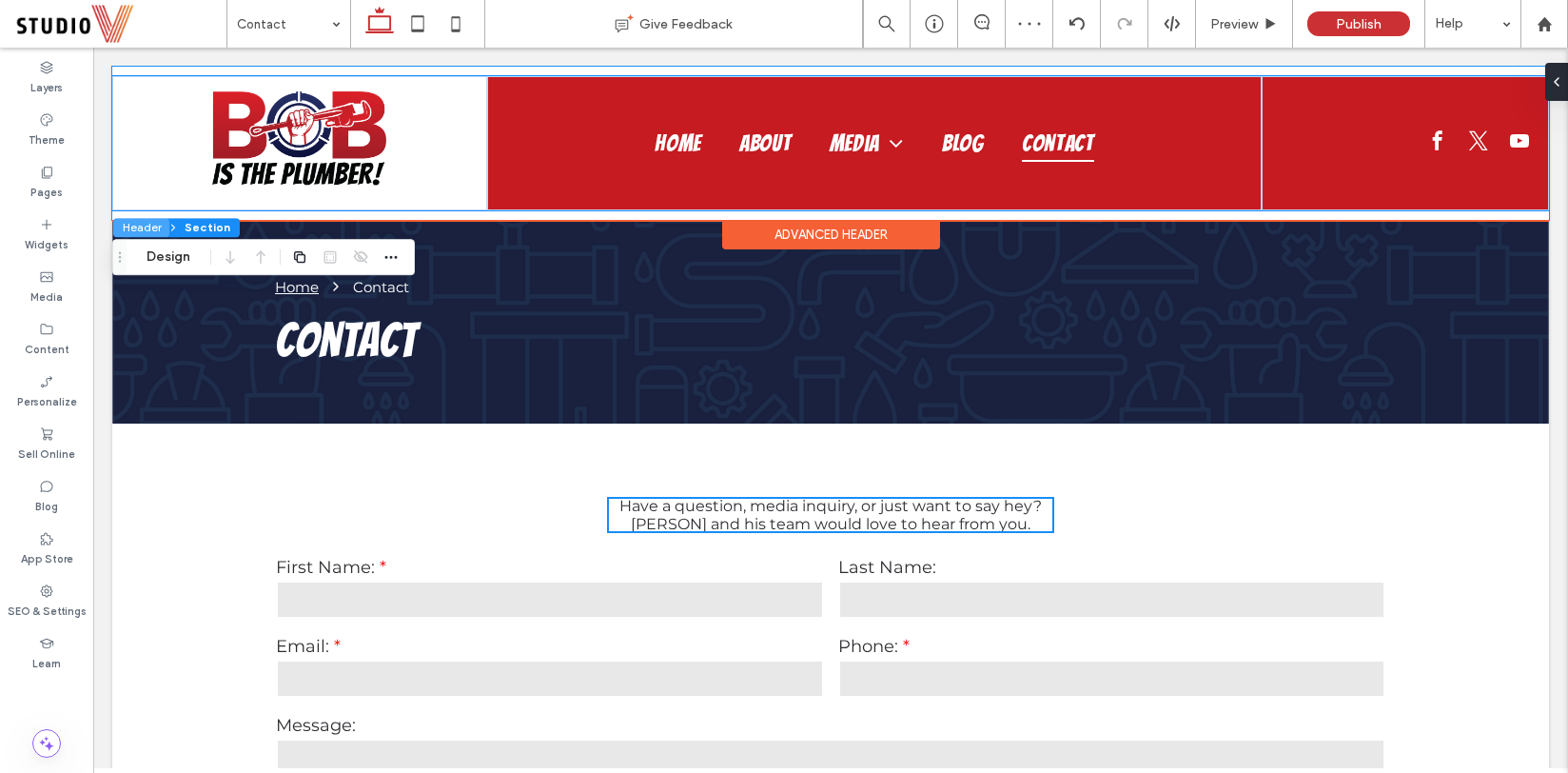 click on "Header" at bounding box center (141, 228) 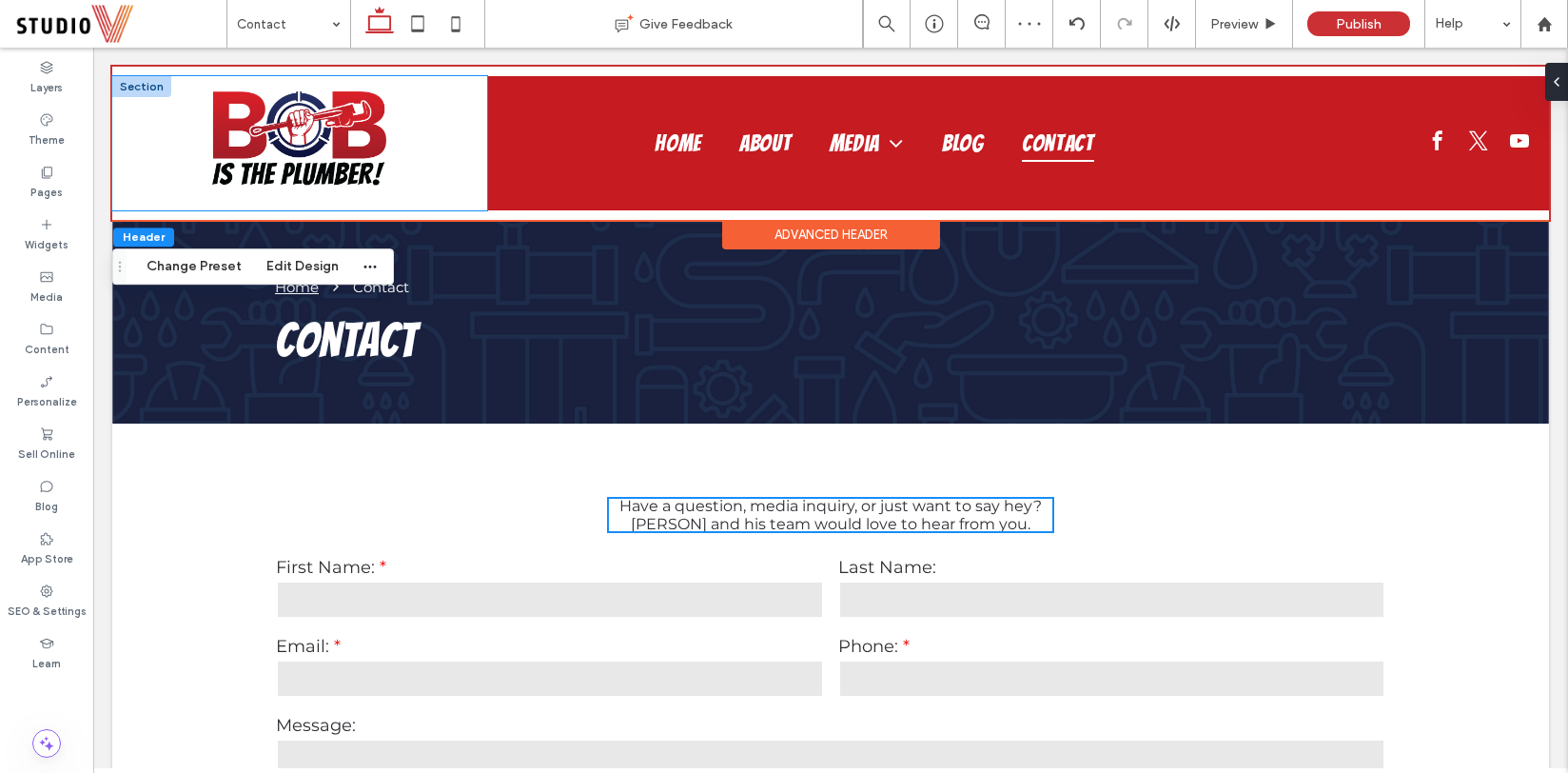 click at bounding box center [300, 143] 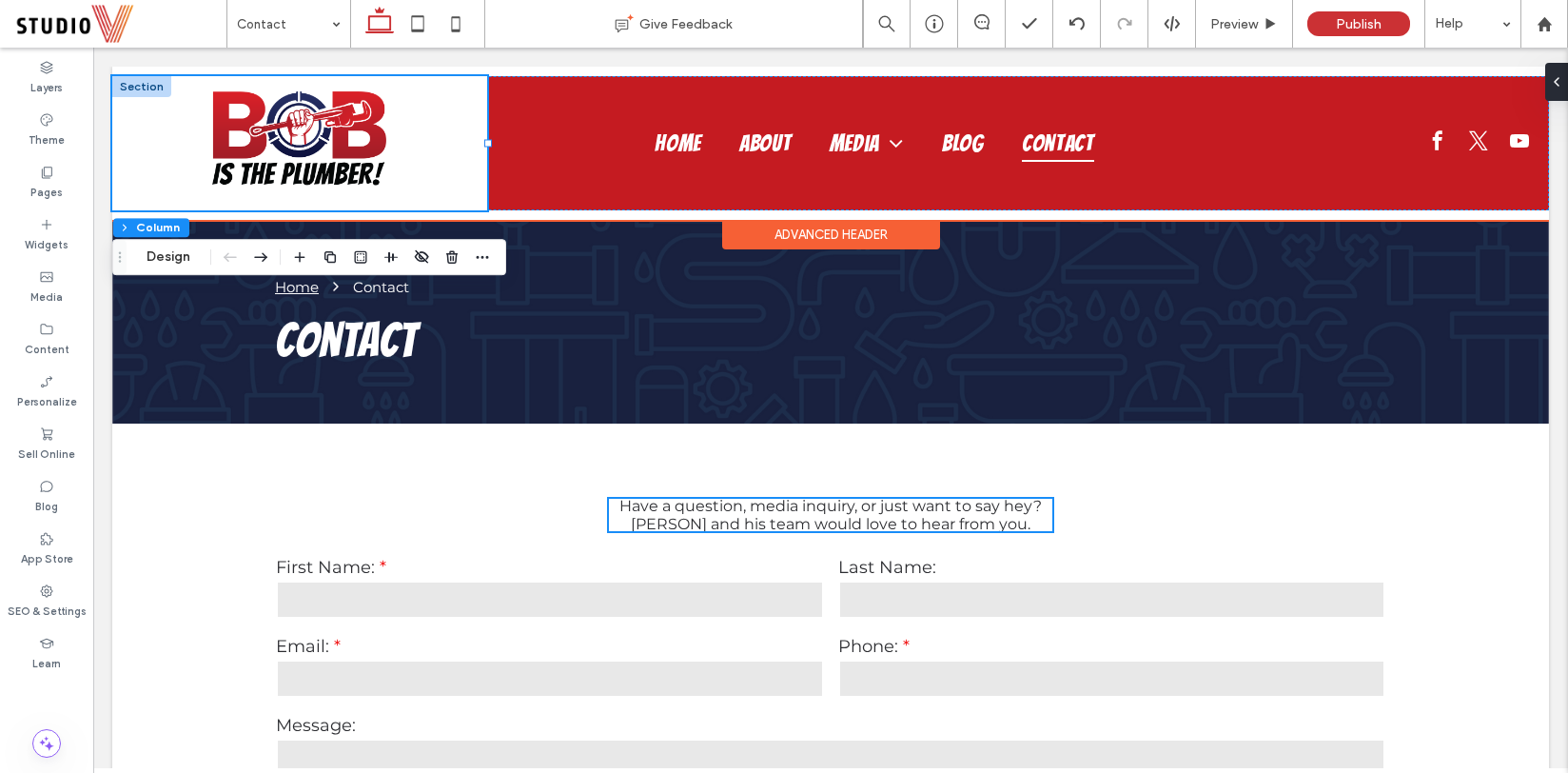 click at bounding box center [142, 87] 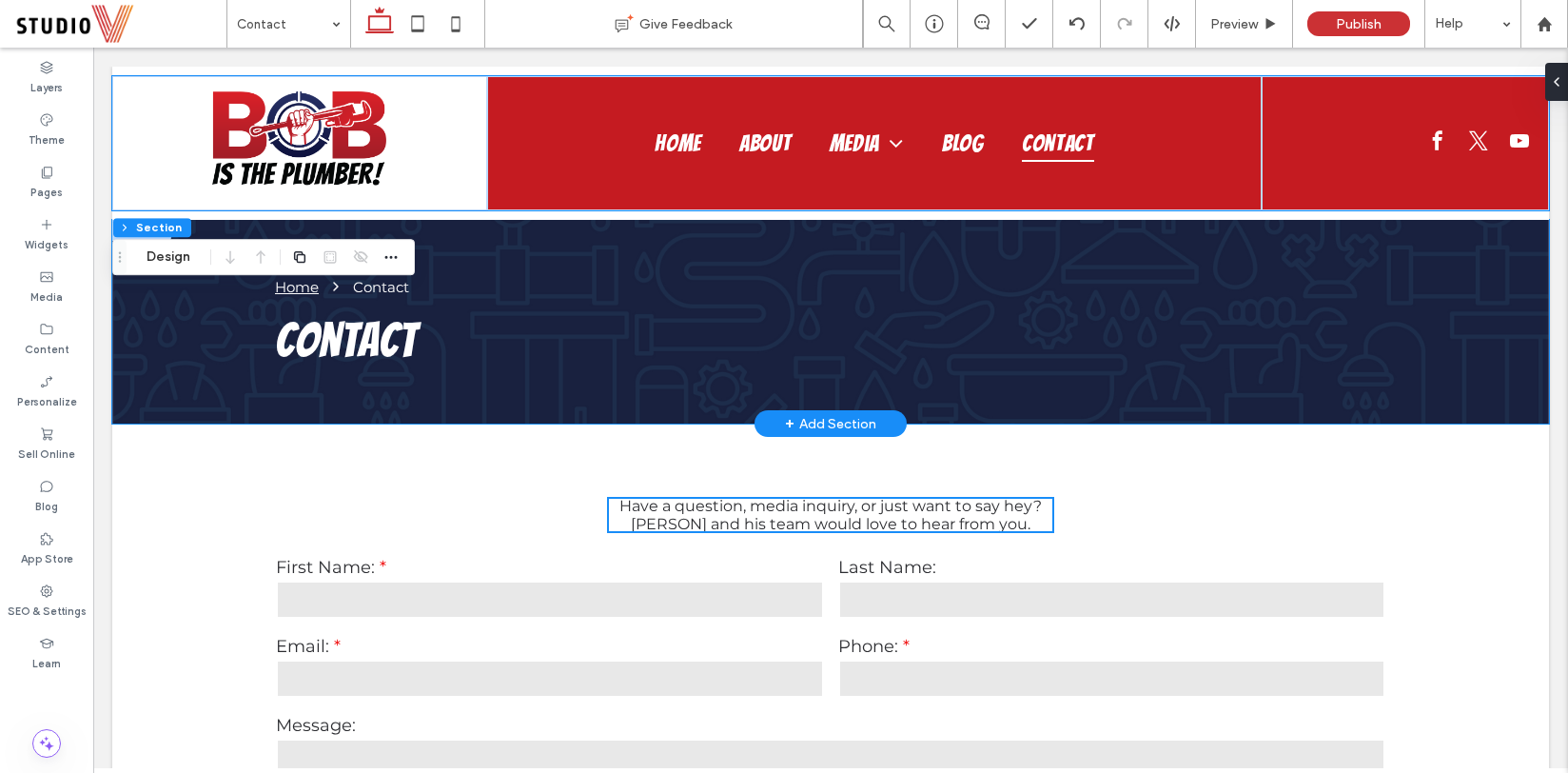 click on "Home Contact" at bounding box center [534, 287] 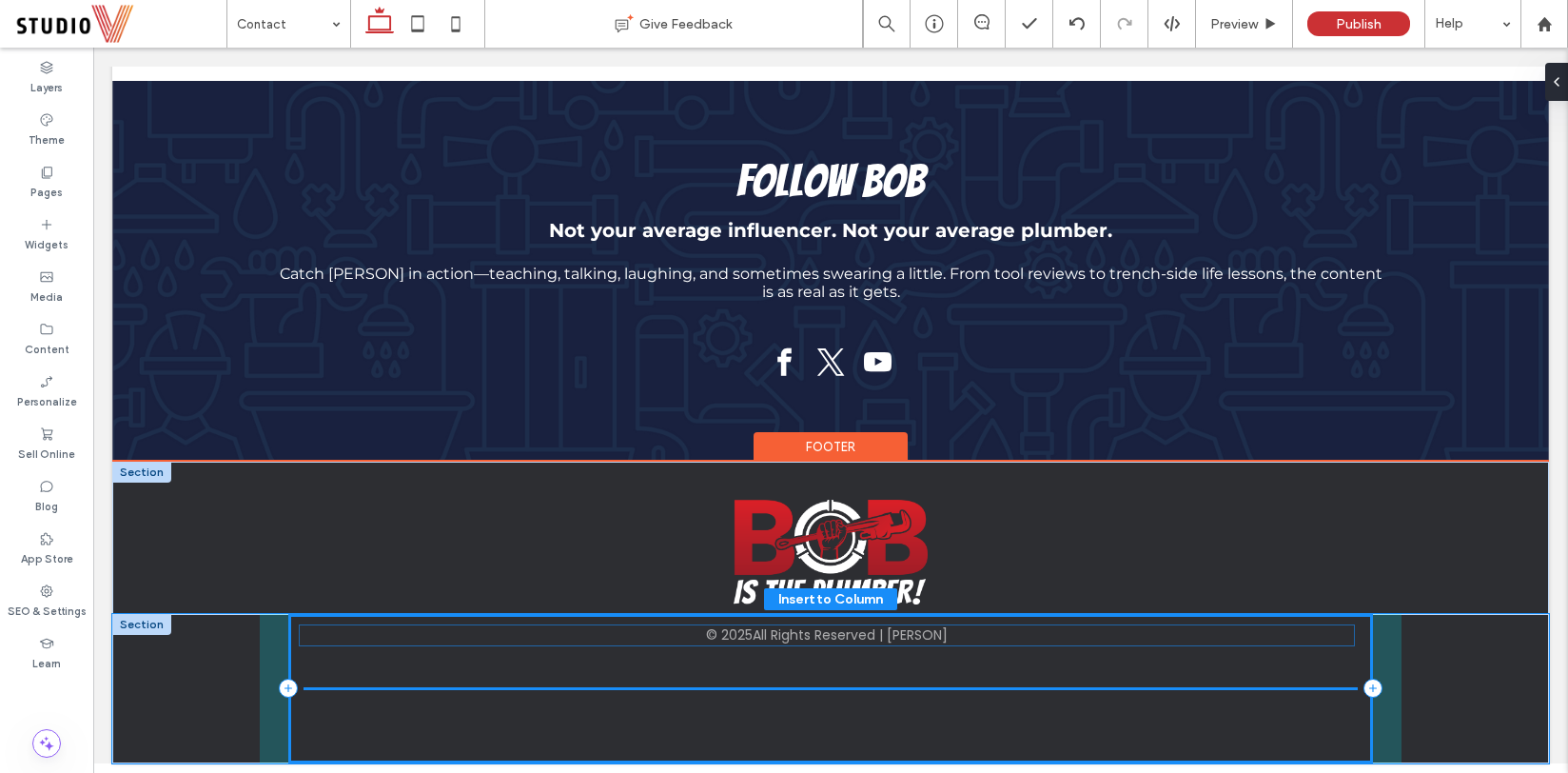 scroll, scrollTop: 850, scrollLeft: 0, axis: vertical 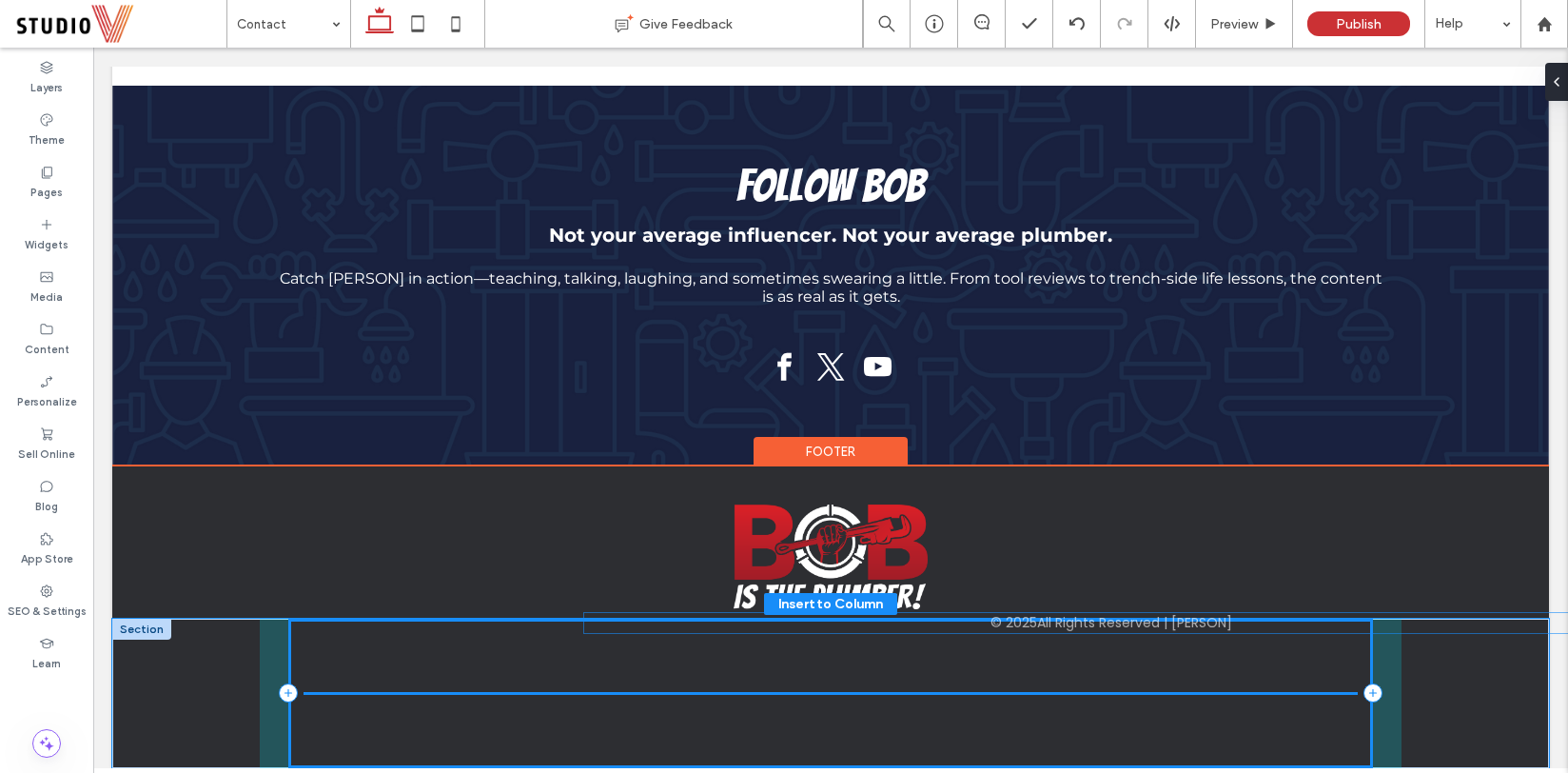 drag, startPoint x: 818, startPoint y: 684, endPoint x: 1098, endPoint y: 618, distance: 287.67343 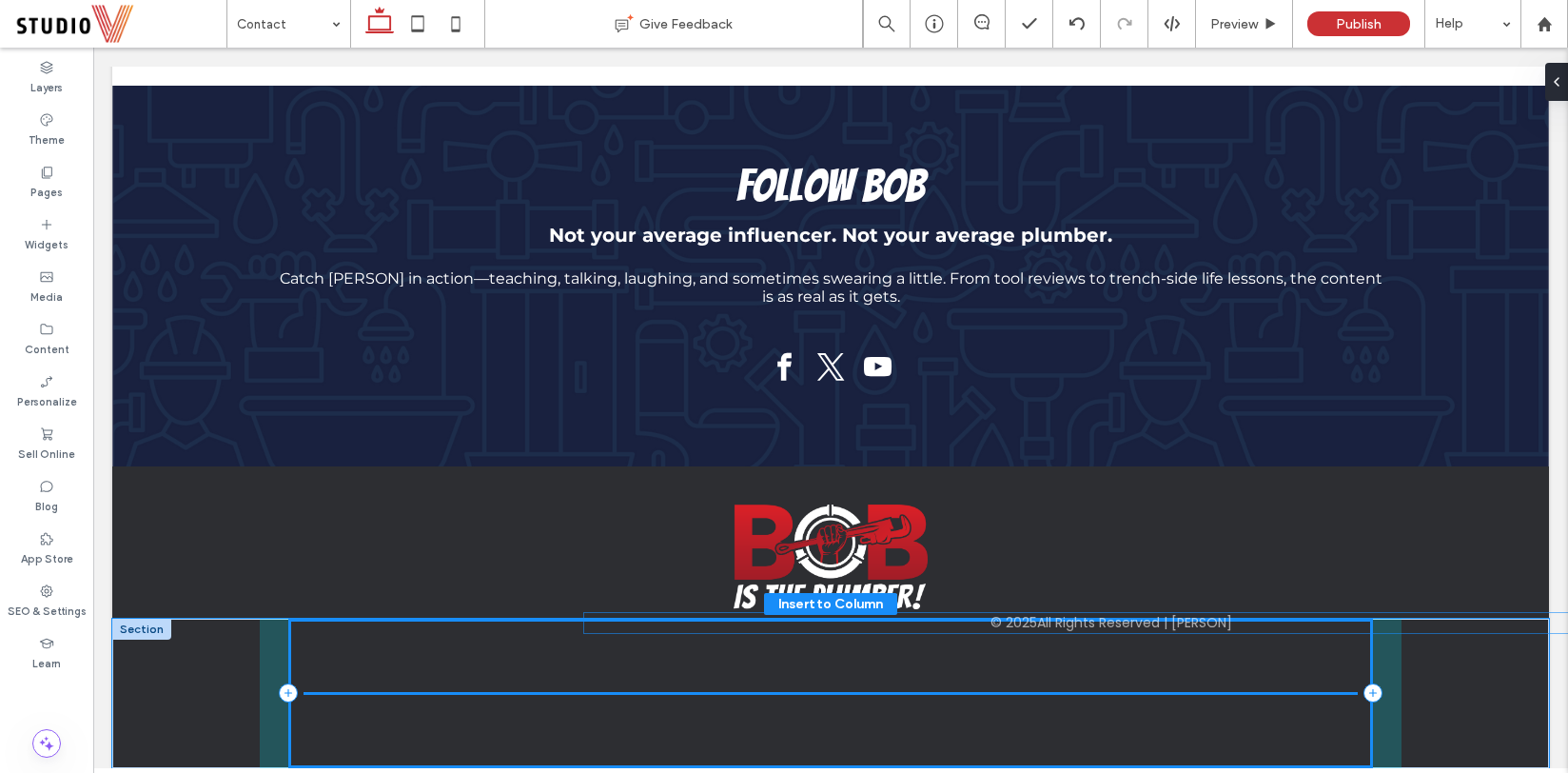 scroll, scrollTop: 855, scrollLeft: 0, axis: vertical 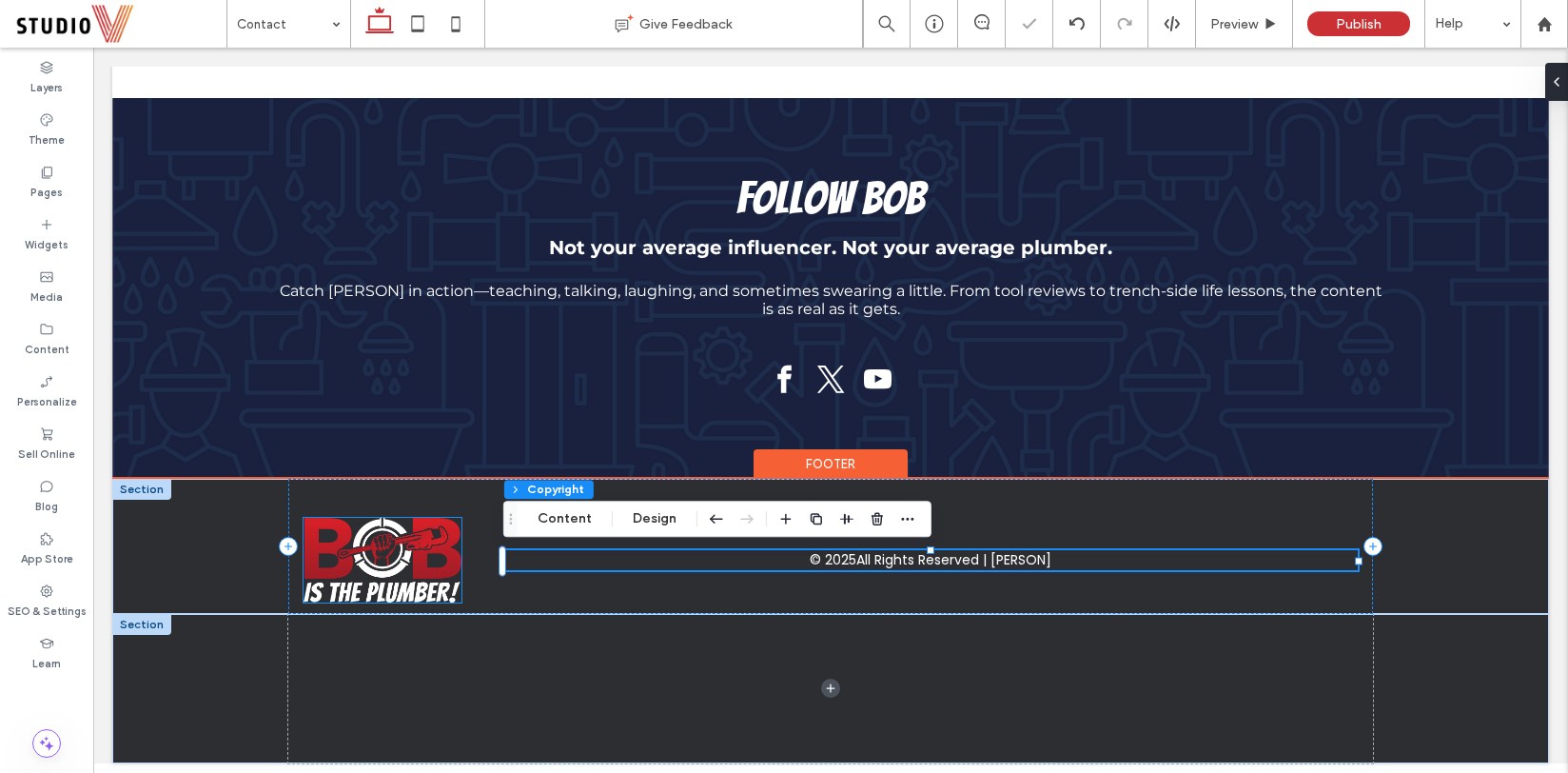 click at bounding box center [382, 560] 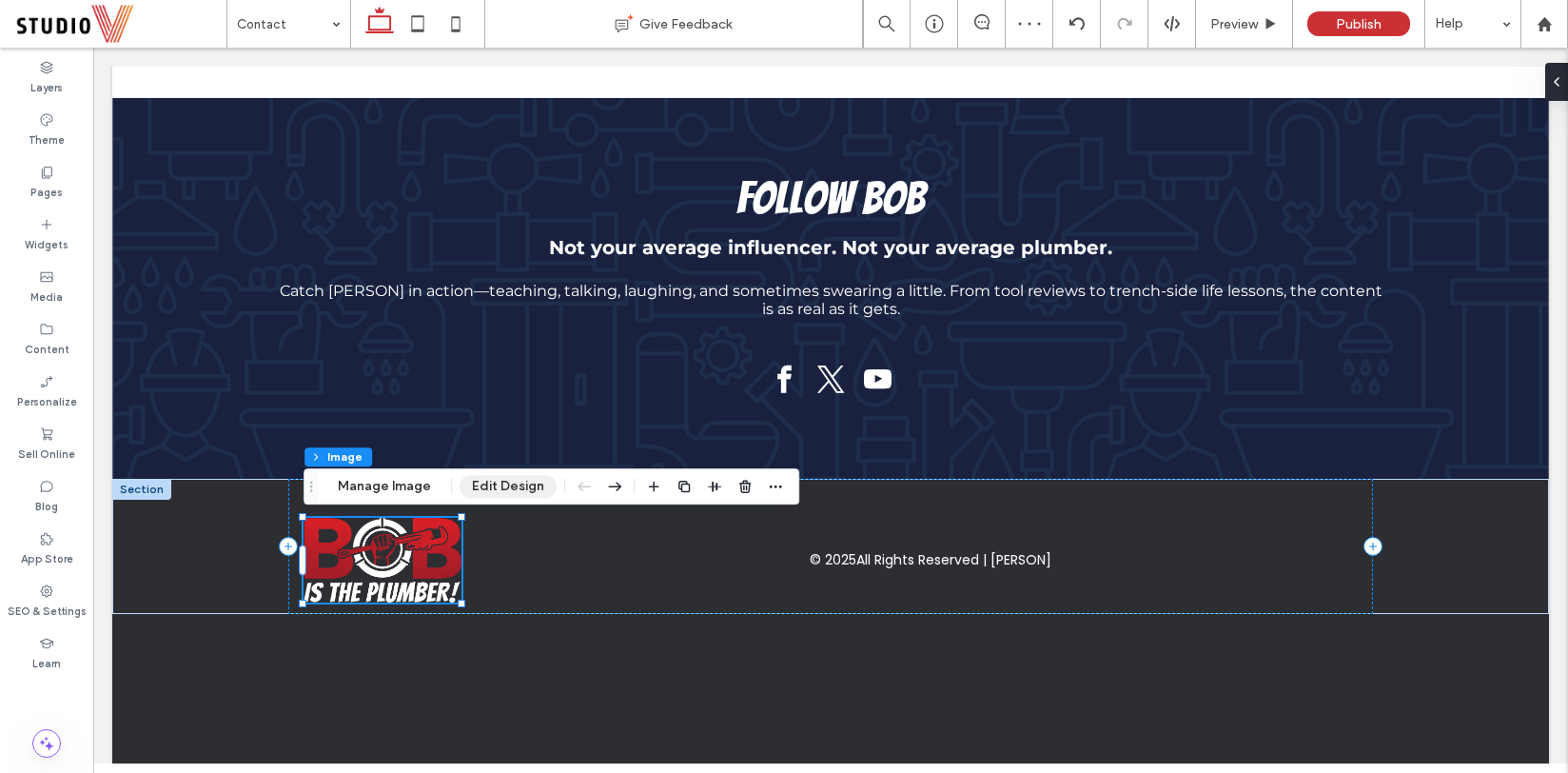 click on "Edit Design" at bounding box center (508, 486) 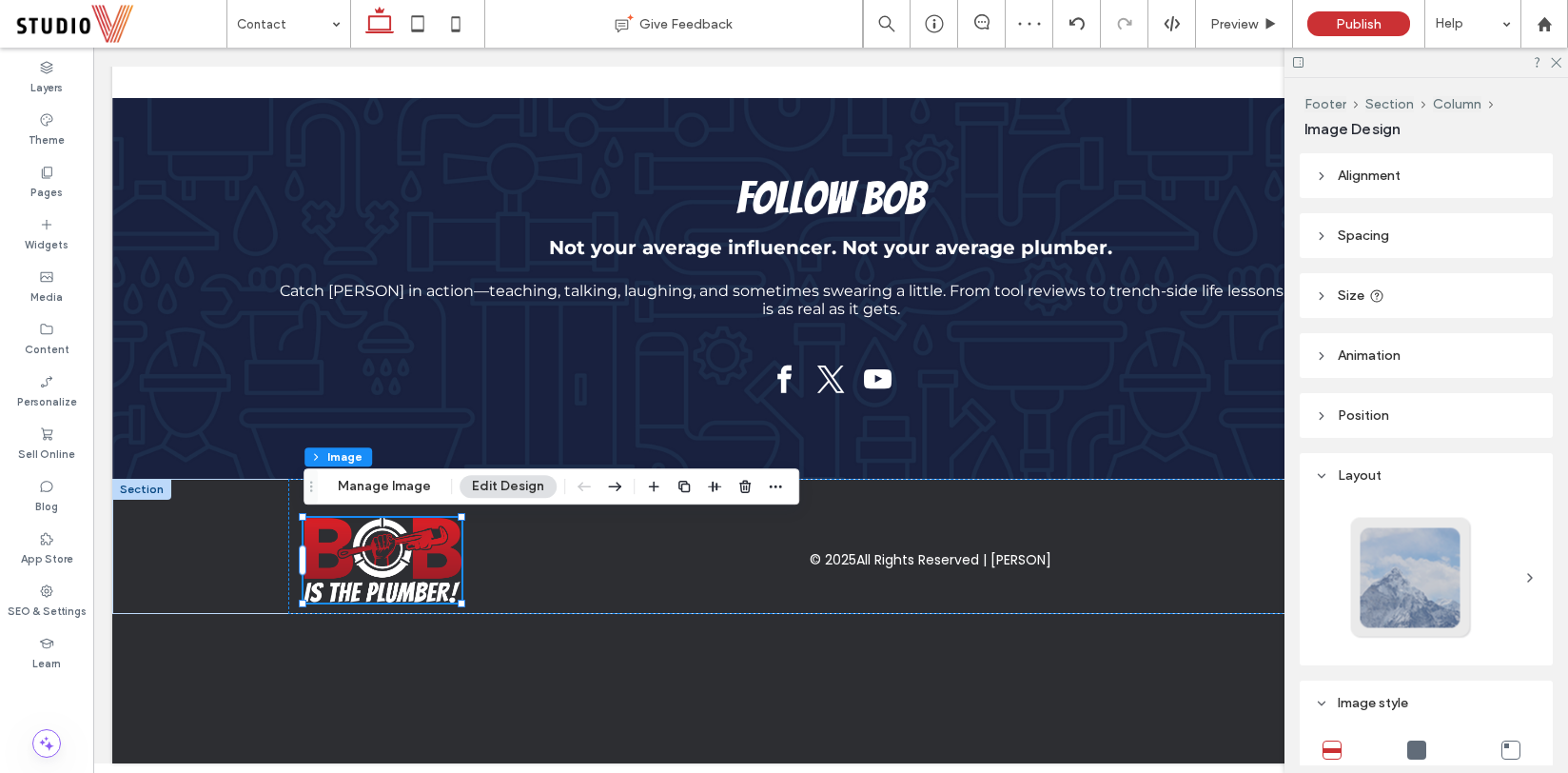 click on "Alignment" at bounding box center [1426, 175] 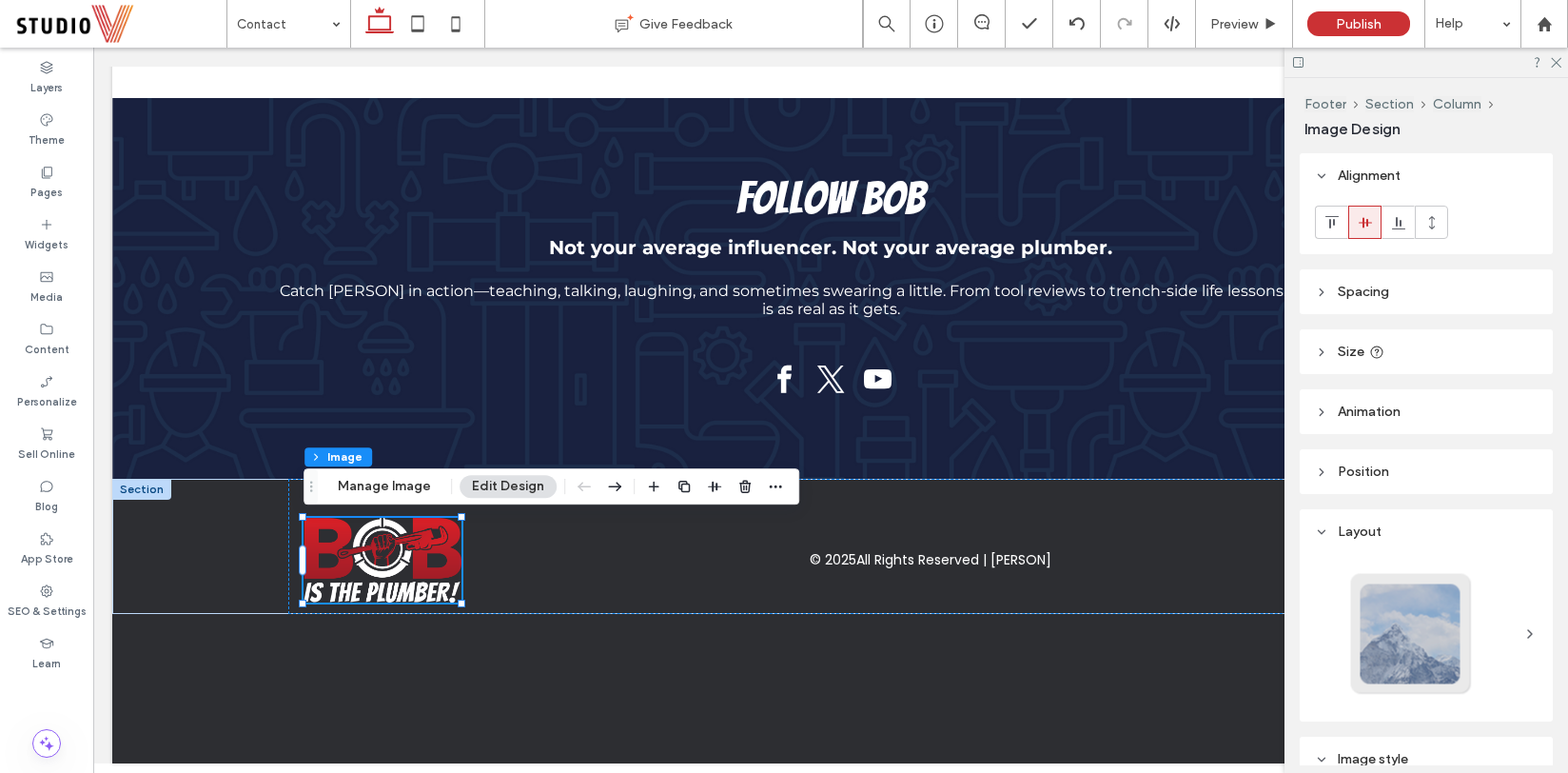 click on "Spacing" at bounding box center (1426, 291) 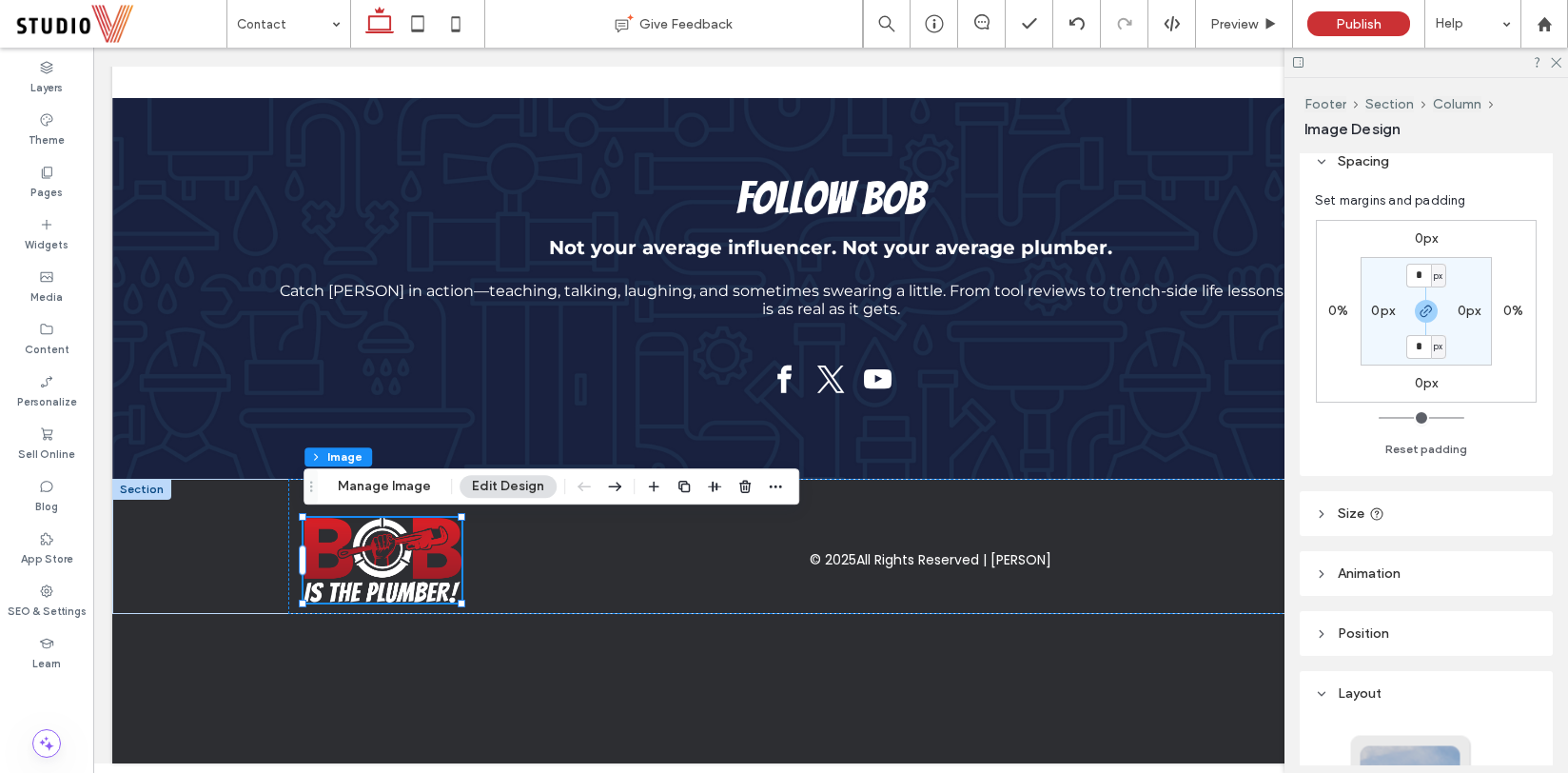 scroll, scrollTop: 254, scrollLeft: 0, axis: vertical 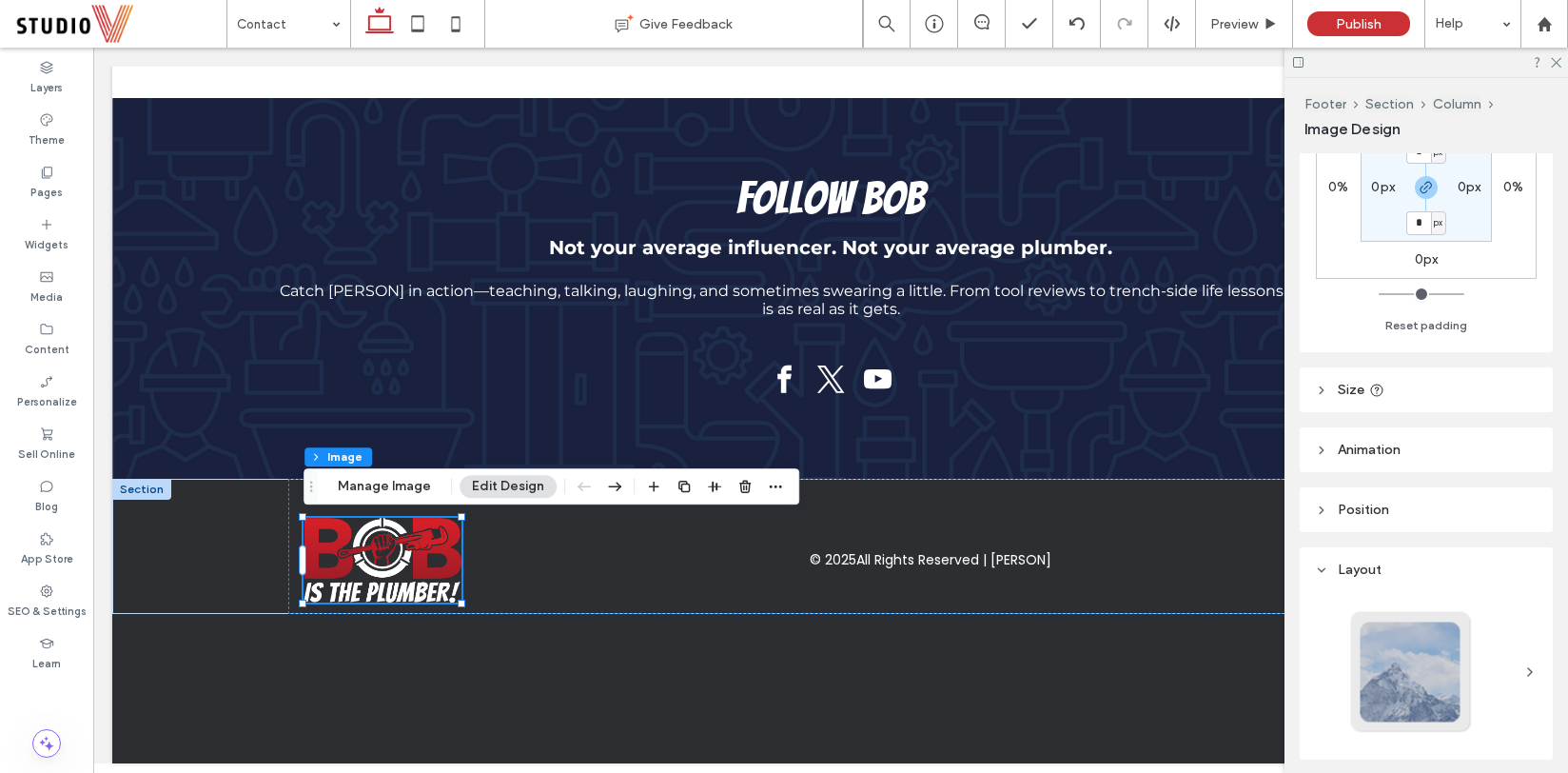 click on "Position" at bounding box center (1426, 509) 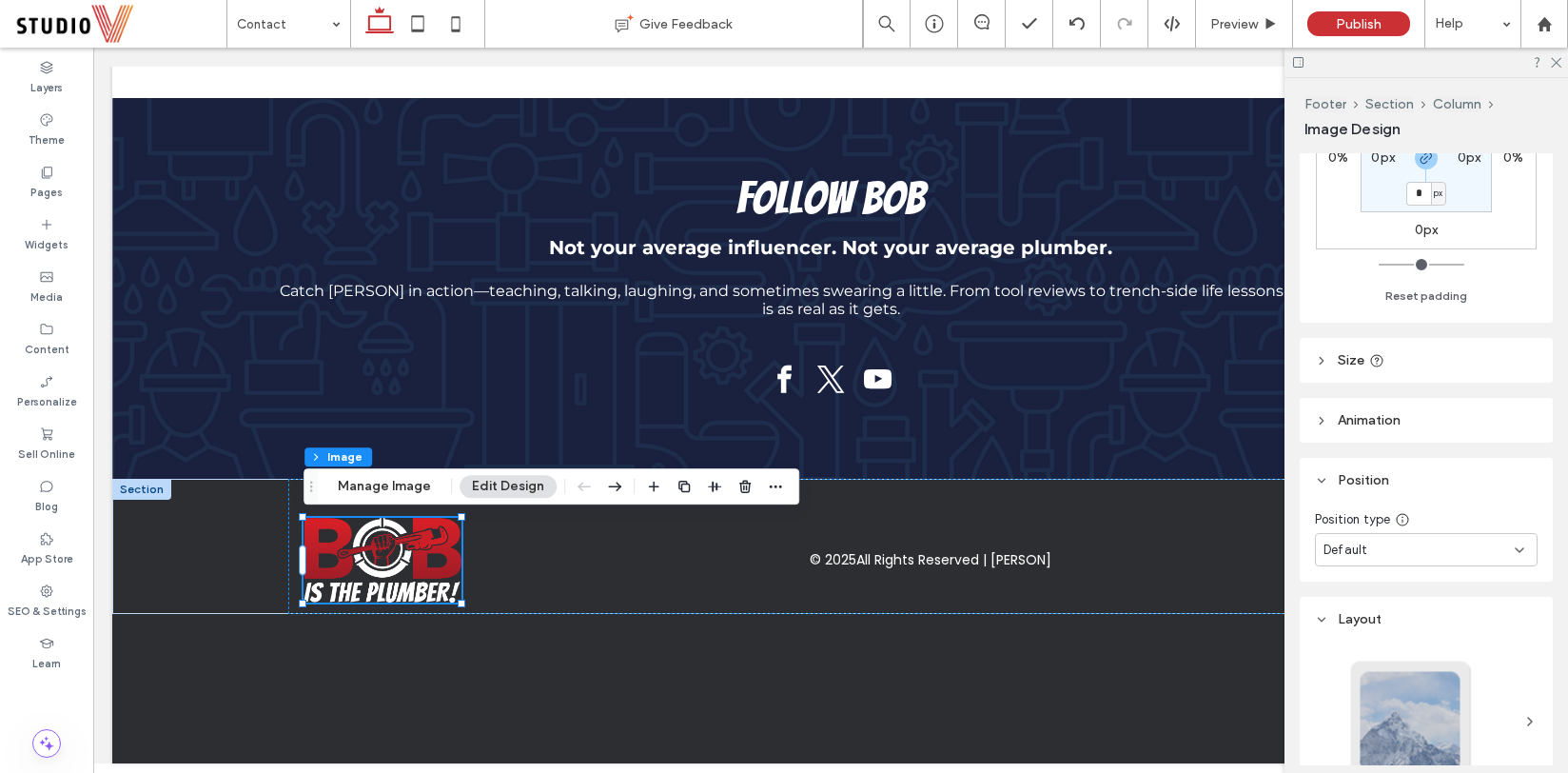 scroll, scrollTop: 298, scrollLeft: 0, axis: vertical 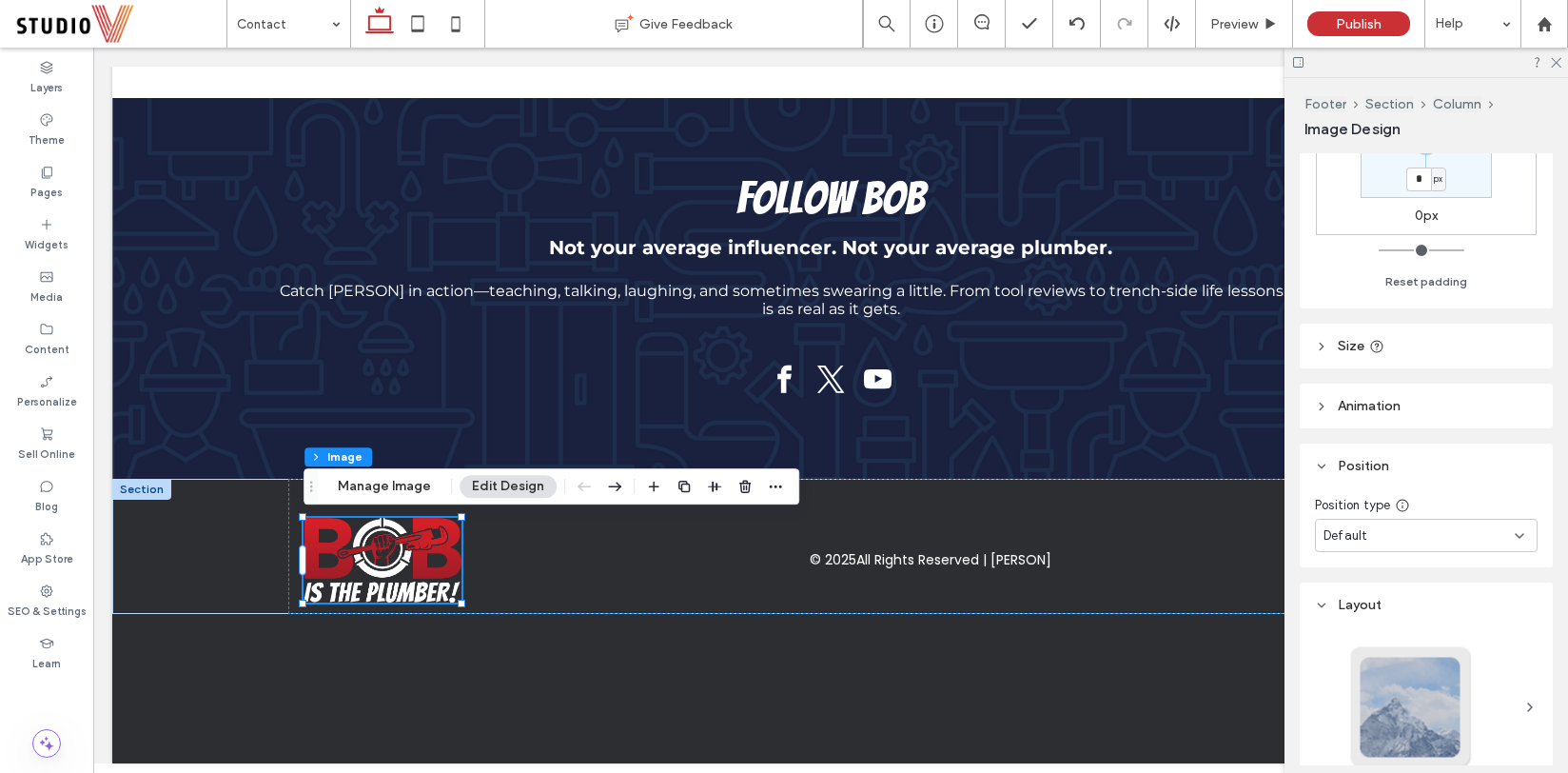 click on "Default" at bounding box center (1345, 536) 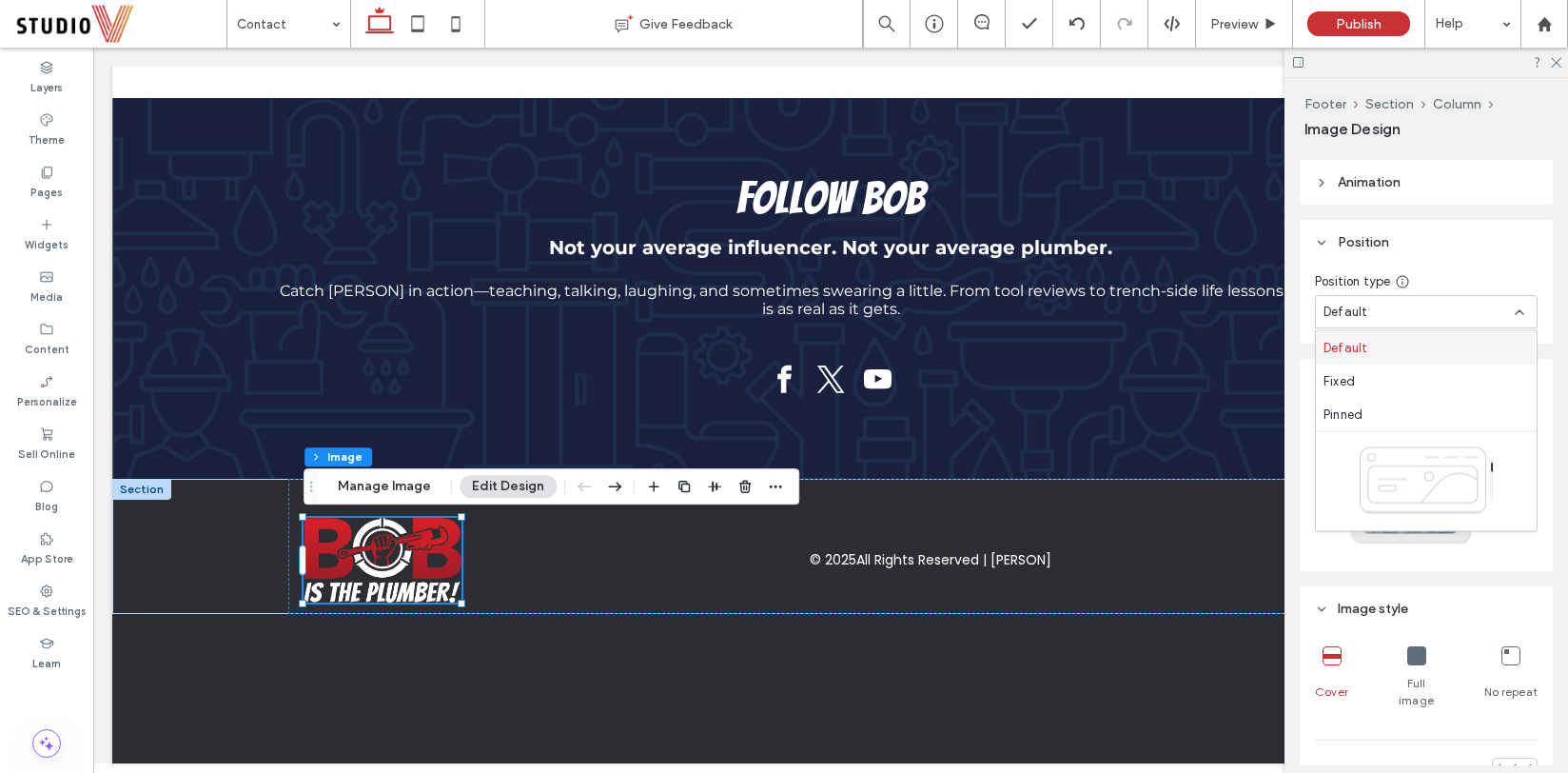 scroll, scrollTop: 525, scrollLeft: 0, axis: vertical 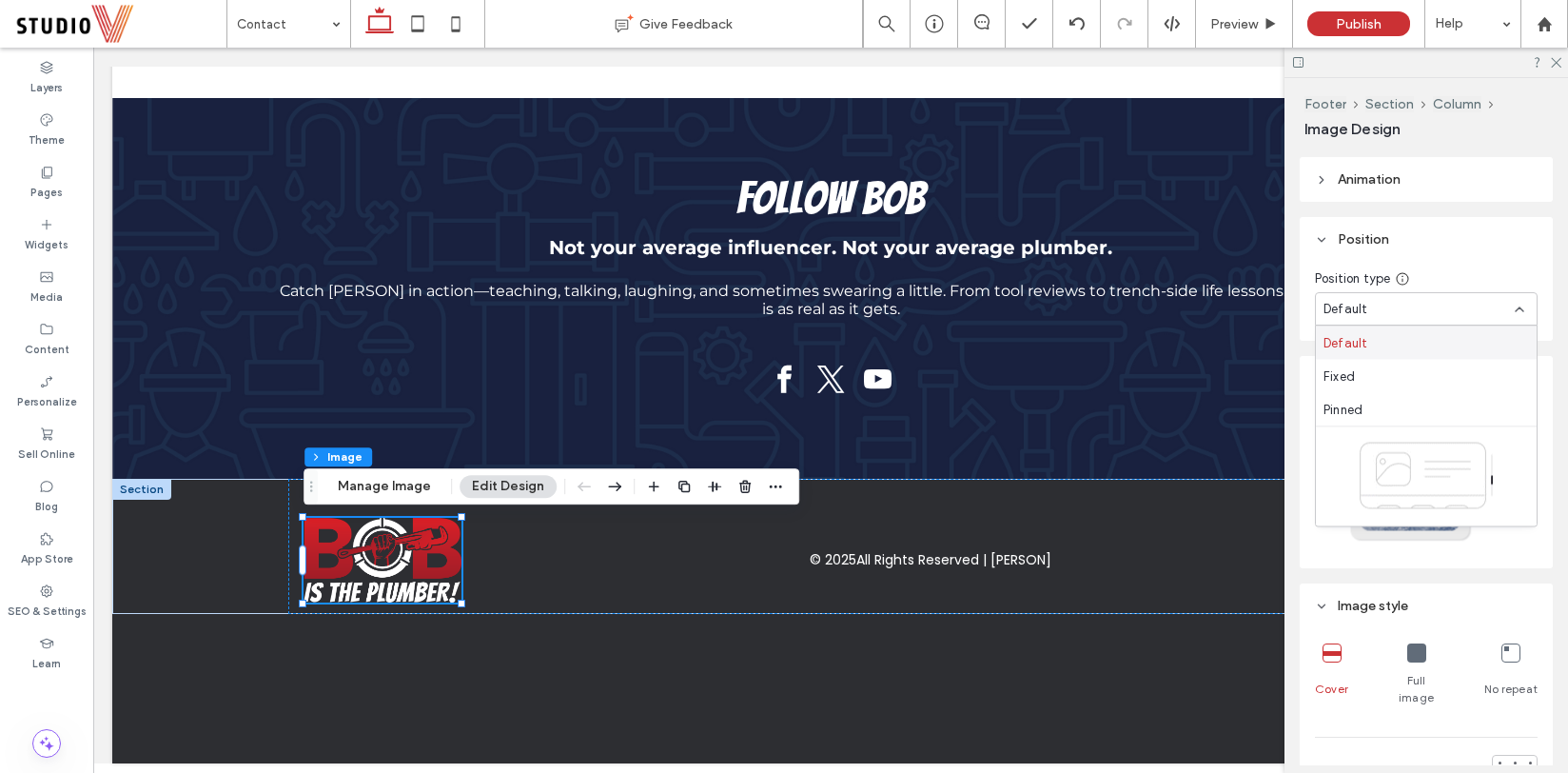 click on "Default" at bounding box center [1419, 309] 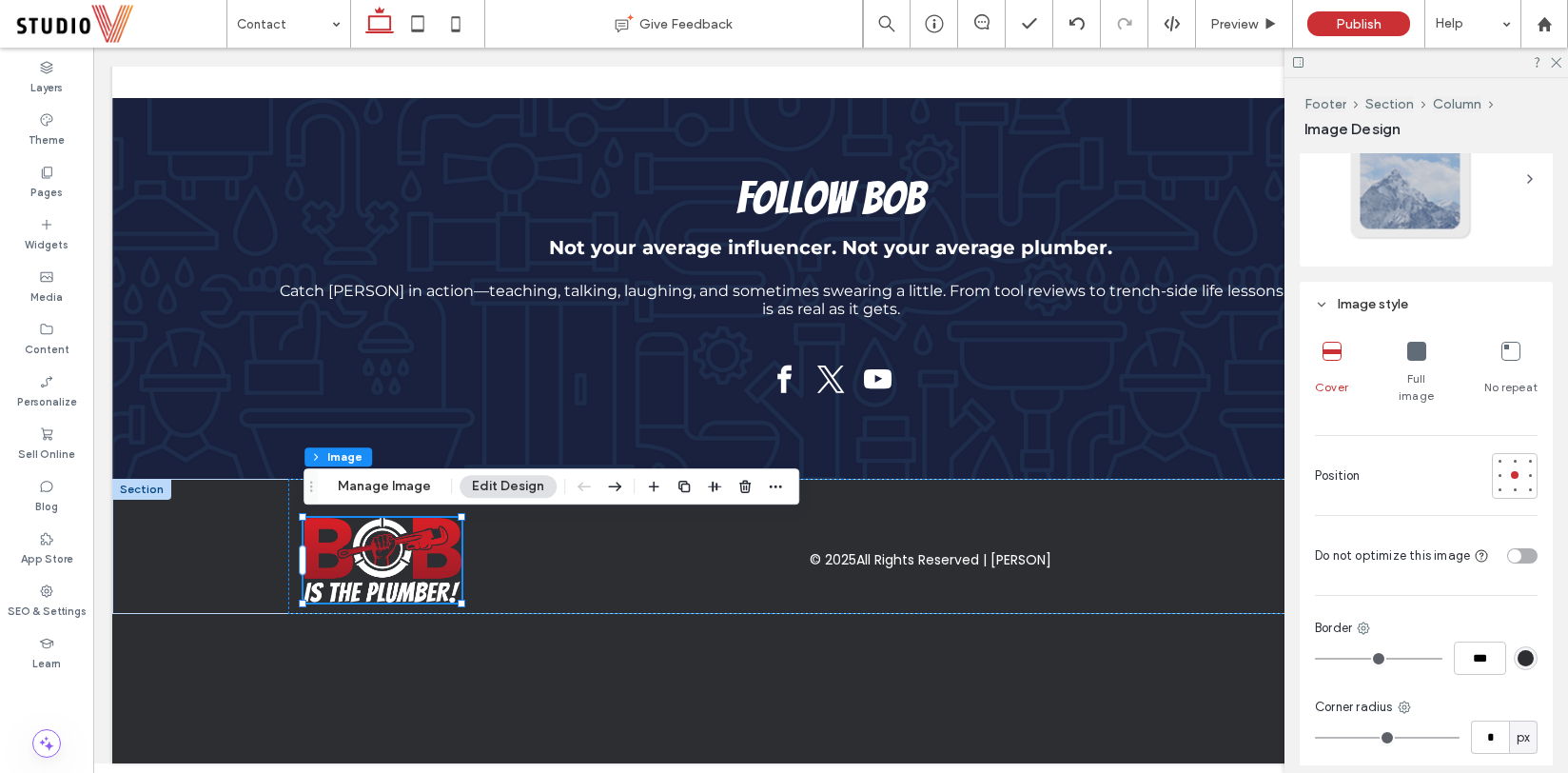 scroll, scrollTop: 831, scrollLeft: 0, axis: vertical 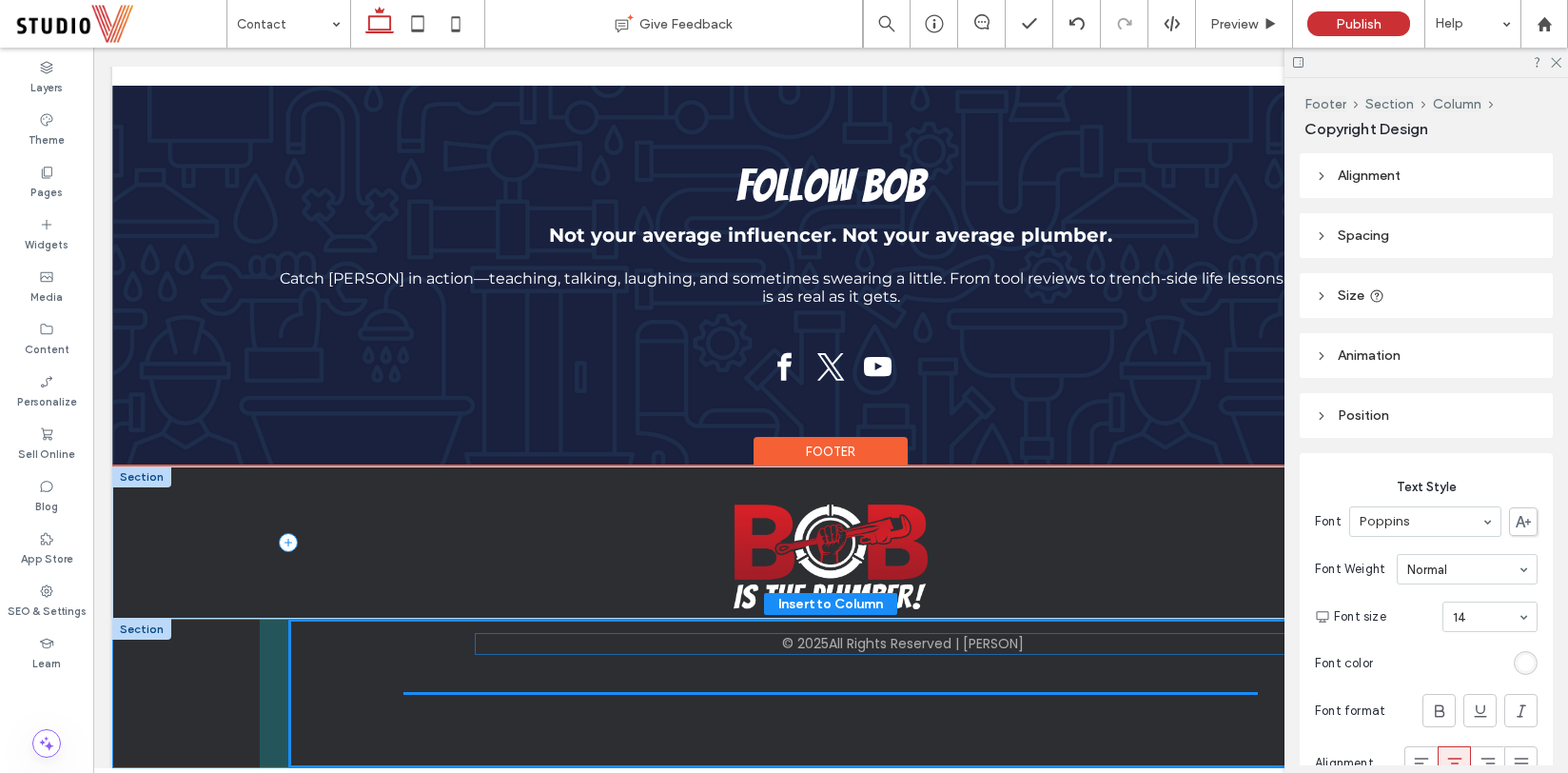 drag, startPoint x: 922, startPoint y: 564, endPoint x: 894, endPoint y: 647, distance: 87.59566 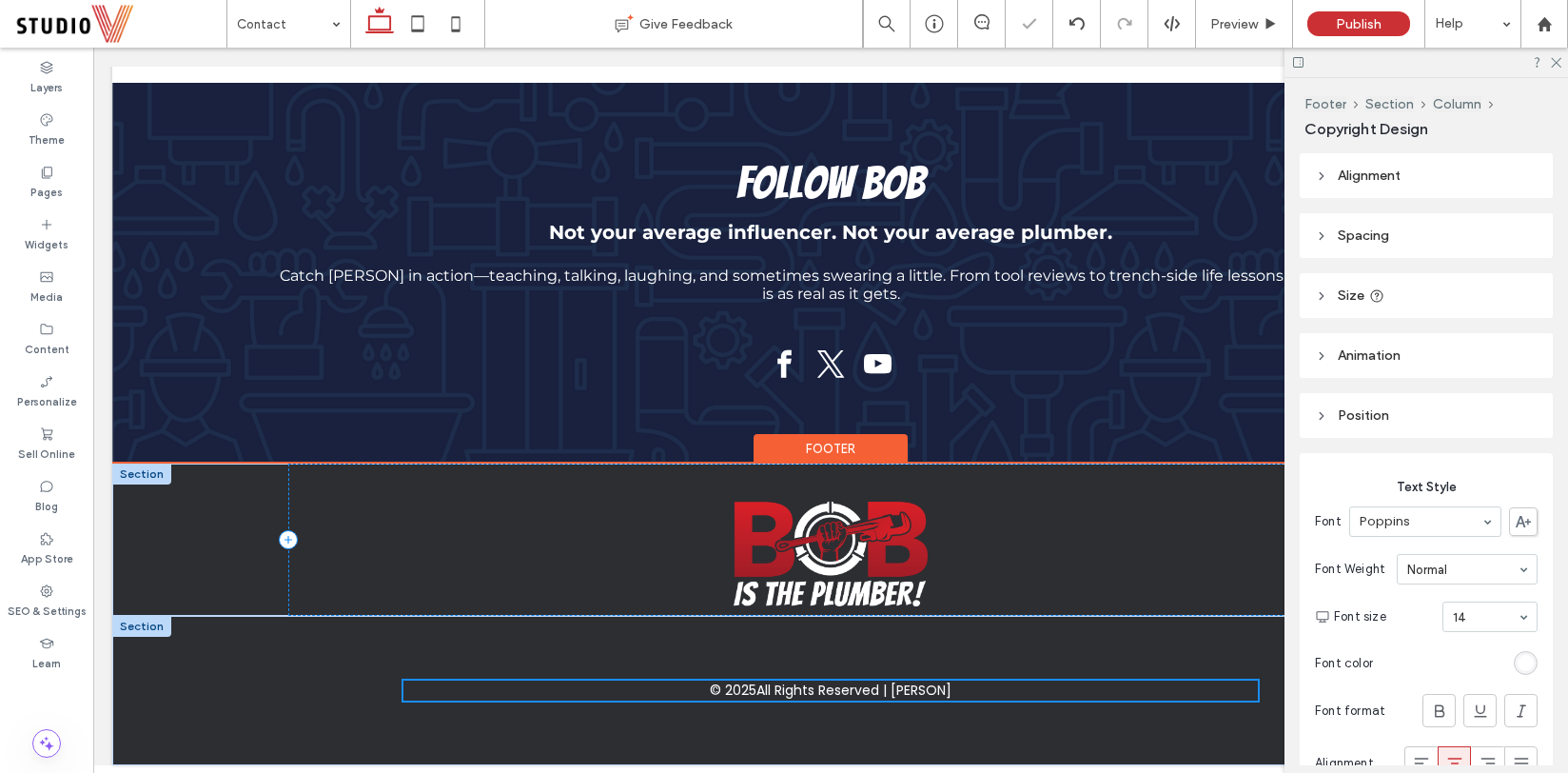type on "**" 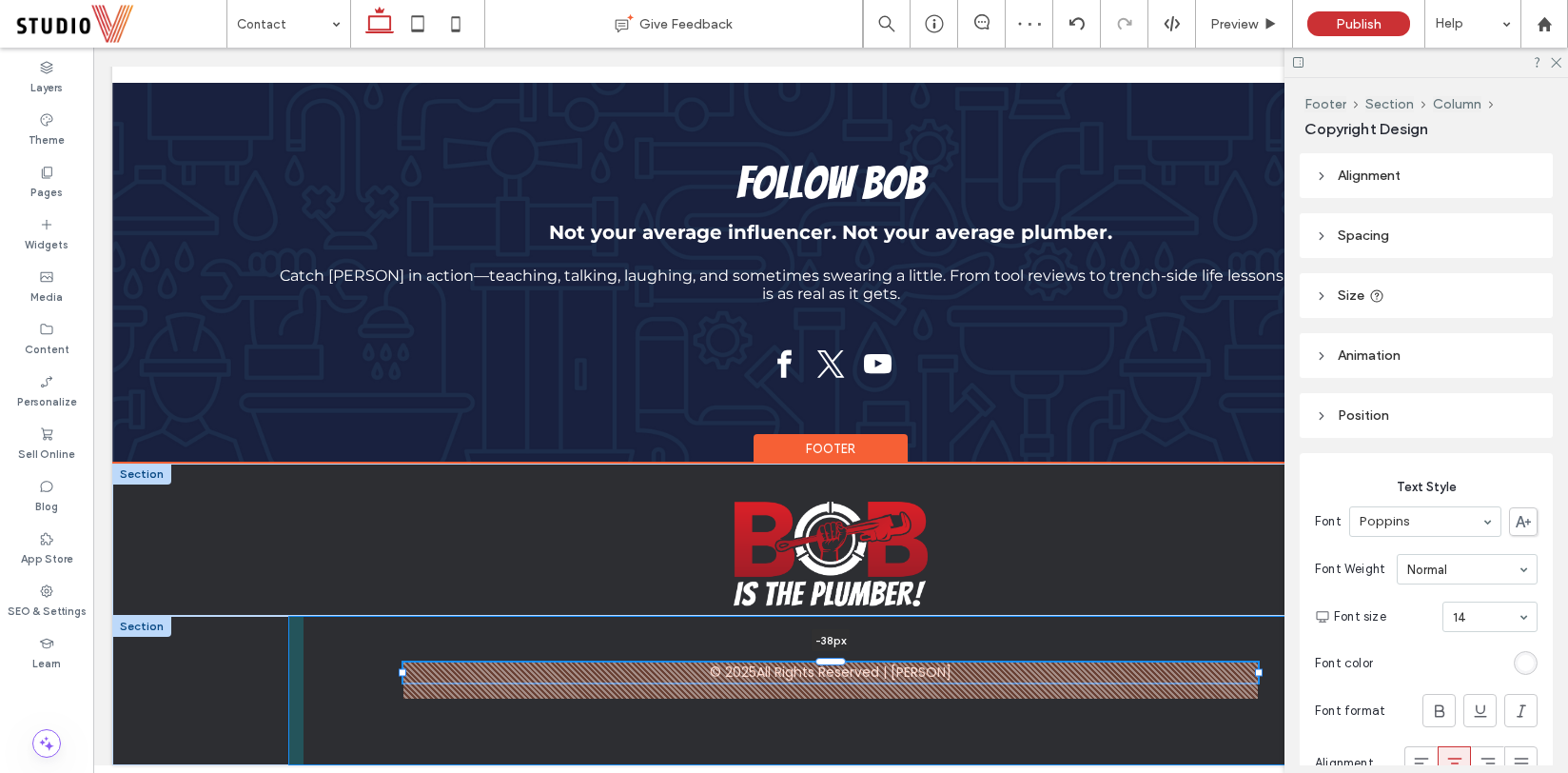 drag, startPoint x: 830, startPoint y: 683, endPoint x: 825, endPoint y: 646, distance: 37.336309 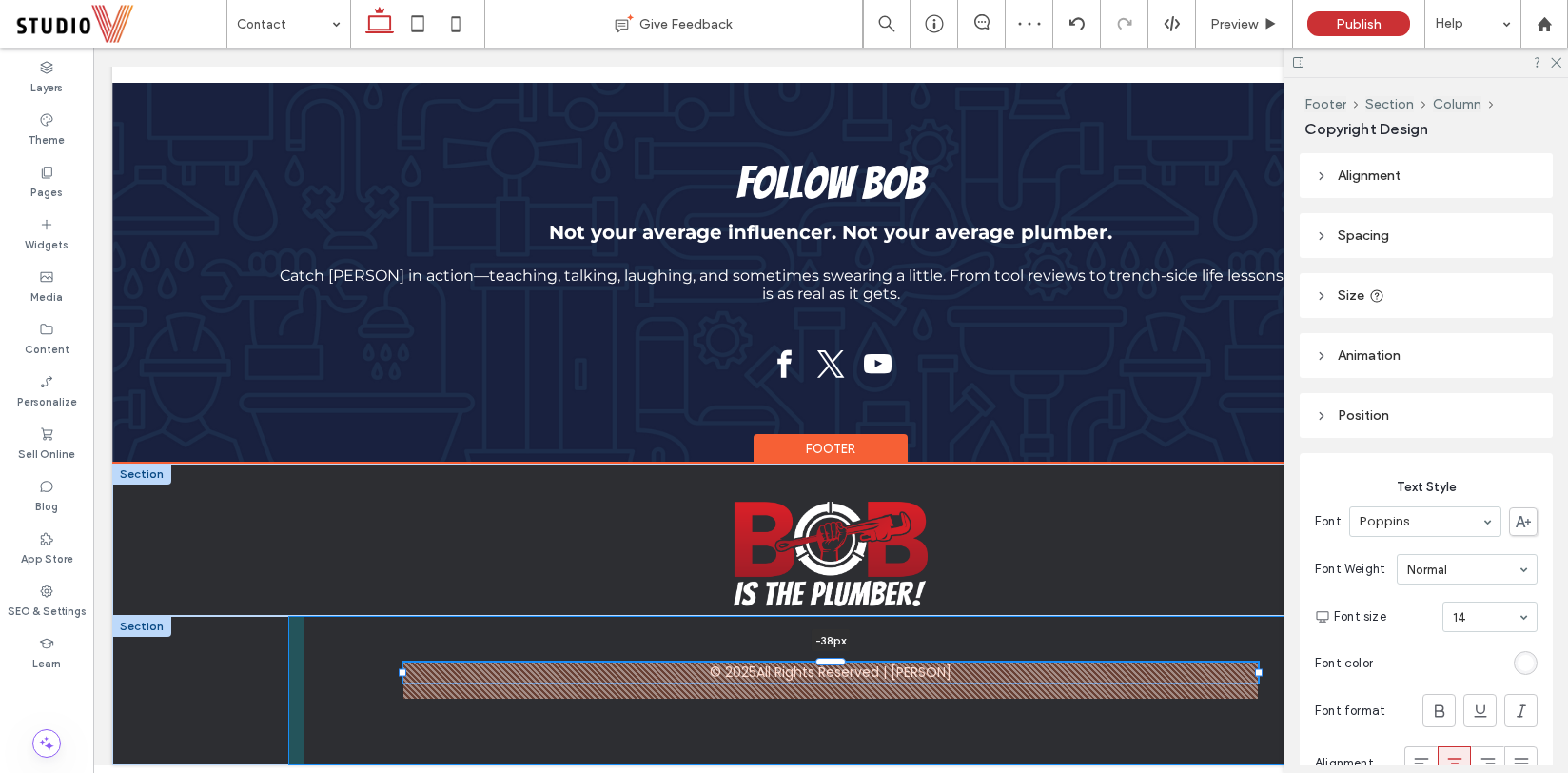 click on "© [YEAR]
All Rights Reserved | [PERSON]
-38px" at bounding box center [831, 690] 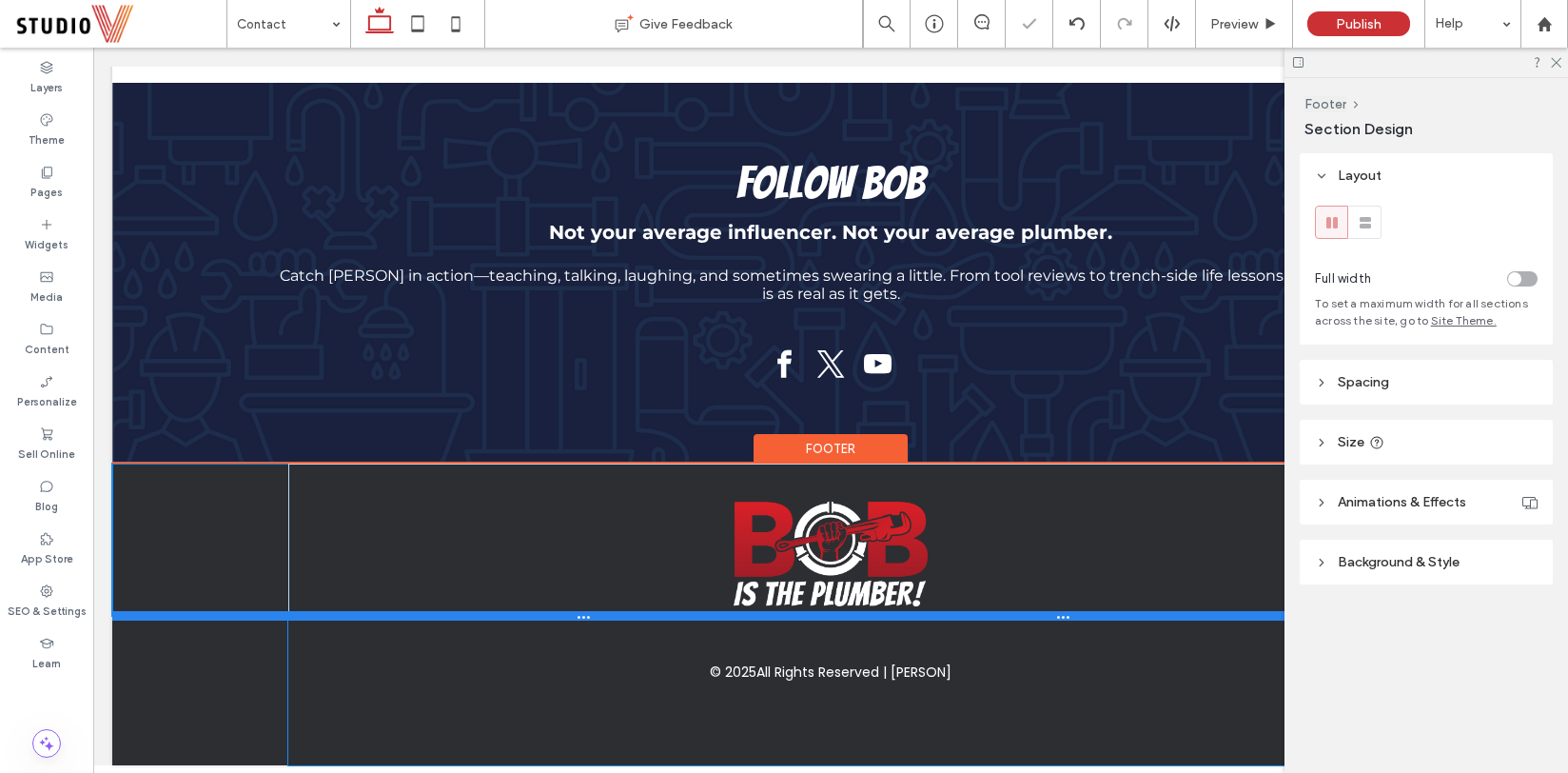 click at bounding box center (831, 616) 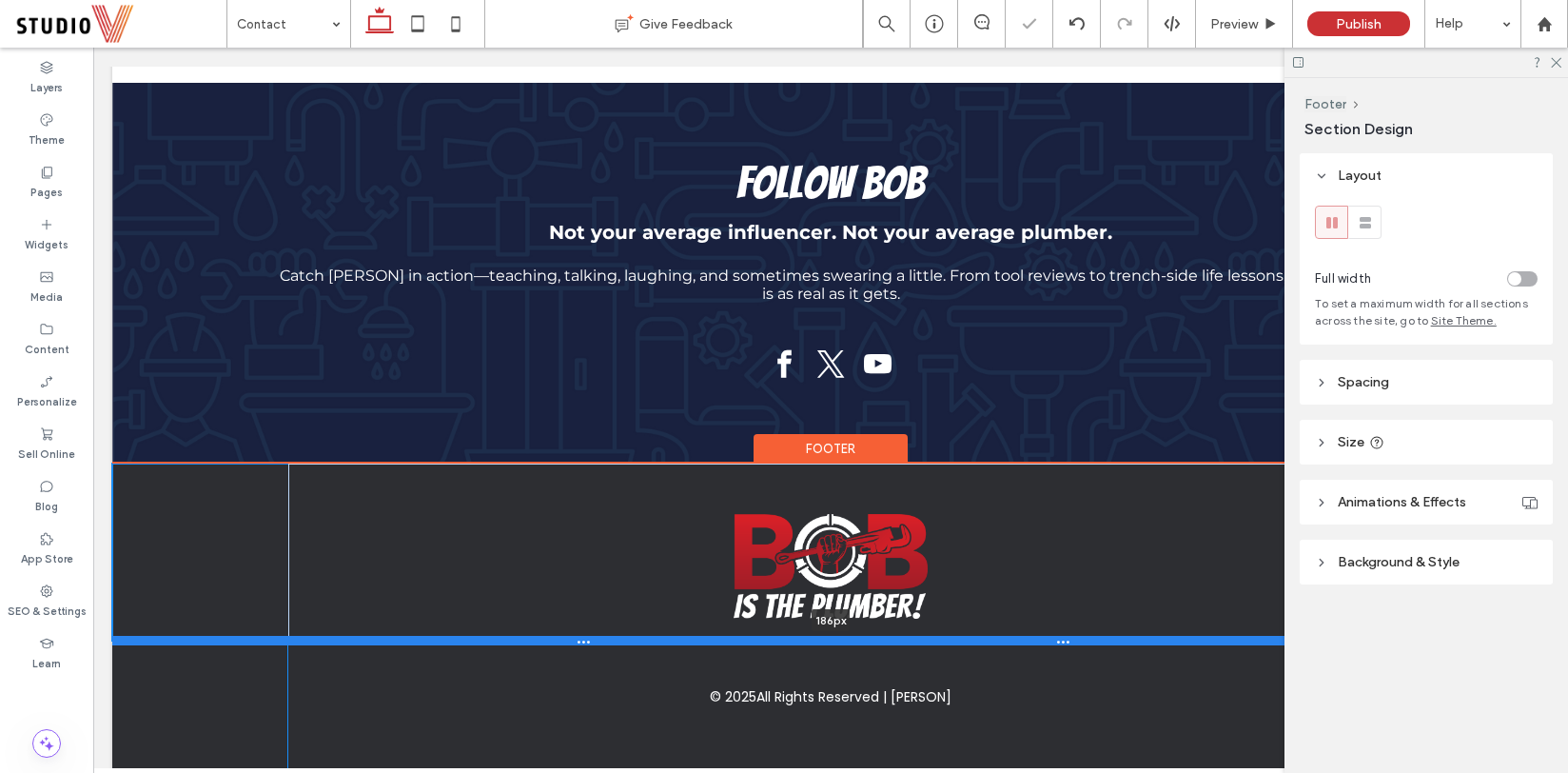 drag, startPoint x: 827, startPoint y: 614, endPoint x: 826, endPoint y: 635, distance: 21.023796 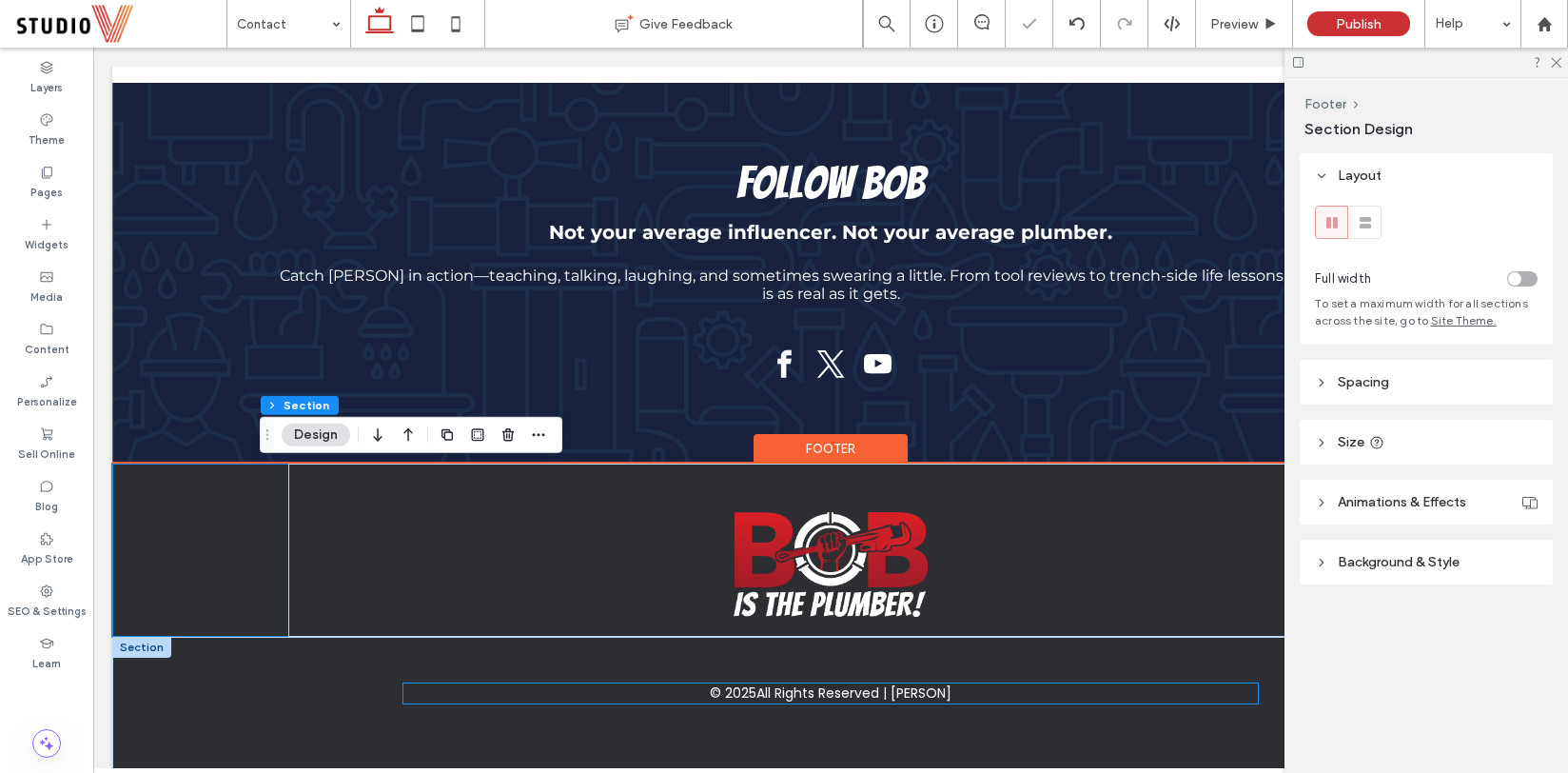 click on "All Rights Reserved | [PERSON]" at bounding box center (853, 693) 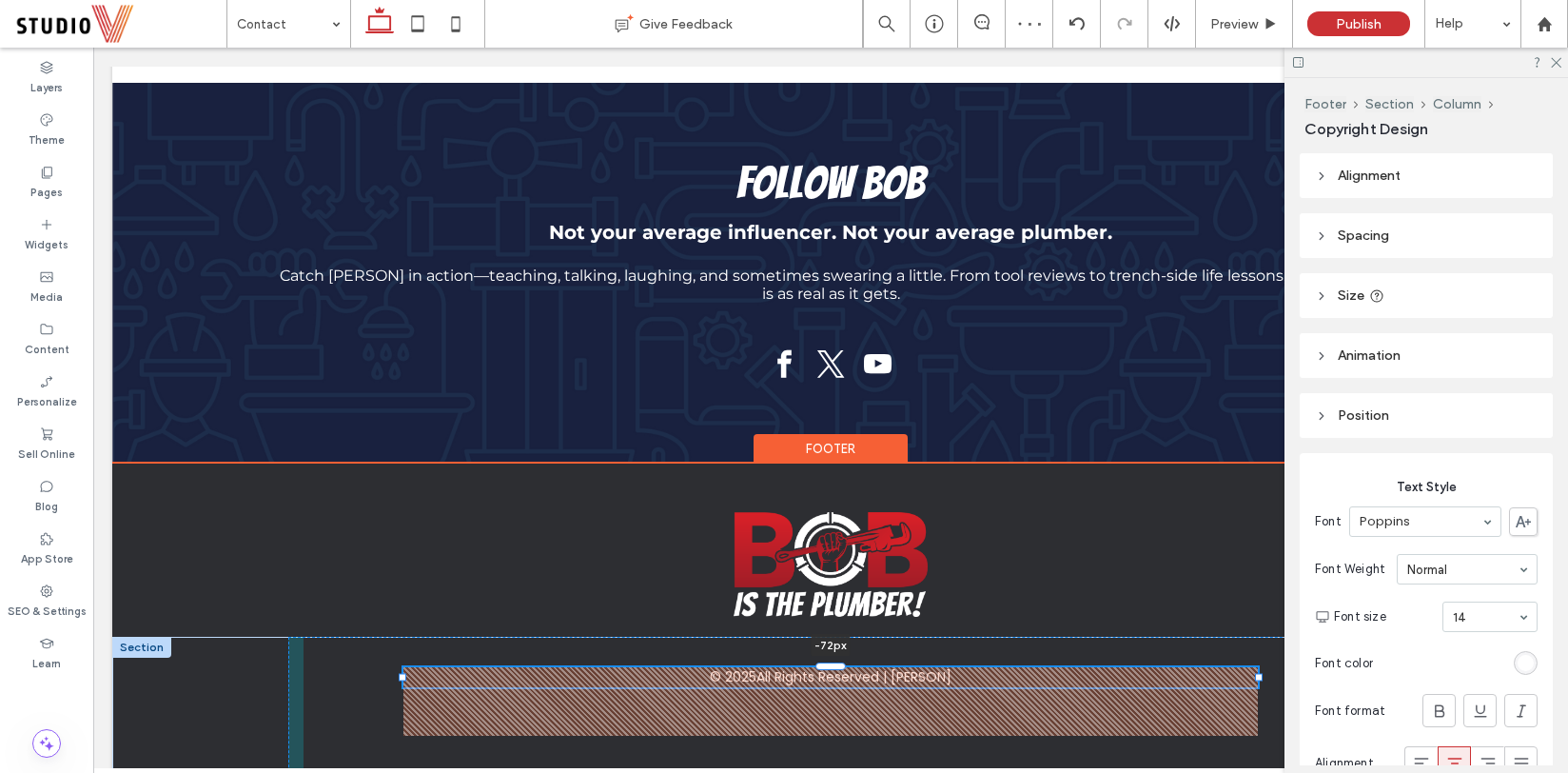 drag, startPoint x: 843, startPoint y: 684, endPoint x: 838, endPoint y: 648, distance: 36.345564 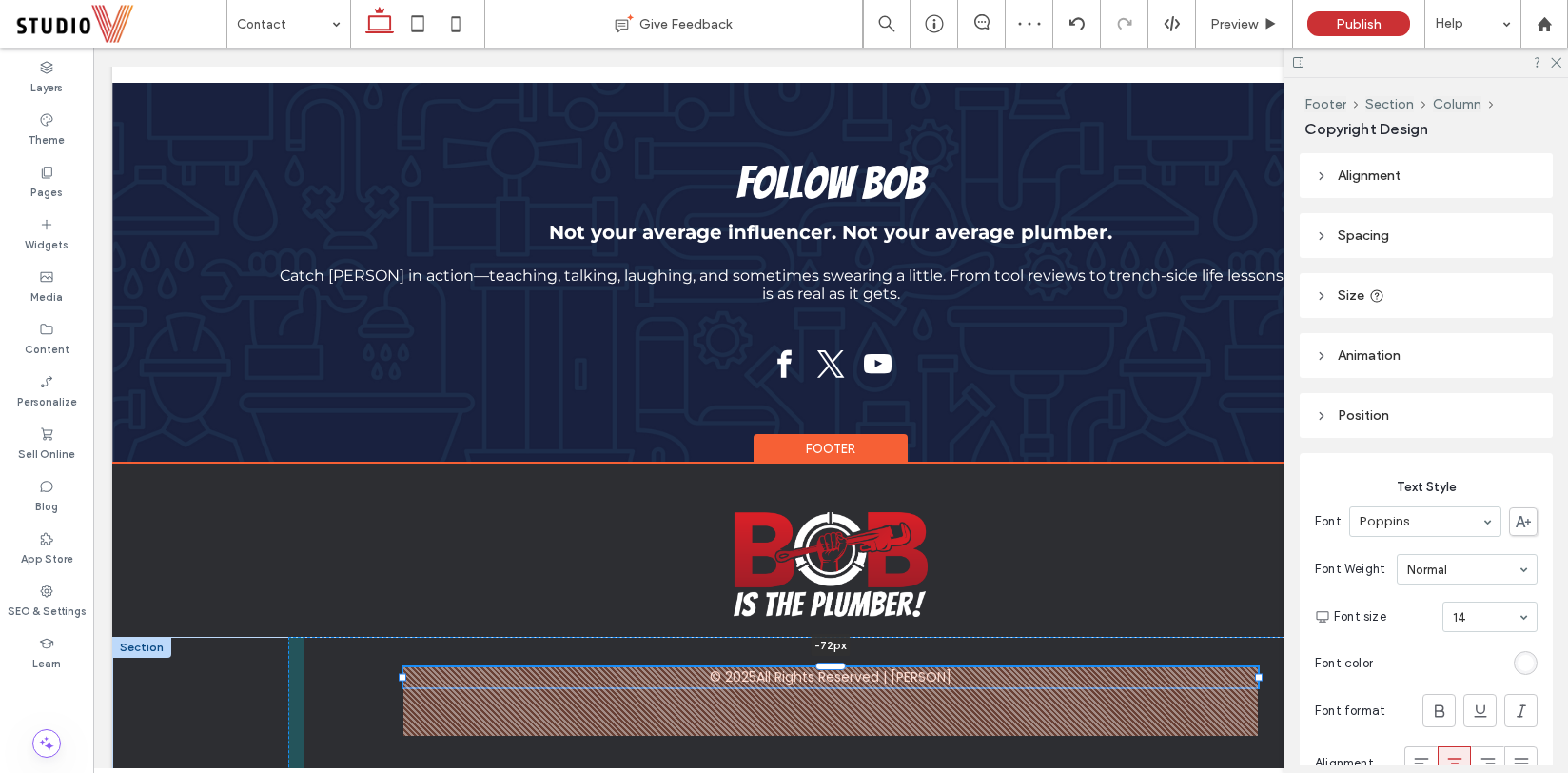 click on "© [YEAR]
All Rights Reserved | [PERSON]
-38px" at bounding box center [831, 711] 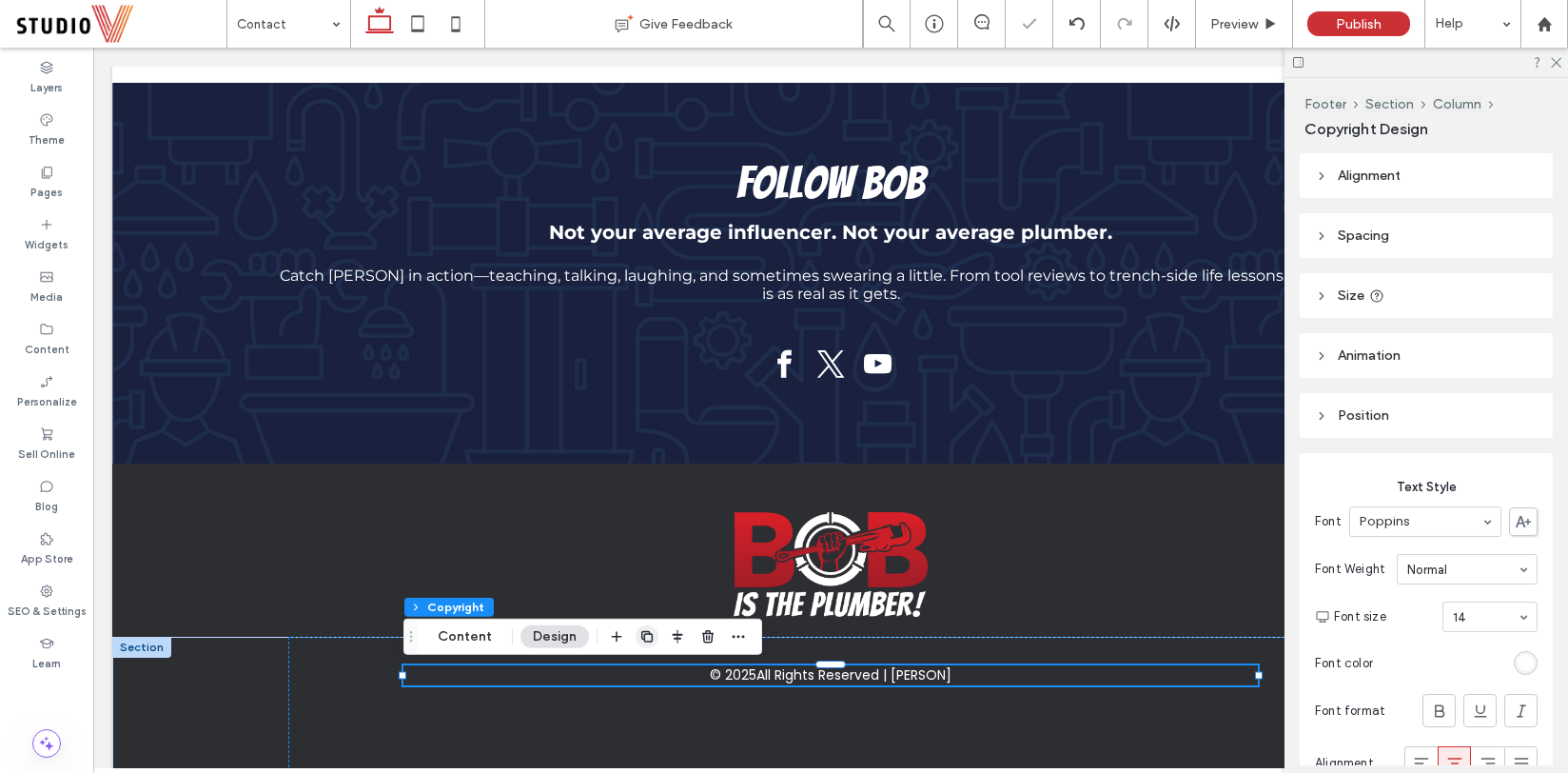 click 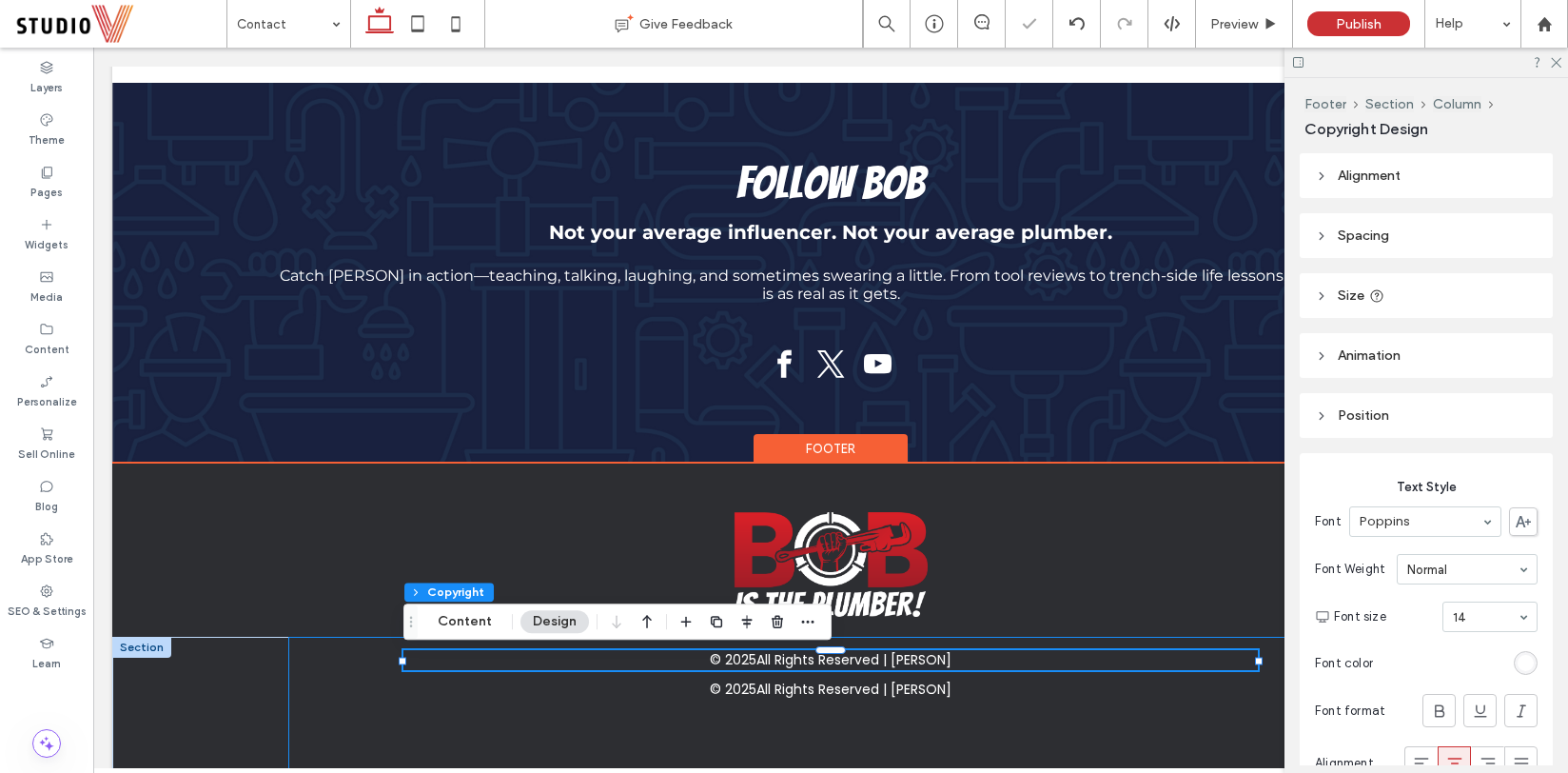 click on "© [YEAR]
All Rights Reserved | [PERSON]
© [YEAR]
All Rights Reserved | [PERSON]" at bounding box center [831, 711] 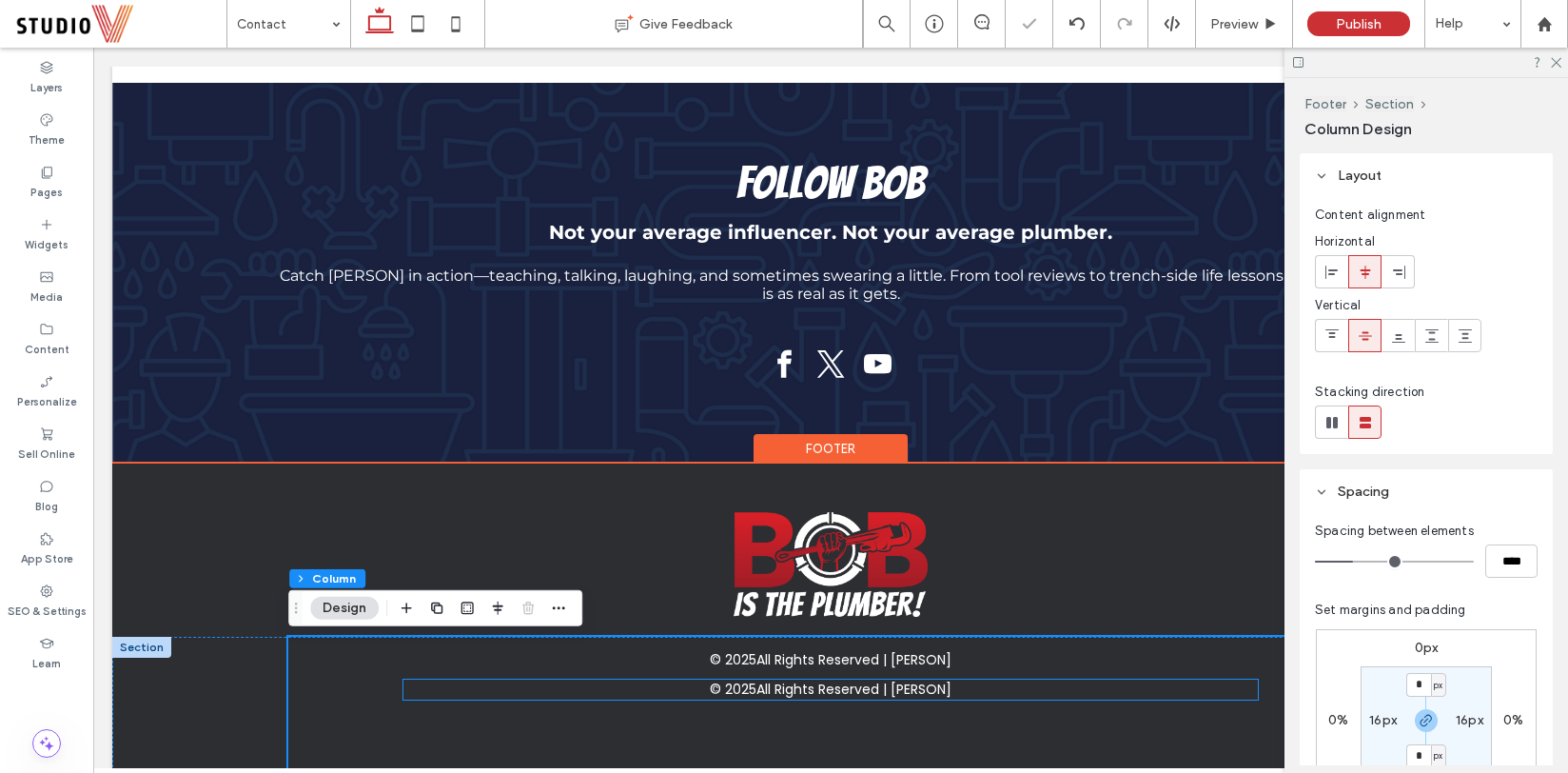 click on "All Rights Reserved | [PERSON]" at bounding box center [853, 689] 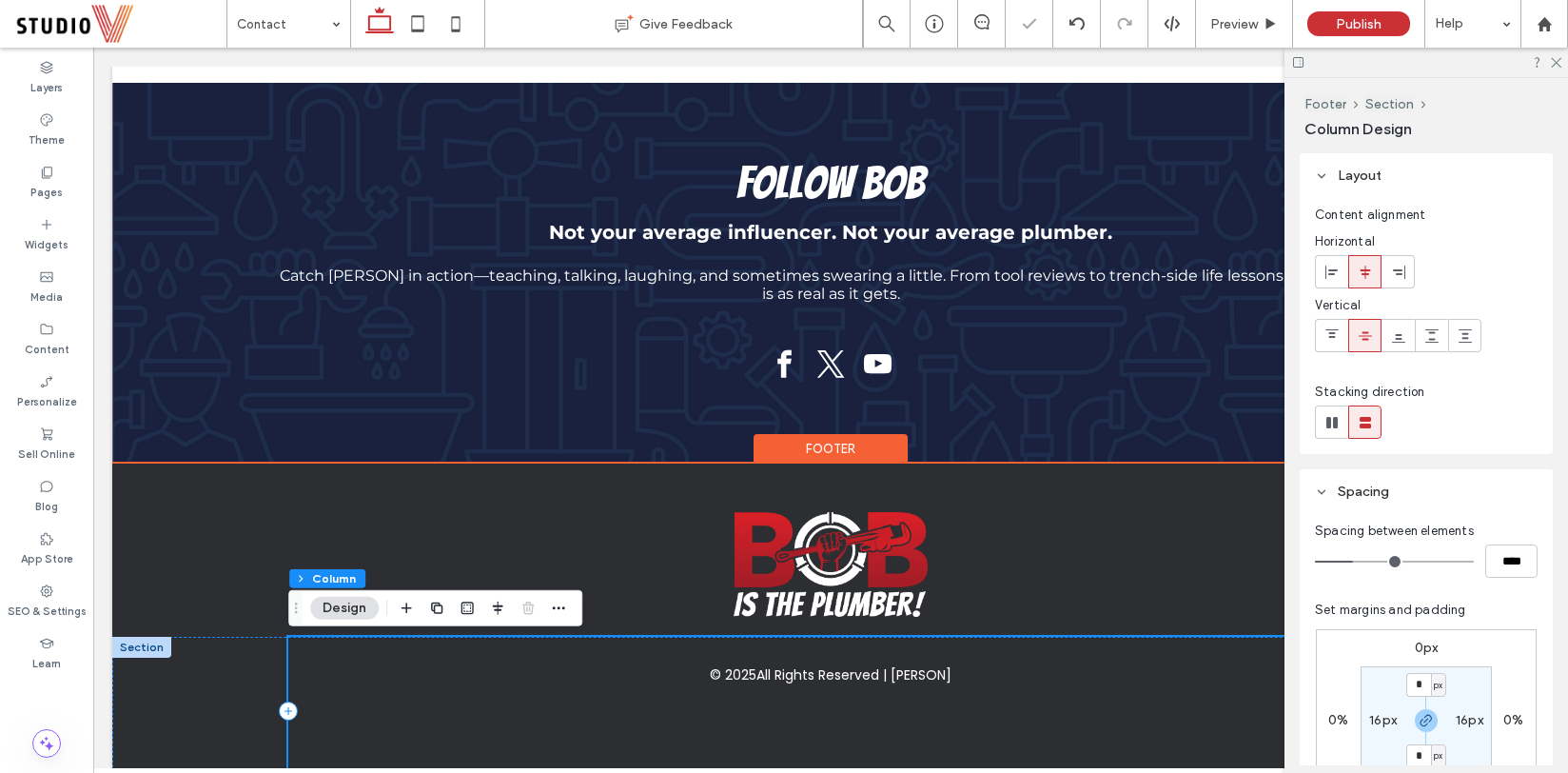 click on "© [YEAR]
All Rights Reserved | [PERSON]" at bounding box center [831, 711] 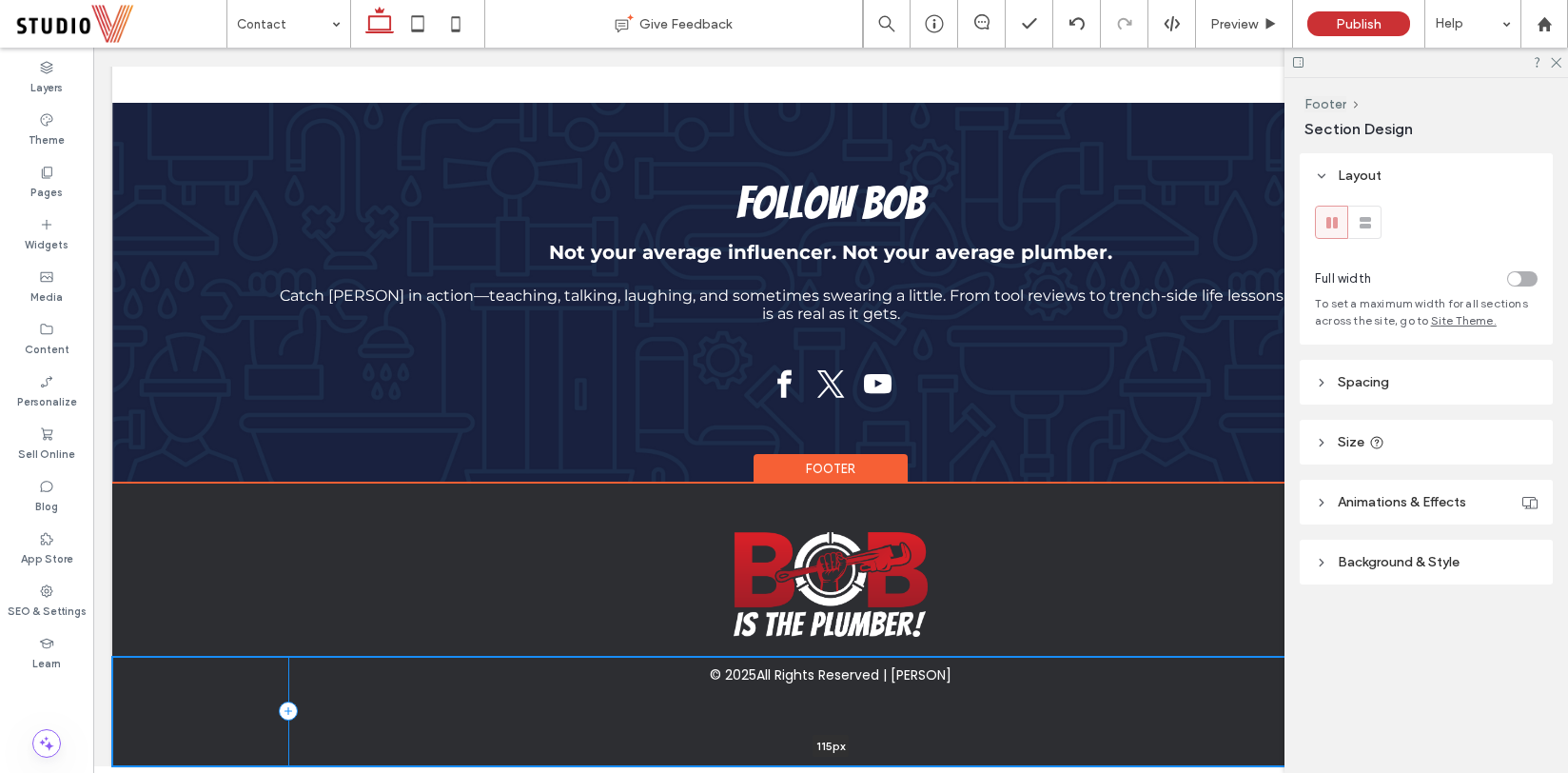 scroll, scrollTop: 843, scrollLeft: 0, axis: vertical 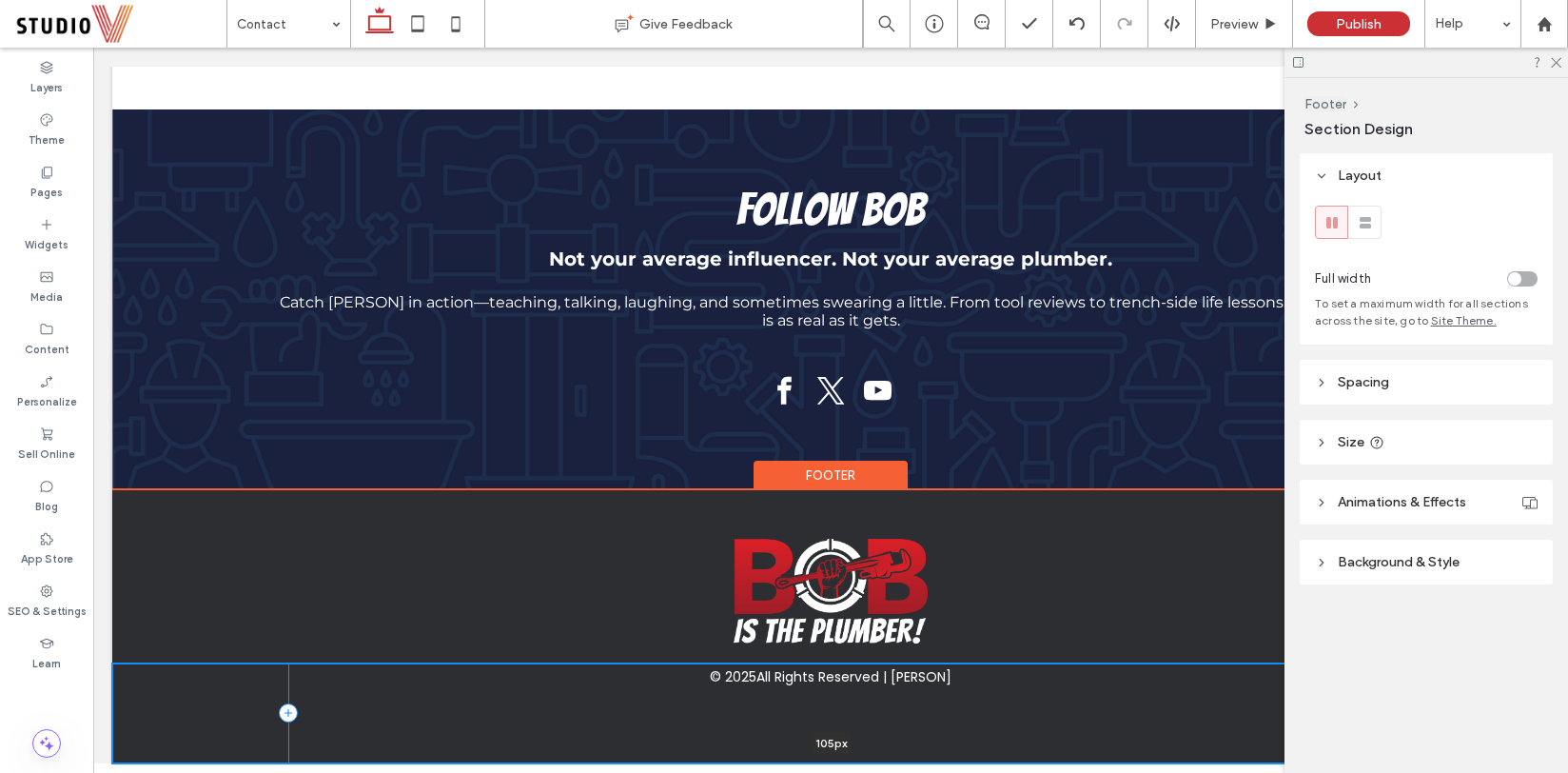 drag, startPoint x: 732, startPoint y: 763, endPoint x: 730, endPoint y: 713, distance: 50.03998 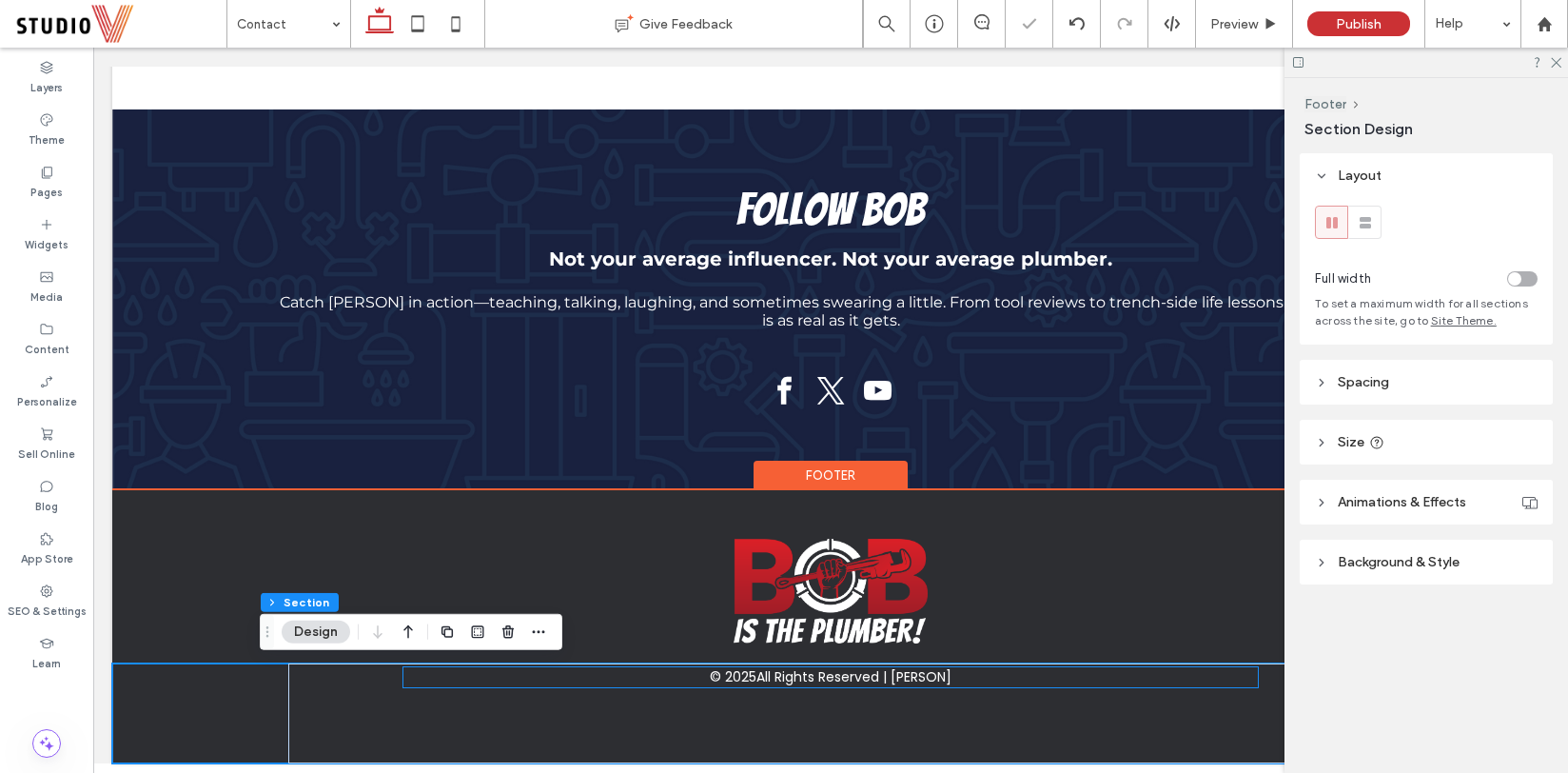 click on "All Rights Reserved | [PERSON]" at bounding box center (853, 677) 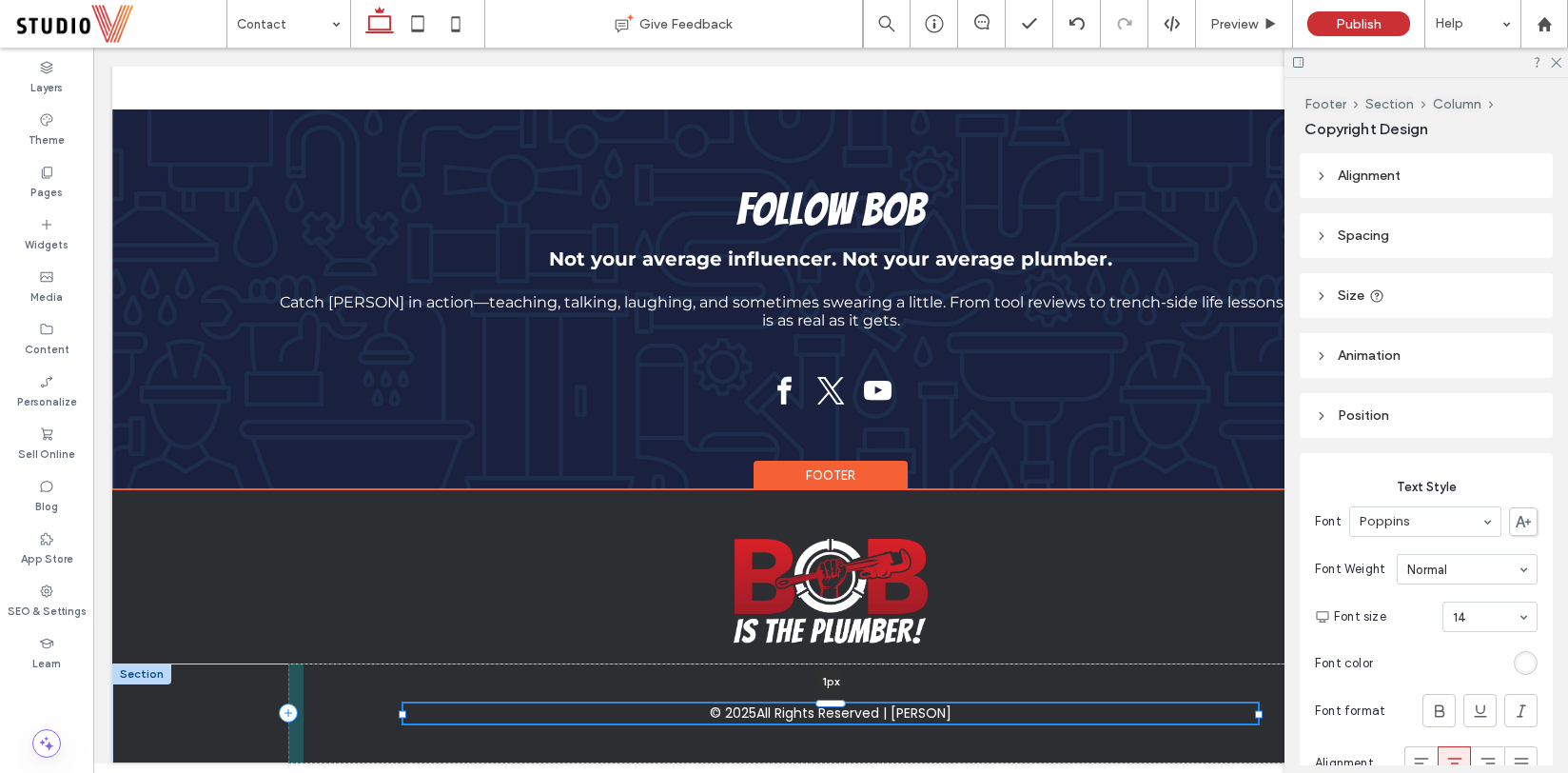 drag, startPoint x: 833, startPoint y: 662, endPoint x: 834, endPoint y: 735, distance: 73.00685 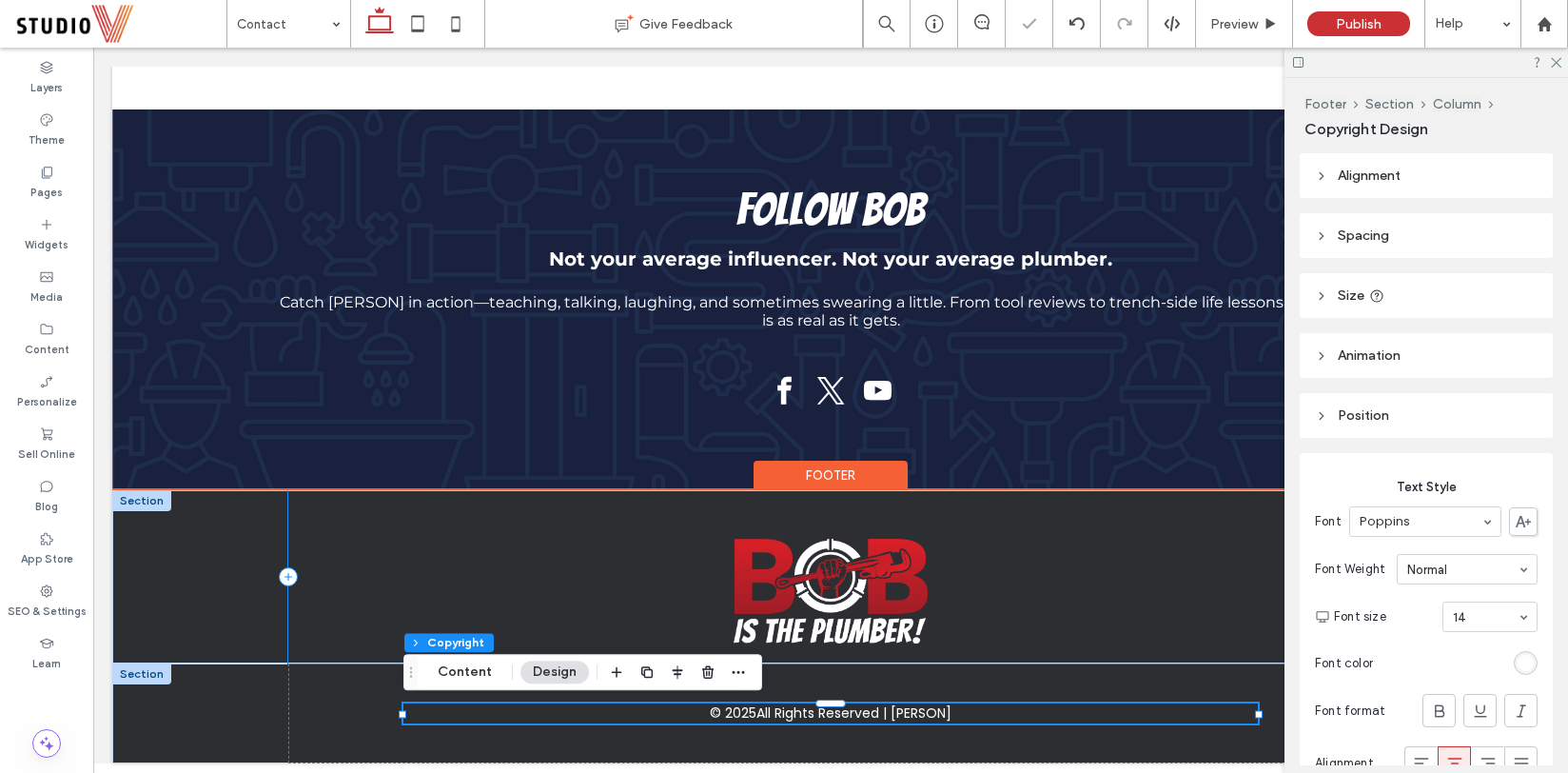click at bounding box center [831, 577] 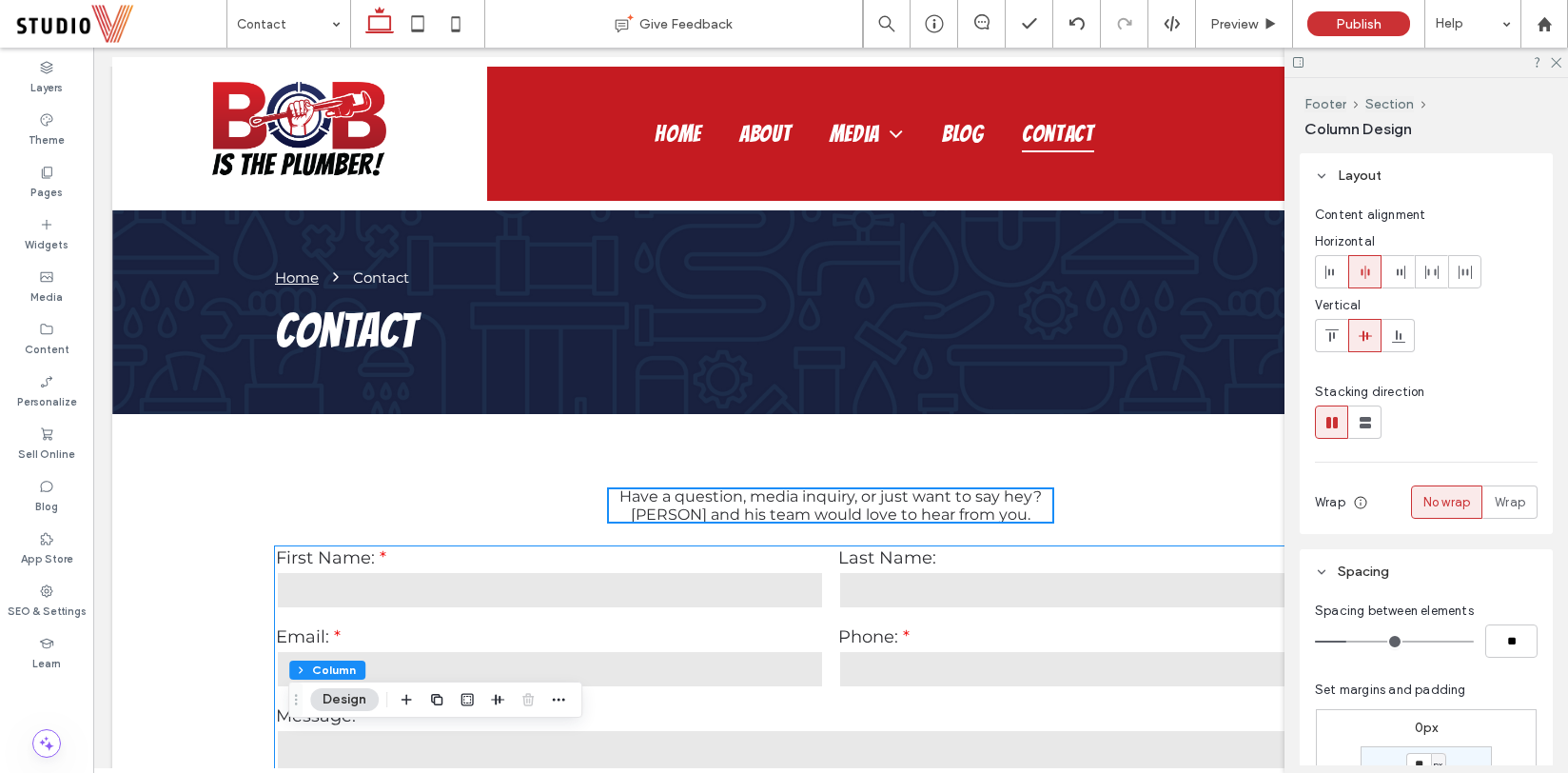 scroll, scrollTop: 0, scrollLeft: 0, axis: both 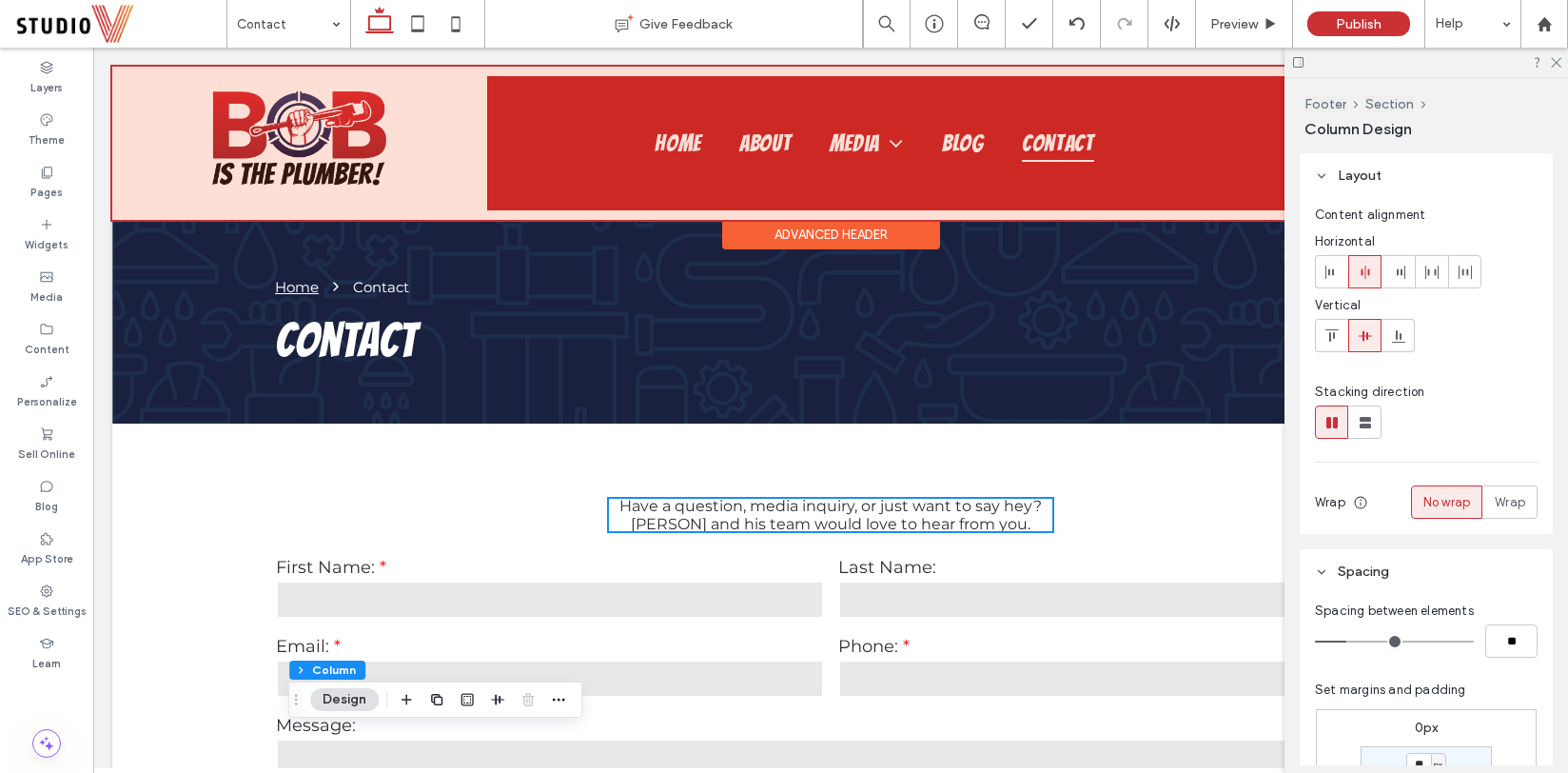 click at bounding box center [831, 143] 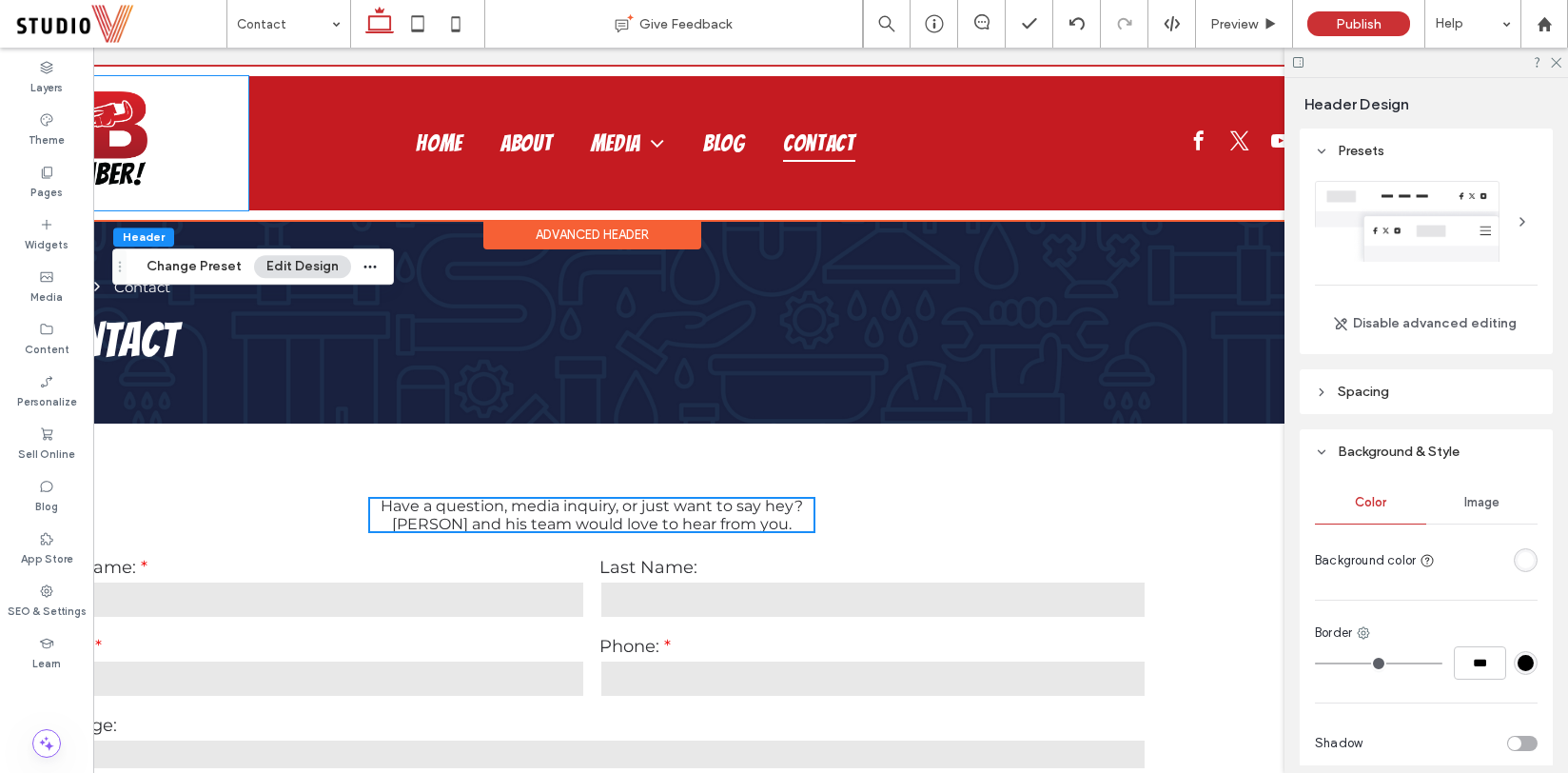 scroll, scrollTop: 0, scrollLeft: 284, axis: horizontal 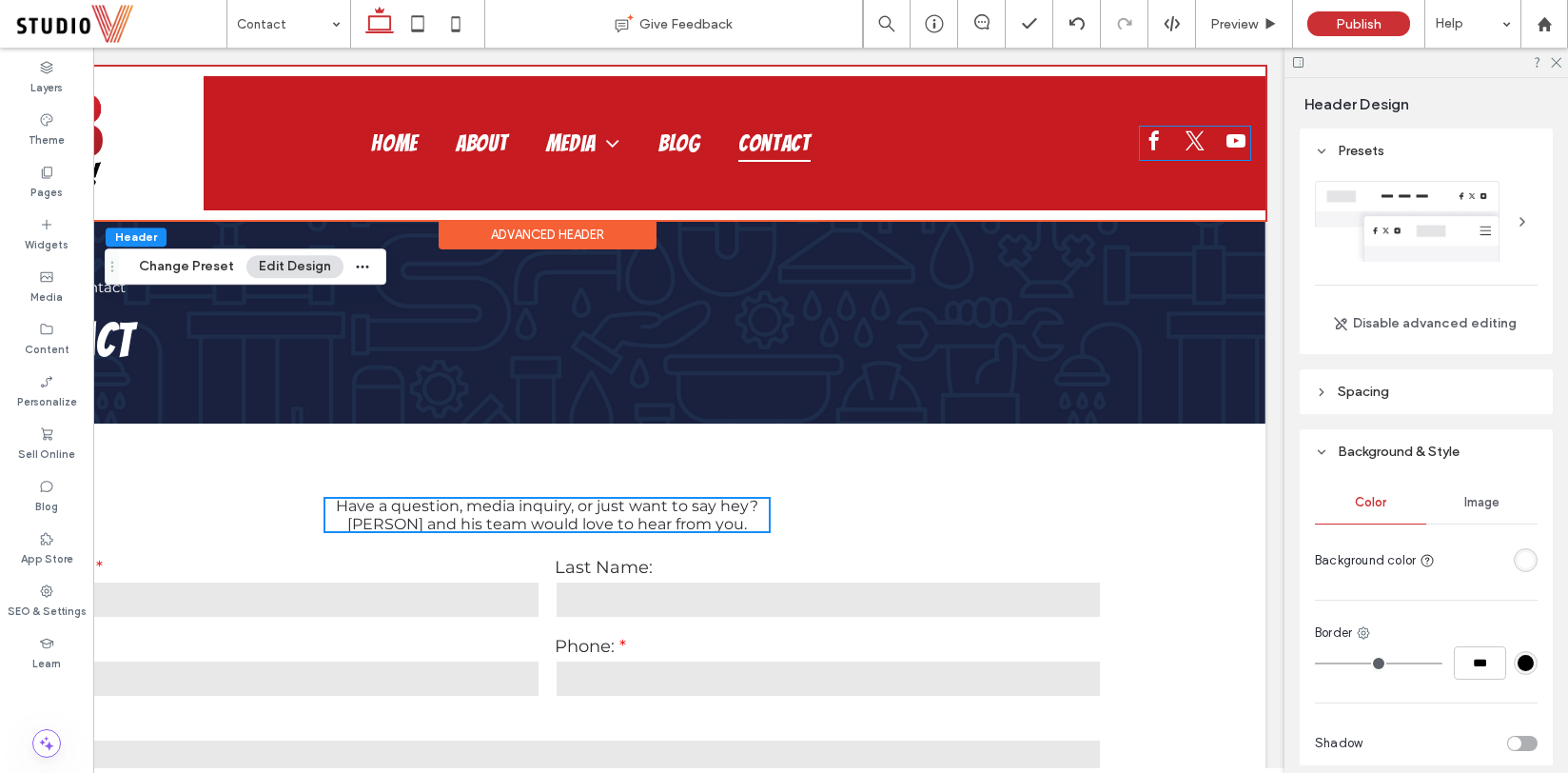 click at bounding box center (1195, 141) 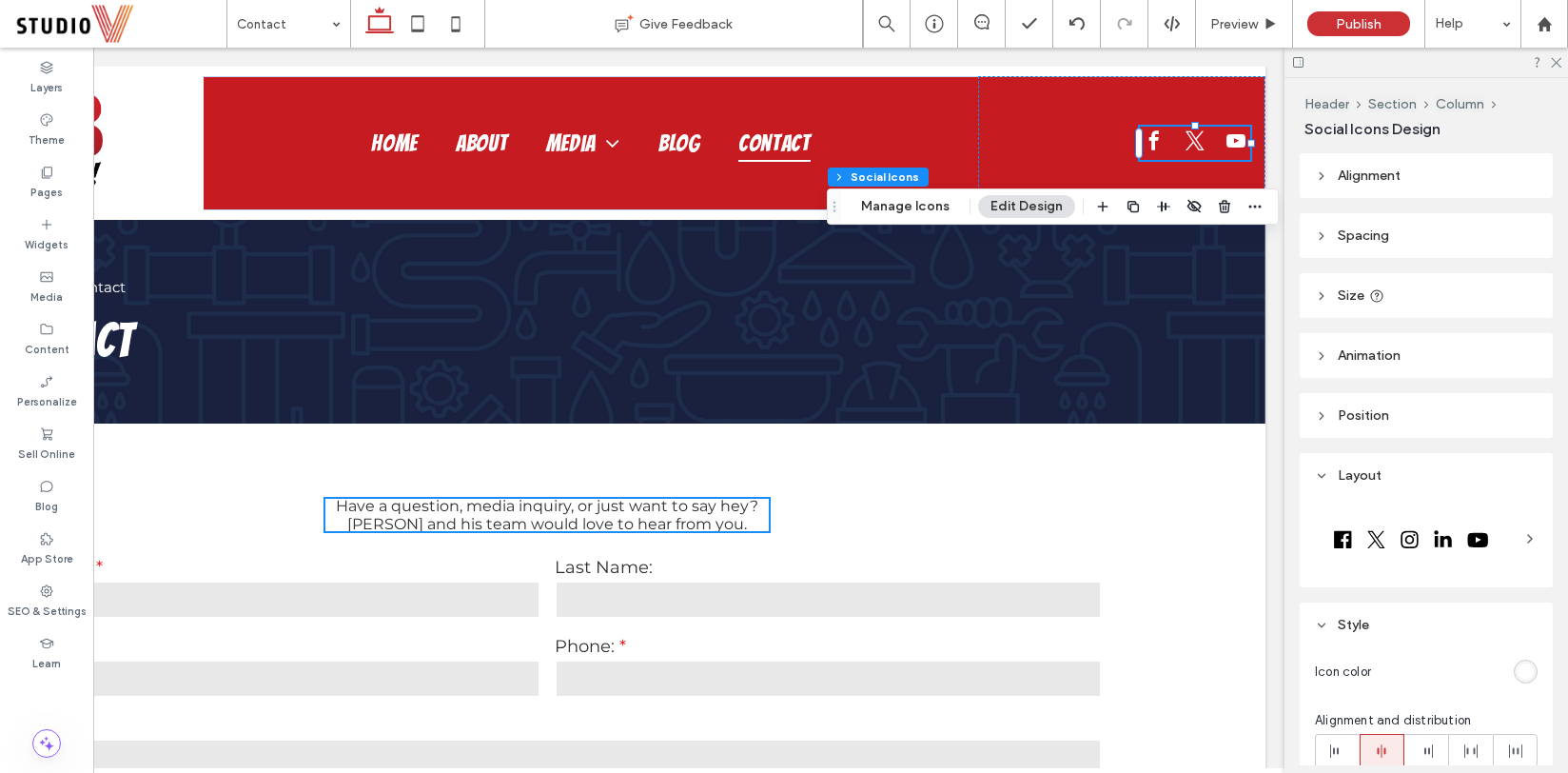 click 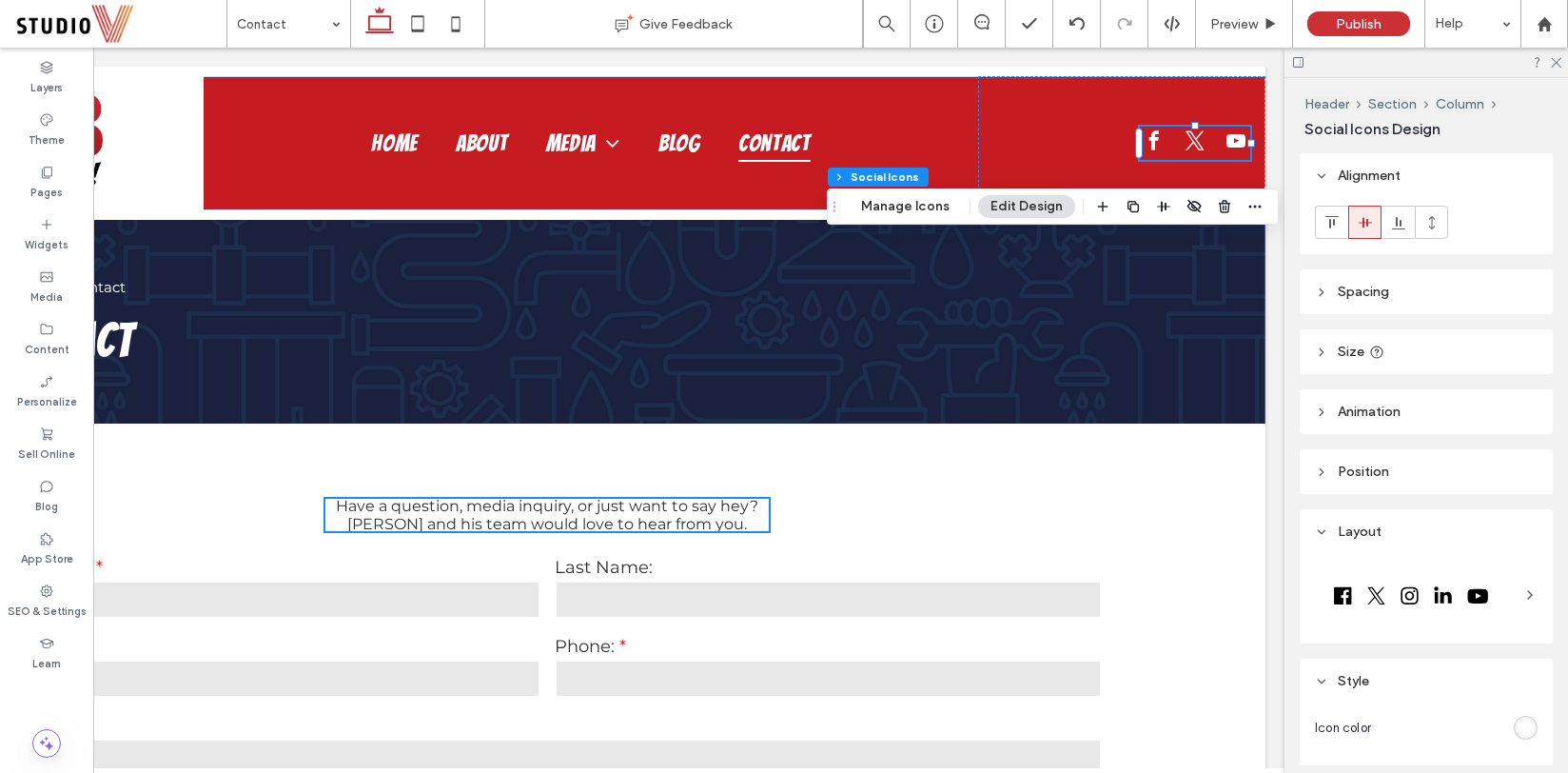 click at bounding box center [1332, 222] 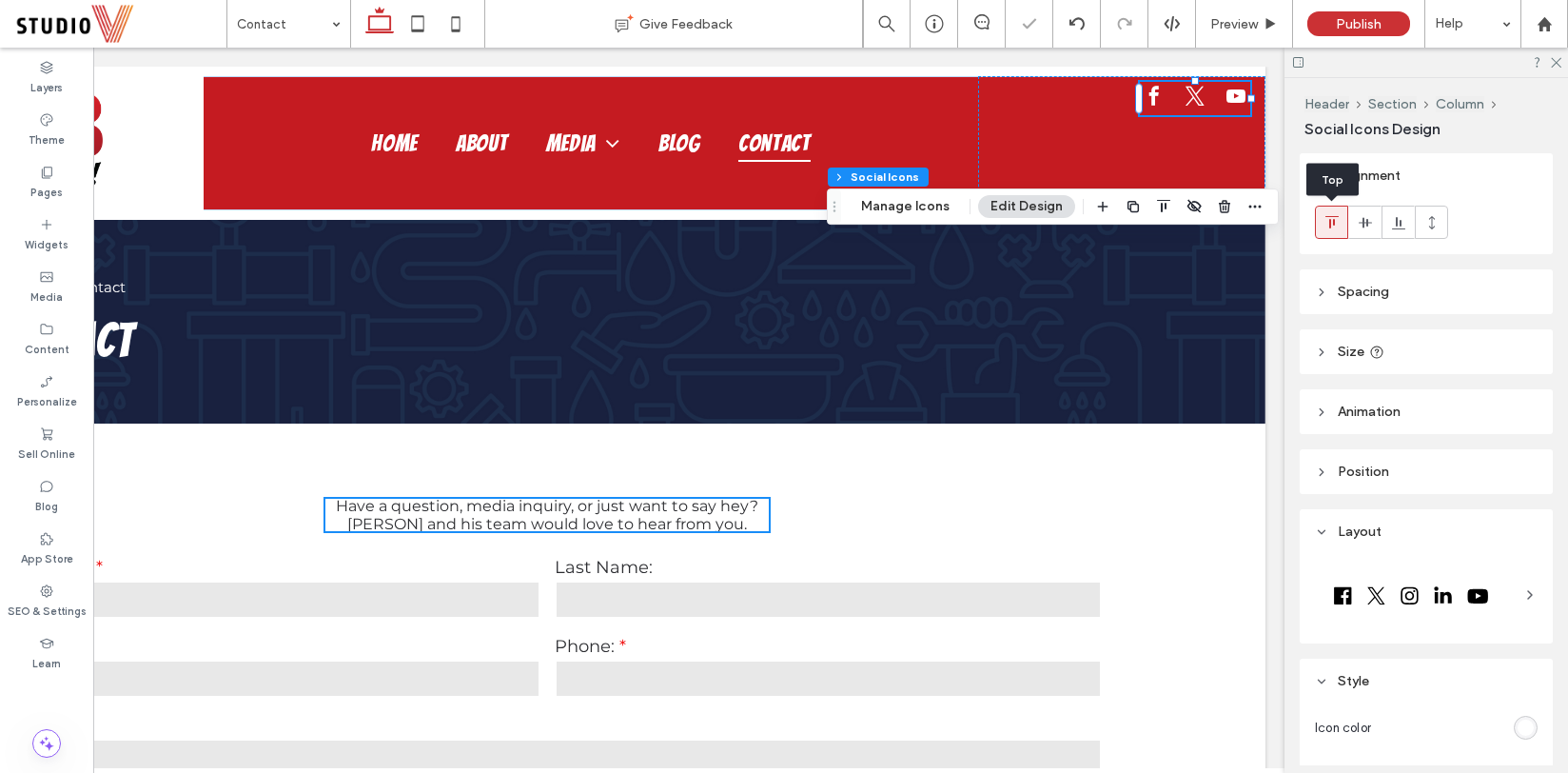 click at bounding box center (1364, 222) 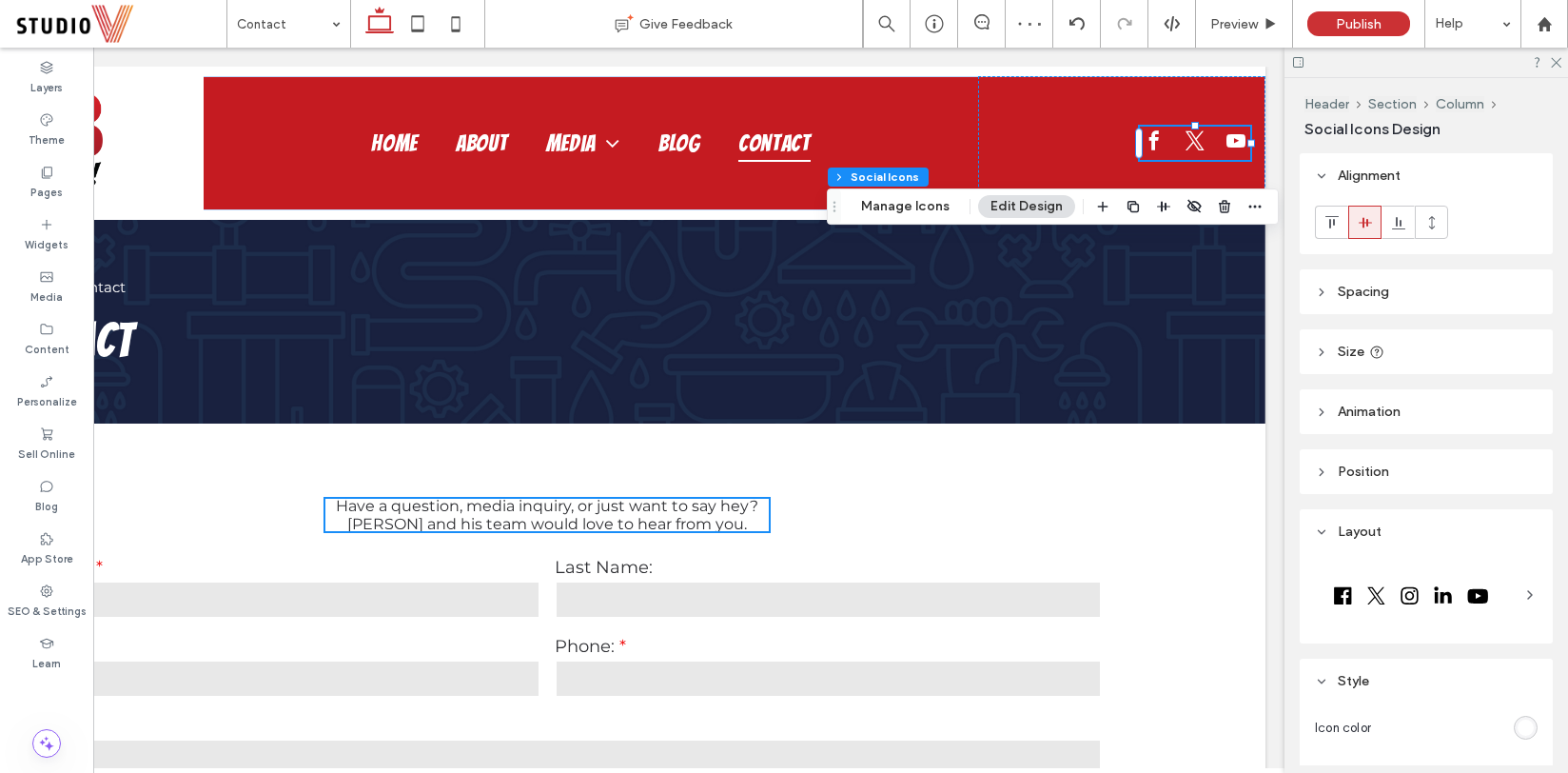 click on "Spacing" at bounding box center (1363, 291) 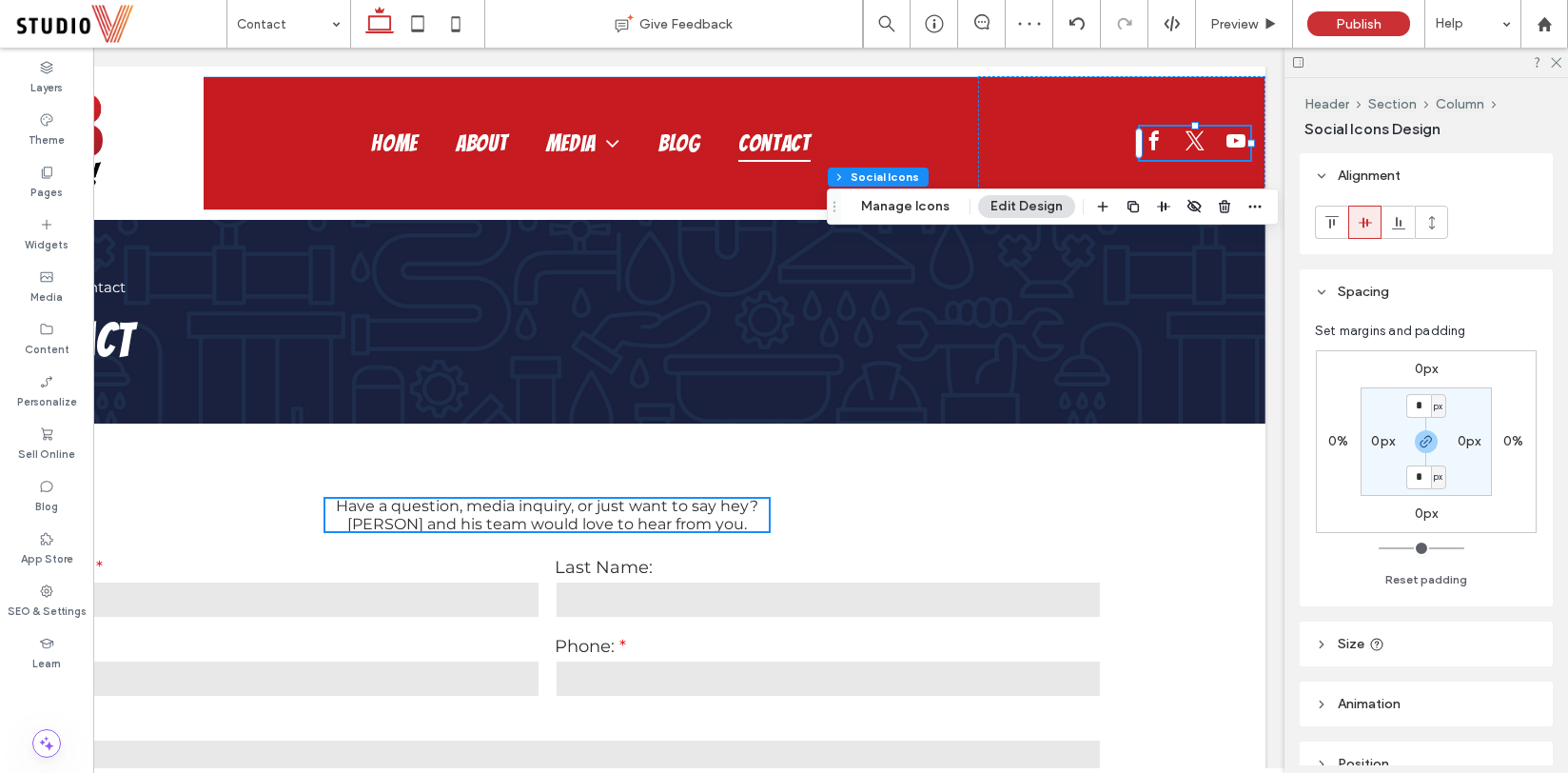 click on "Spacing" at bounding box center [1363, 291] 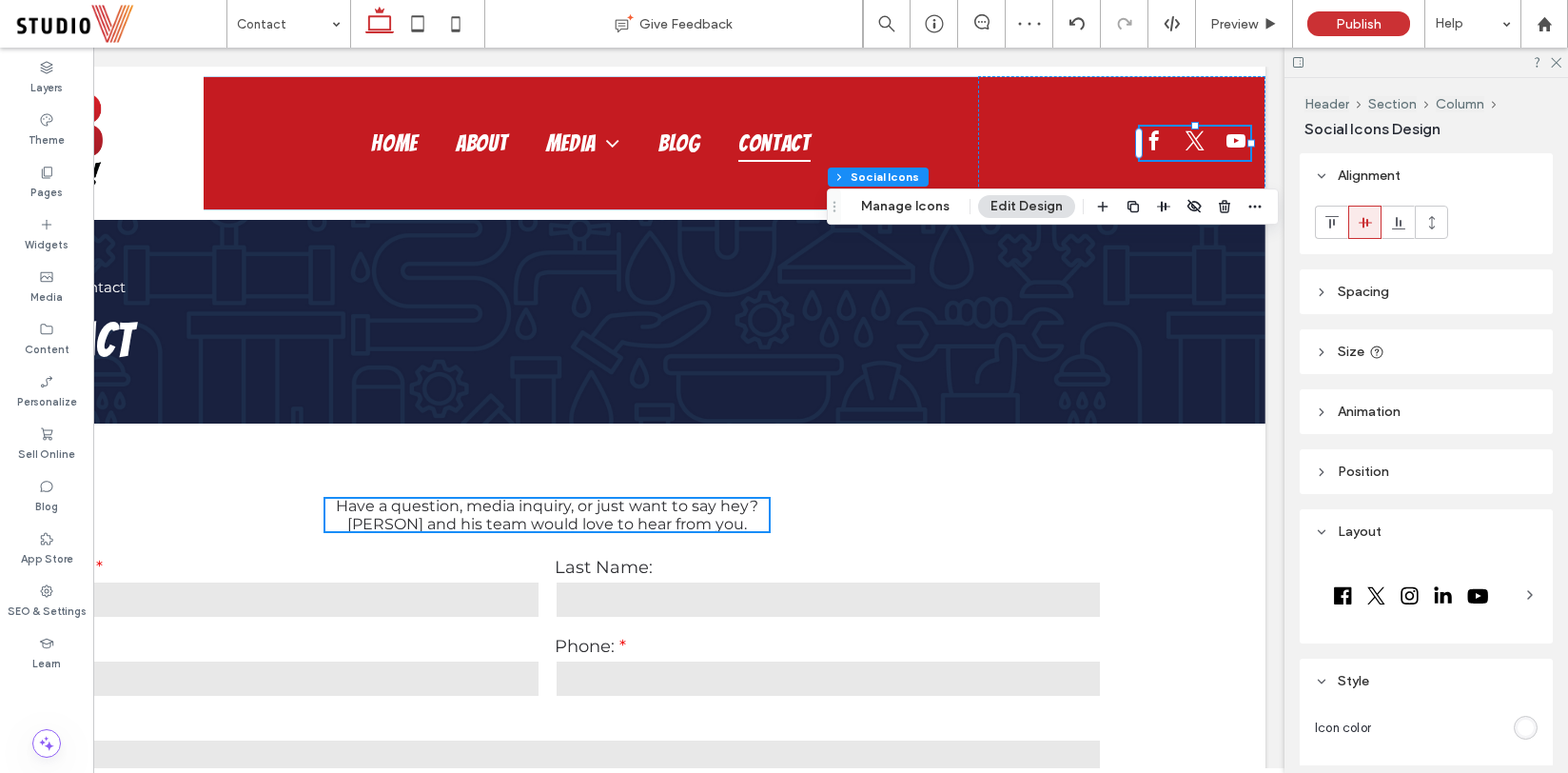 click 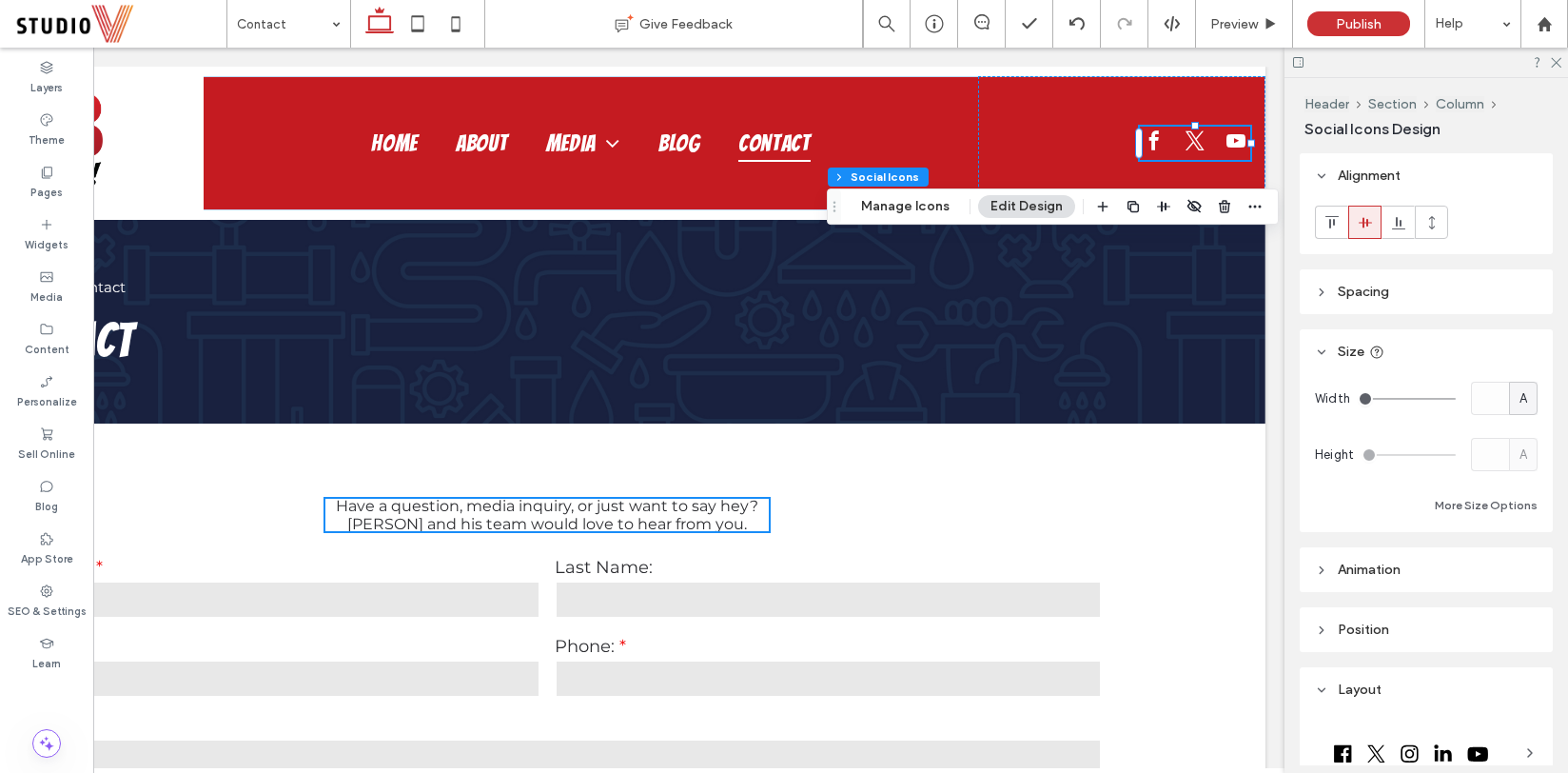 click 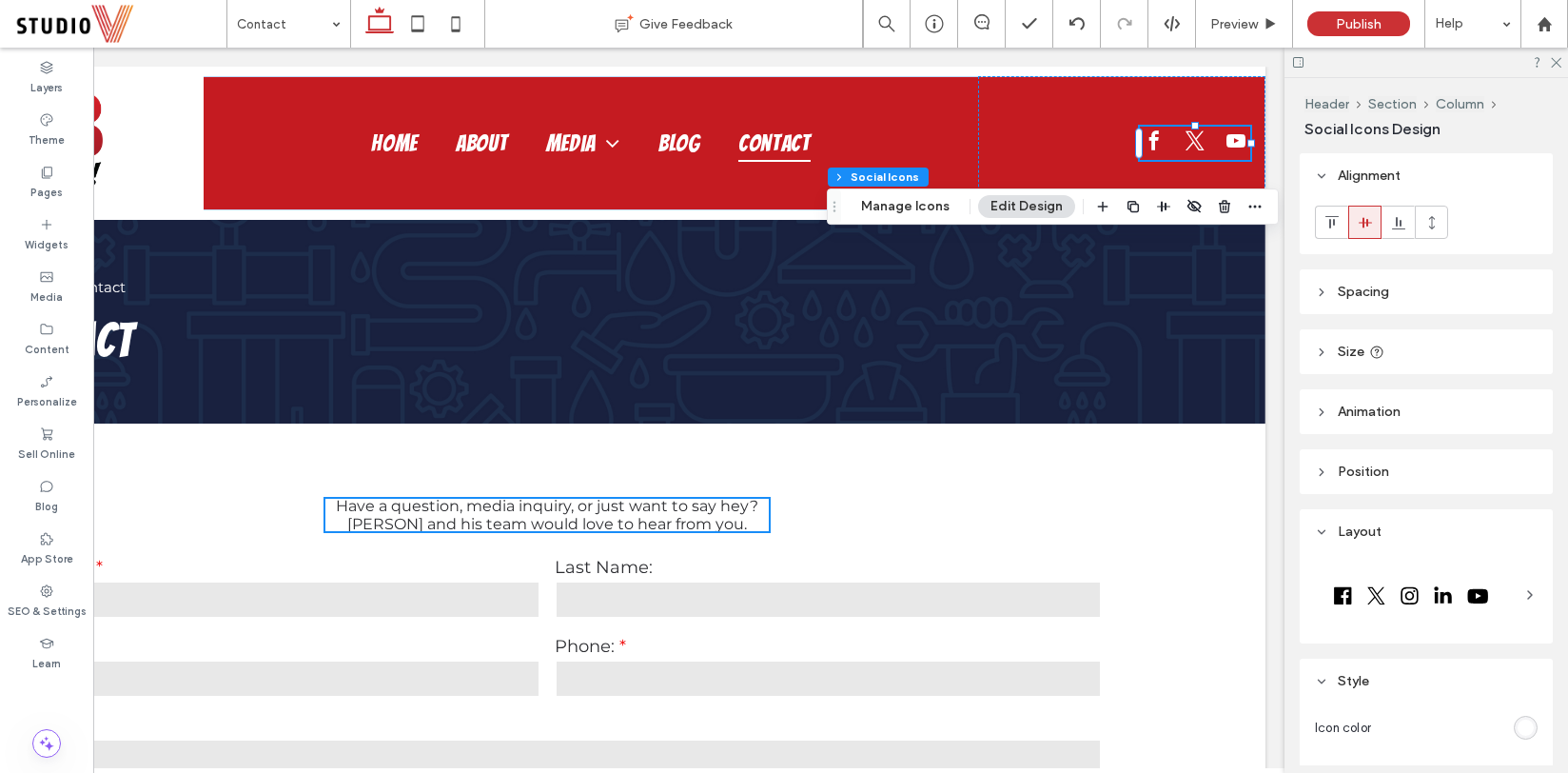 click 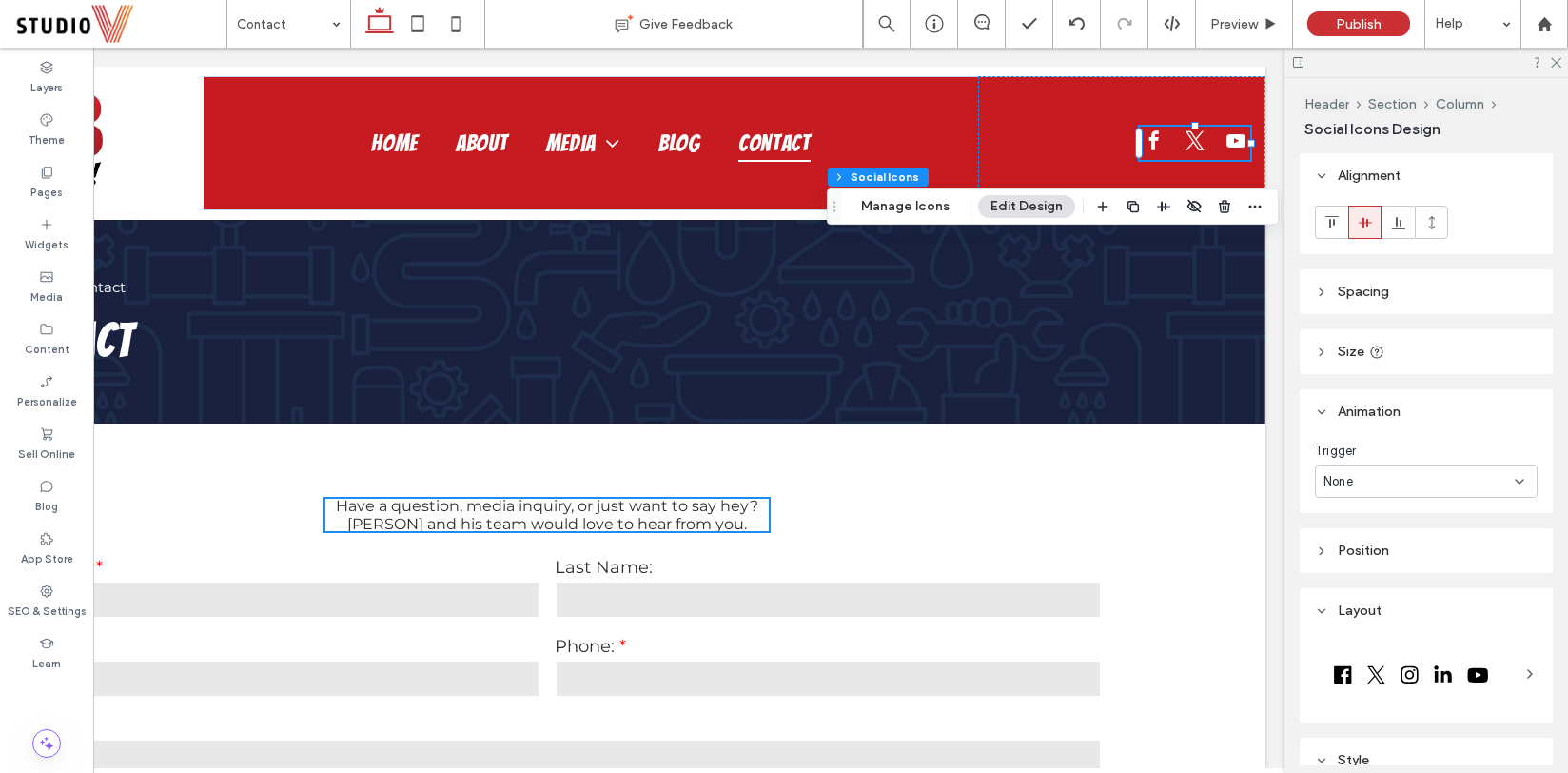 click 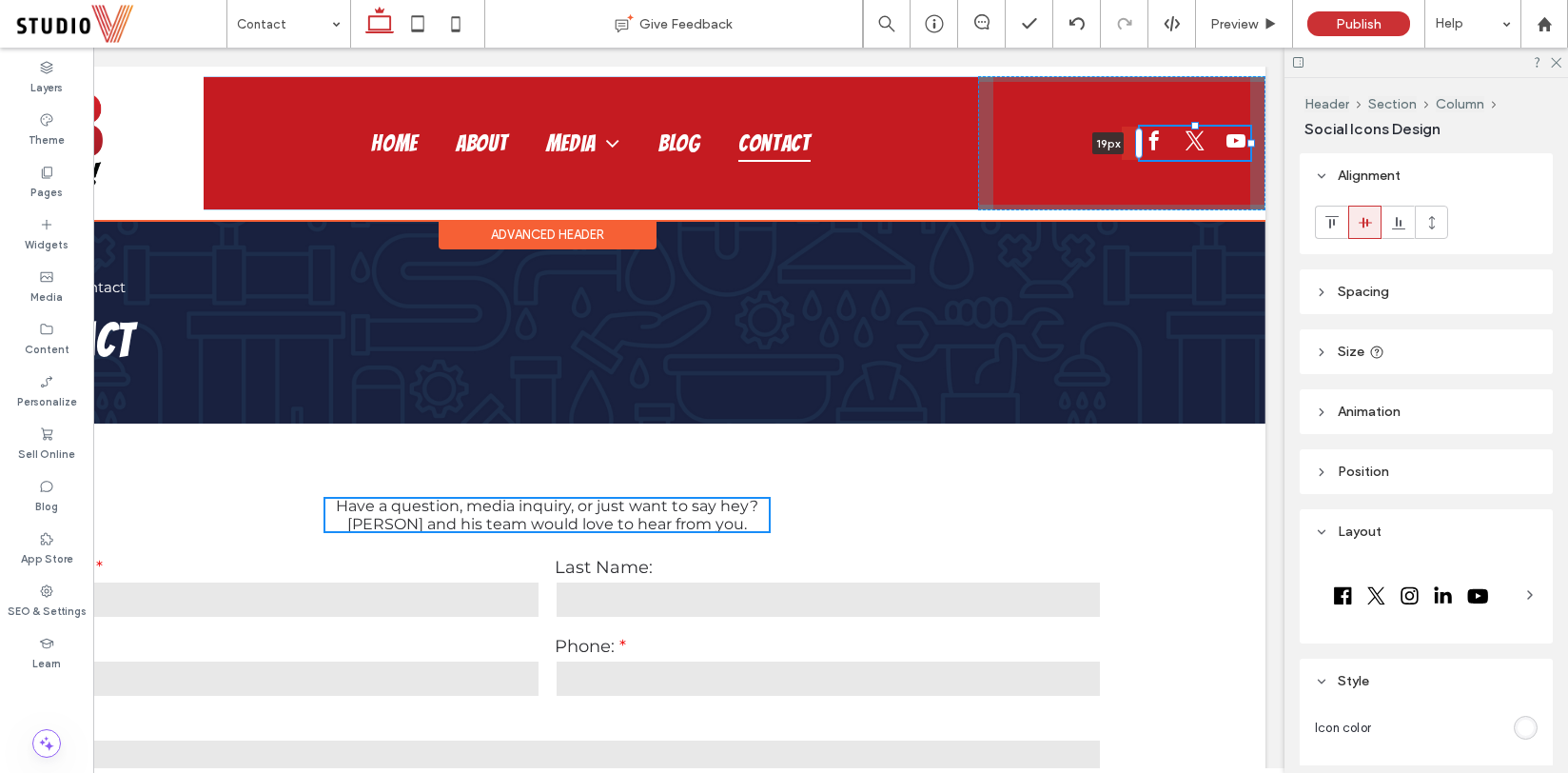 drag, startPoint x: 1139, startPoint y: 141, endPoint x: 1157, endPoint y: 142, distance: 18.027756 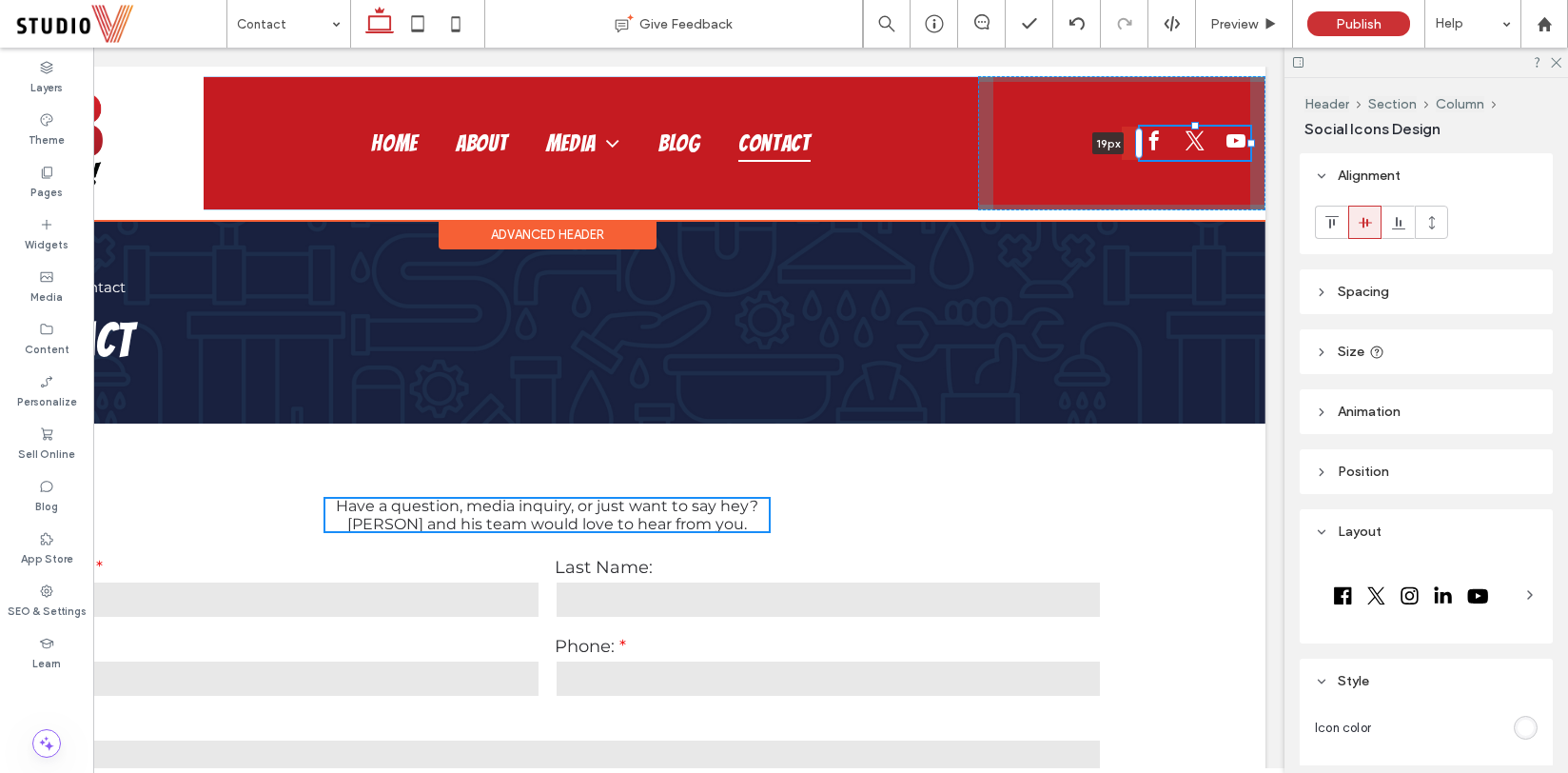 click on "Home
About
Media
Plumbing Education
Blog
Contact
19px" at bounding box center (547, 143) 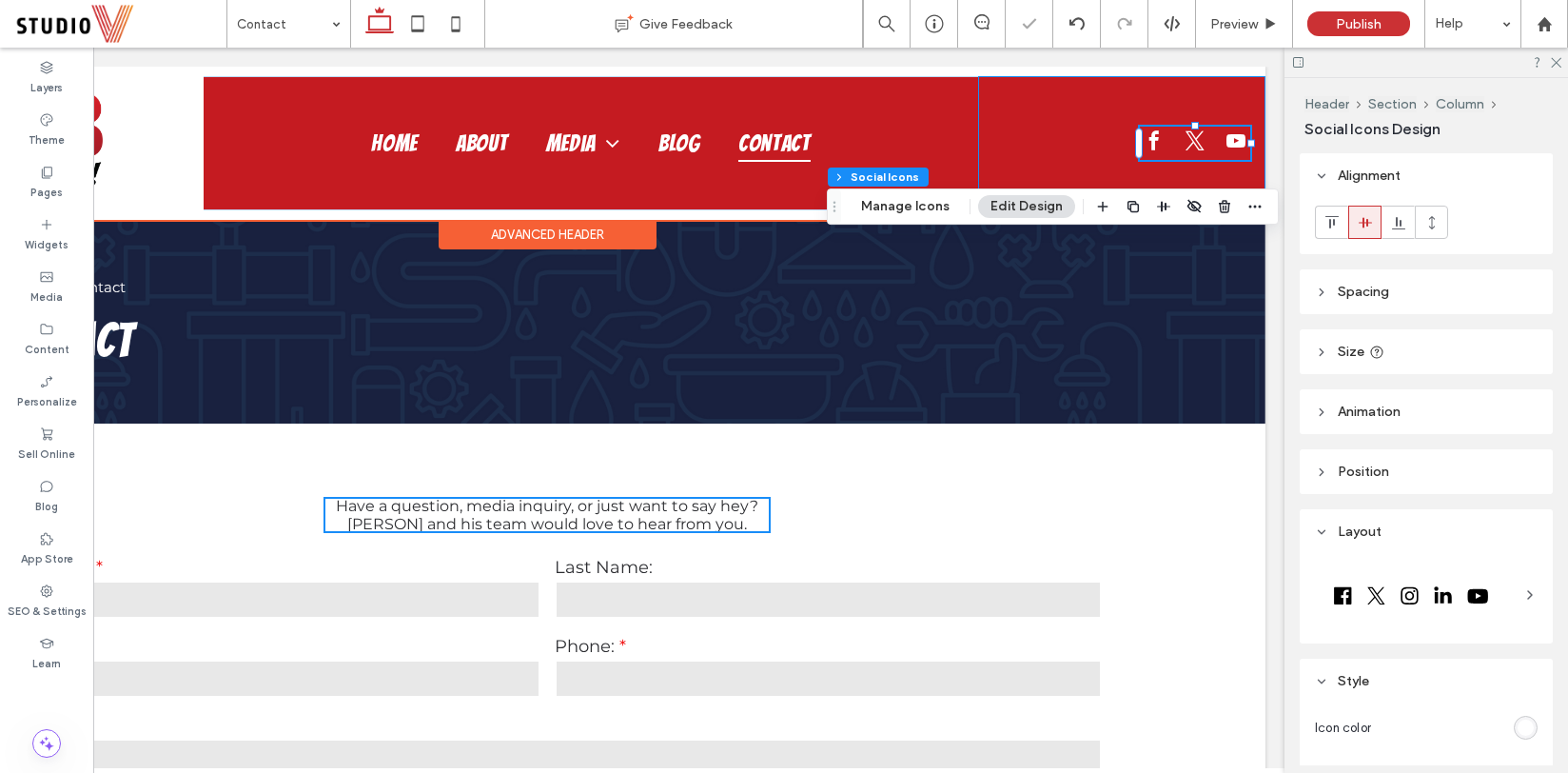 click on "19px" at bounding box center (1122, 143) 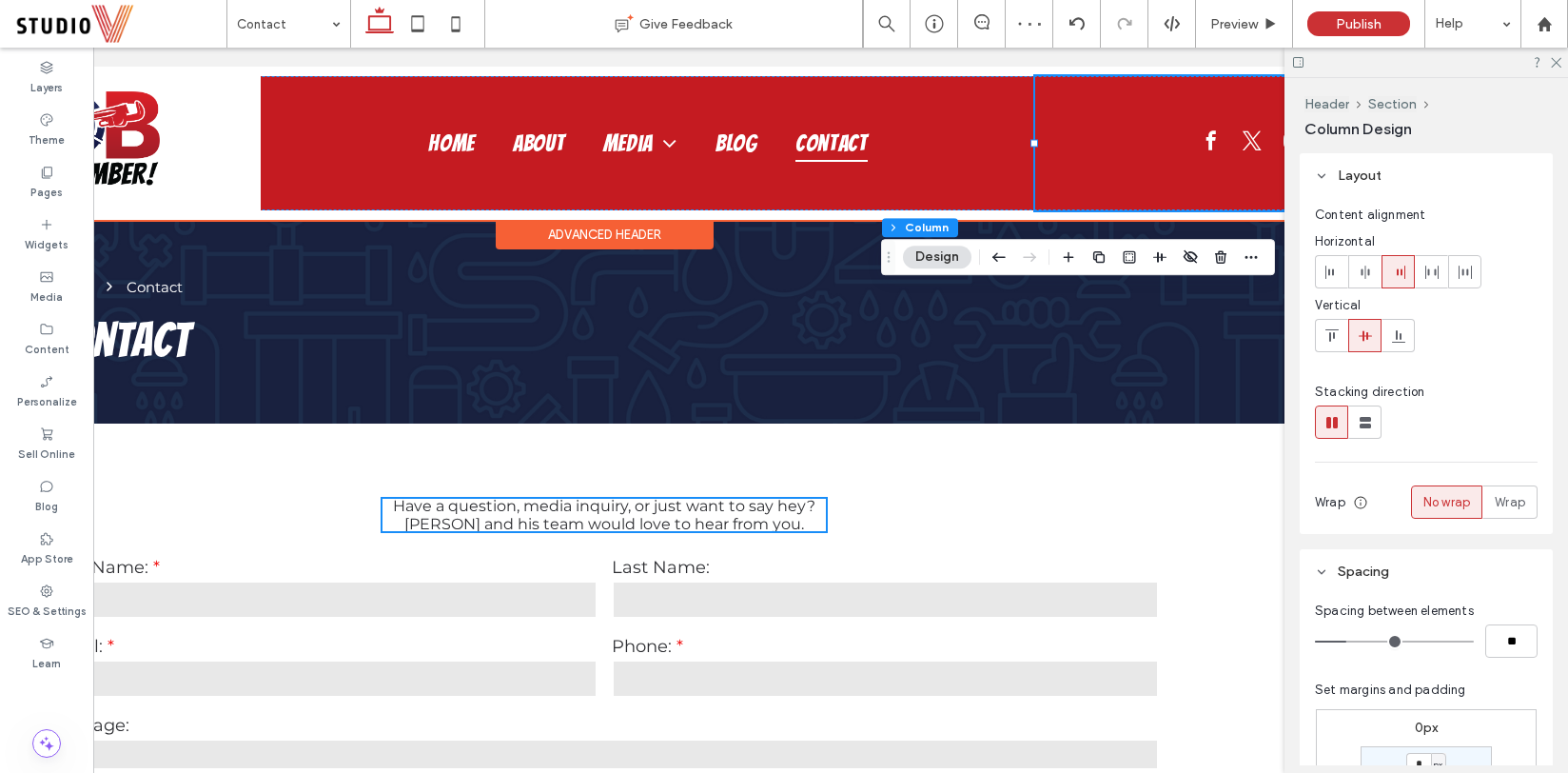 scroll, scrollTop: 0, scrollLeft: 284, axis: horizontal 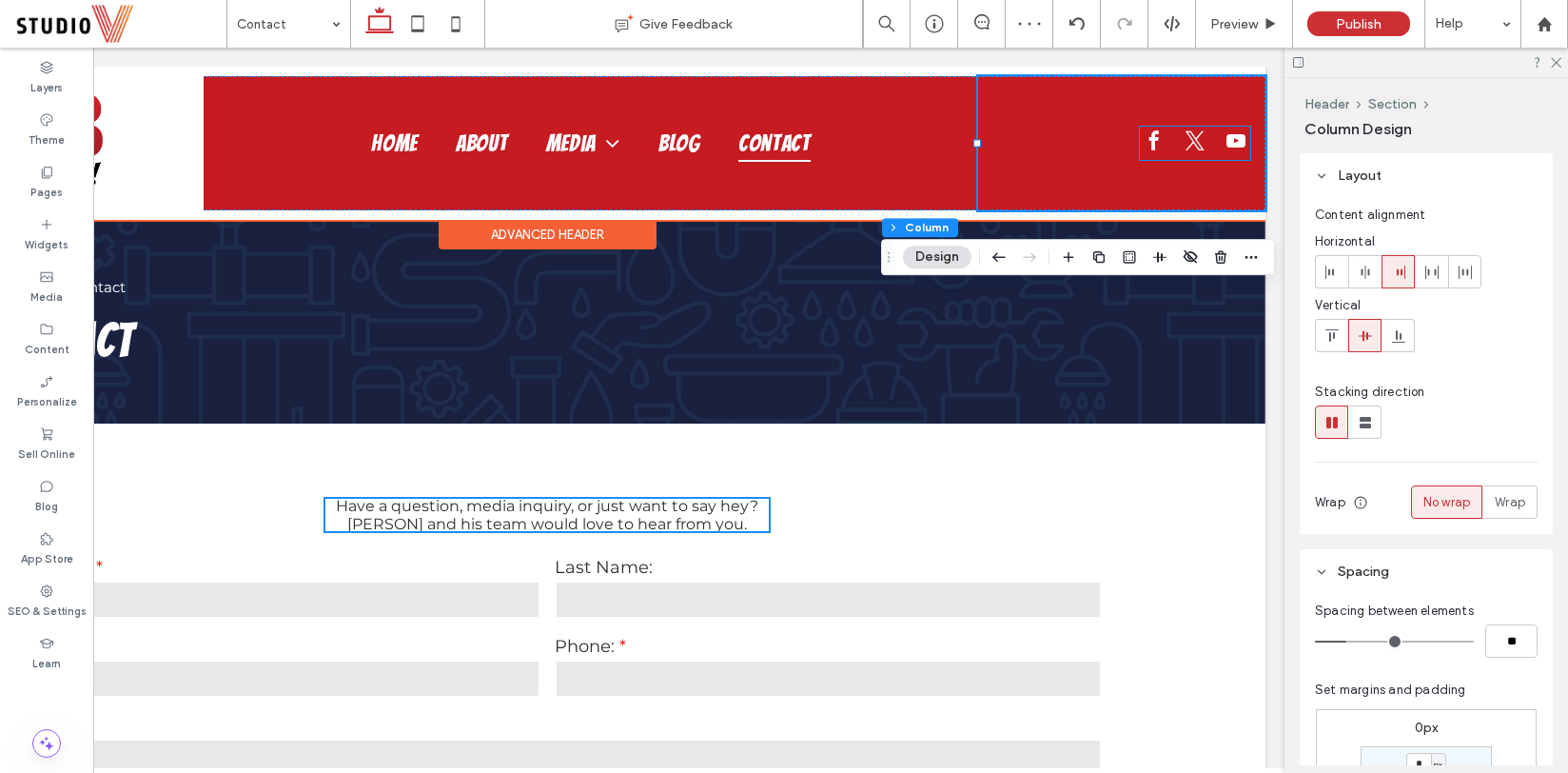 click at bounding box center (1195, 143) 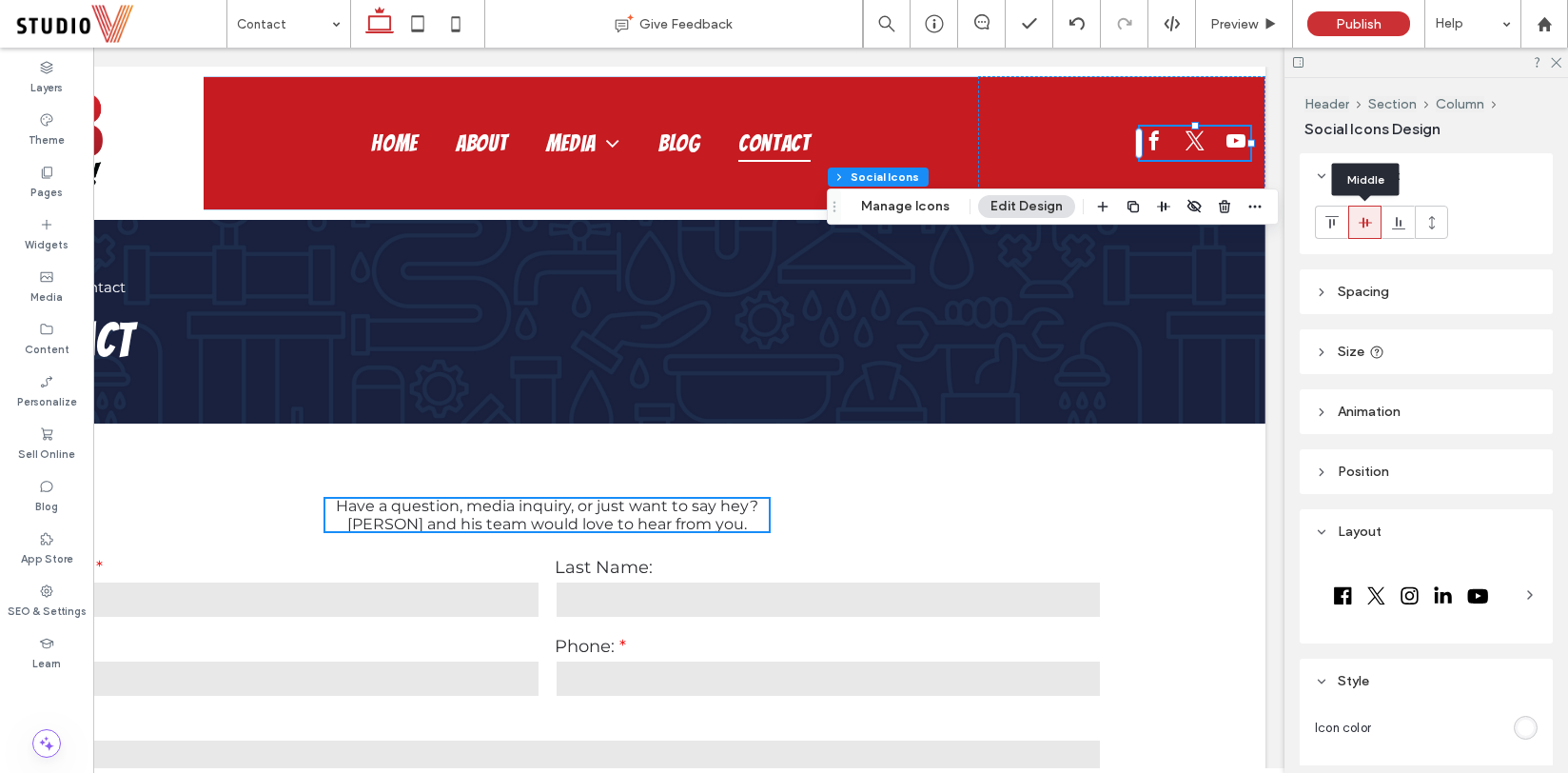 click 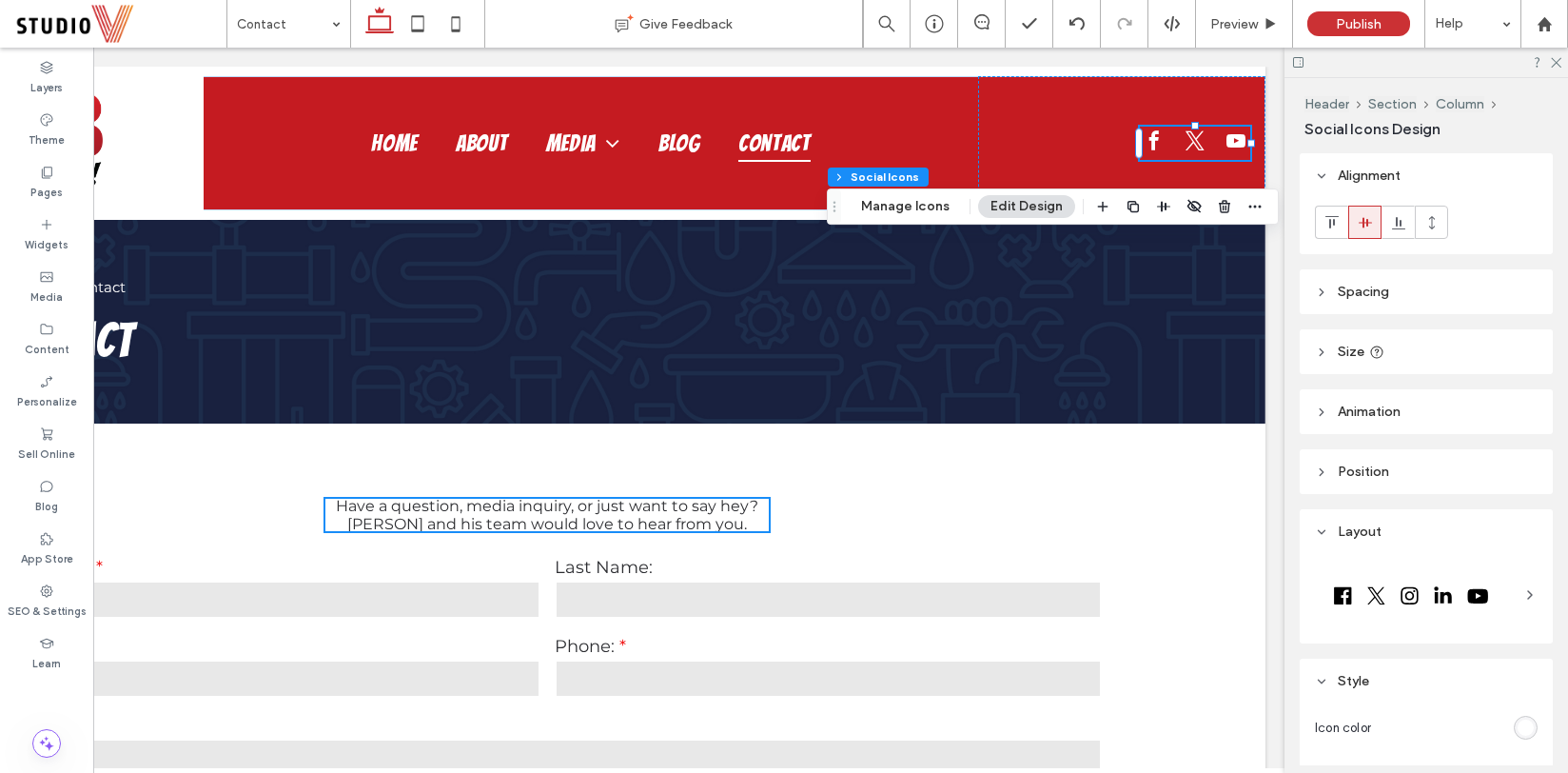click on "Header Section Column Social Icons Manage Icons Edit Design" at bounding box center (1052, 207) 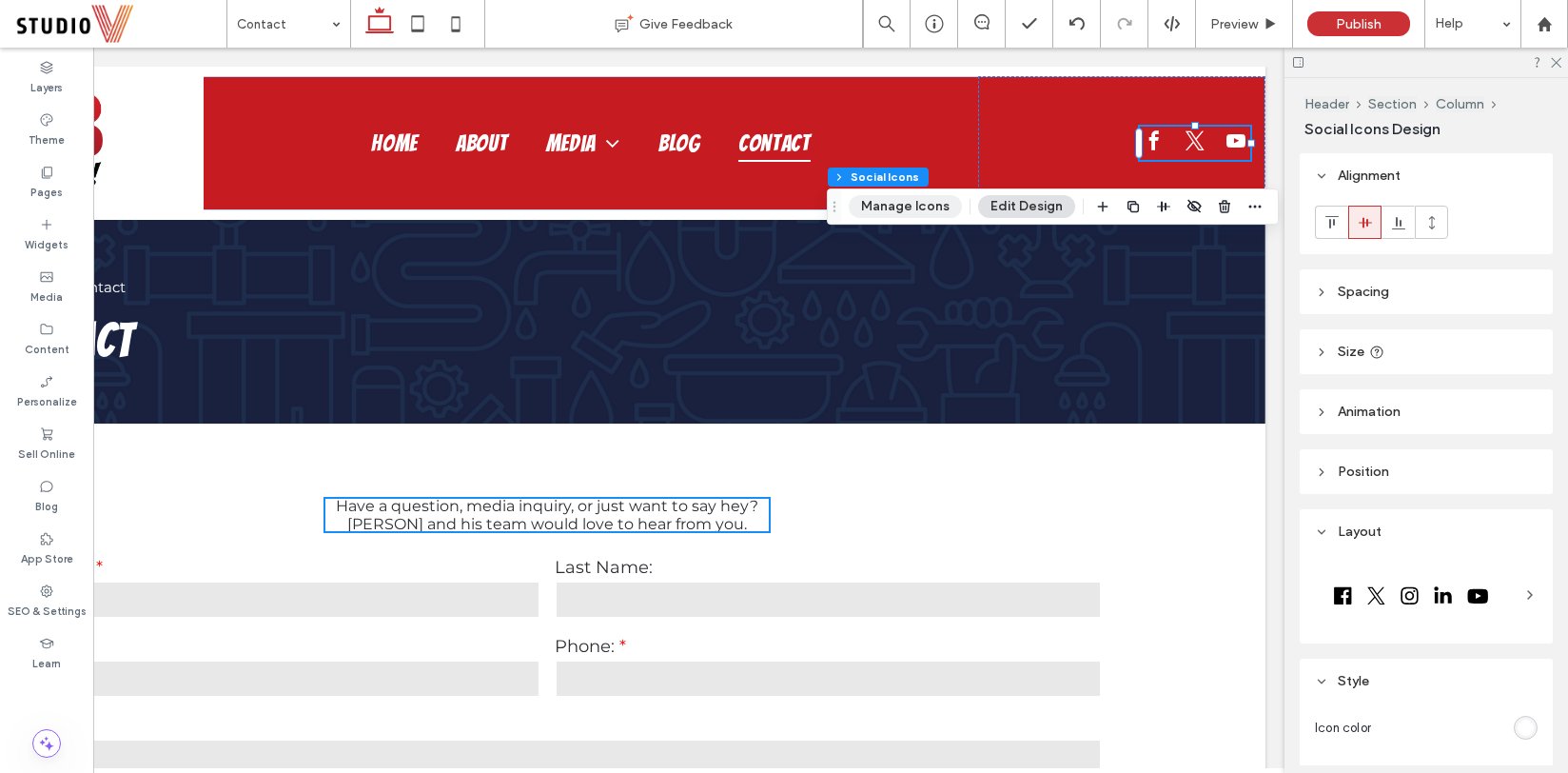 click on "Manage Icons" at bounding box center [905, 207] 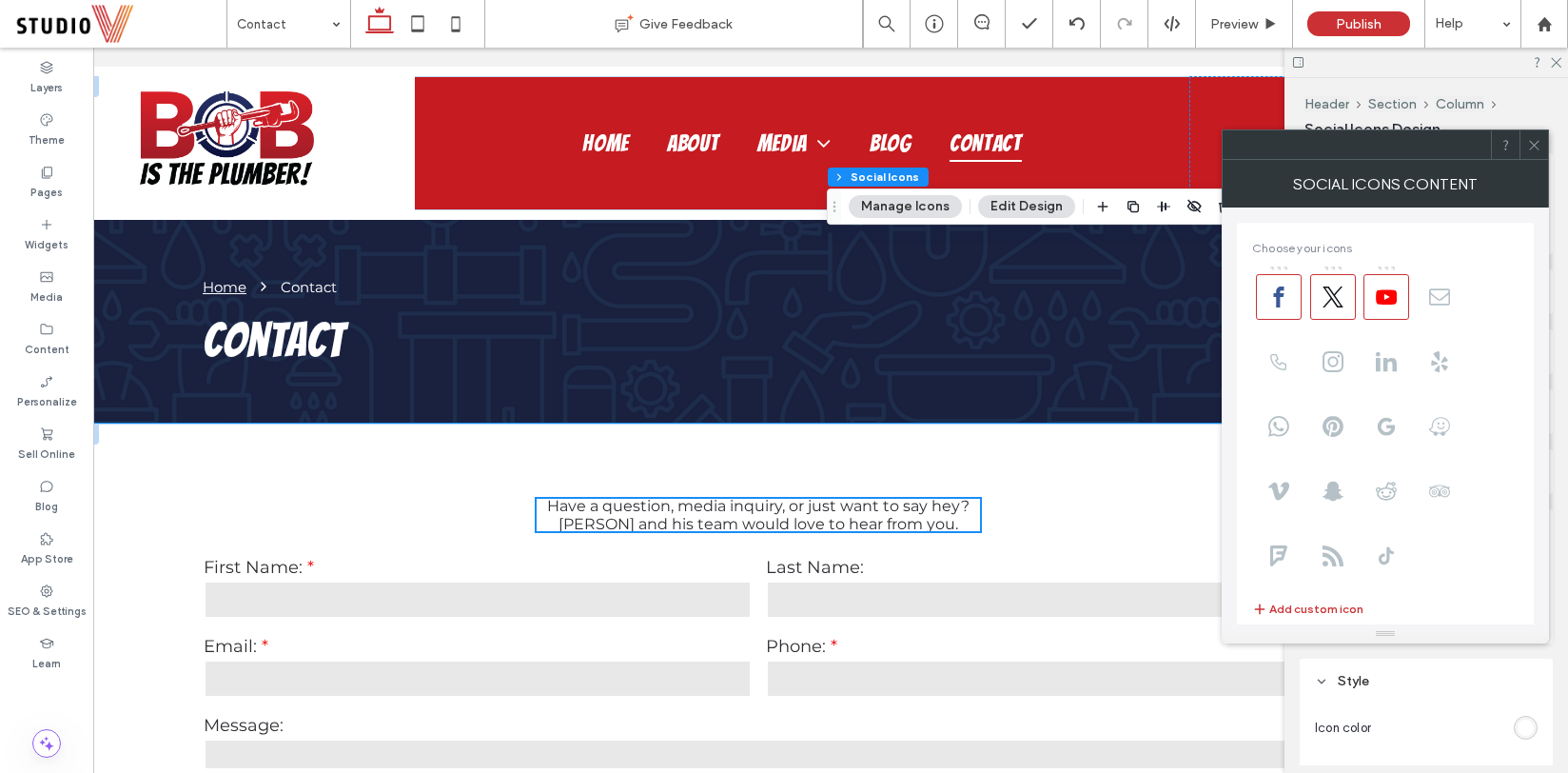 scroll, scrollTop: 0, scrollLeft: 0, axis: both 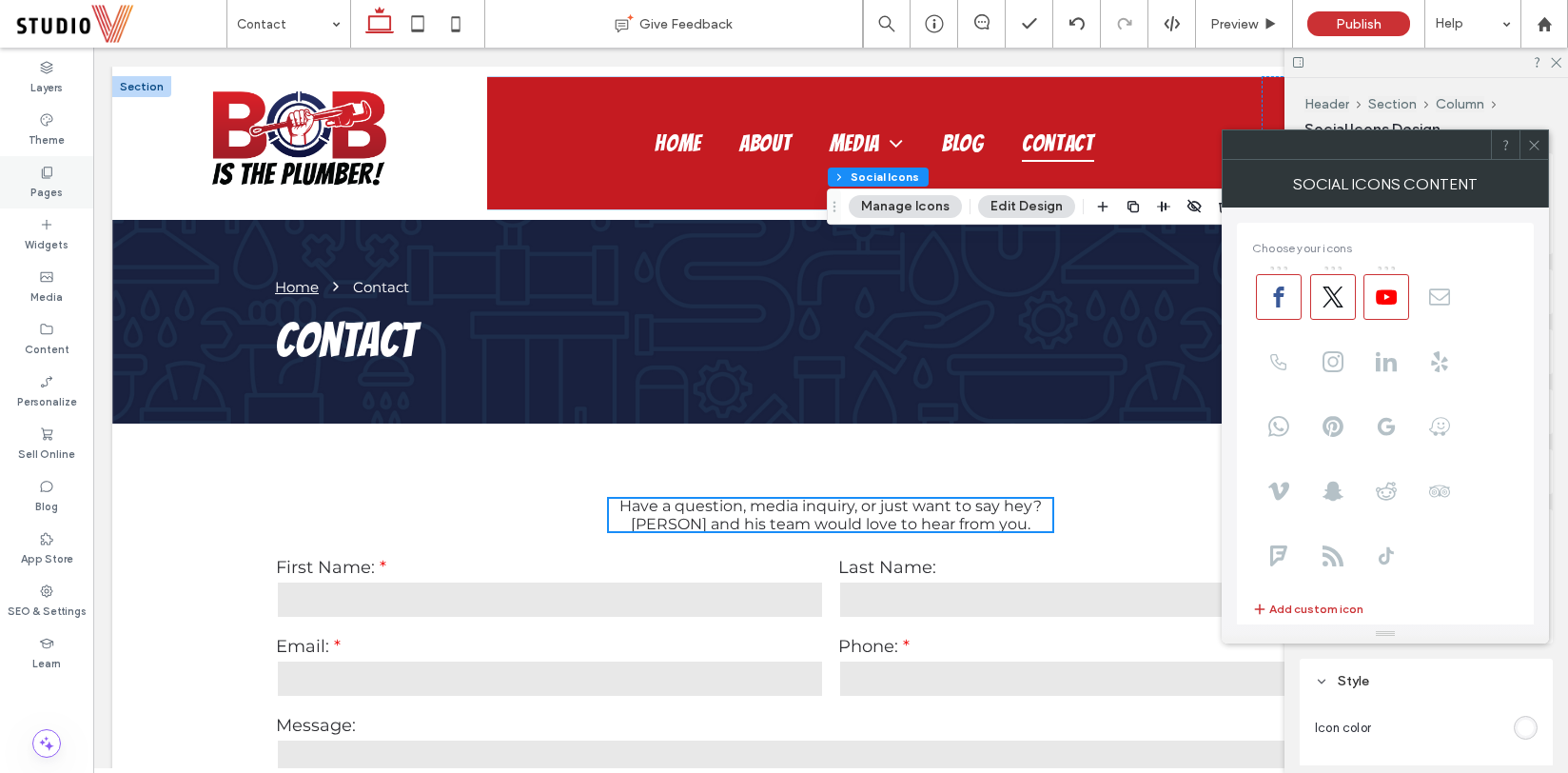 click on "Pages" at bounding box center (47, 190) 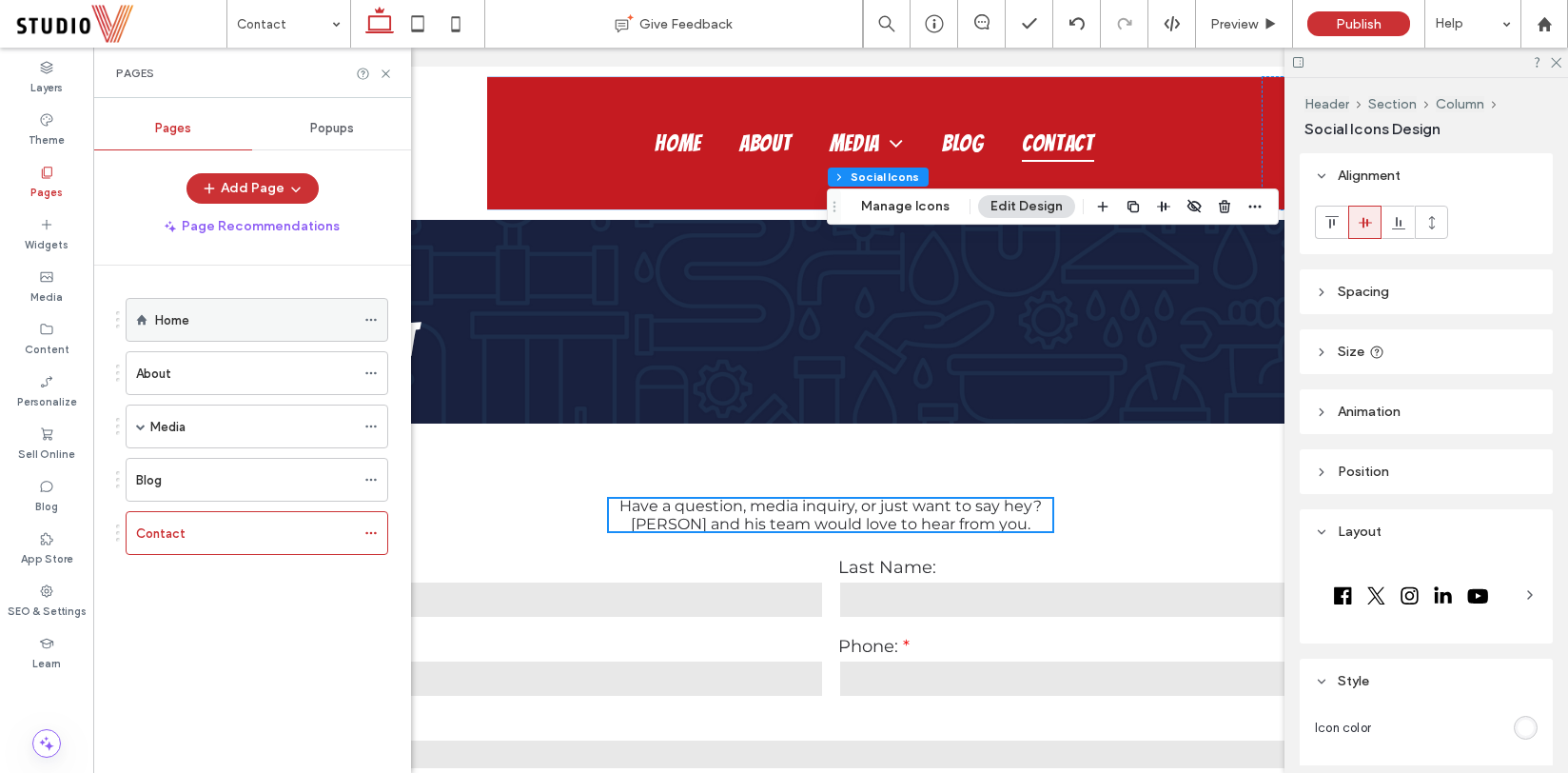 click on "Home" at bounding box center [255, 320] 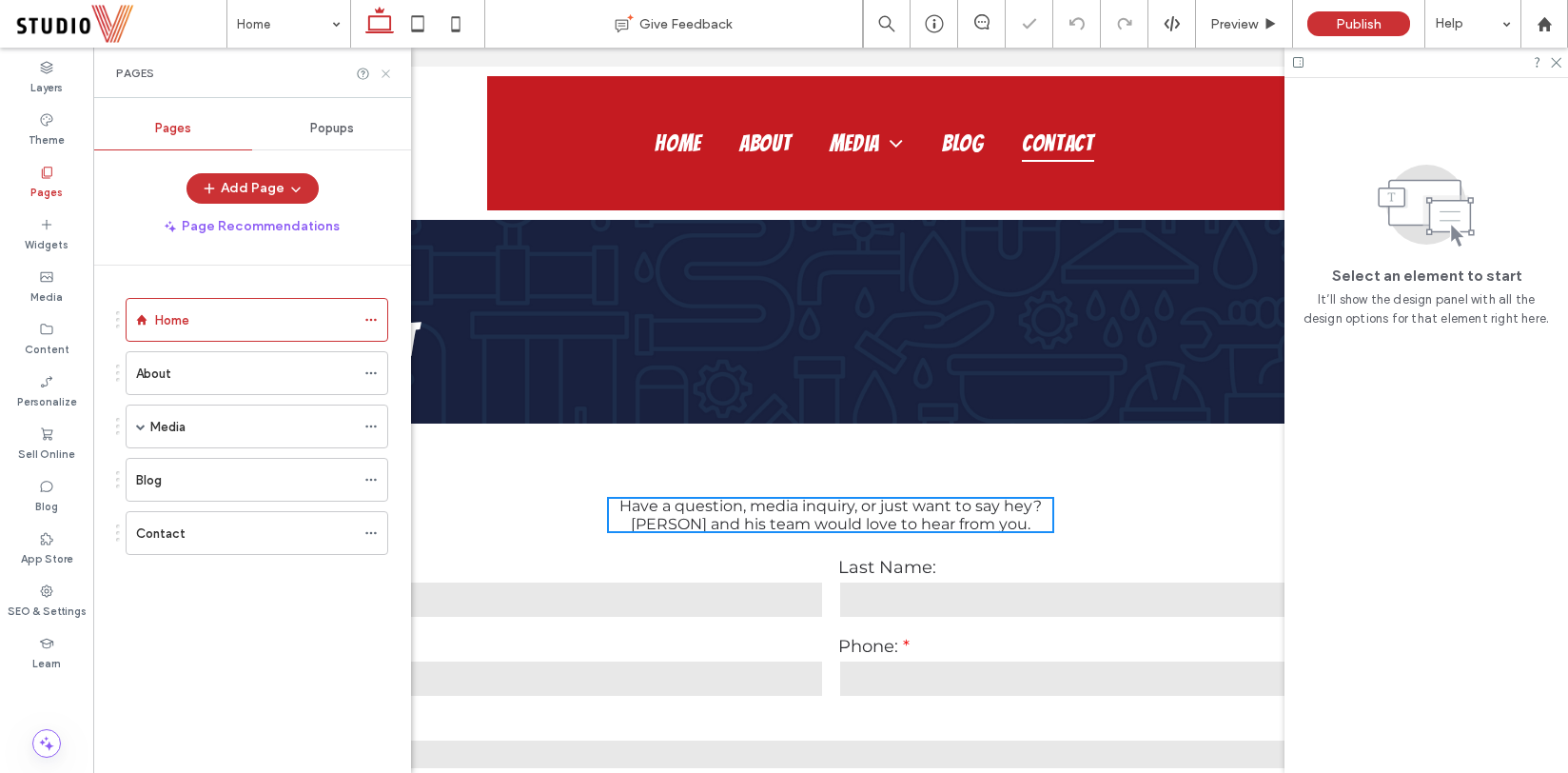 click 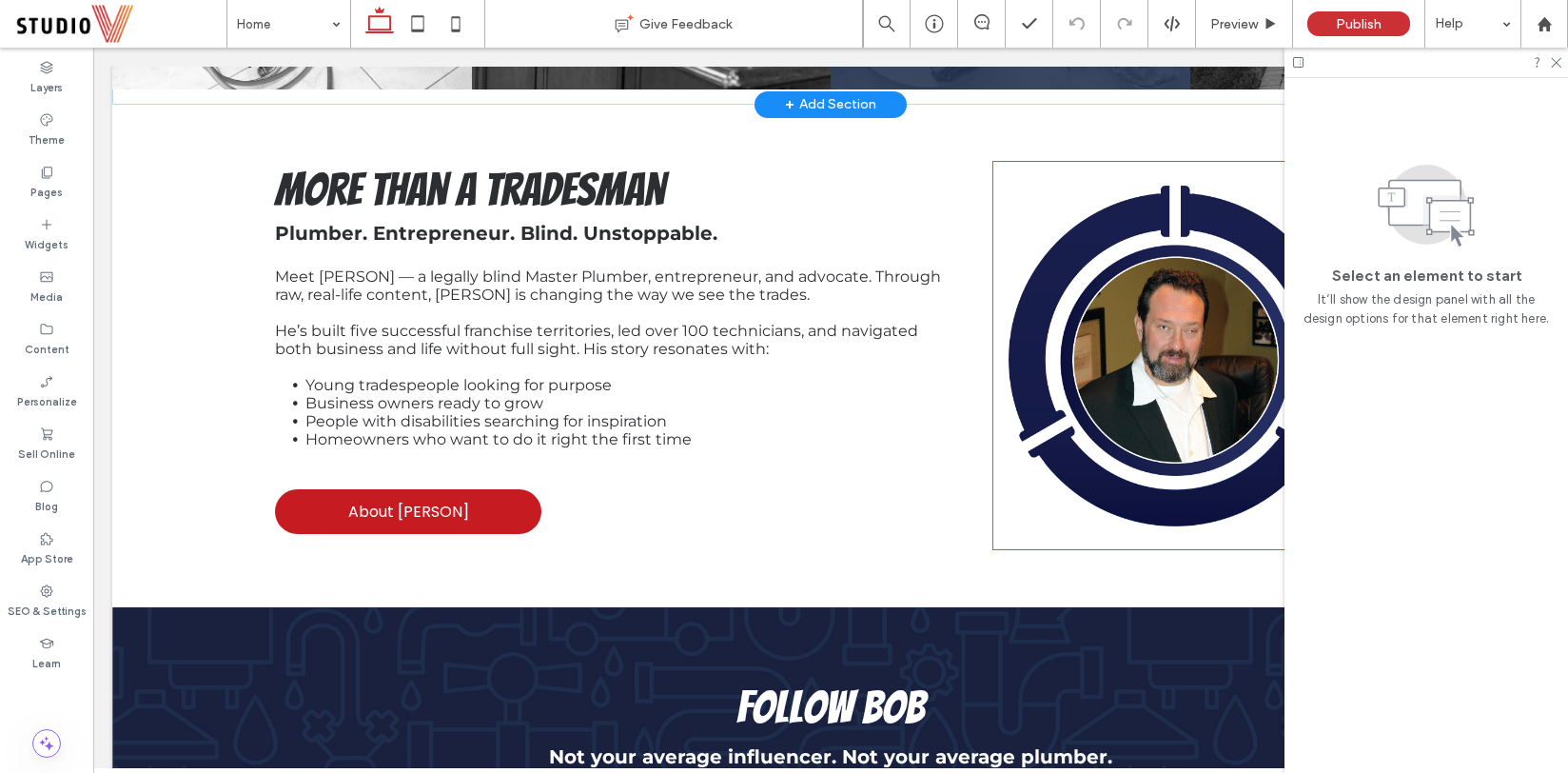 scroll, scrollTop: 1074, scrollLeft: 0, axis: vertical 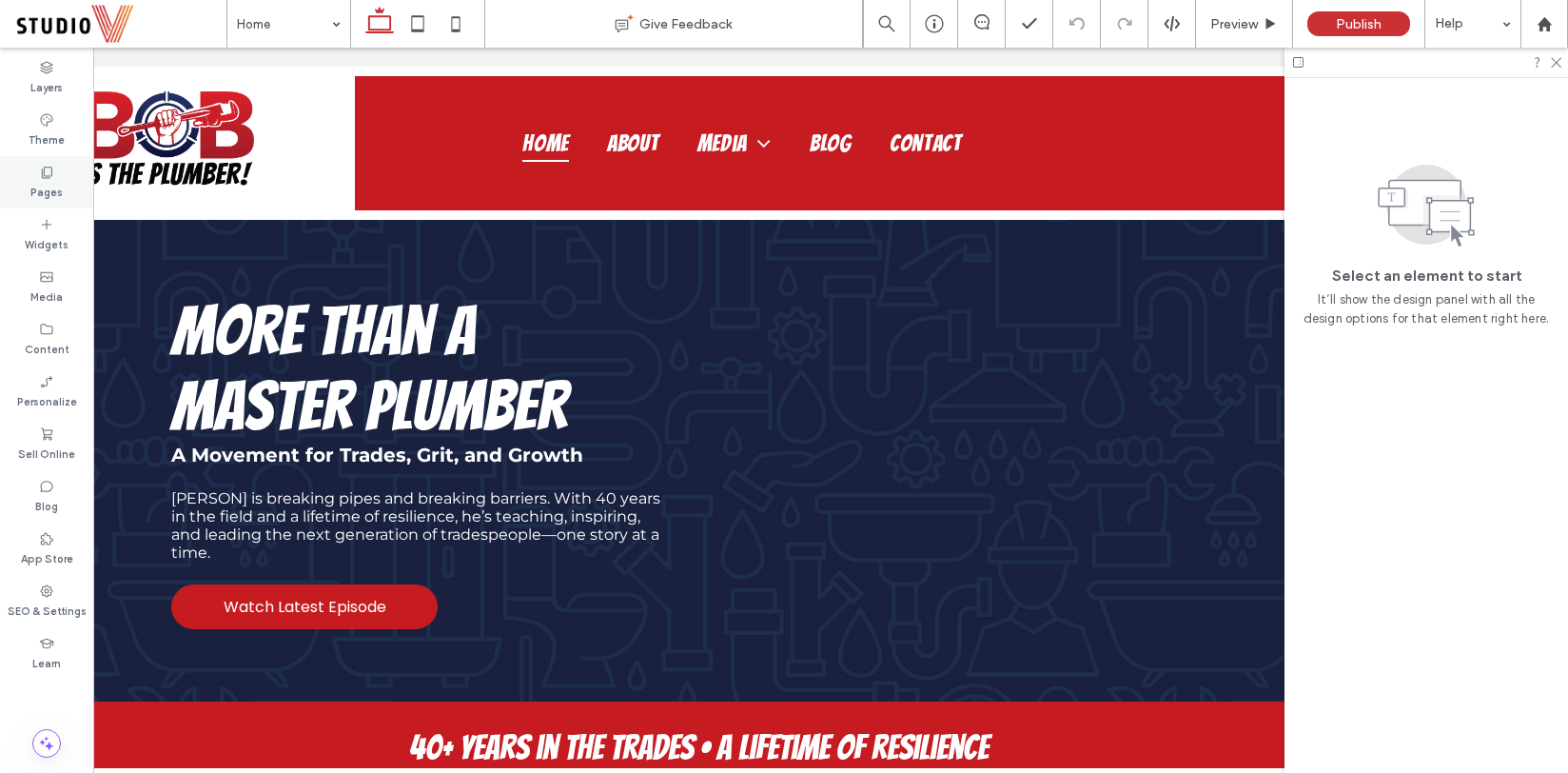 click 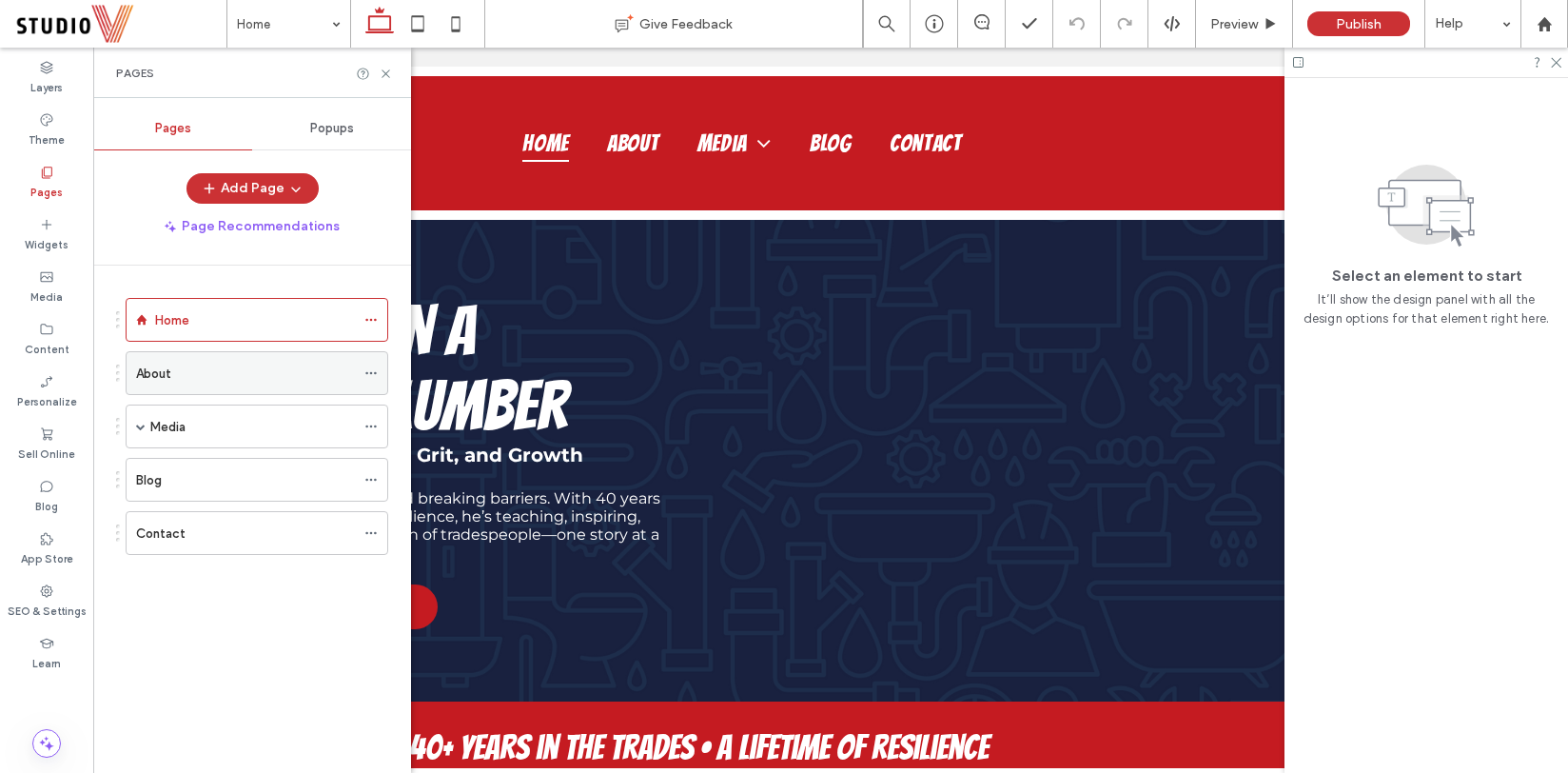 click on "About" at bounding box center [153, 373] 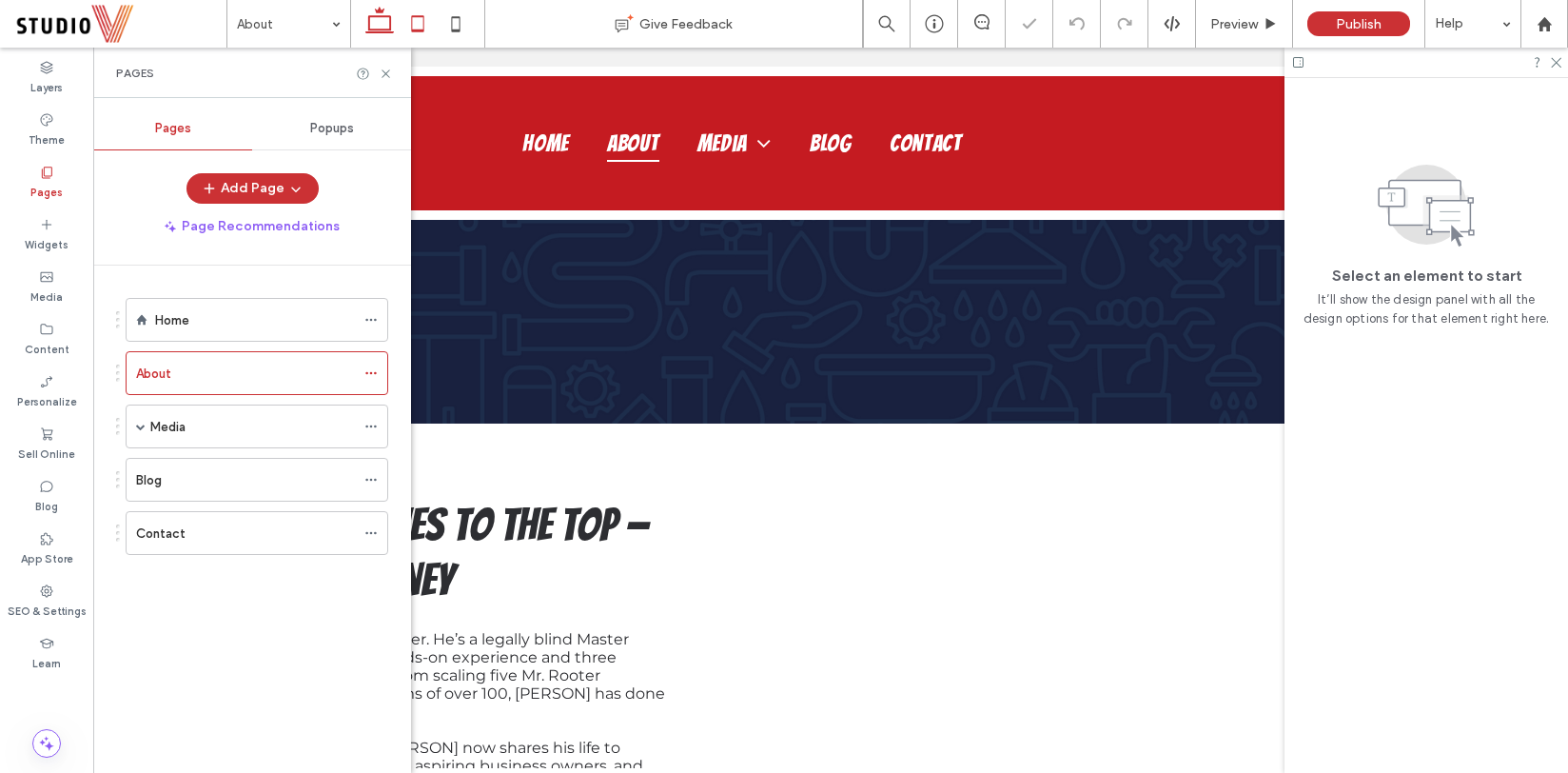 scroll, scrollTop: 0, scrollLeft: 0, axis: both 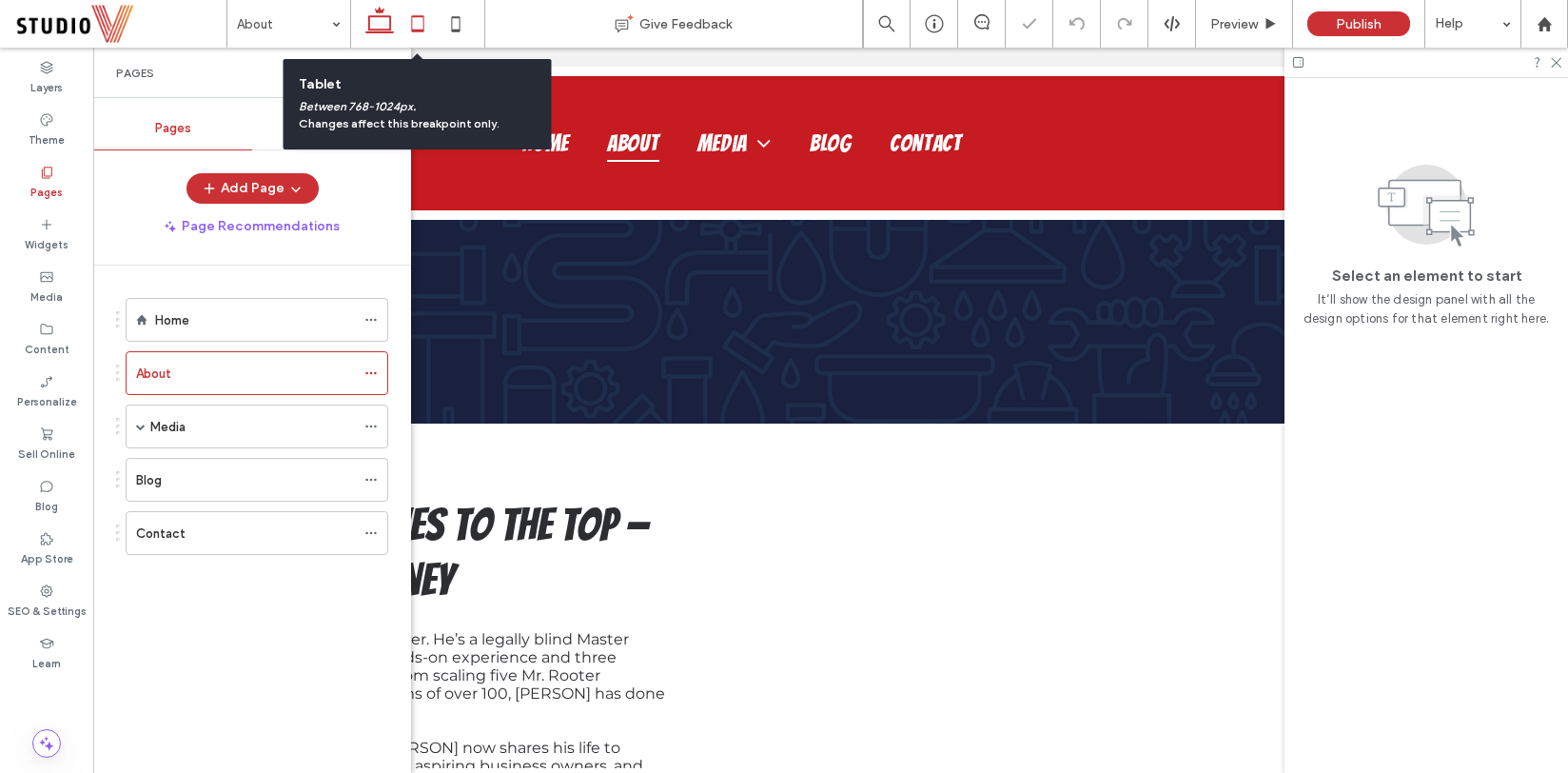 click 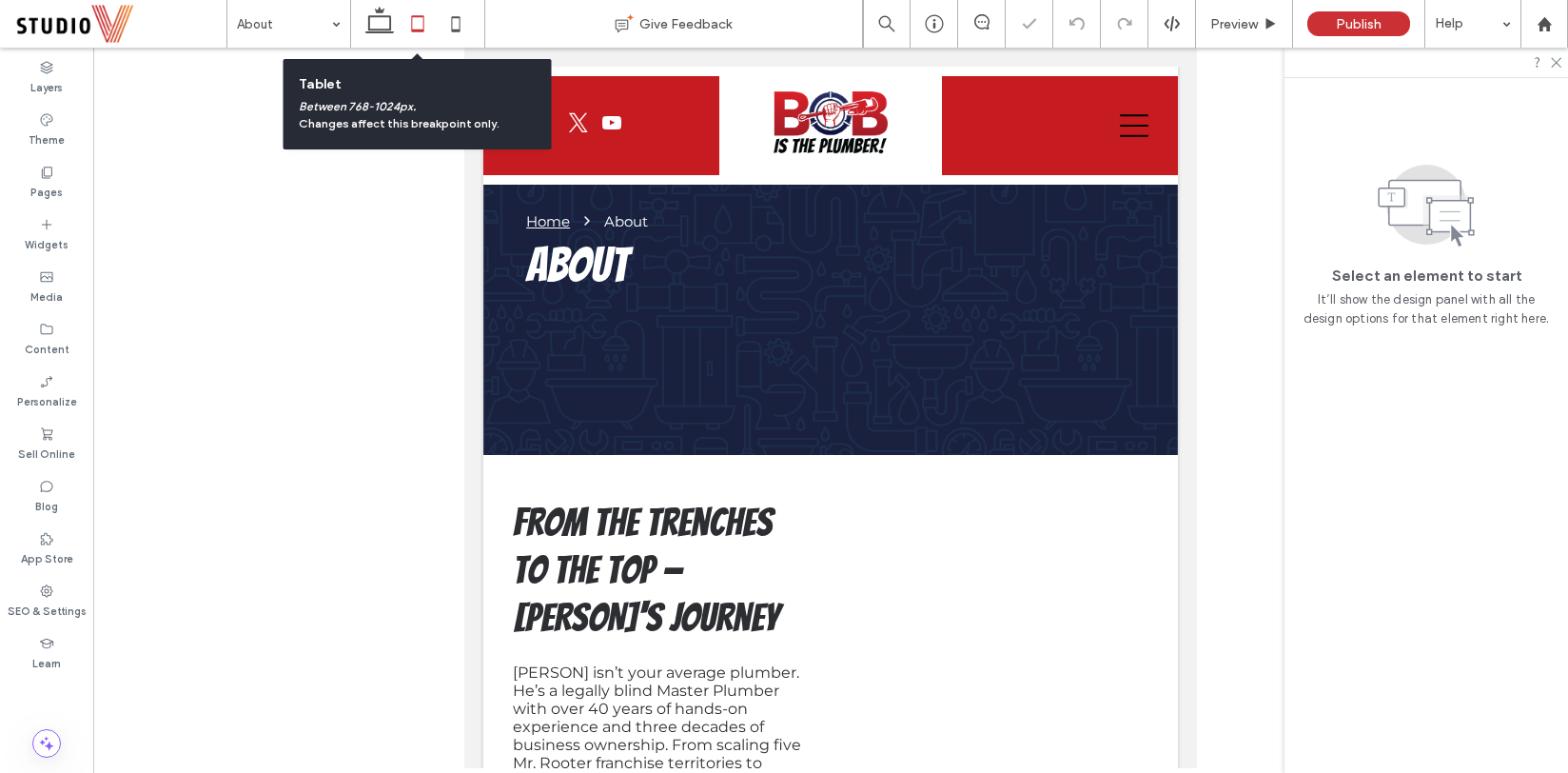 scroll, scrollTop: 117, scrollLeft: 0, axis: vertical 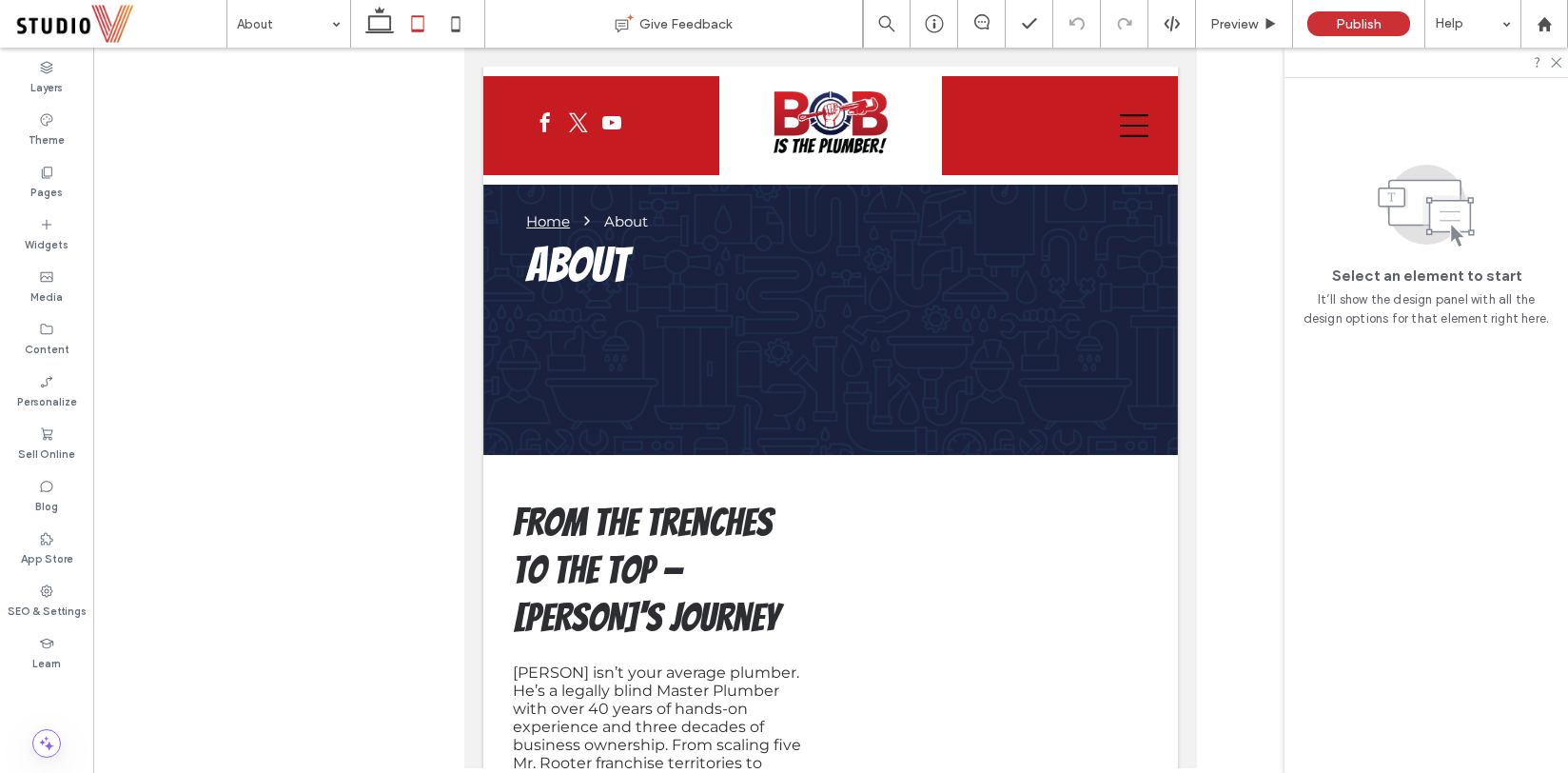 click 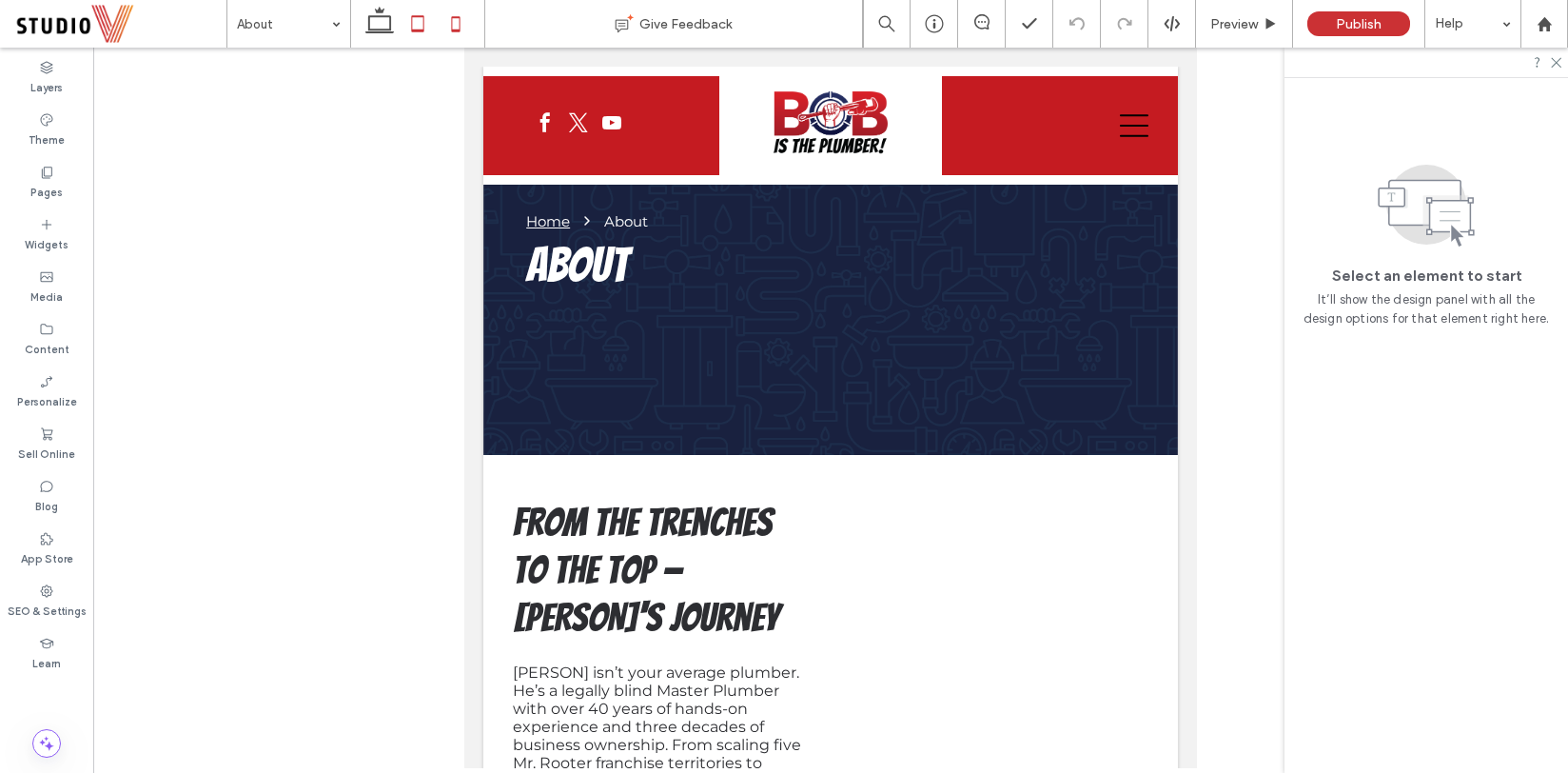 click 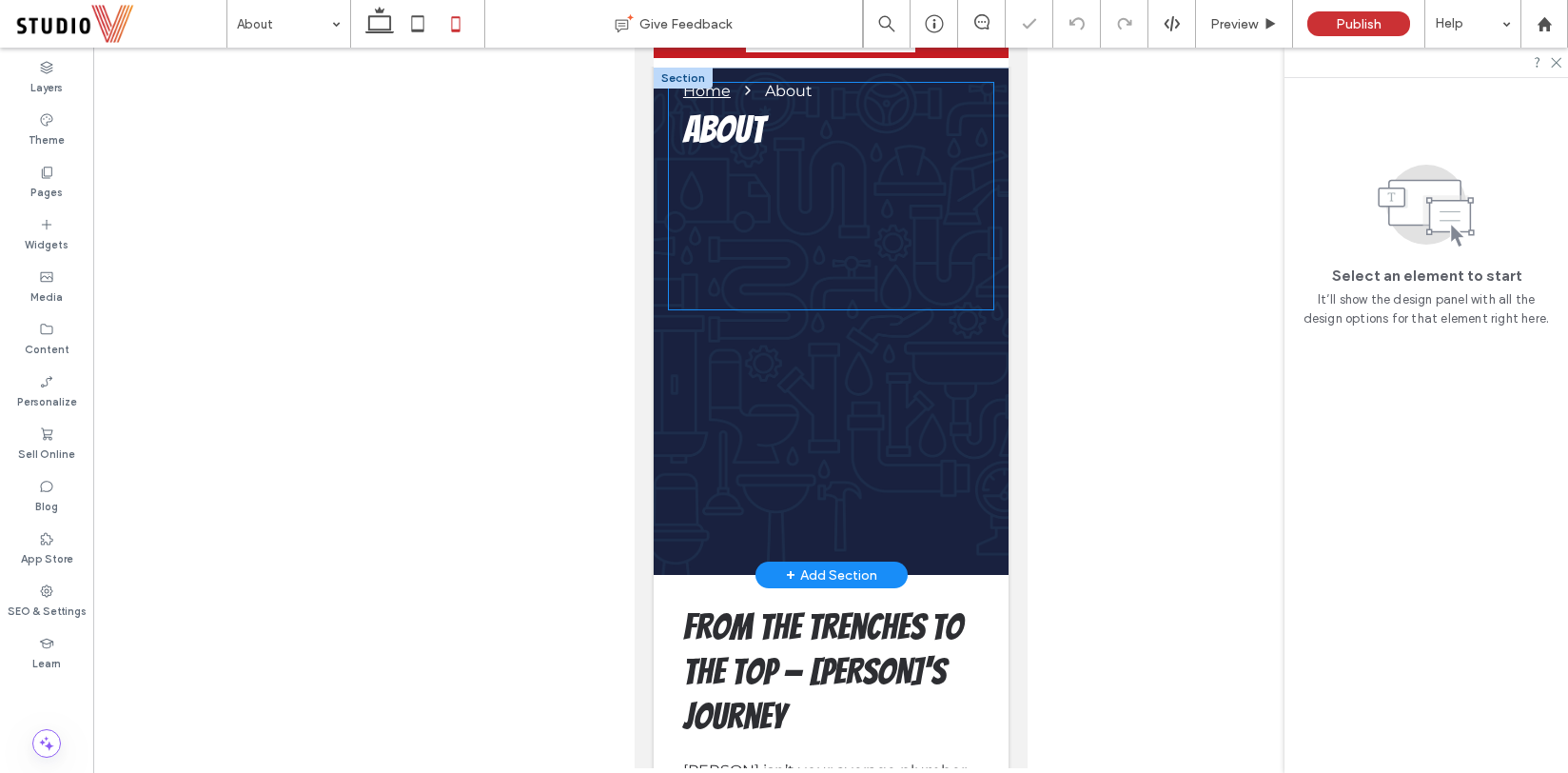 scroll, scrollTop: 0, scrollLeft: 0, axis: both 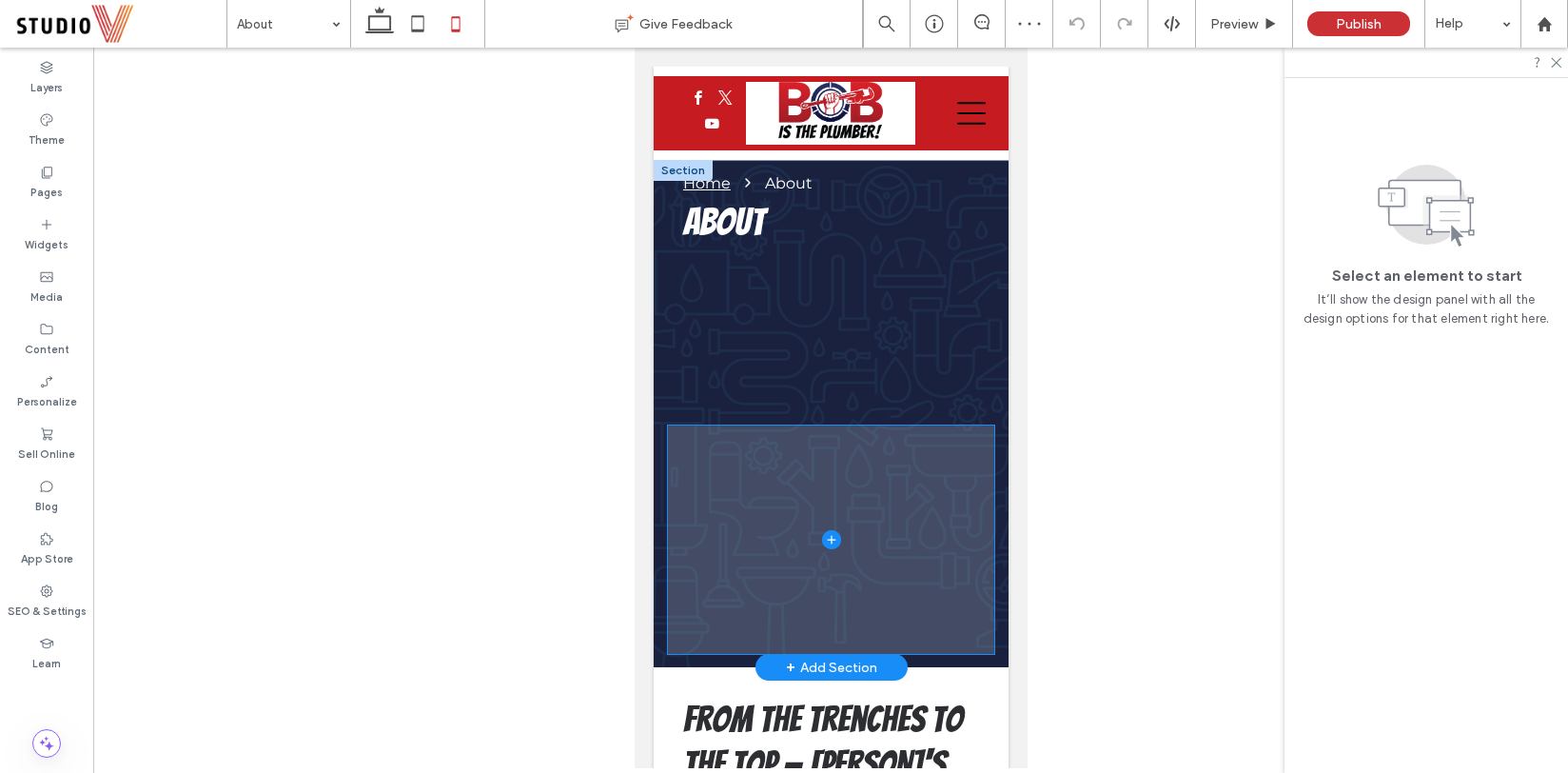click at bounding box center (830, 540) 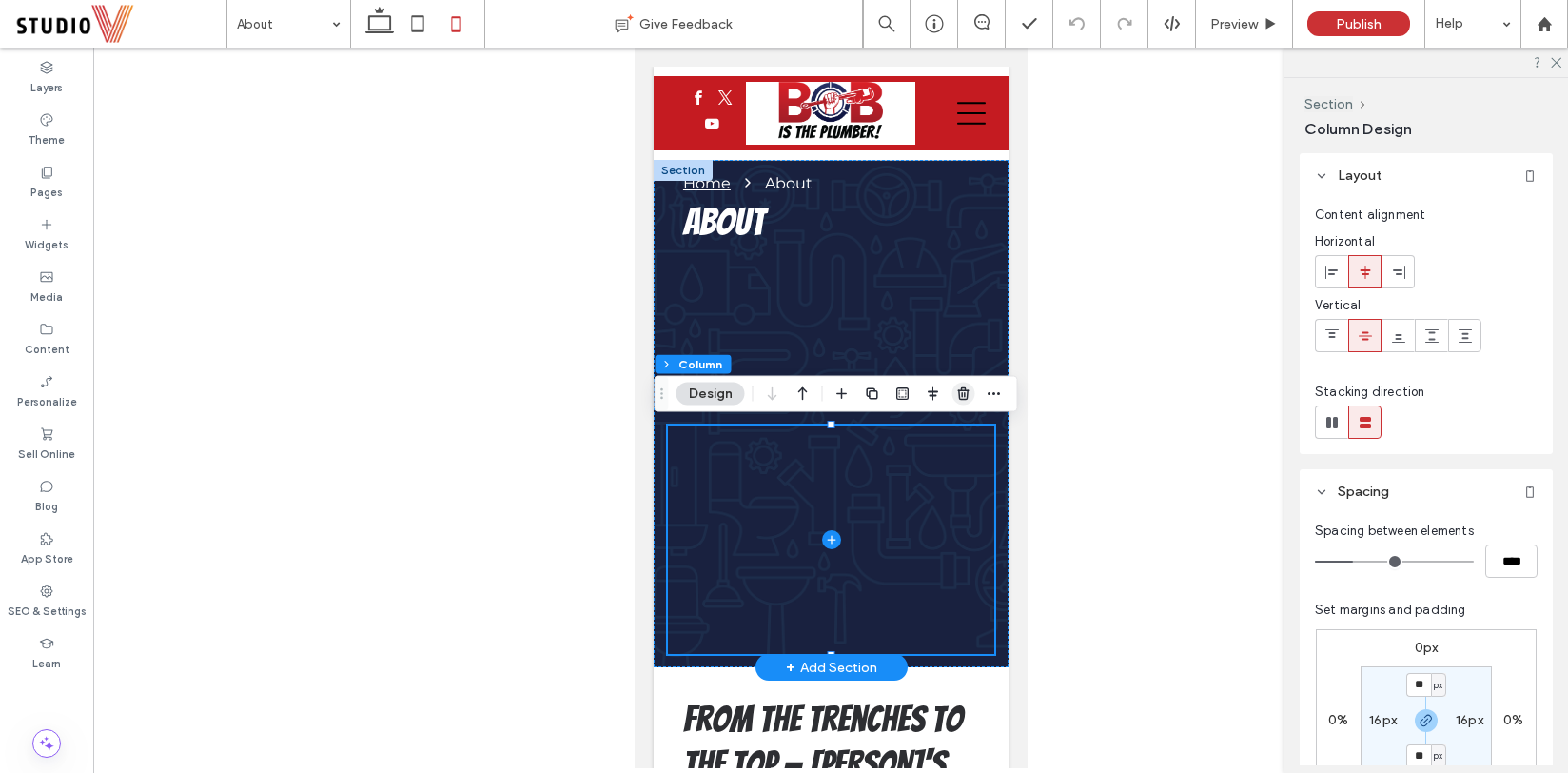 click 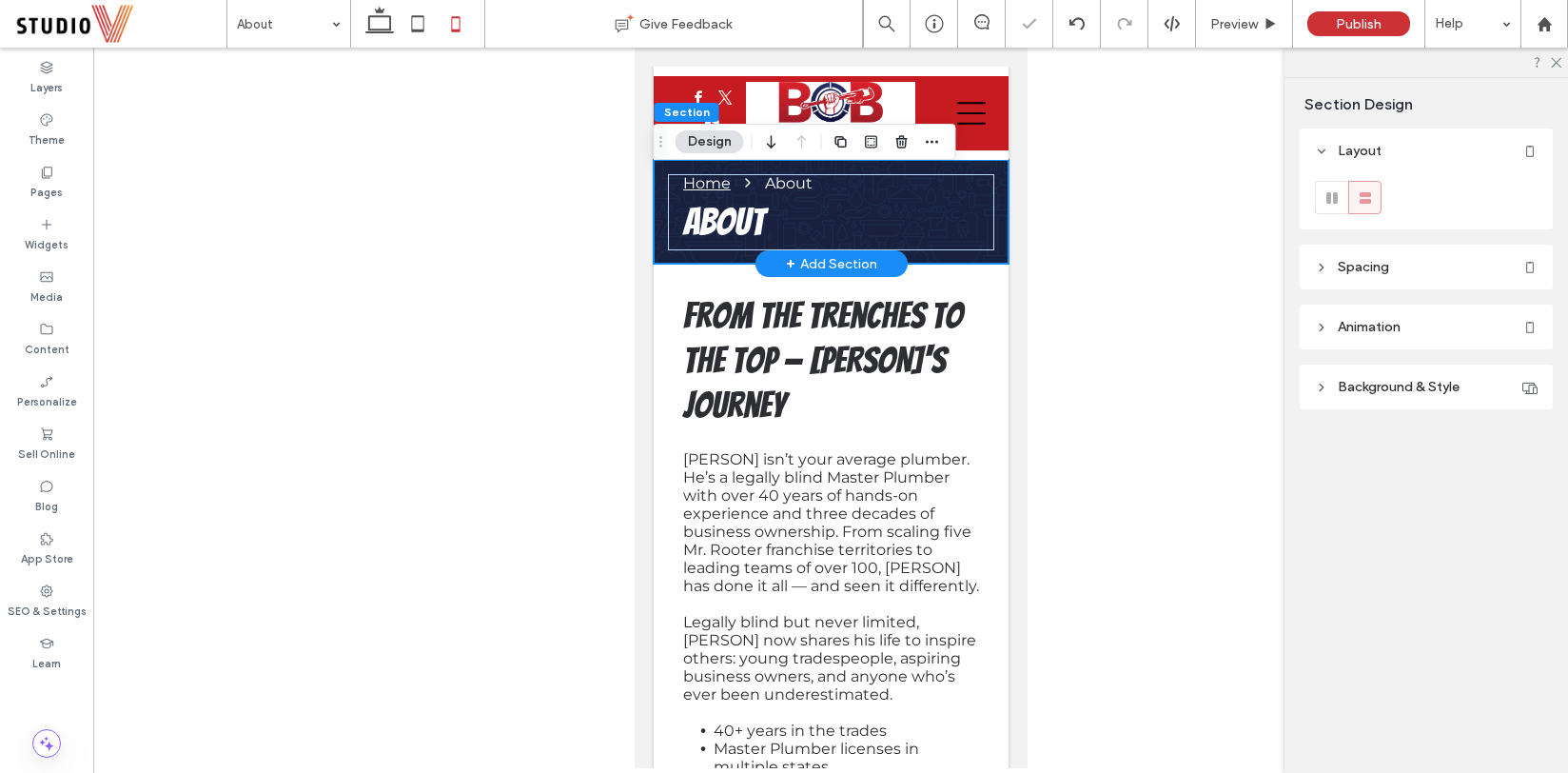 click on "Home
About
Media
Plumbing Education
Blog
Contact
Section
Advanced Header
Section
Home
About
Media
Plumbing Education
Blog
Contact
Section
Get in touch
[PHONE] [EMAIL]
Section
Menu
Home About
About
Section + Add Section
From the Trenches to the Top — [PERSON]'s Journey
40+ years in the trades
+" at bounding box center (830, 1072) 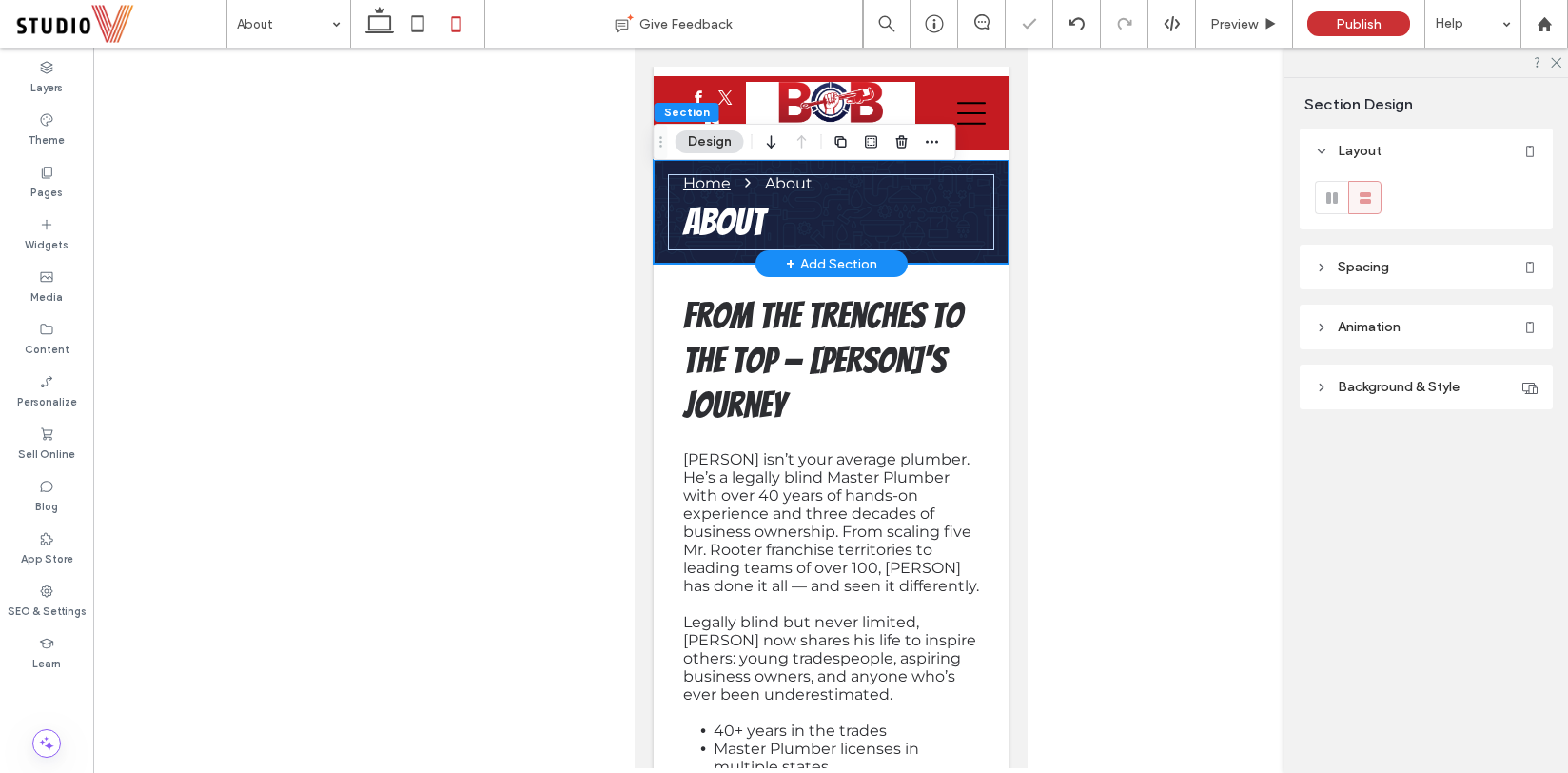 click at bounding box center (831, 407) 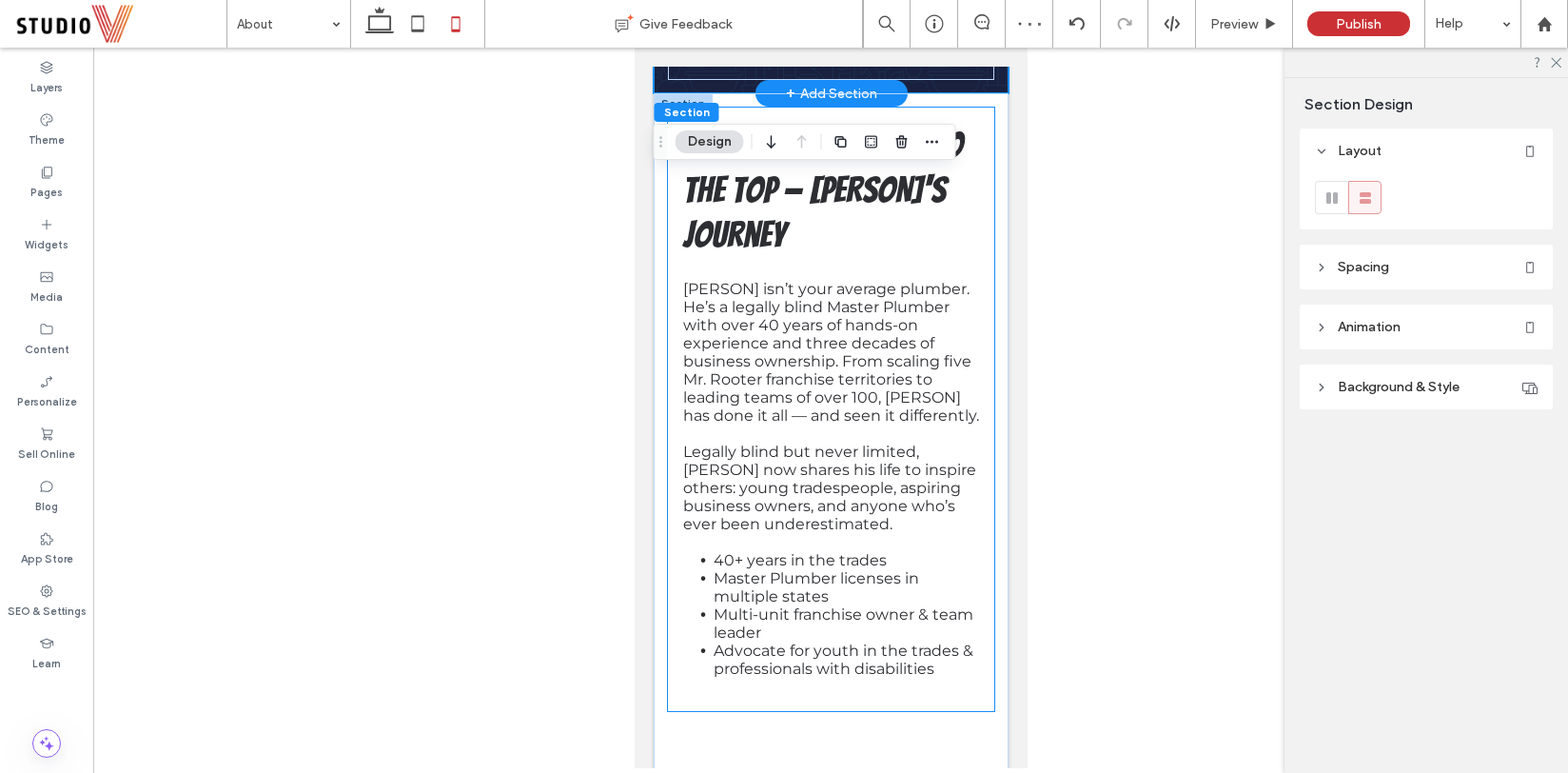 scroll, scrollTop: 172, scrollLeft: 0, axis: vertical 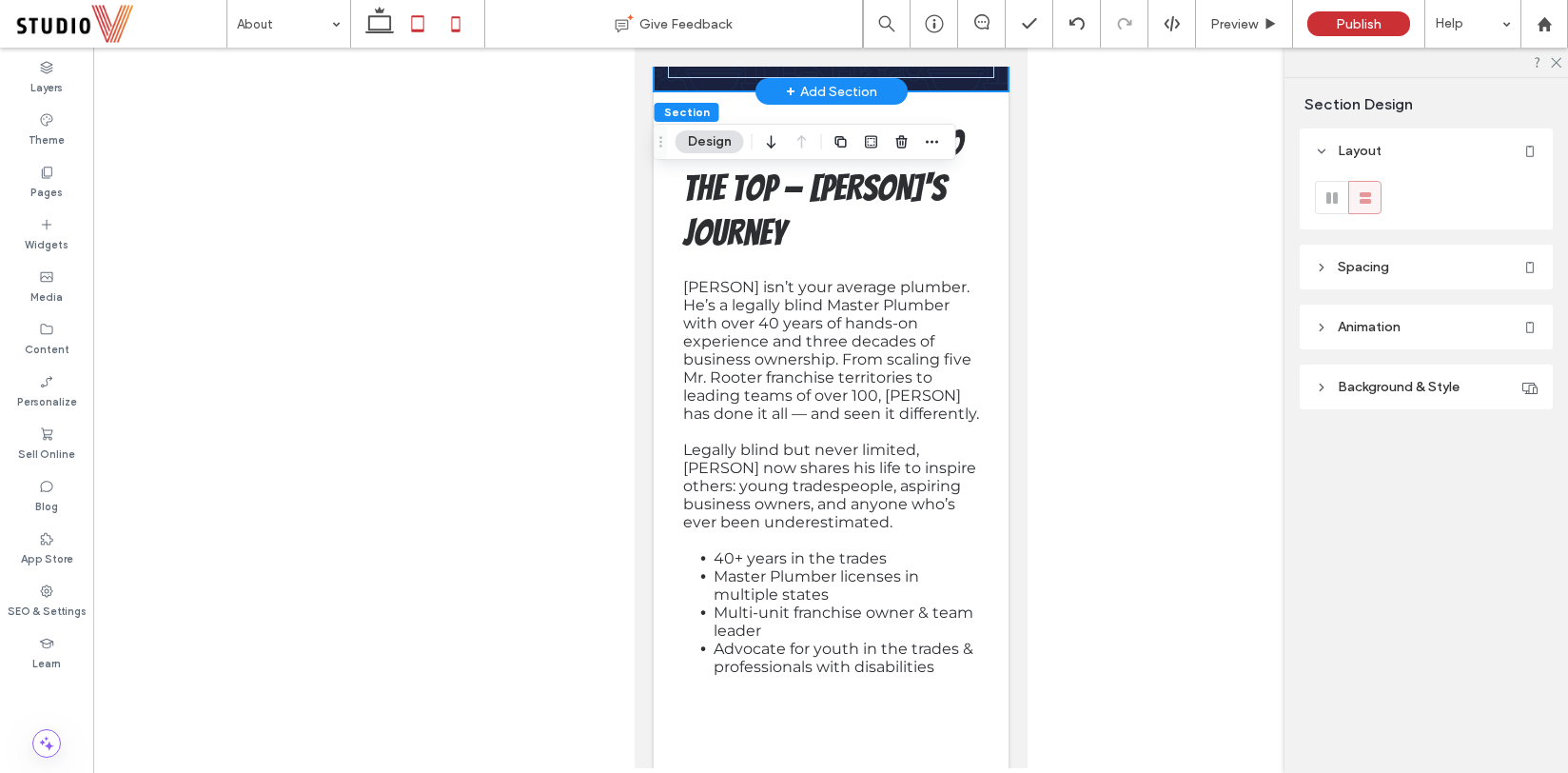 click at bounding box center (418, 24) 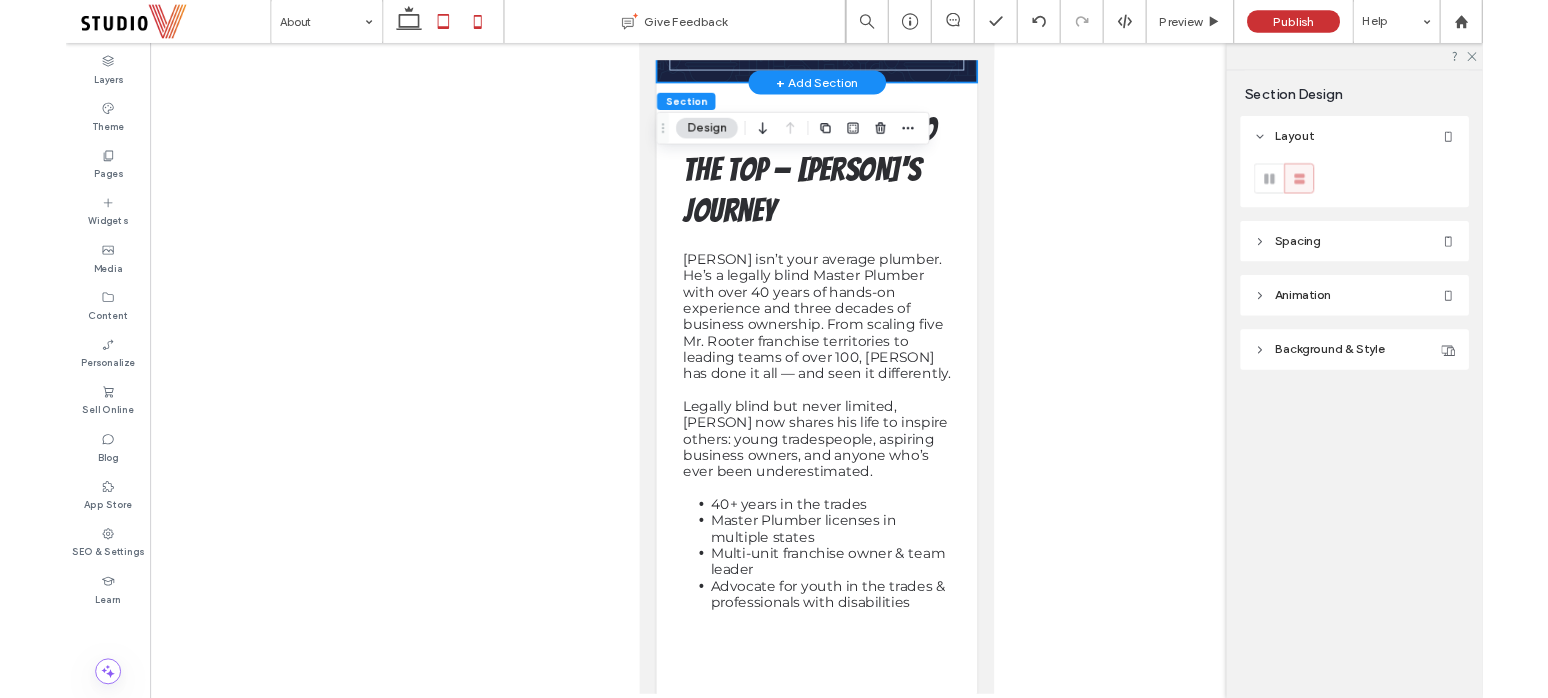 scroll, scrollTop: 0, scrollLeft: 0, axis: both 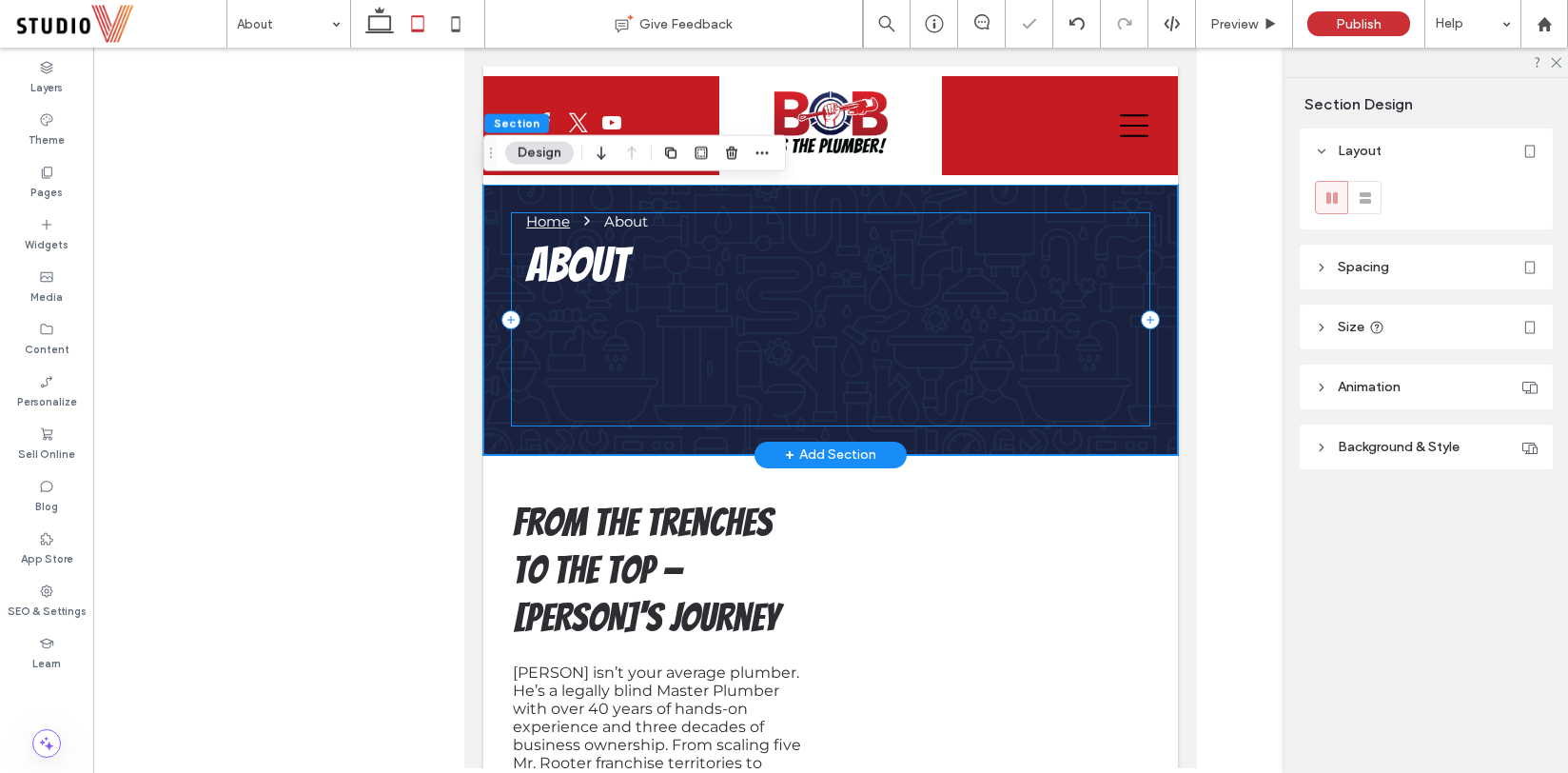 click on "Home About
About" at bounding box center (831, 320) 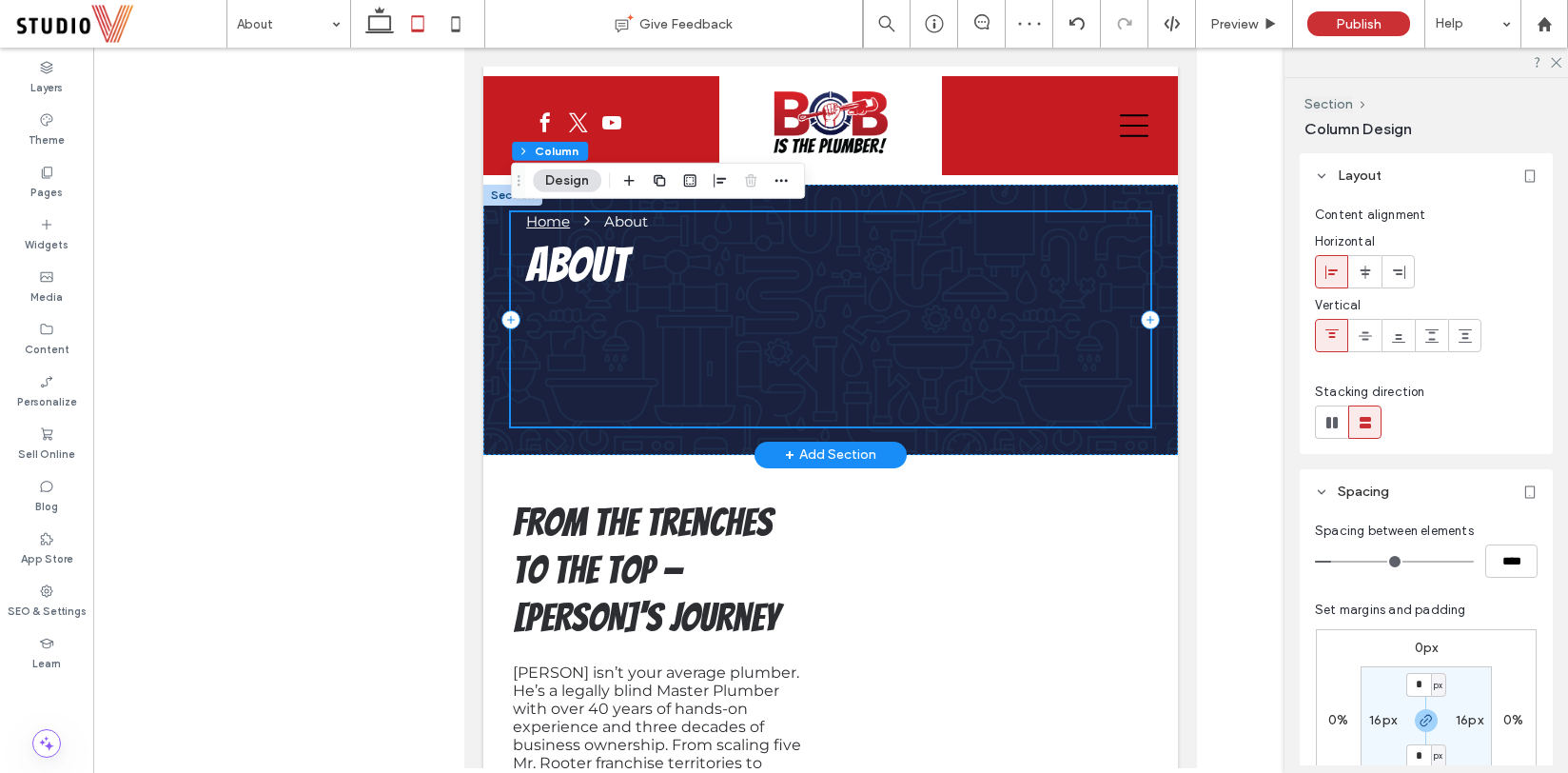 click on "Home About
About" at bounding box center (831, 320) 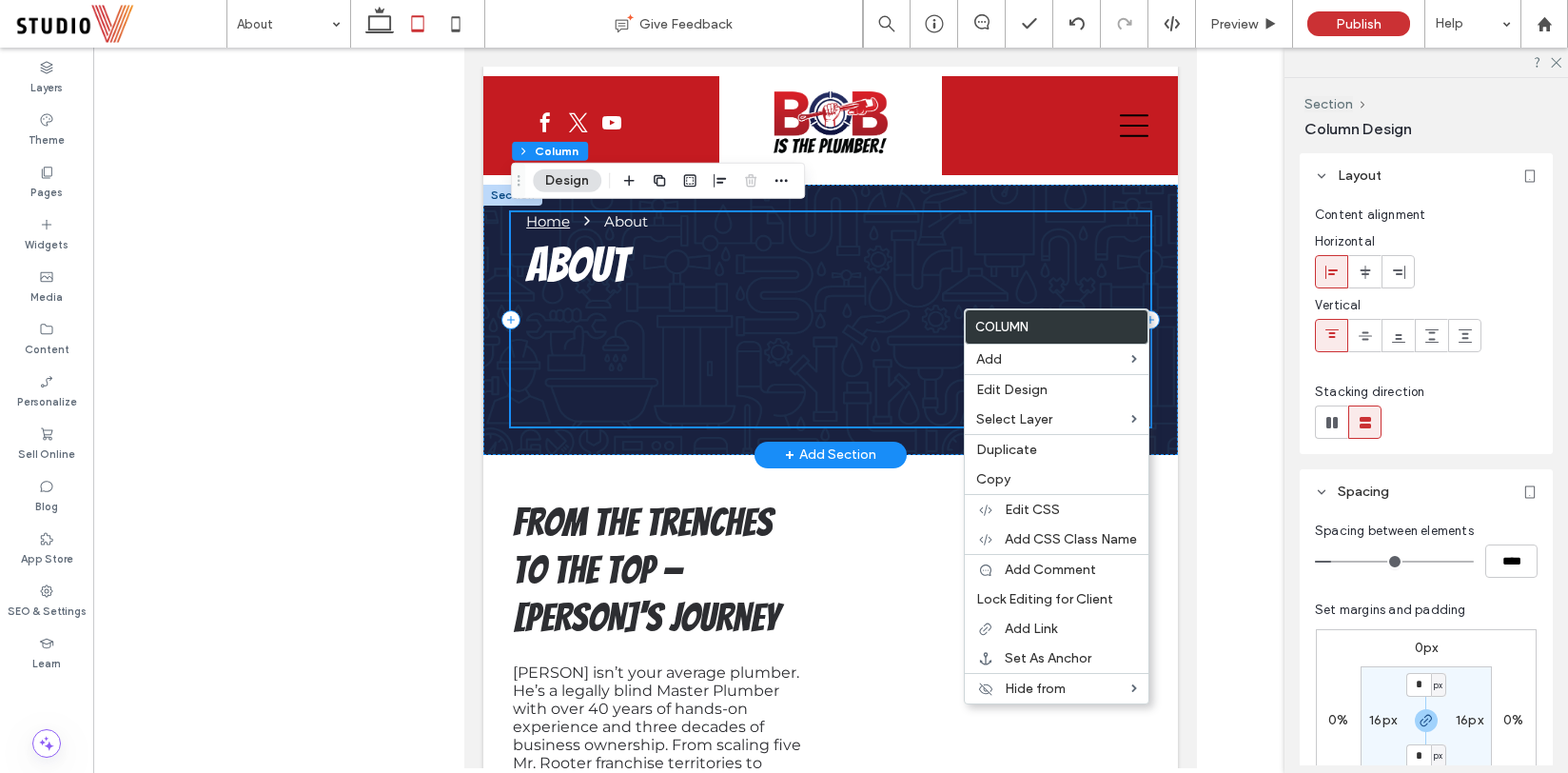 click on "Home About
About" at bounding box center [831, 320] 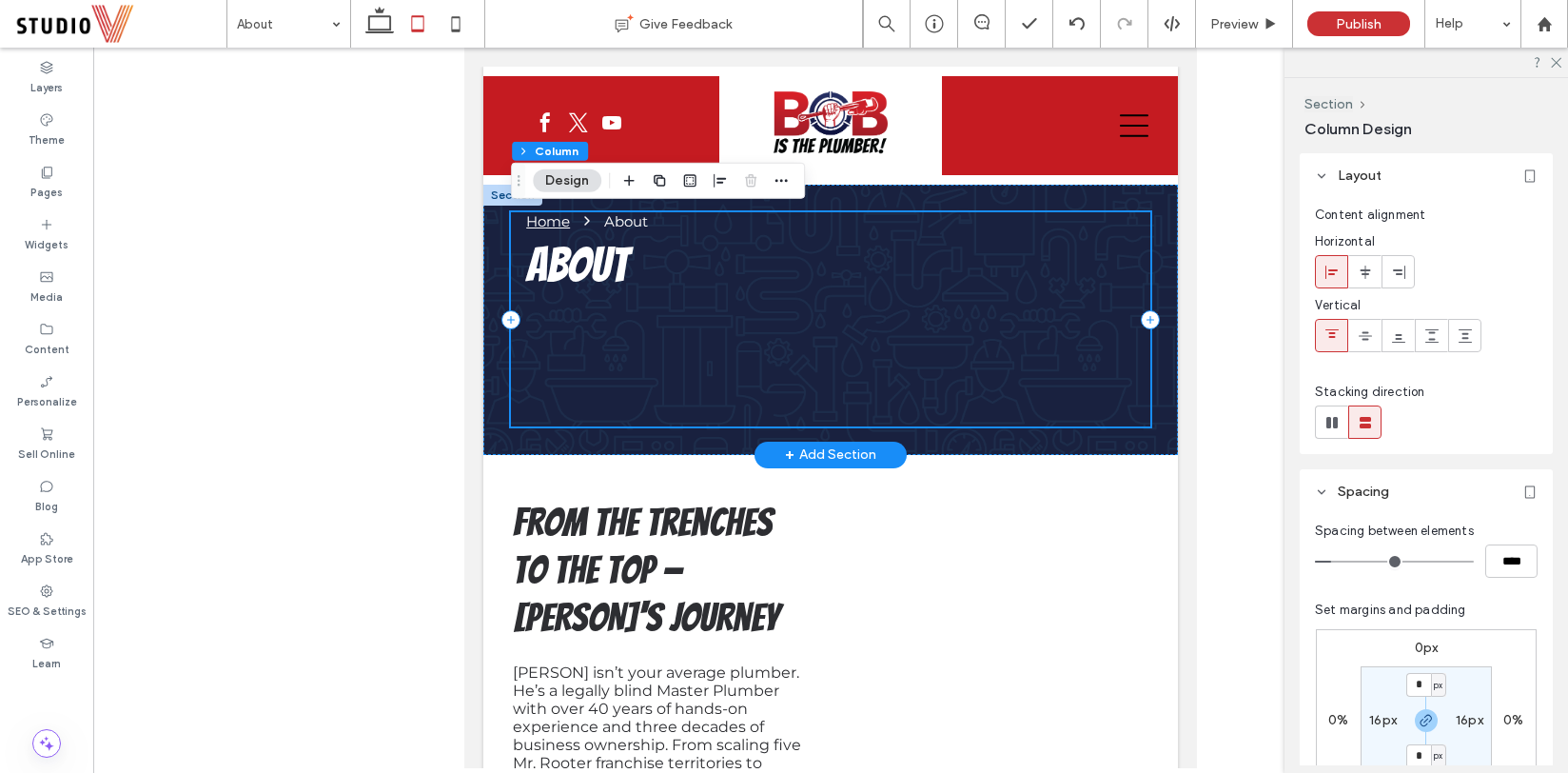 drag, startPoint x: 936, startPoint y: 426, endPoint x: 927, endPoint y: 385, distance: 41.976184 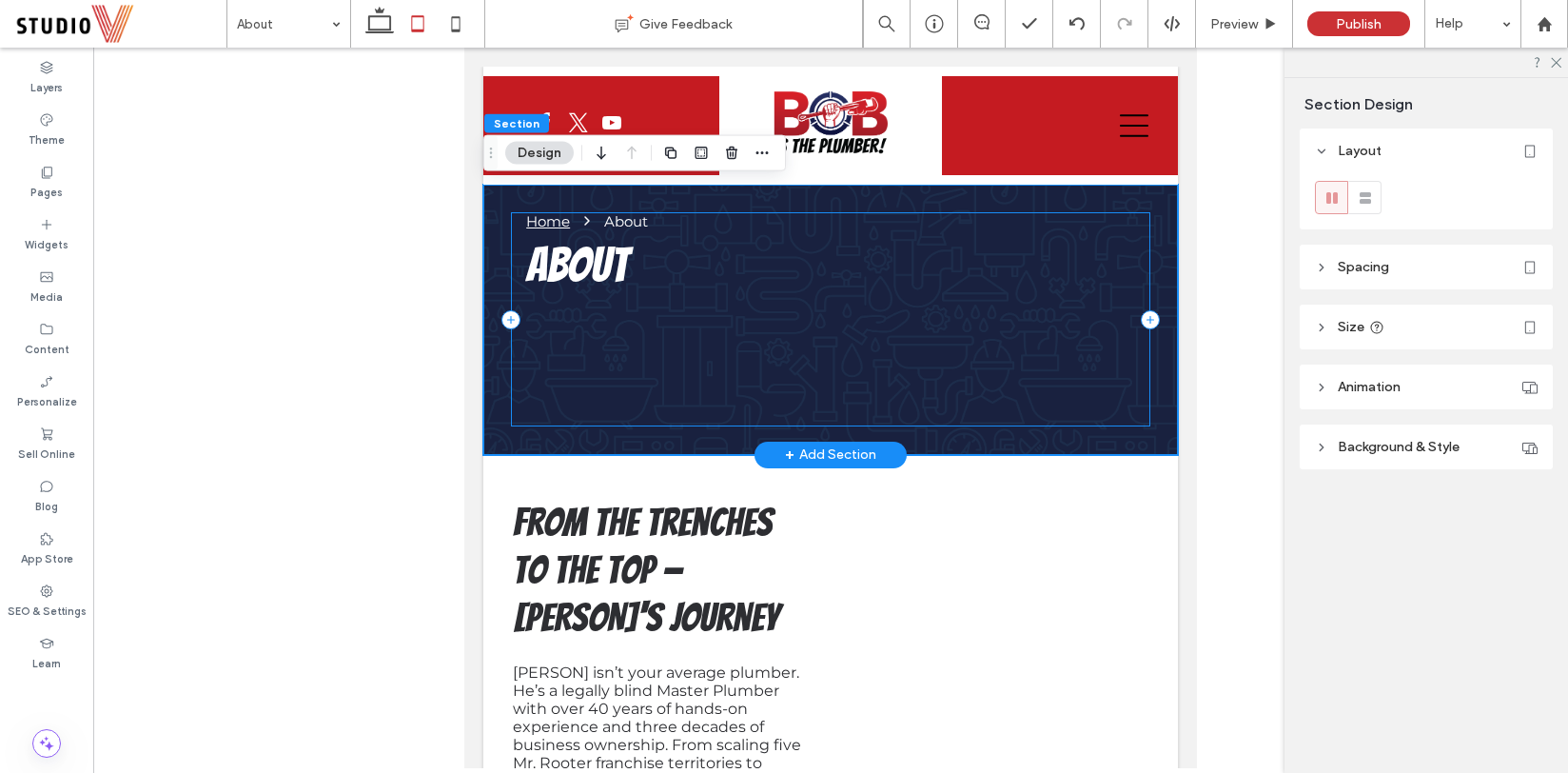 click on "Home About
About" at bounding box center [831, 320] 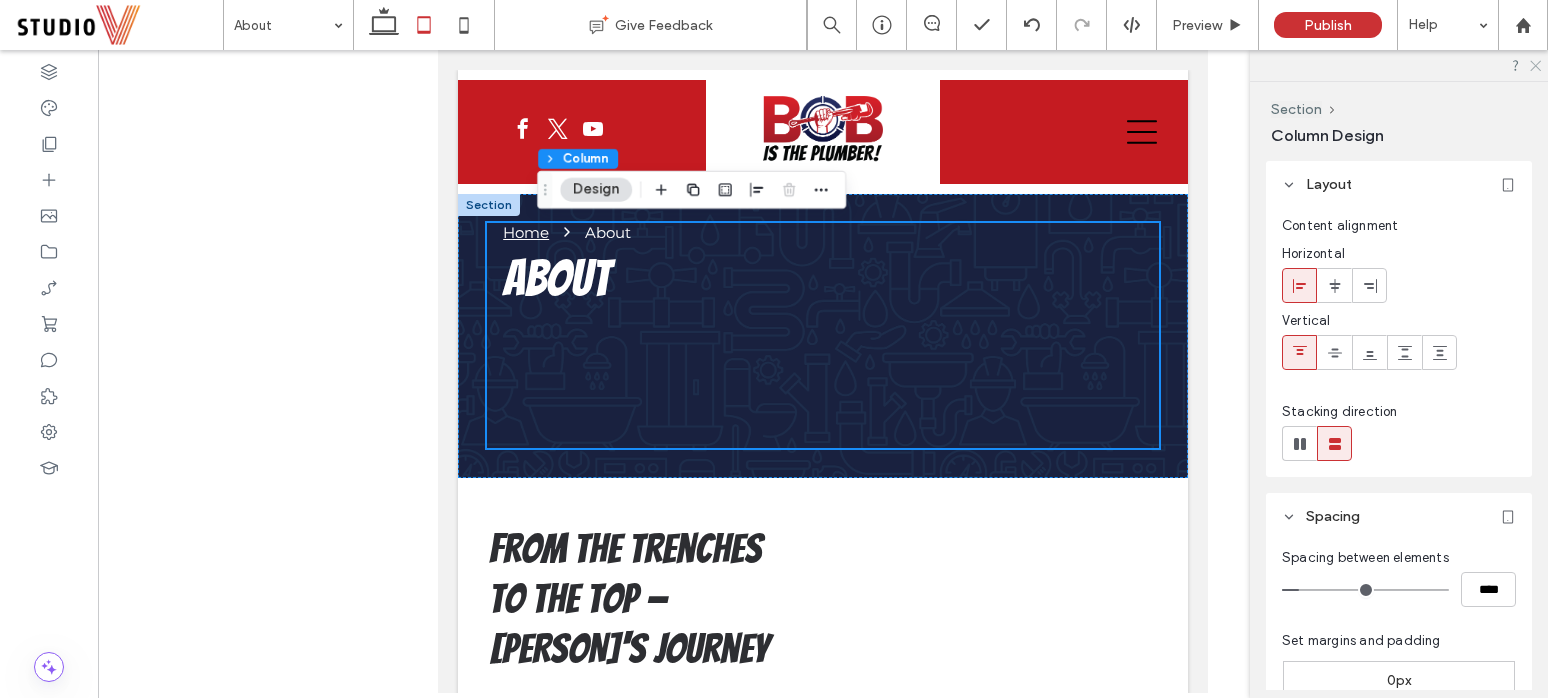 click 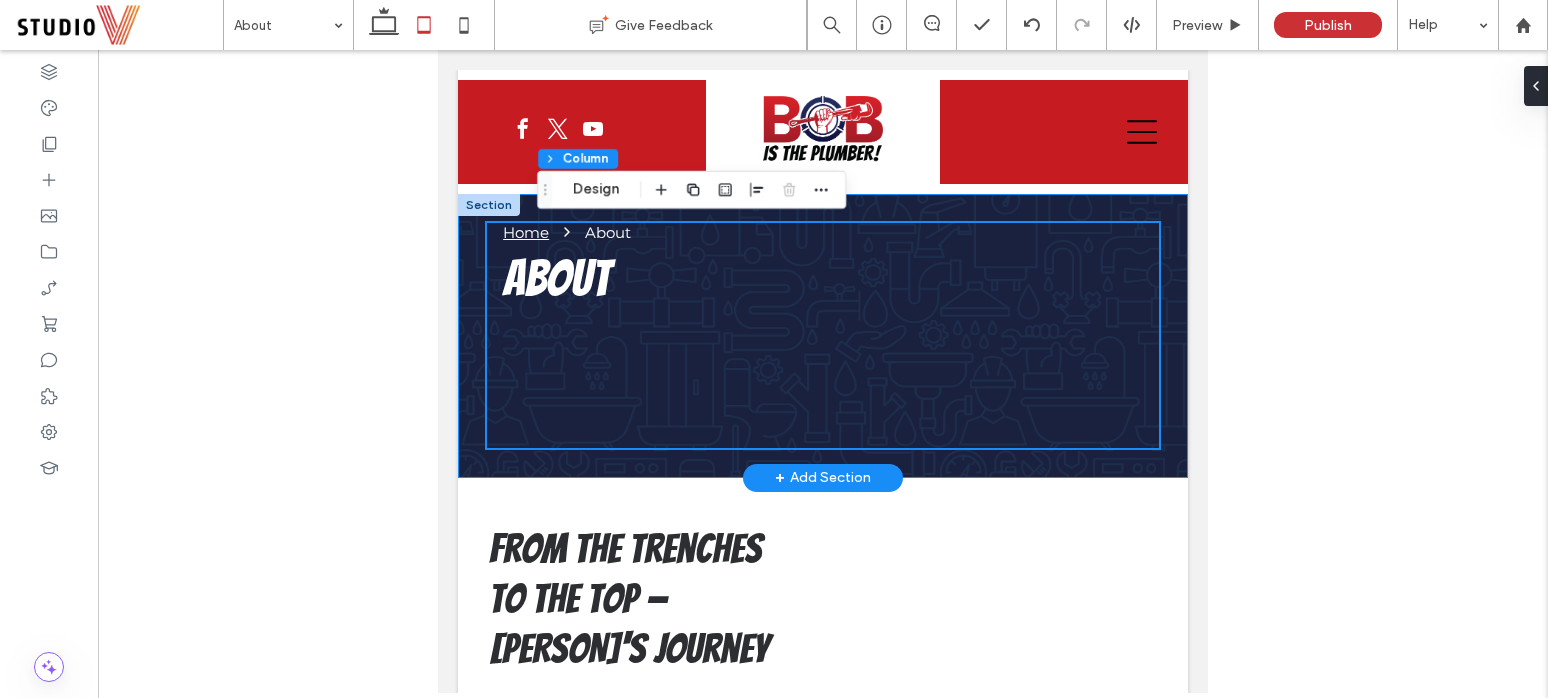 click on "Home About
About" at bounding box center [823, 336] 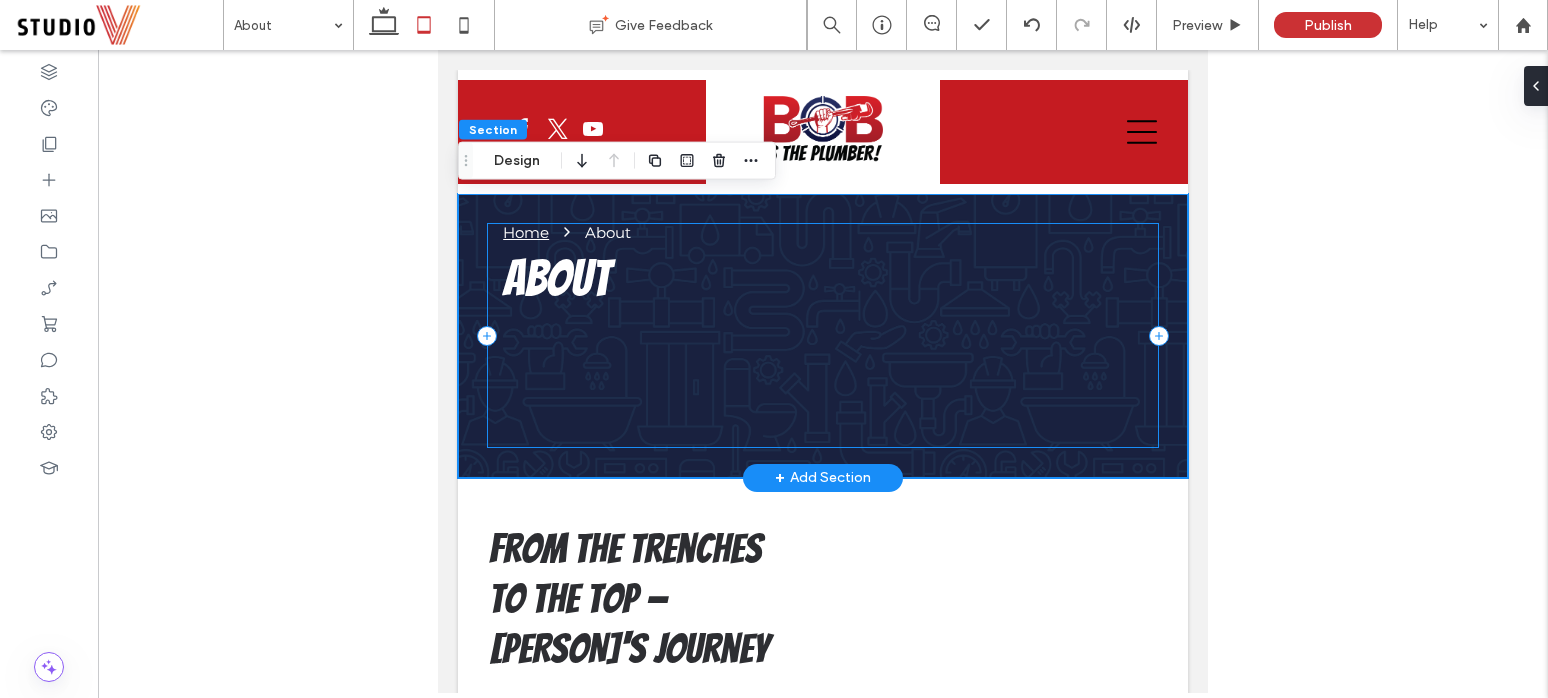 drag, startPoint x: 1083, startPoint y: 450, endPoint x: 1063, endPoint y: 401, distance: 52.924473 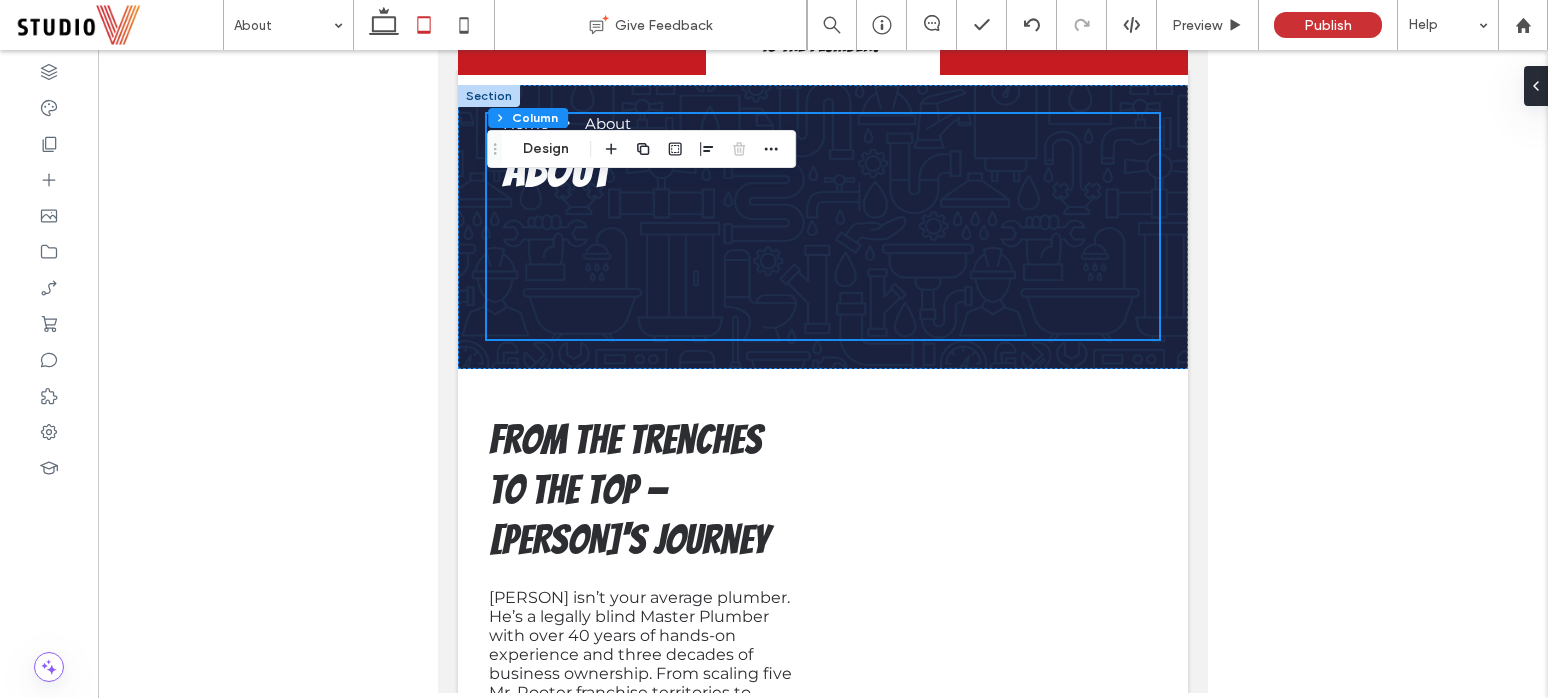 scroll, scrollTop: 0, scrollLeft: 0, axis: both 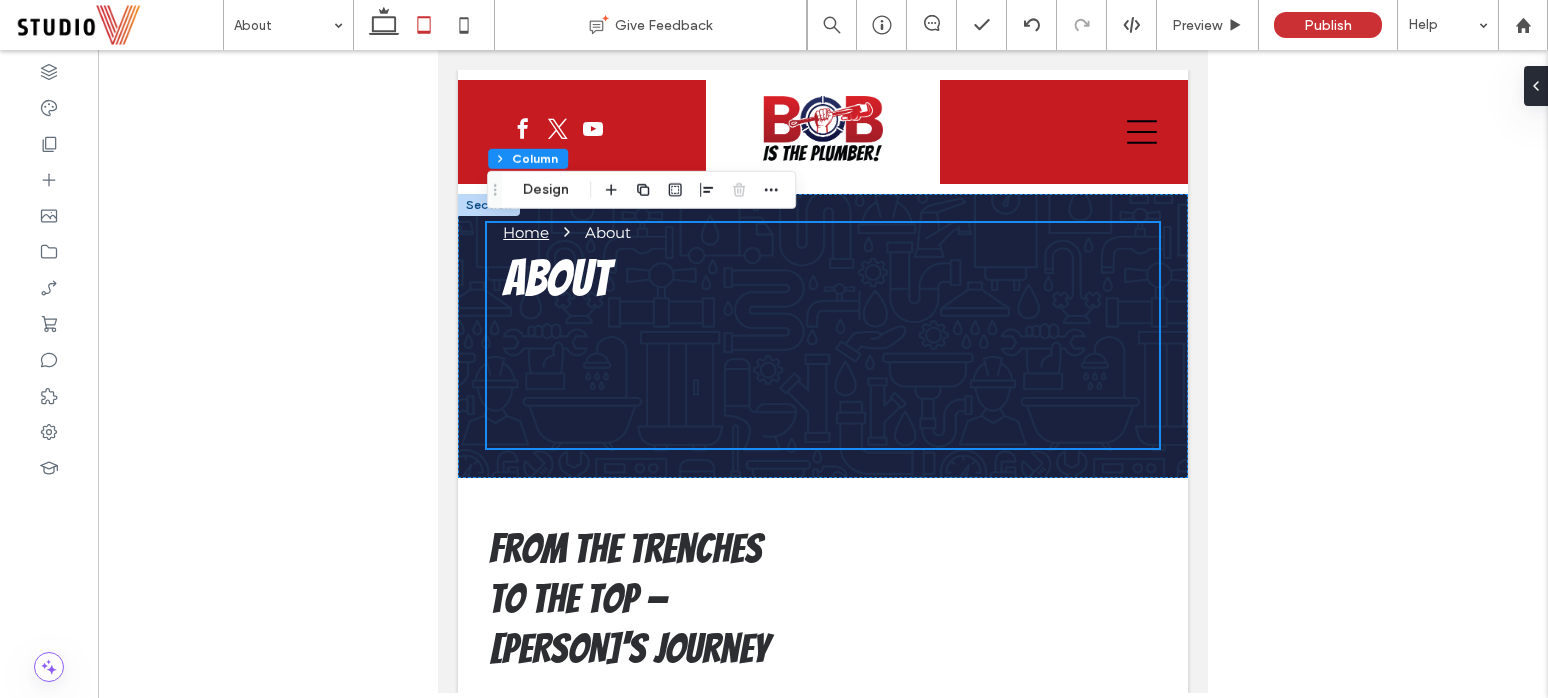 click at bounding box center [823, 371] 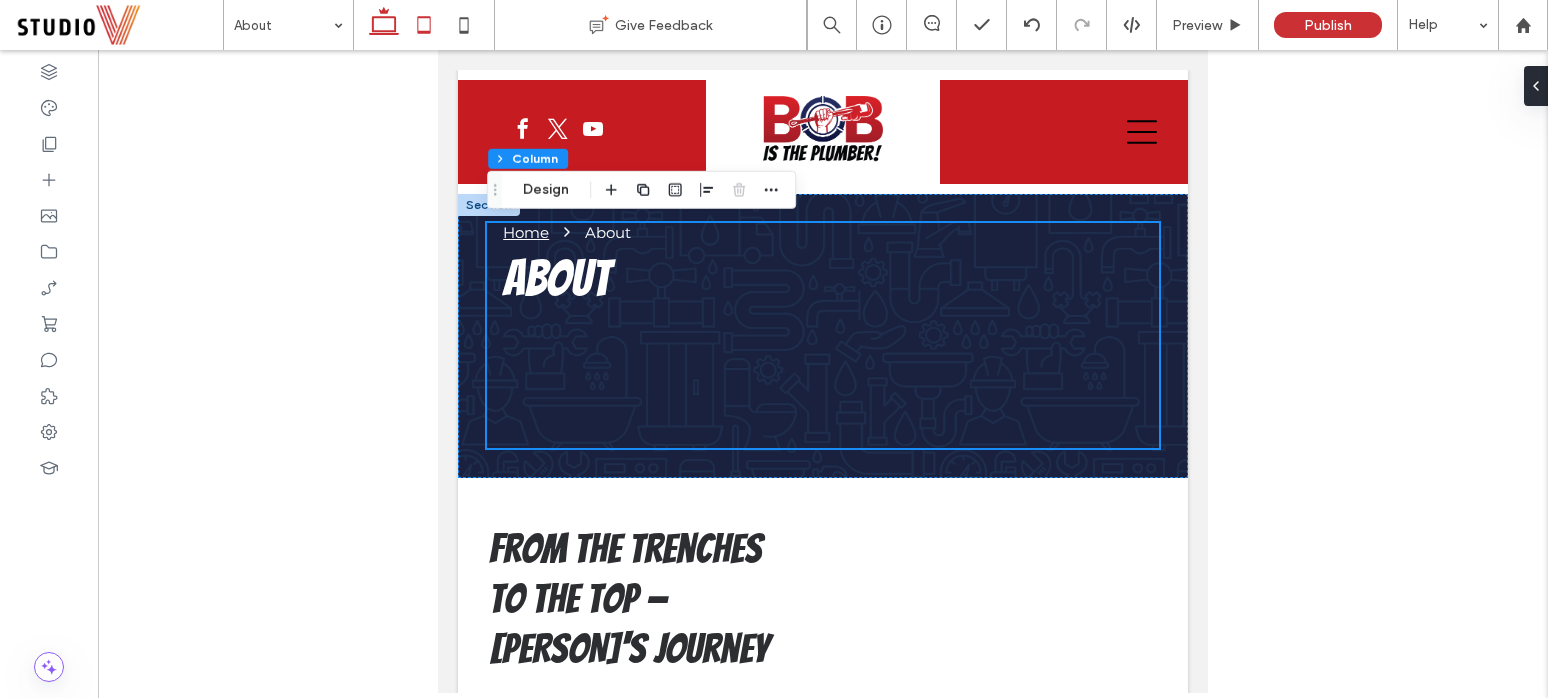 click 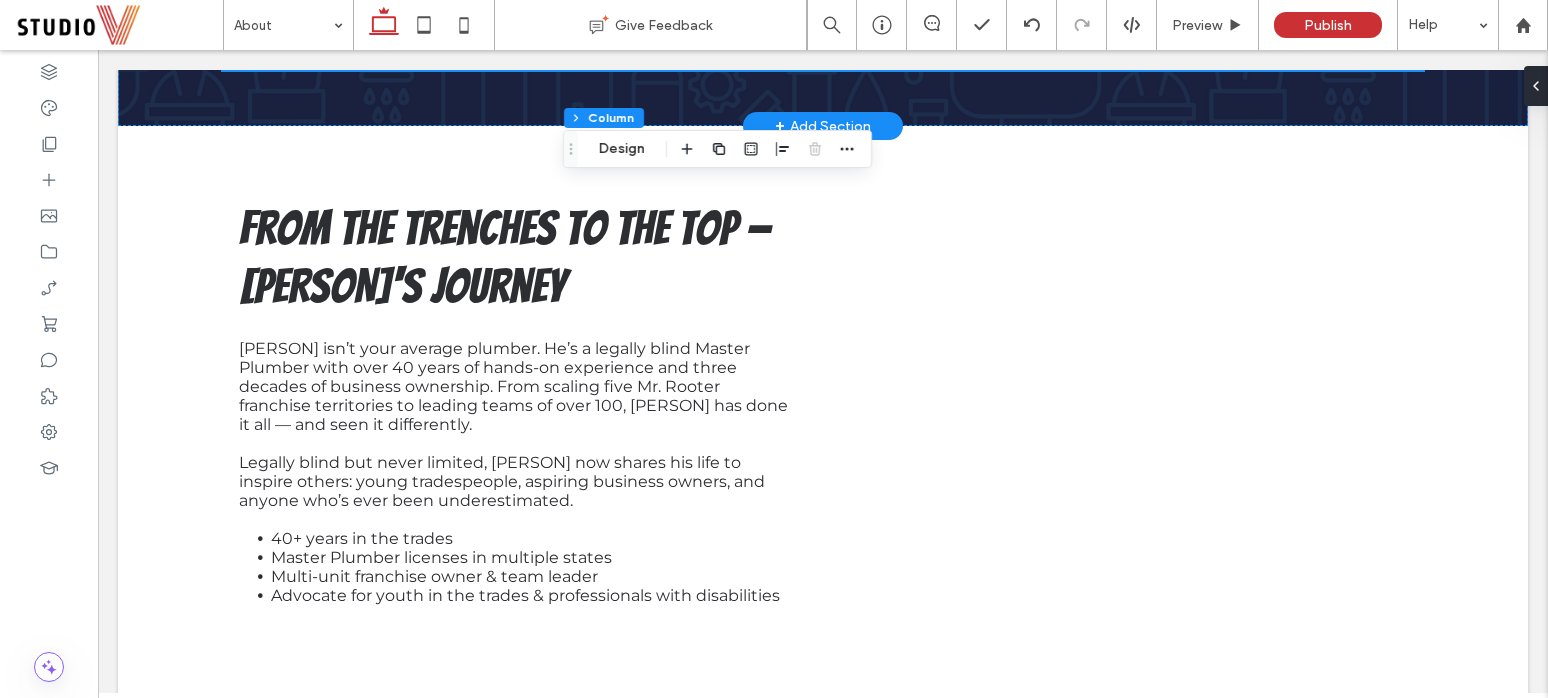 scroll, scrollTop: 0, scrollLeft: 0, axis: both 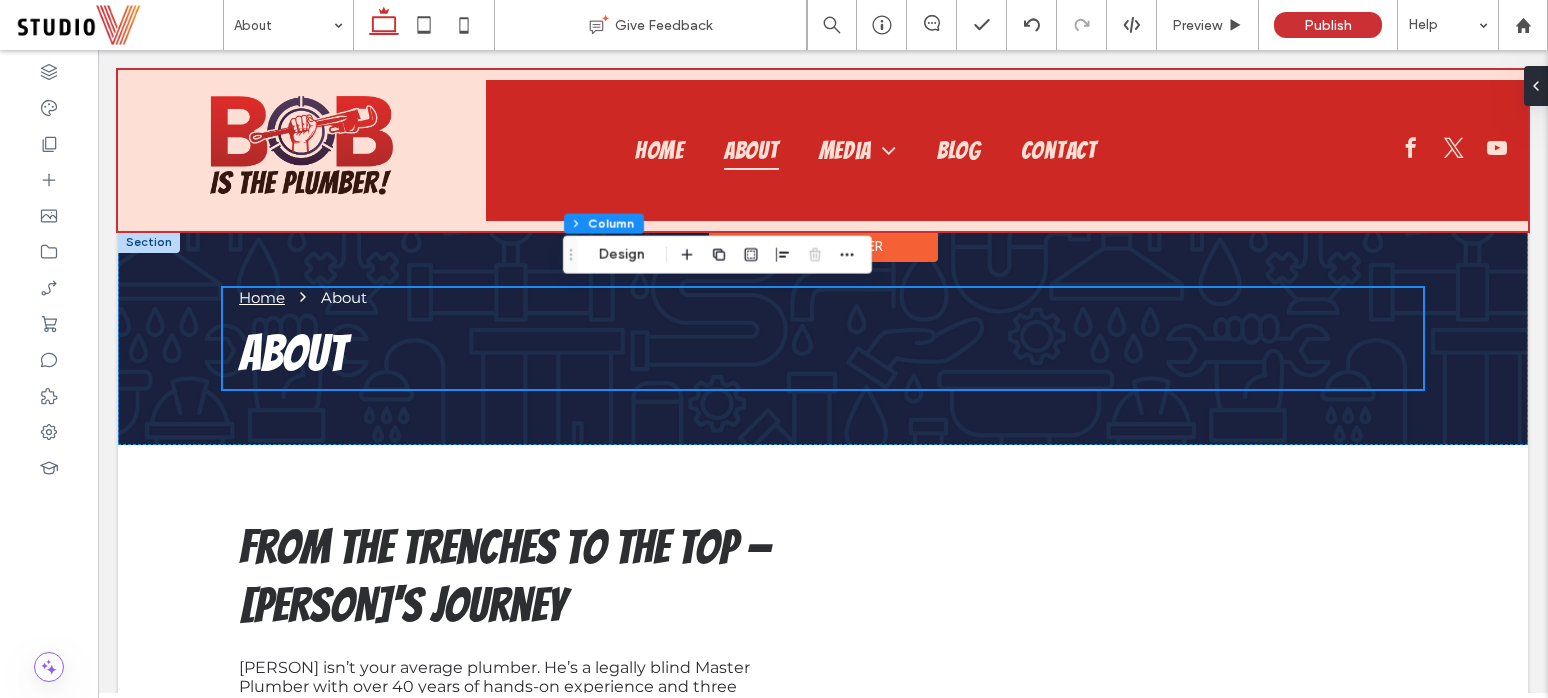 click on "Advanced Header" at bounding box center [823, 232] 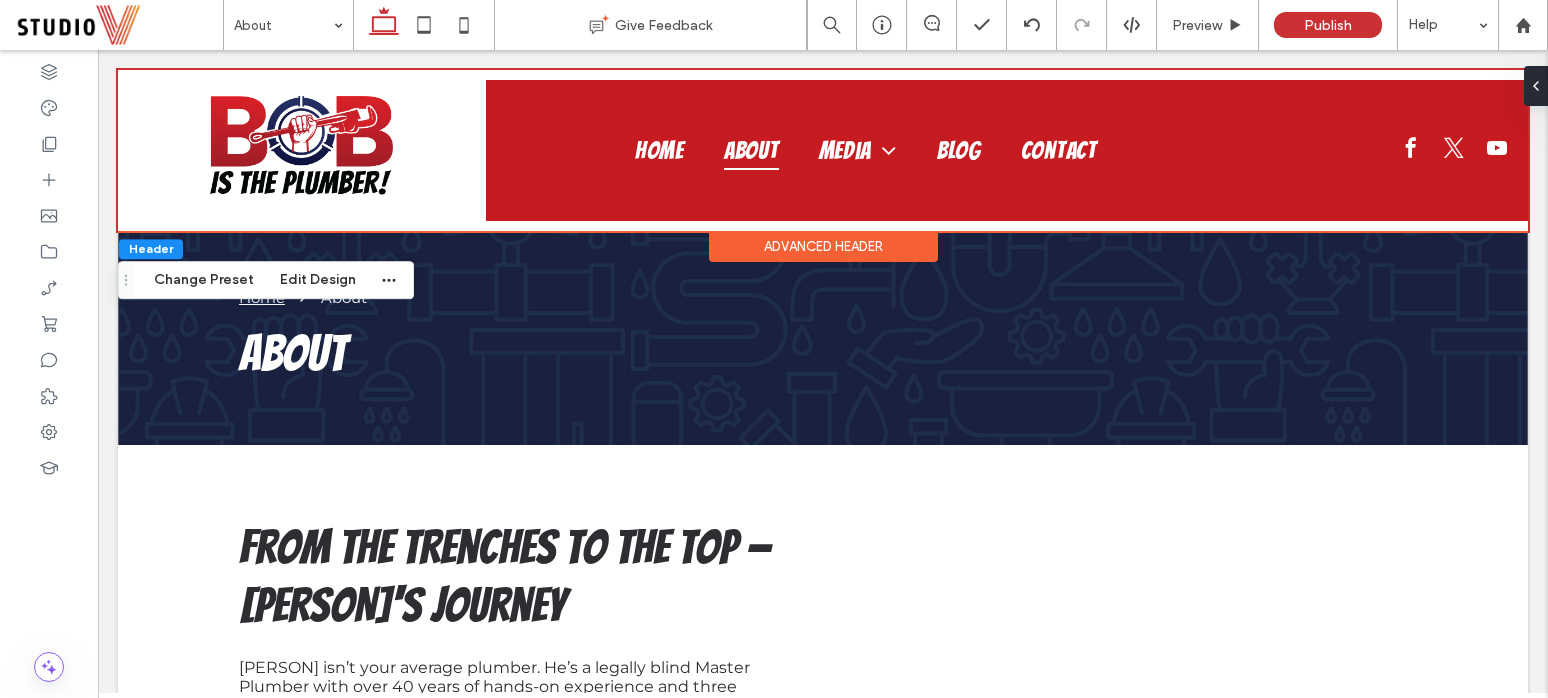 click on "Advanced Header" at bounding box center [823, 232] 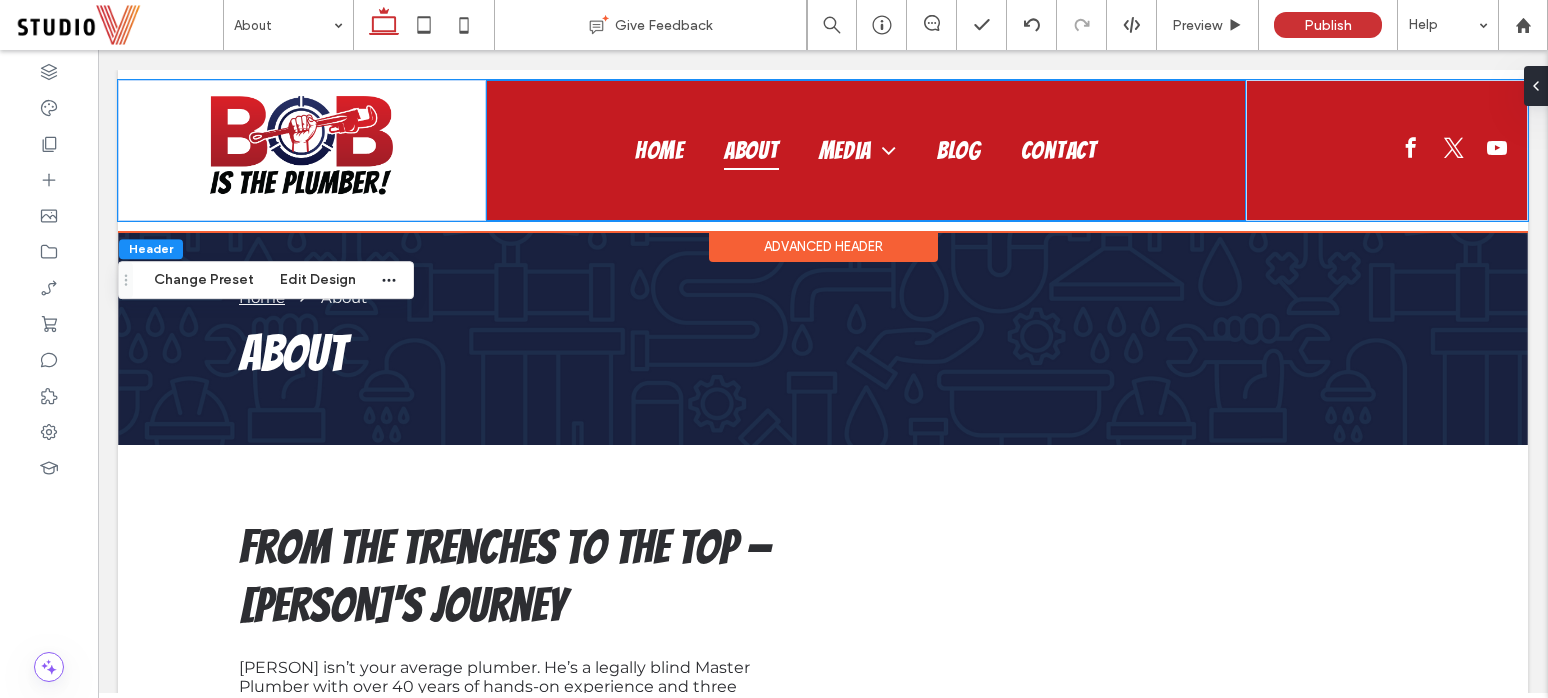click at bounding box center [823, 221] 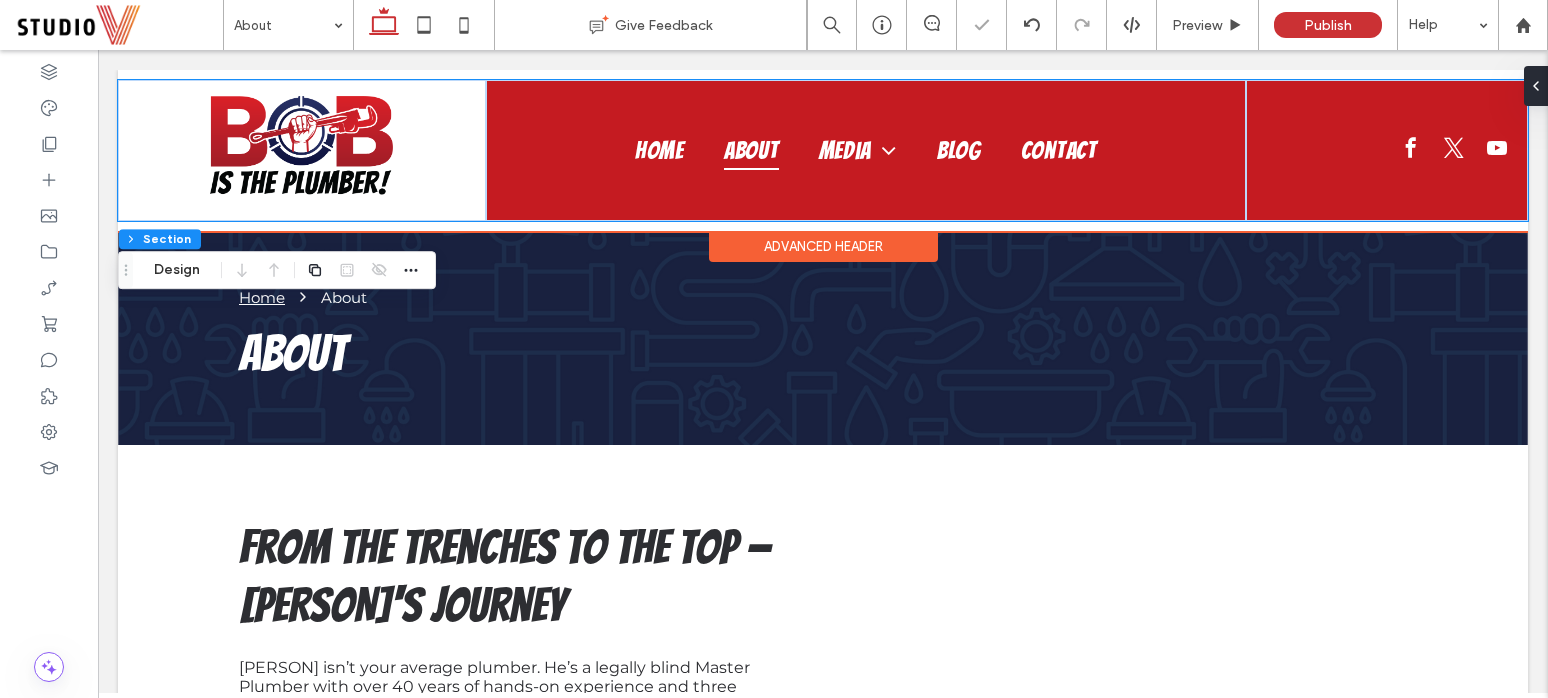click on "Home
About
Media
Plumbing Education
Blog
Contact
Section
Advanced Header" at bounding box center [823, 150] 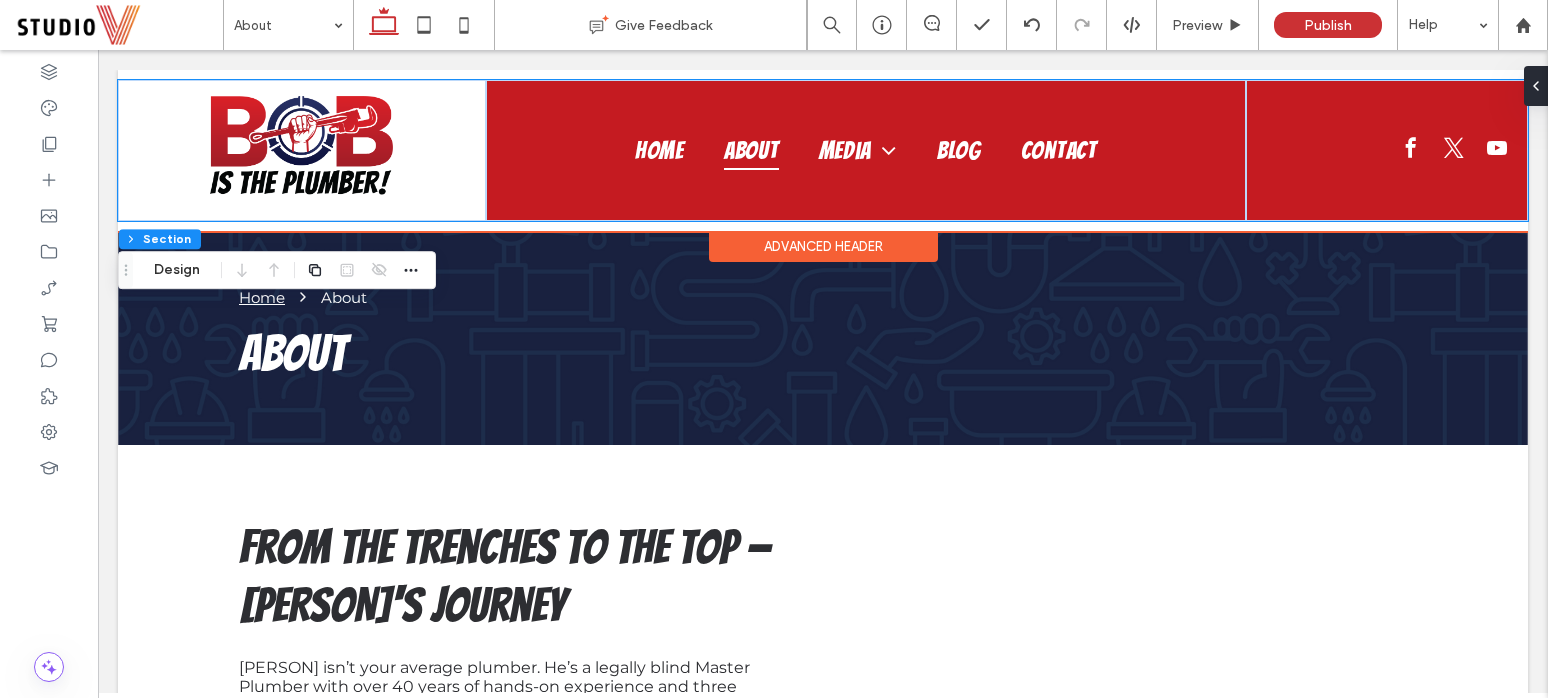 click on "Home
About
Media
Plumbing Education
Blog
Contact
Section
Advanced Header" at bounding box center (823, 150) 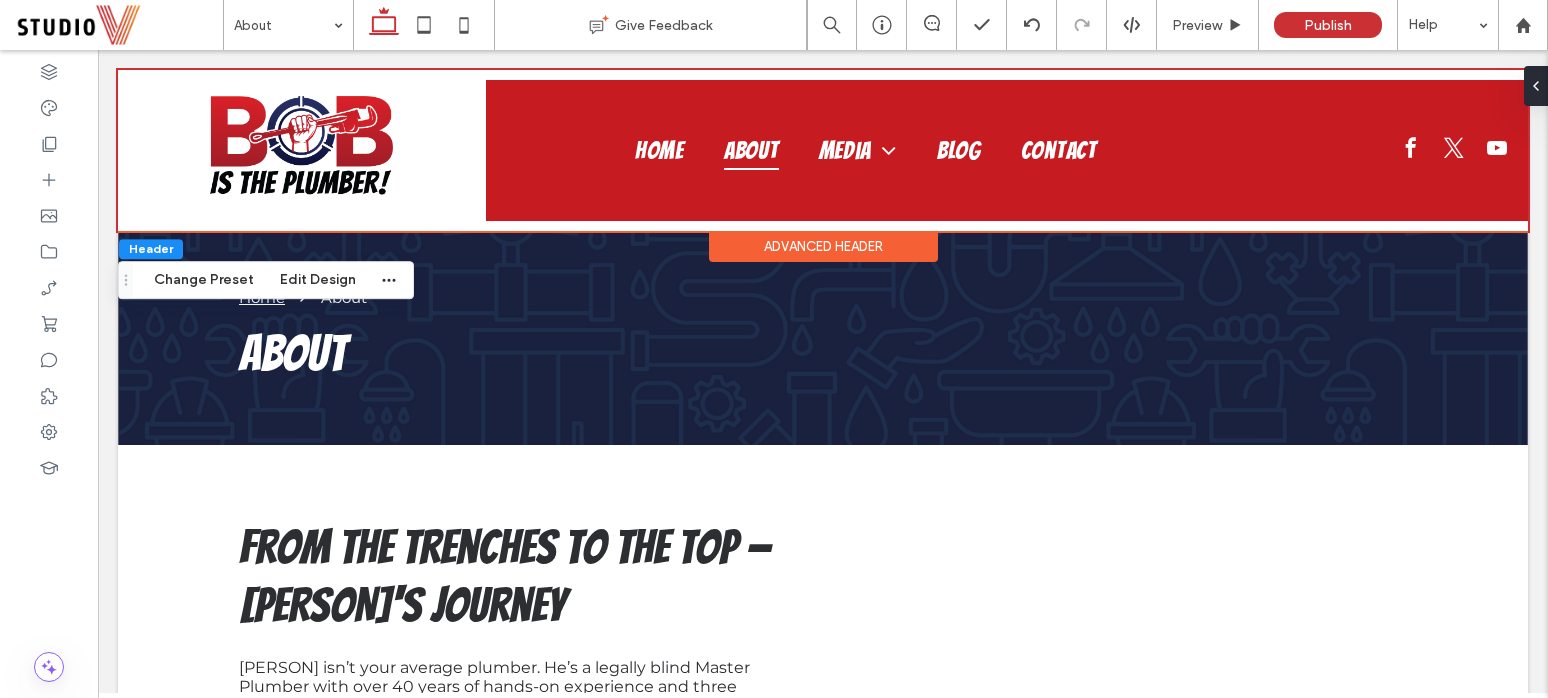 click on "Advanced Header" at bounding box center (823, 246) 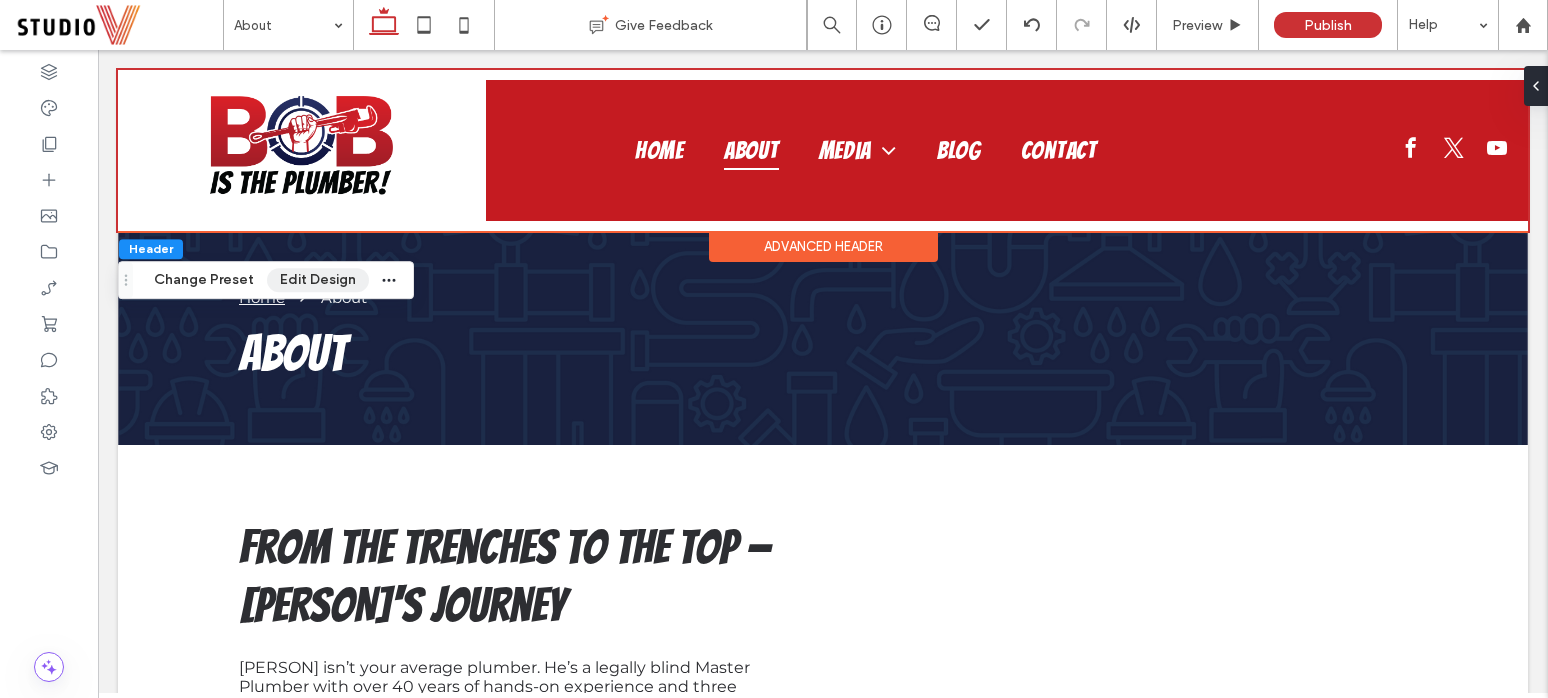 click on "Edit Design" at bounding box center (318, 280) 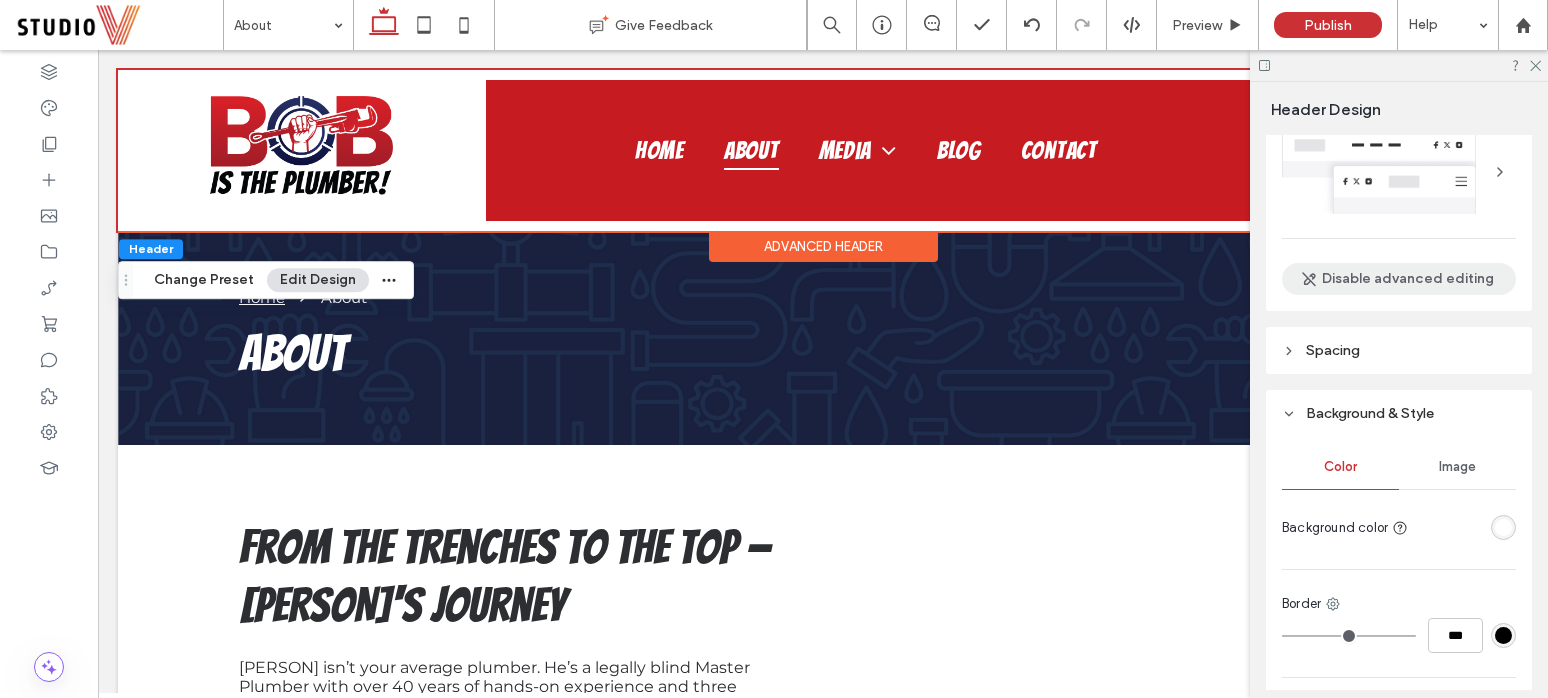 scroll, scrollTop: 0, scrollLeft: 0, axis: both 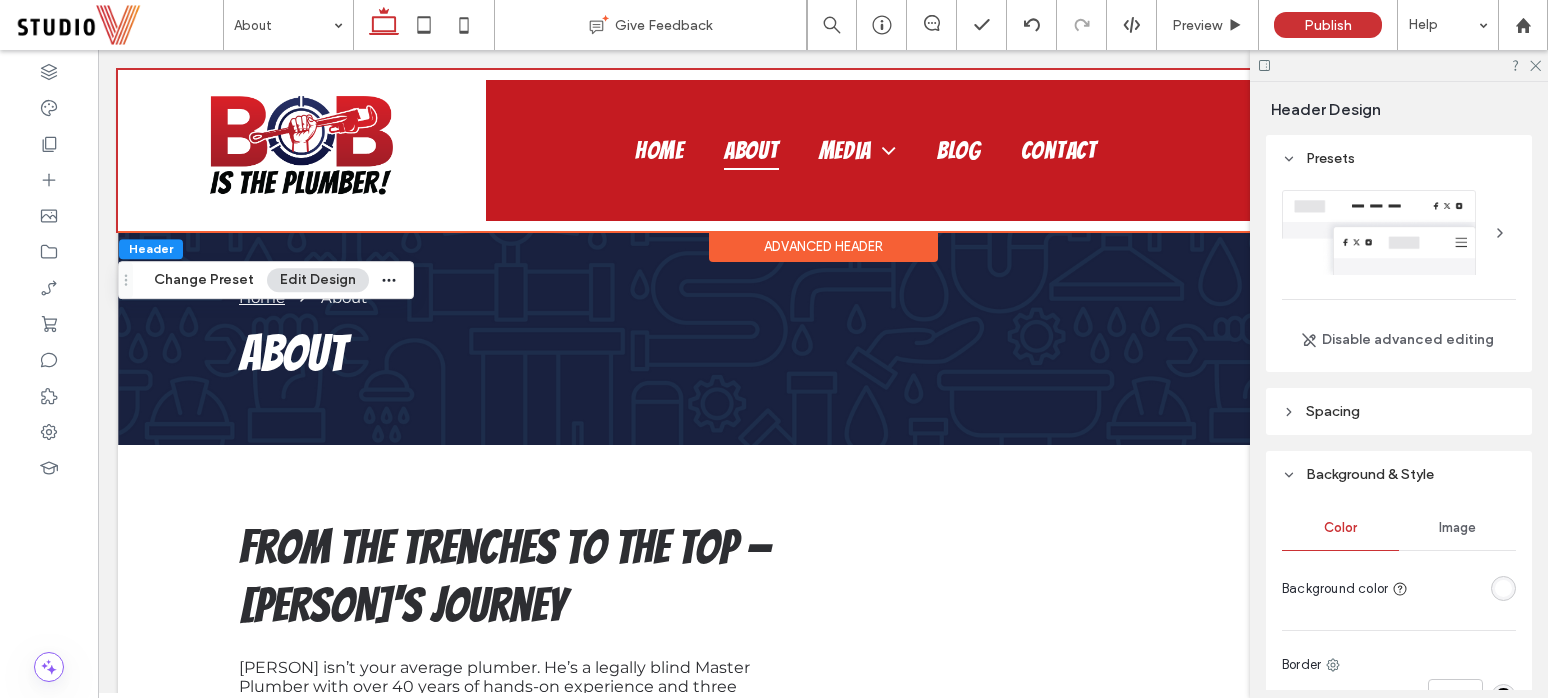 click on "Spacing" at bounding box center (1333, 411) 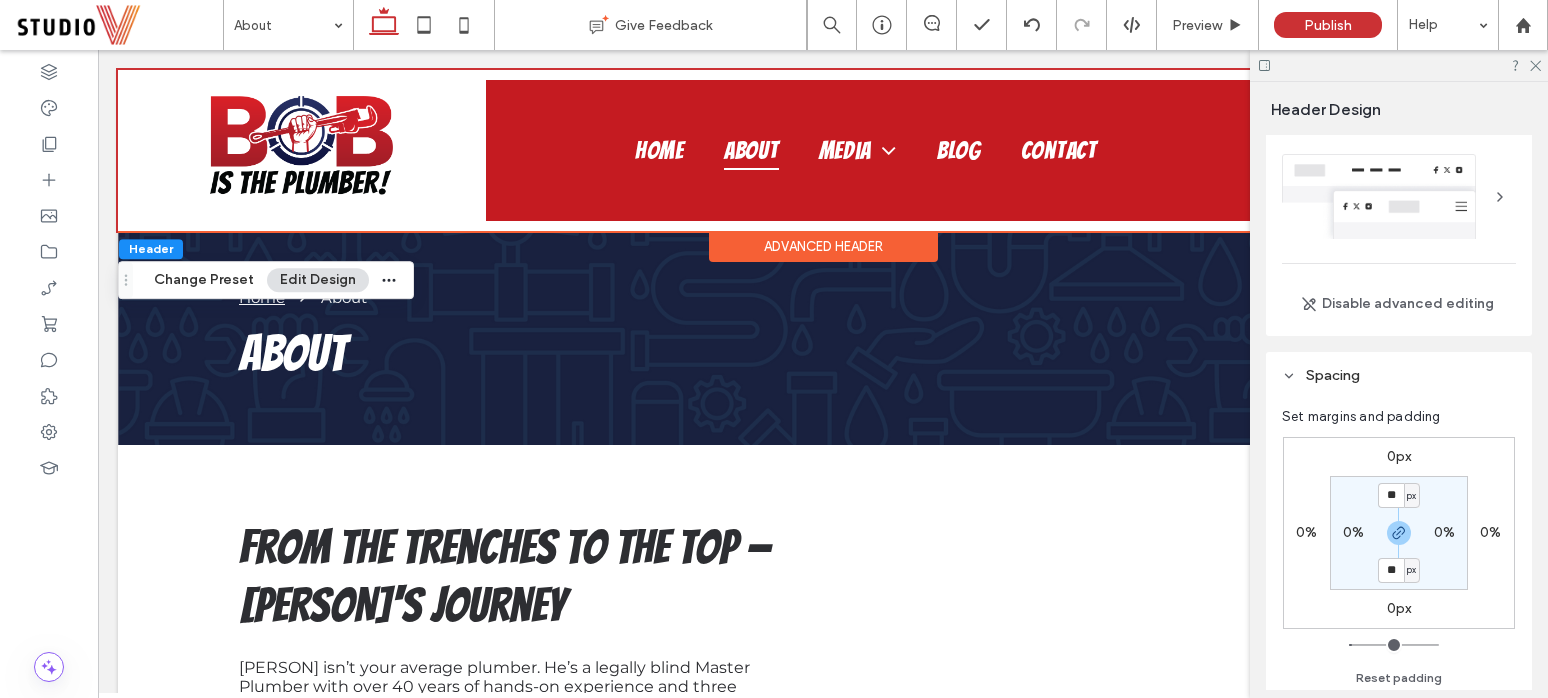 scroll, scrollTop: 82, scrollLeft: 0, axis: vertical 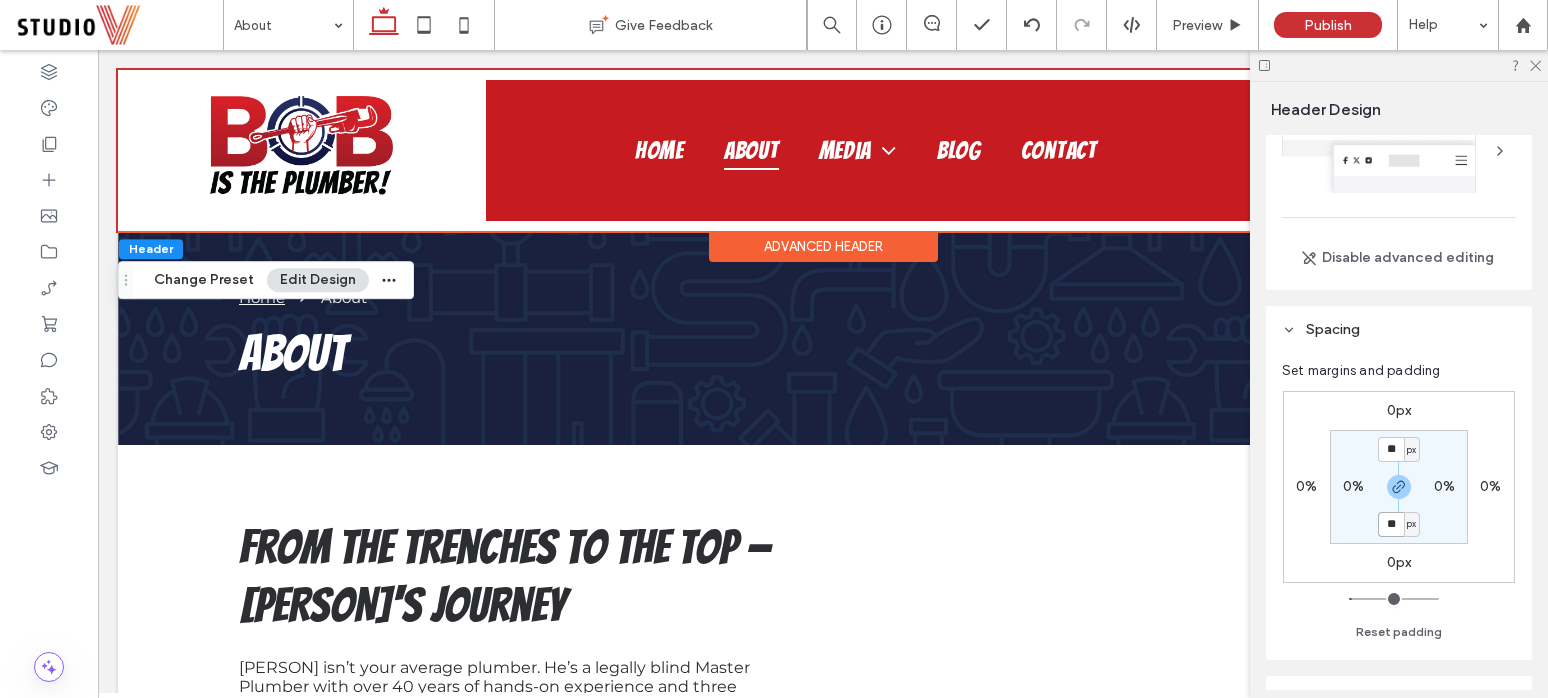 click on "**" at bounding box center (1391, 524) 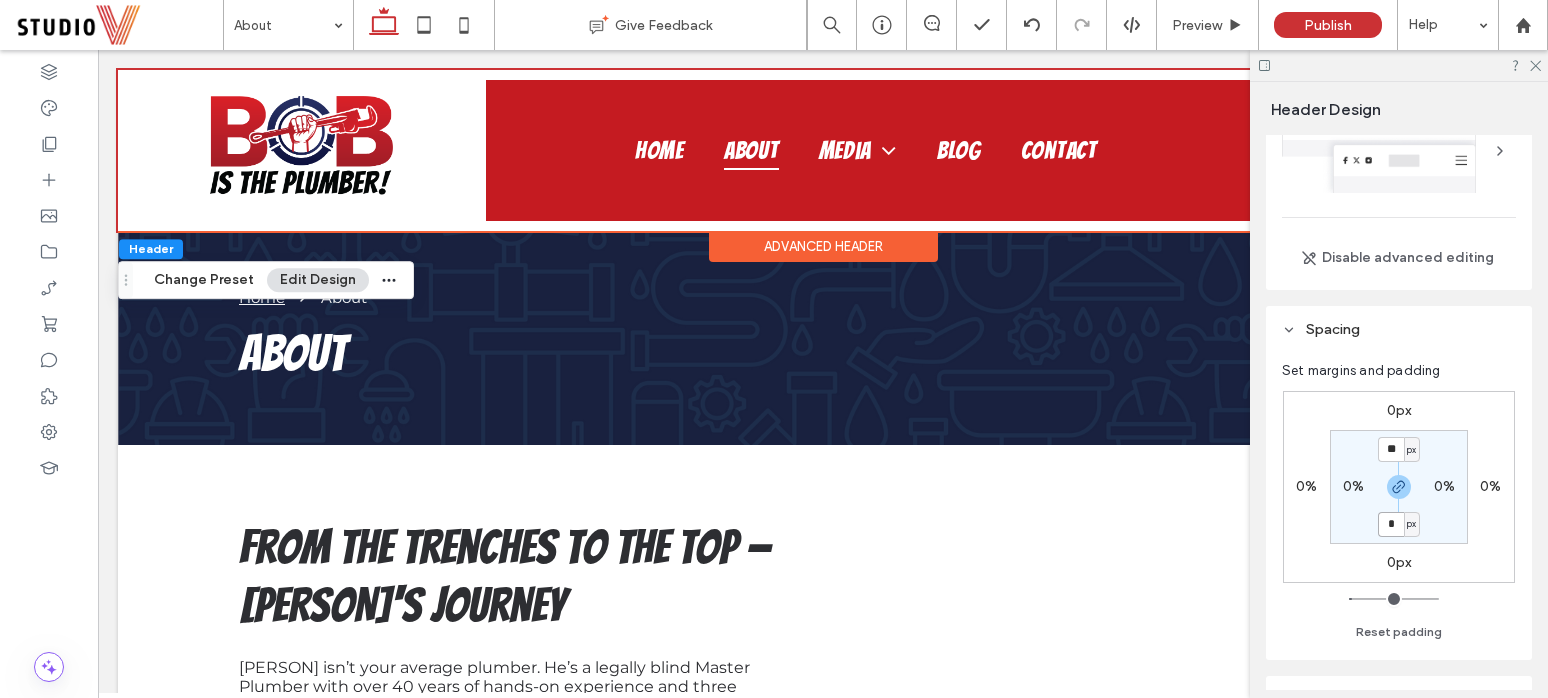 type on "*" 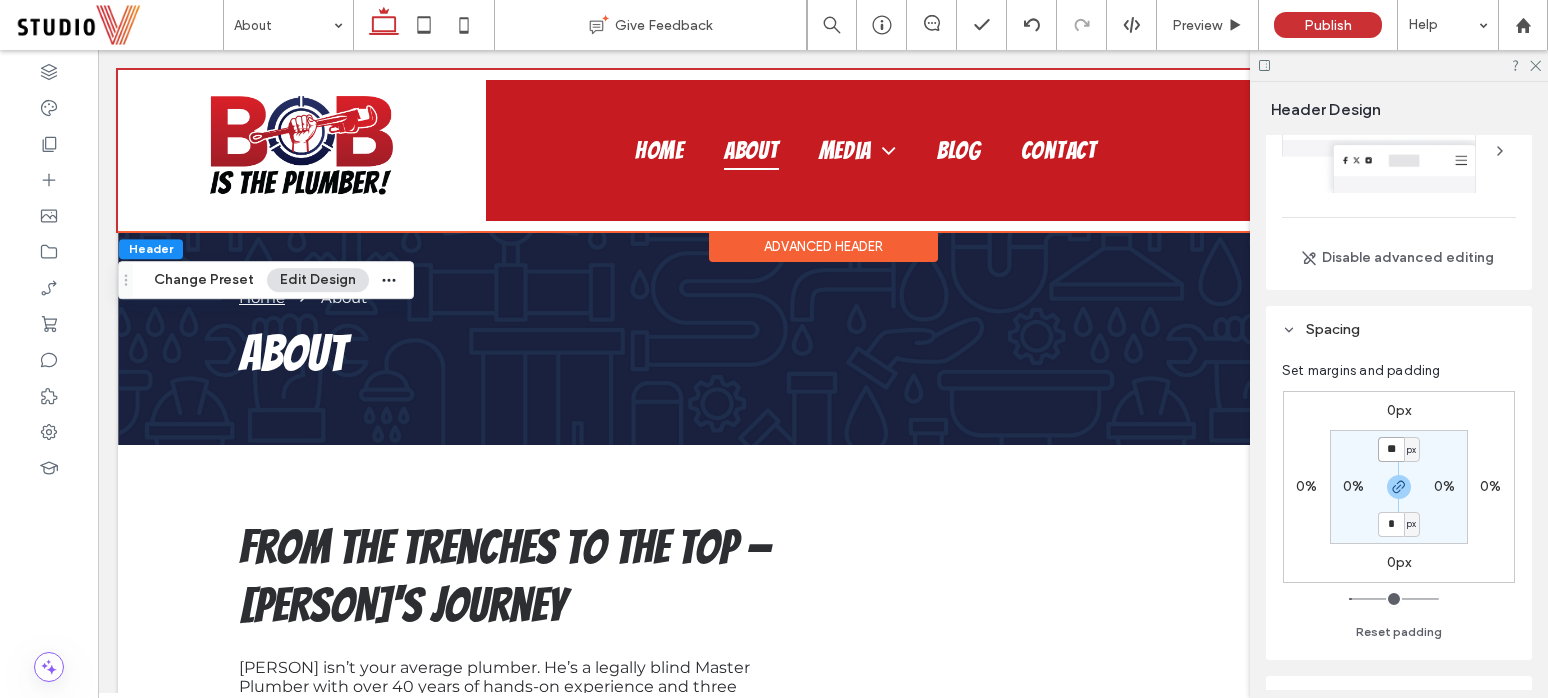 type on "*" 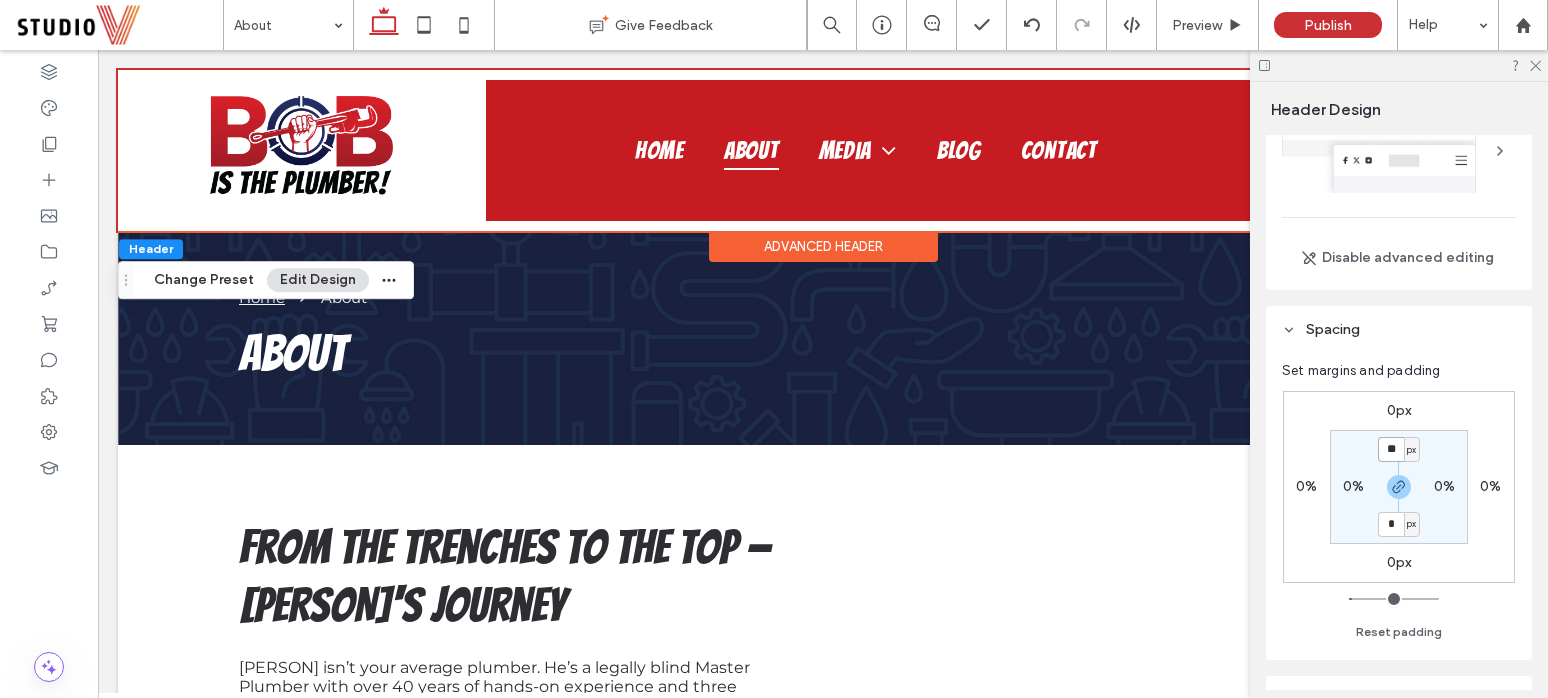 type on "*" 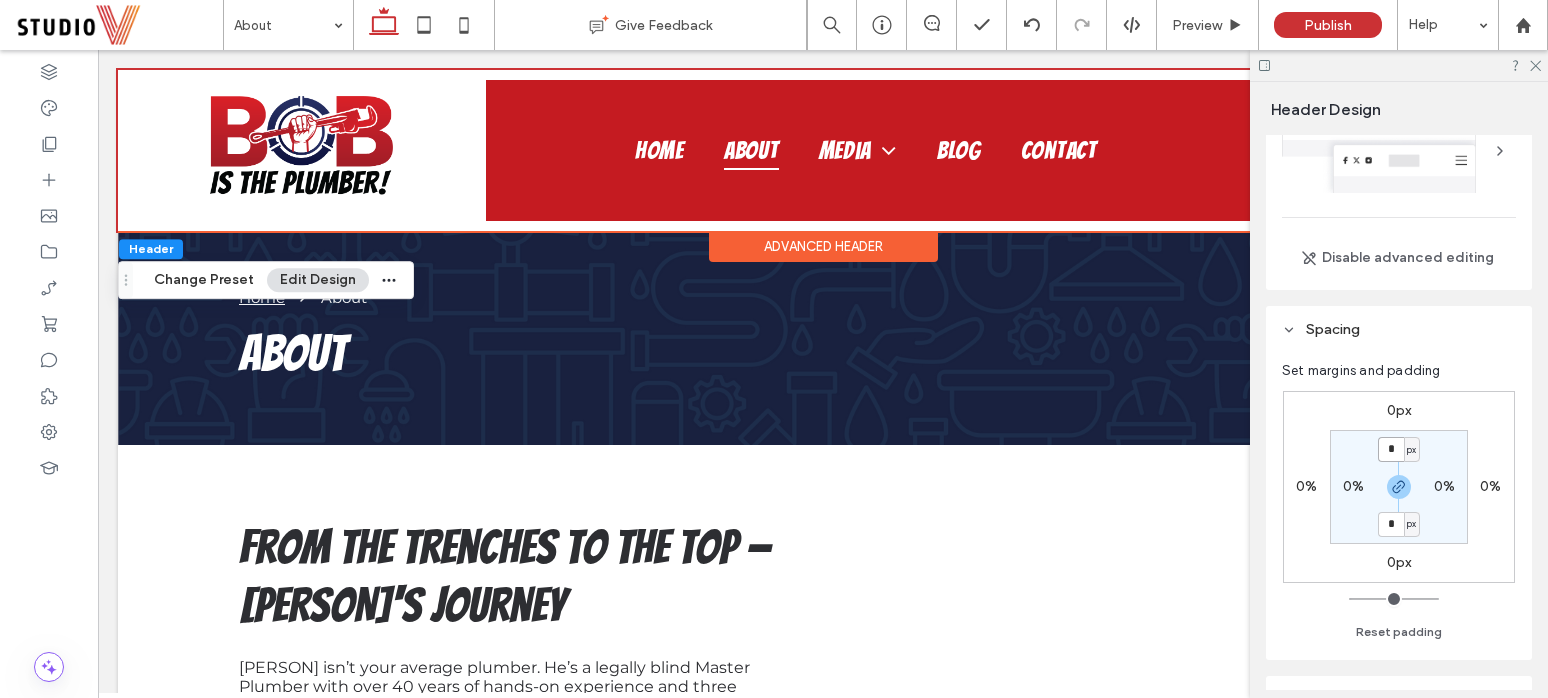 click on "*" at bounding box center (1391, 449) 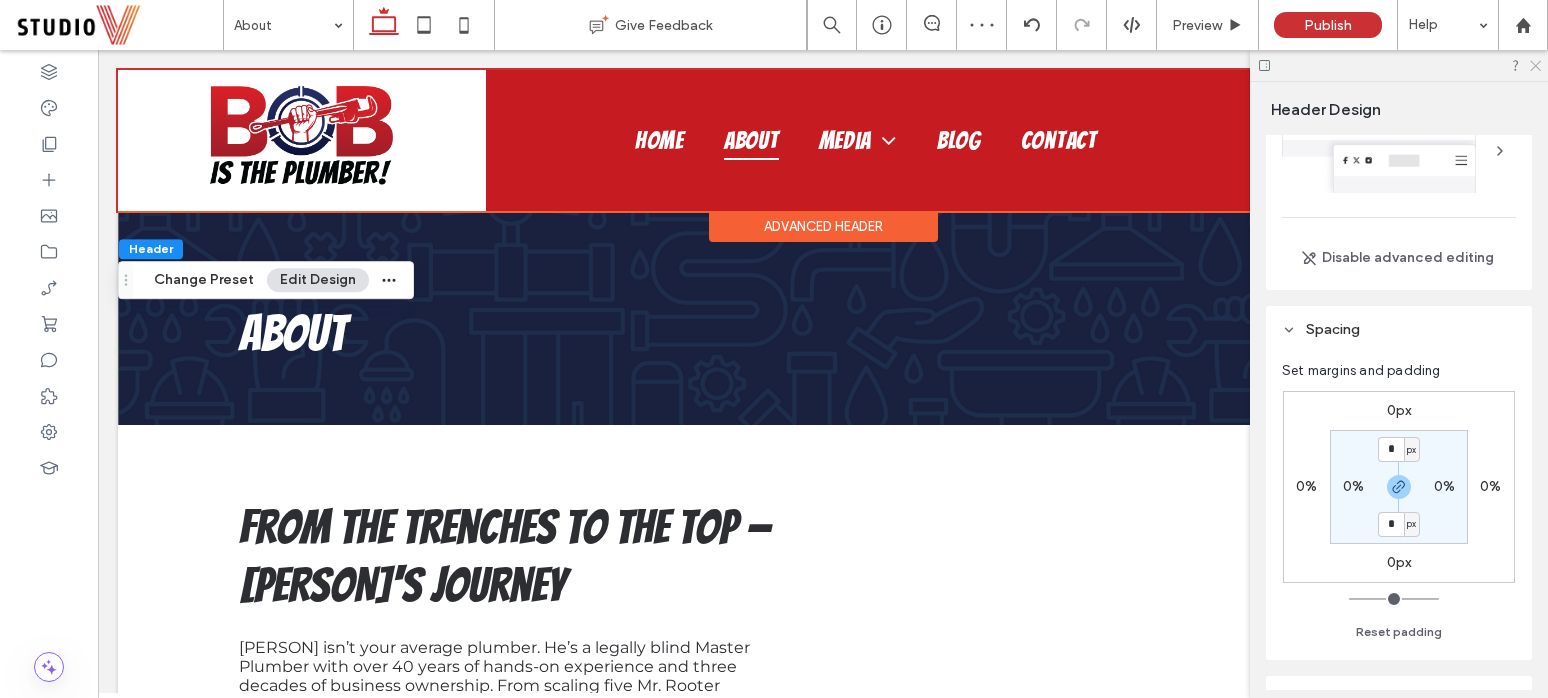 click 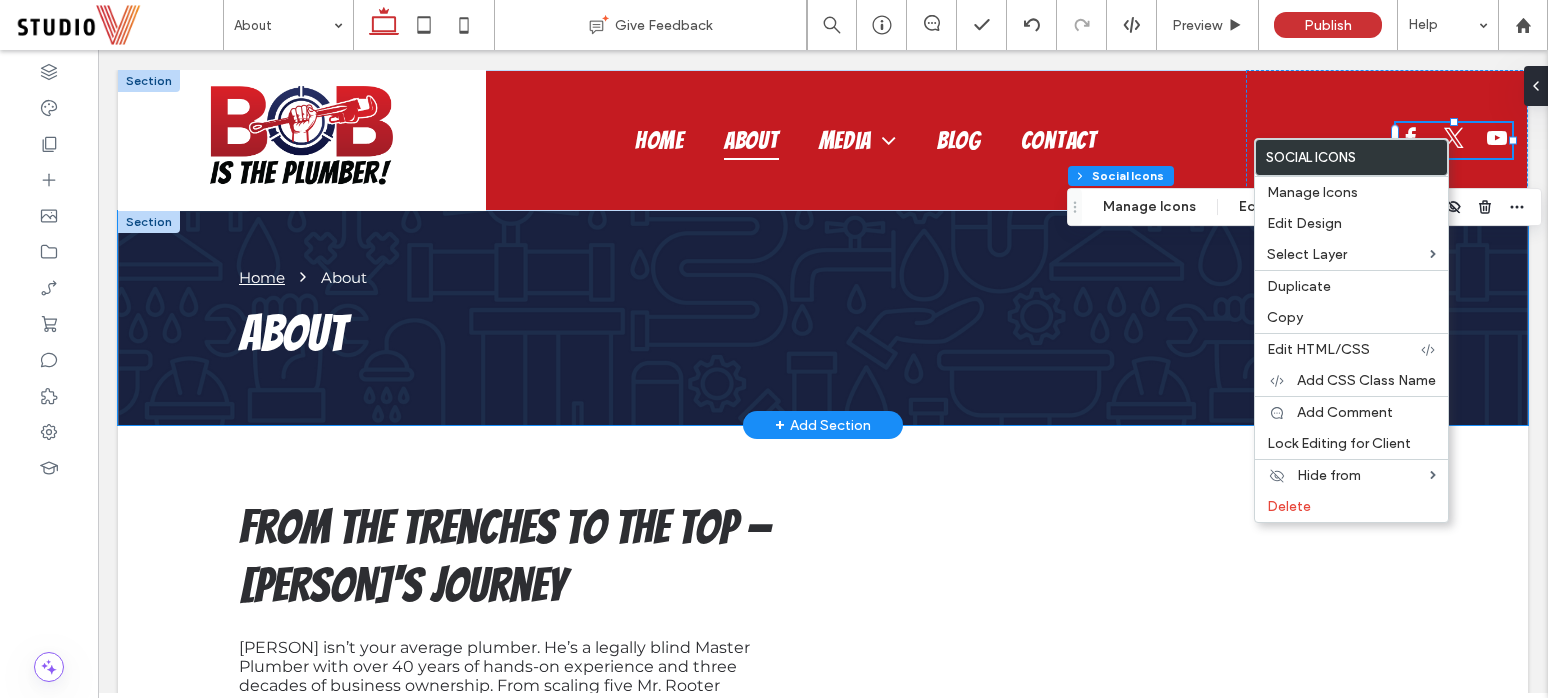 click on "Home About
About" at bounding box center (823, 318) 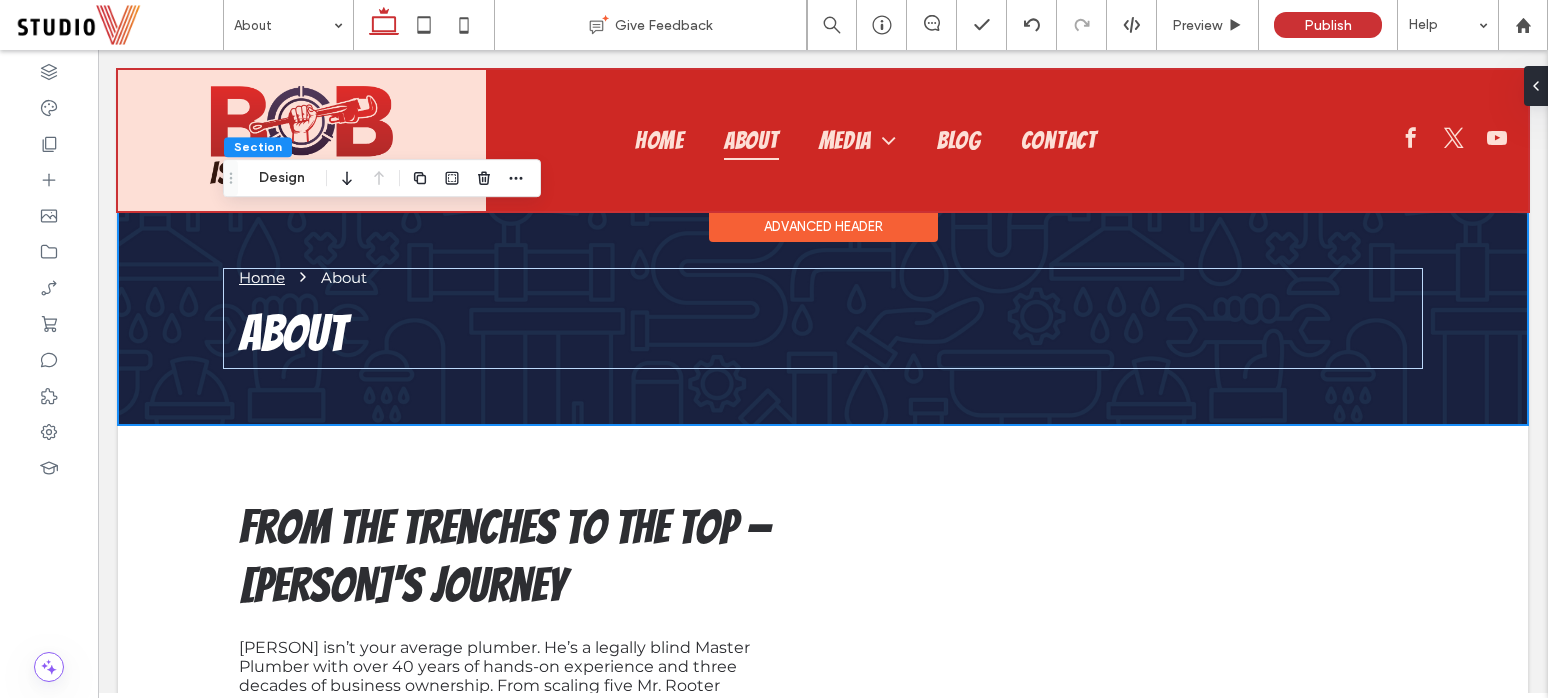 click at bounding box center [823, 140] 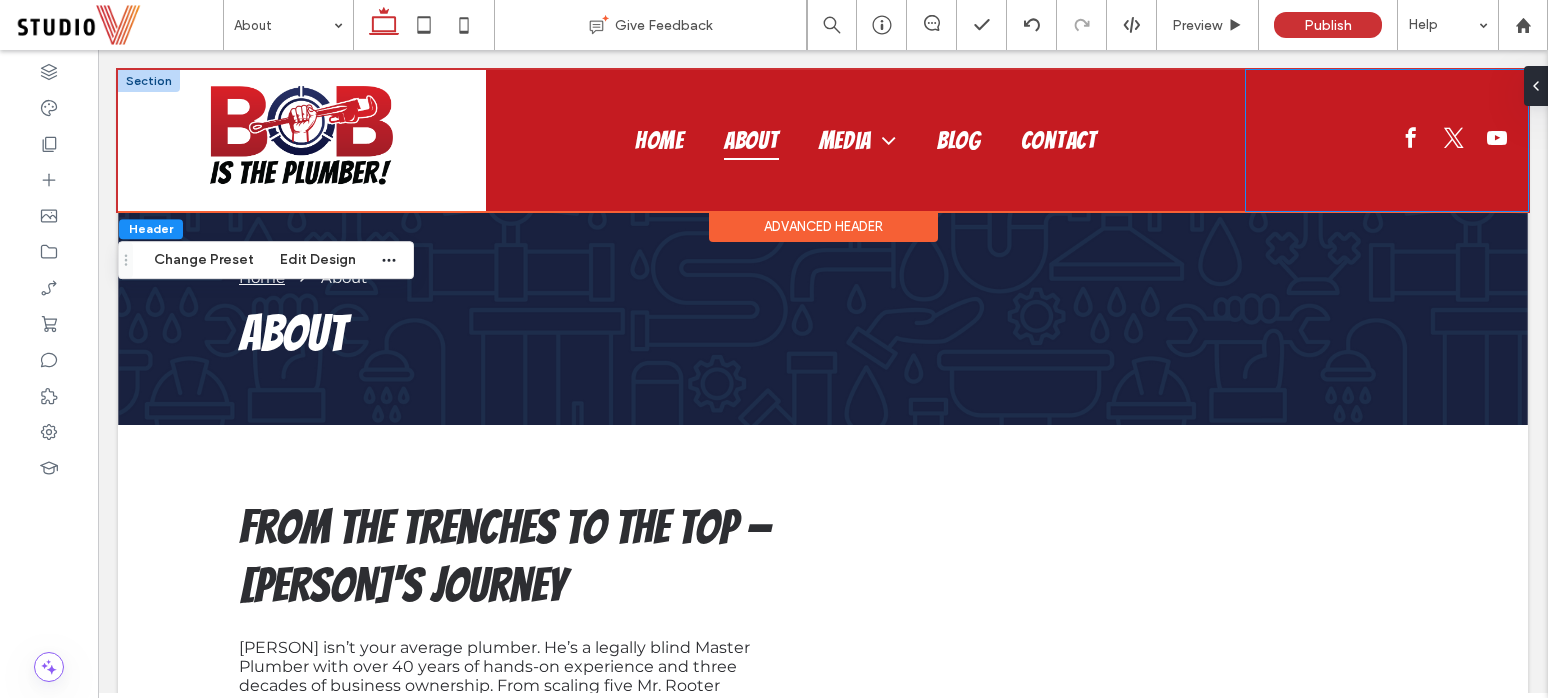 click at bounding box center [1387, 140] 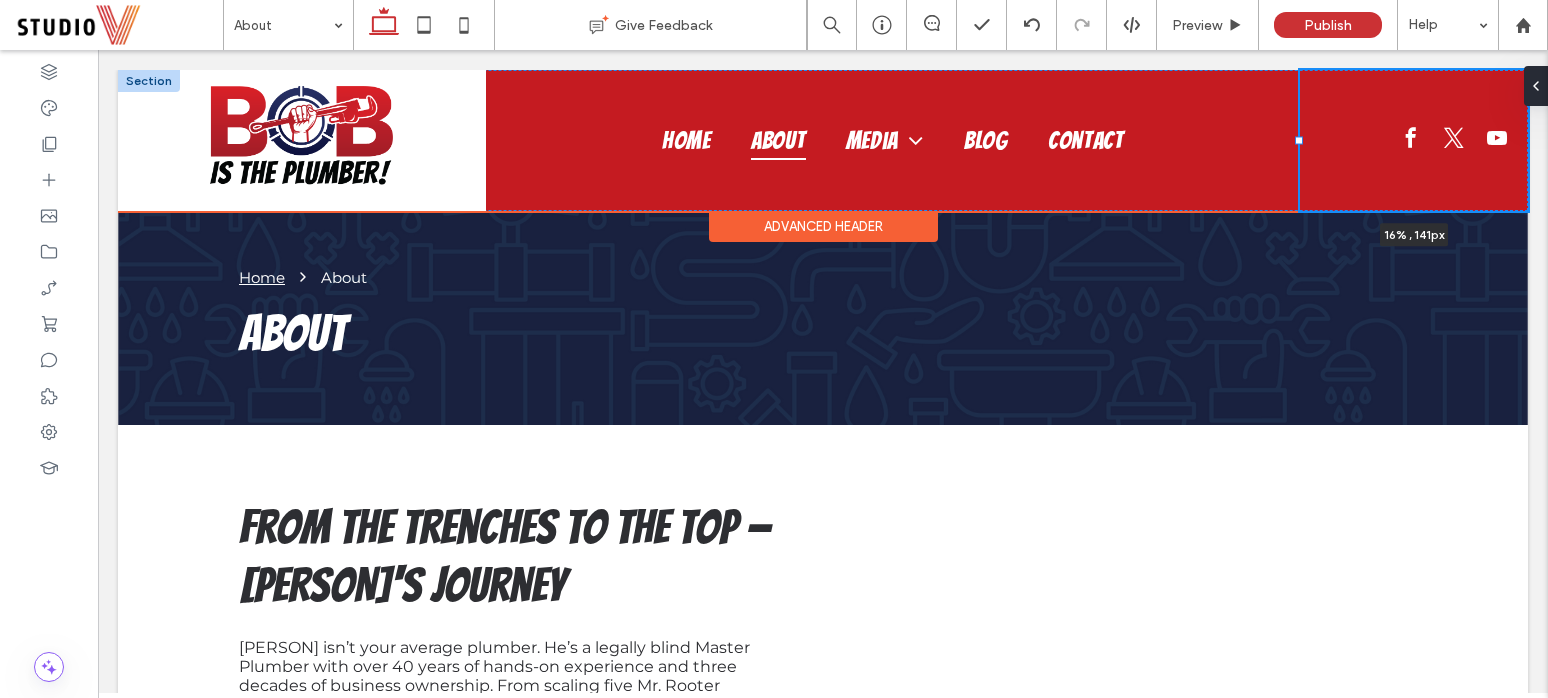 drag, startPoint x: 1246, startPoint y: 138, endPoint x: 1300, endPoint y: 160, distance: 58.30952 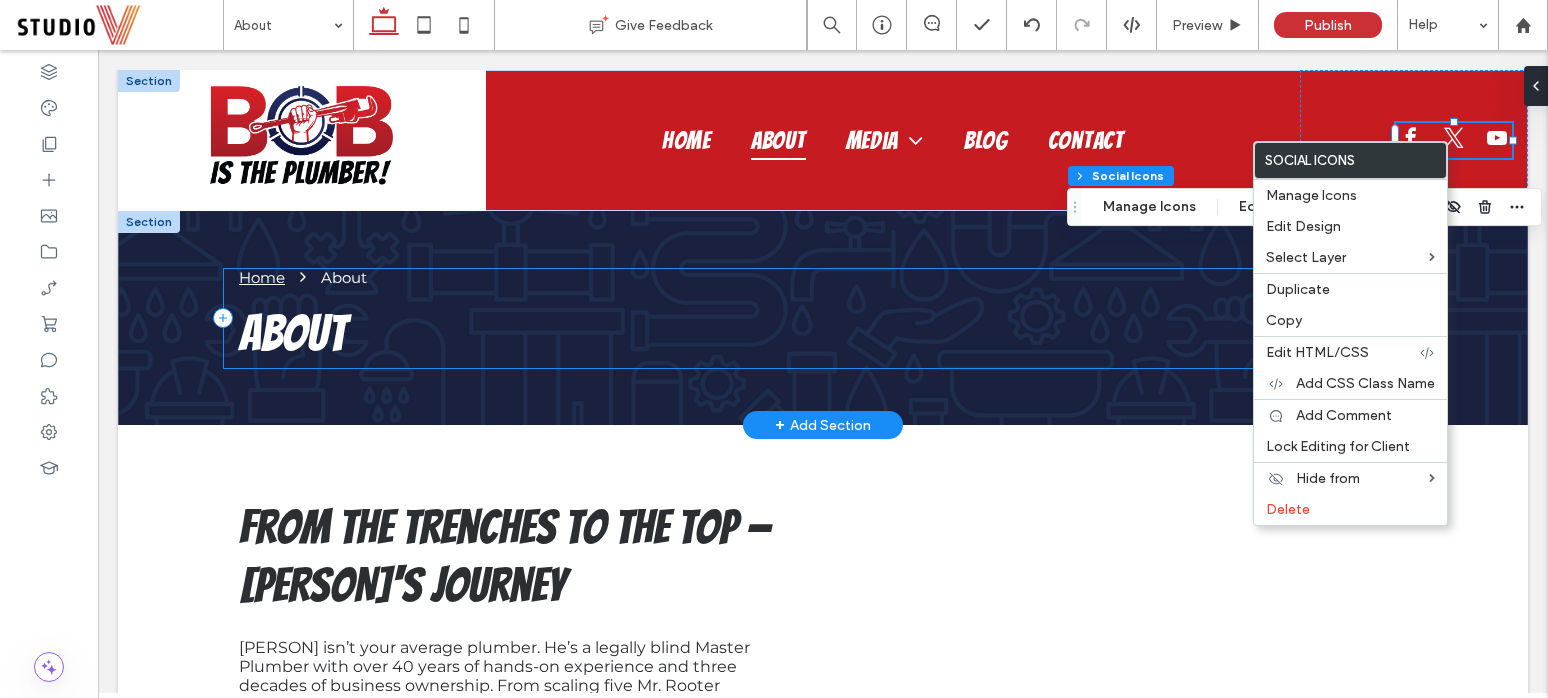 click on "Home About
About" at bounding box center (823, 318) 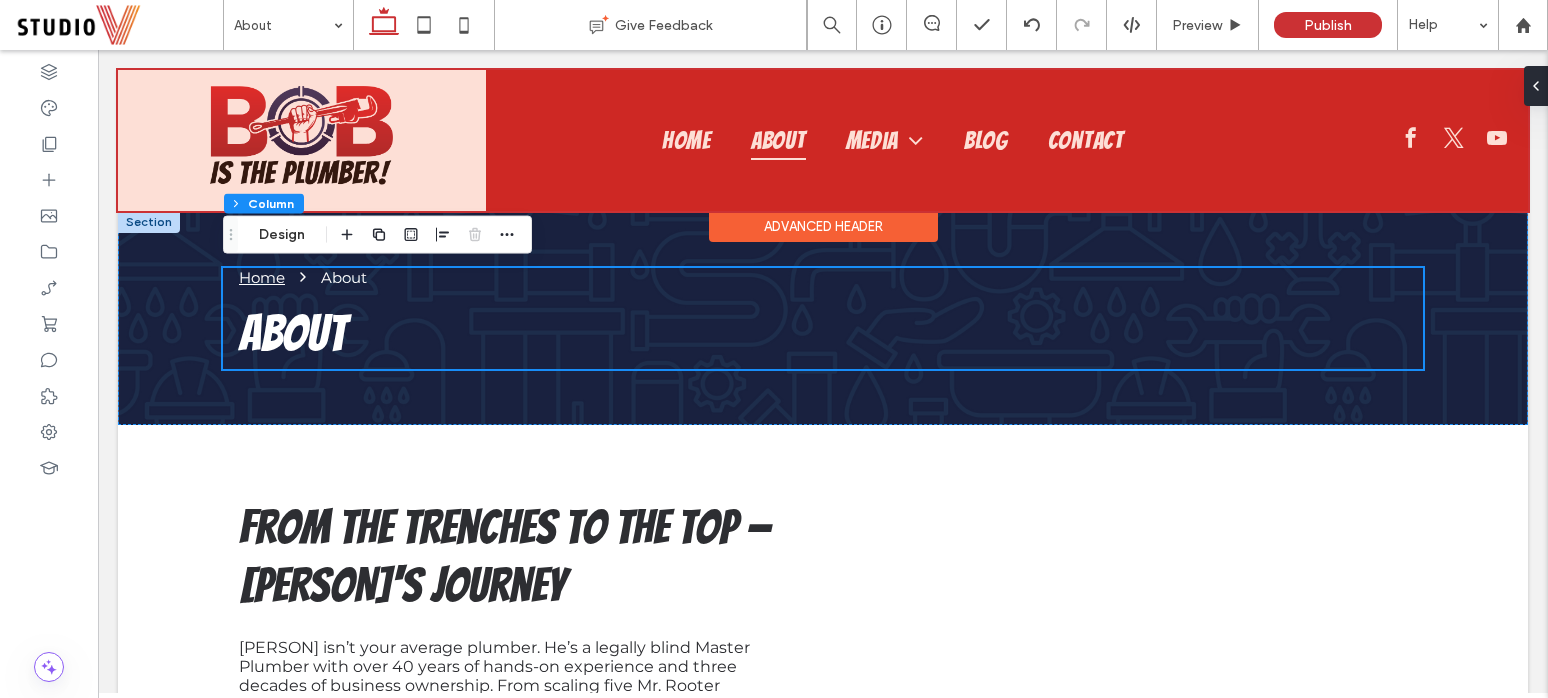 click at bounding box center (823, 140) 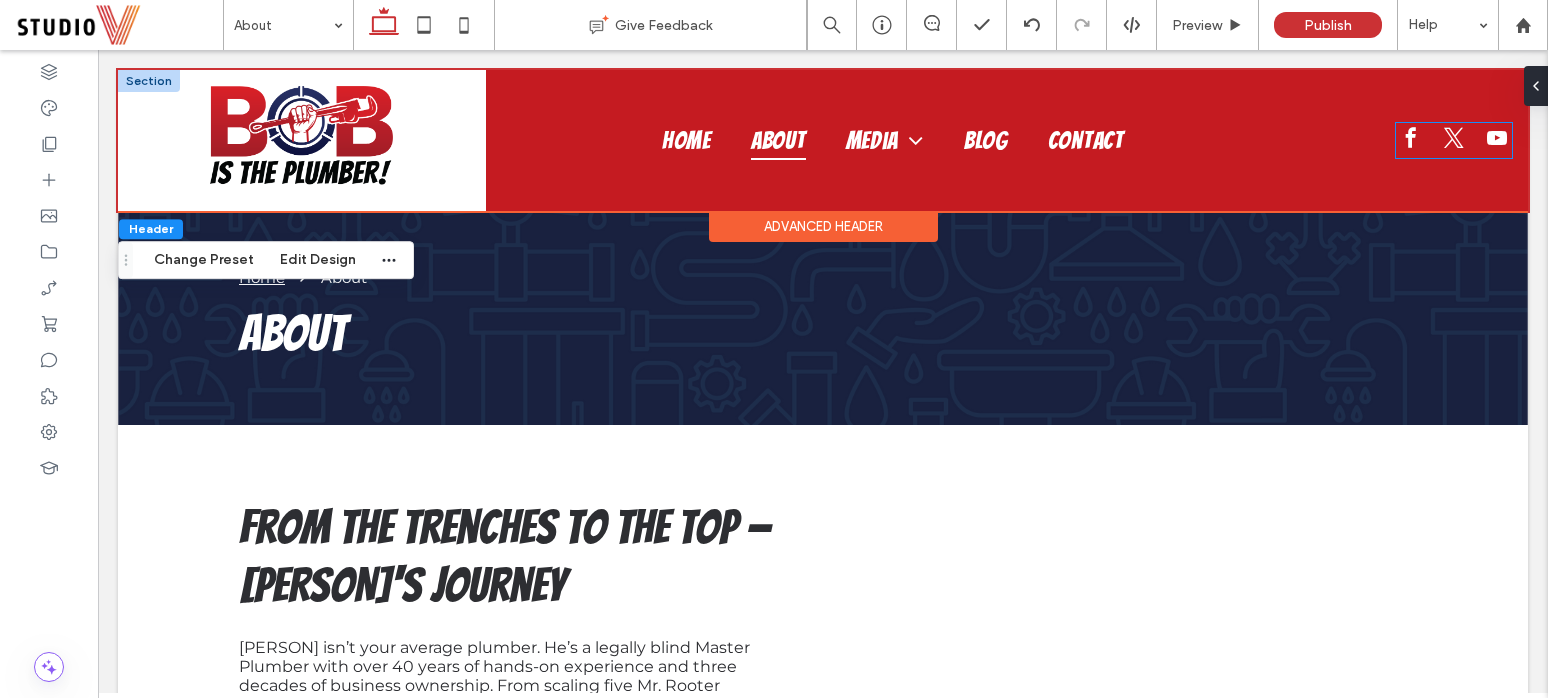 click at bounding box center [1411, 138] 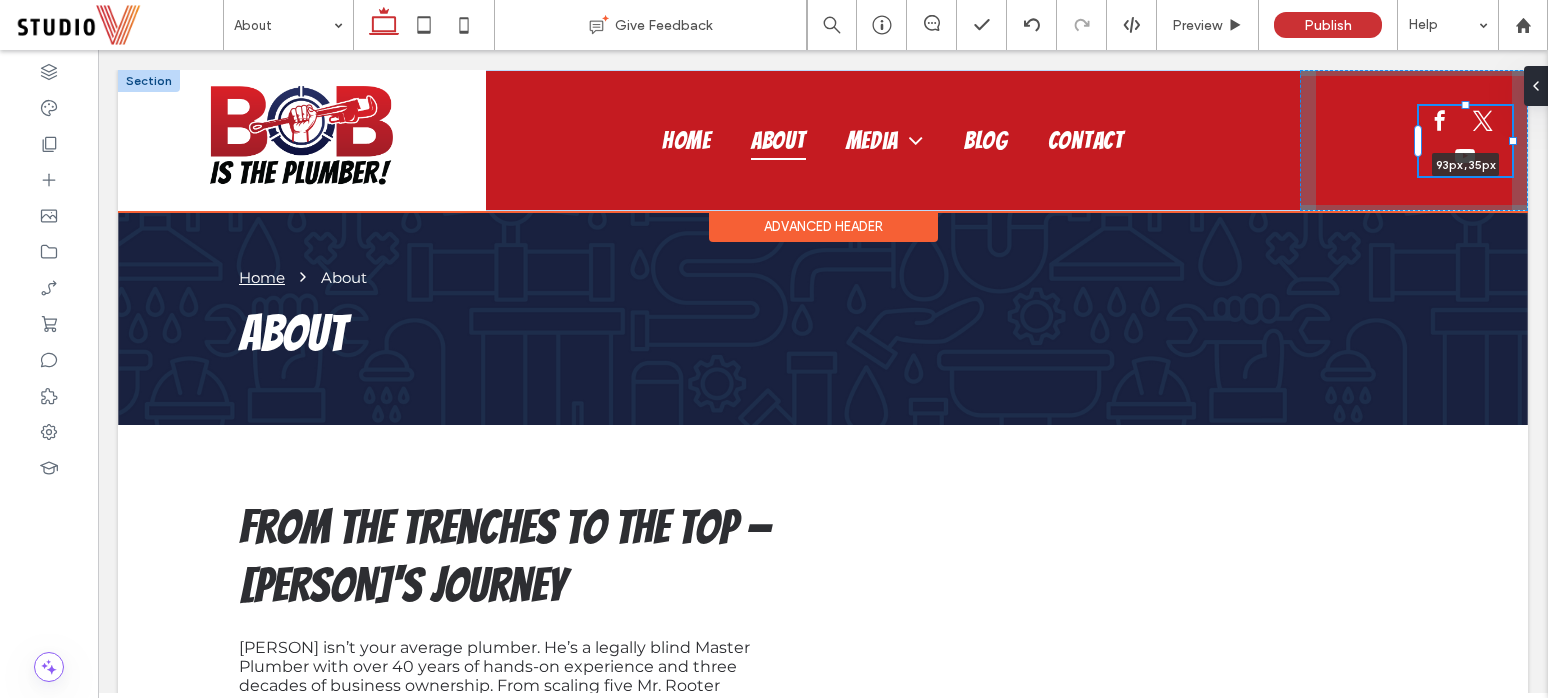 drag, startPoint x: 1513, startPoint y: 140, endPoint x: 1490, endPoint y: 142, distance: 23.086792 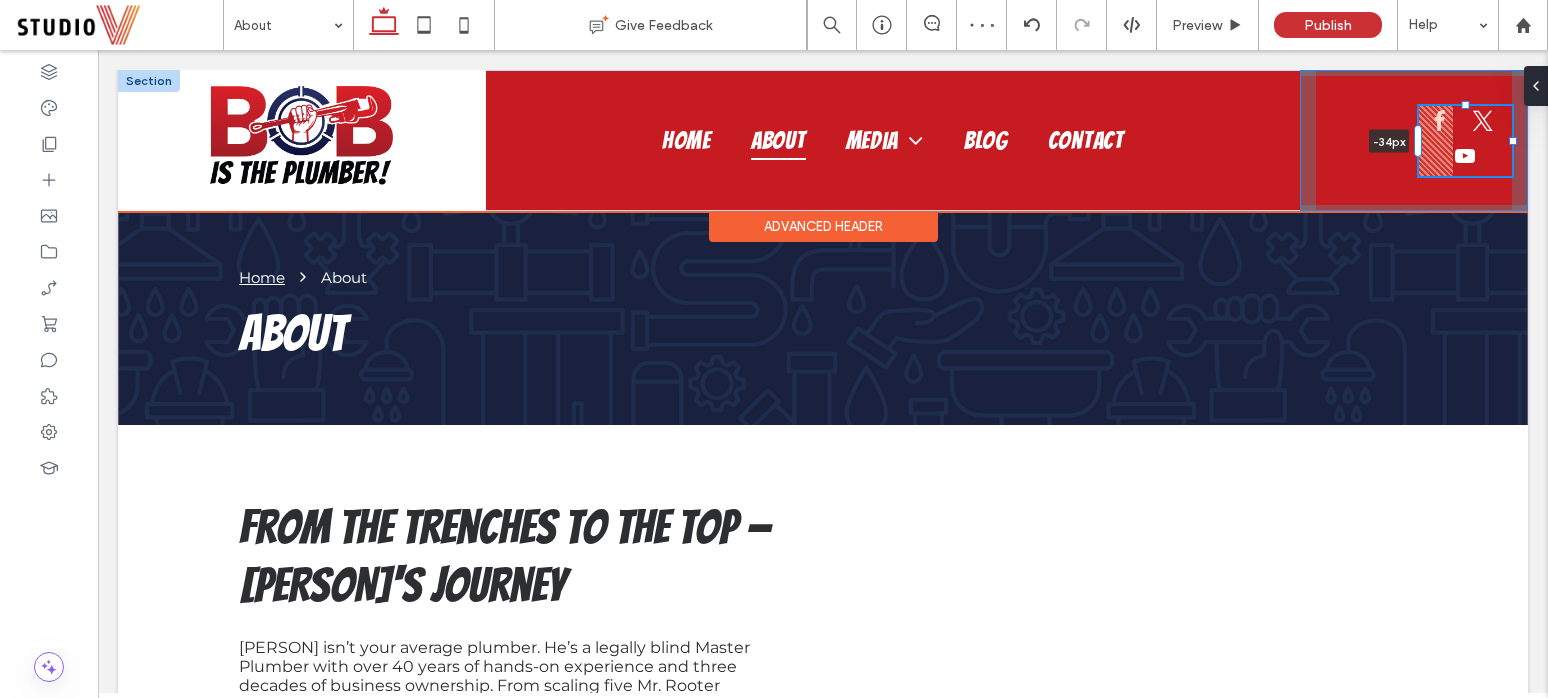 drag, startPoint x: 1418, startPoint y: 146, endPoint x: 1365, endPoint y: 146, distance: 53 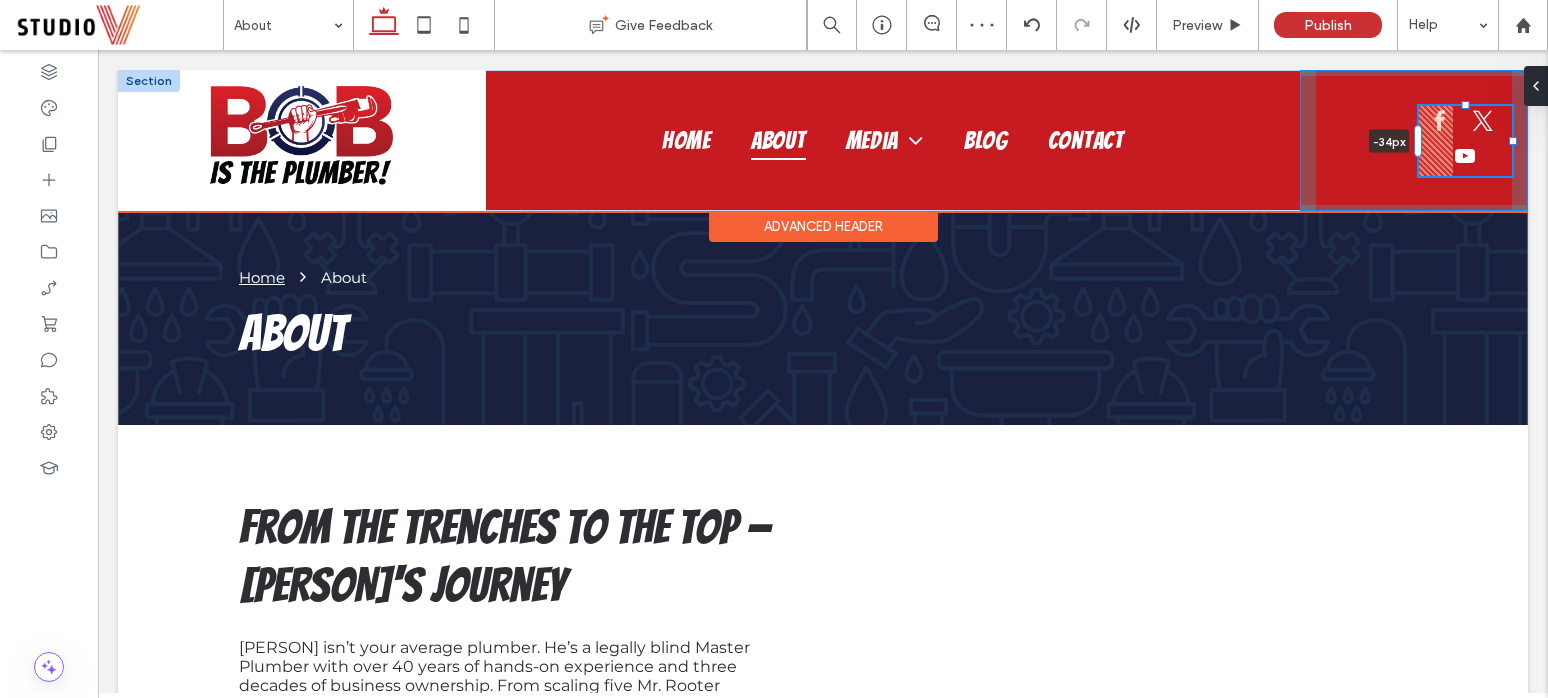 click on "Home
About
Media
Plumbing Education
Blog
Contact
-34px" at bounding box center [823, 140] 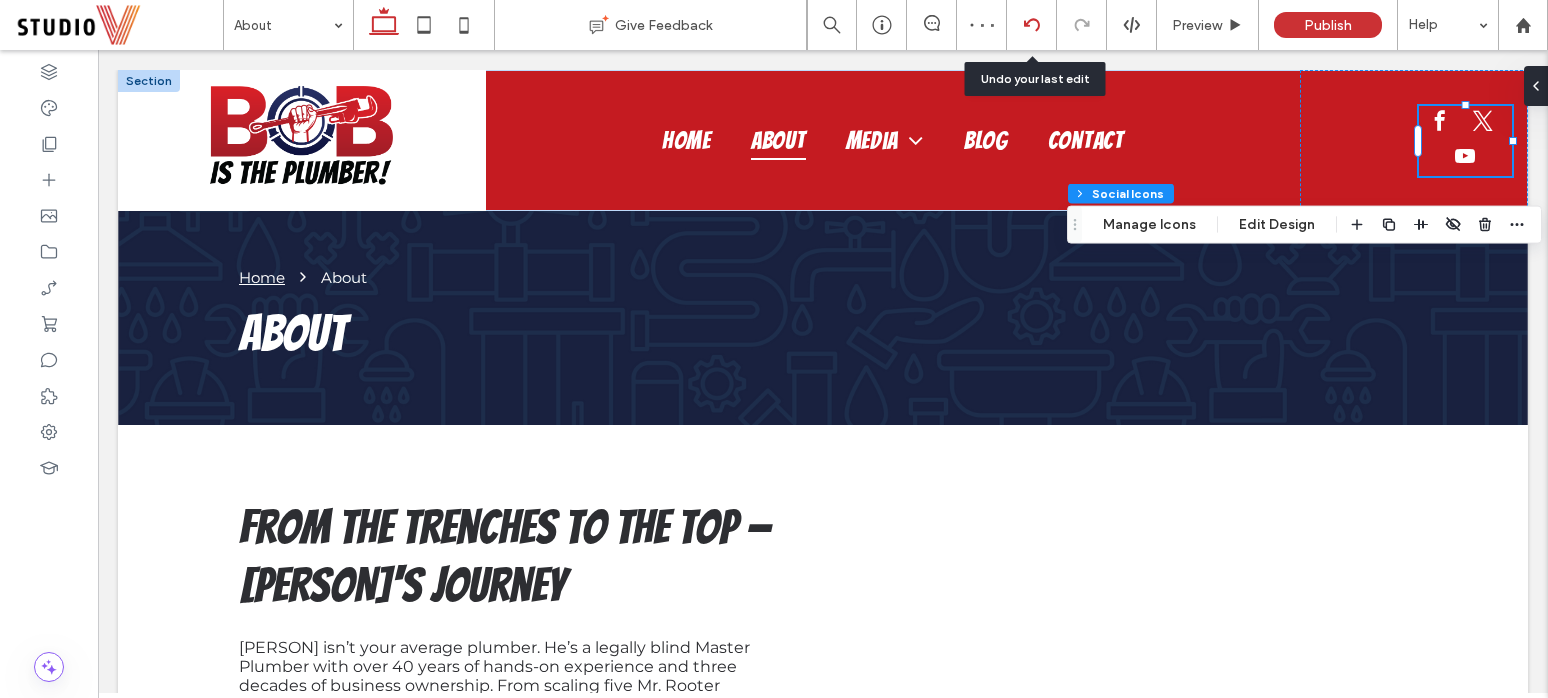 click 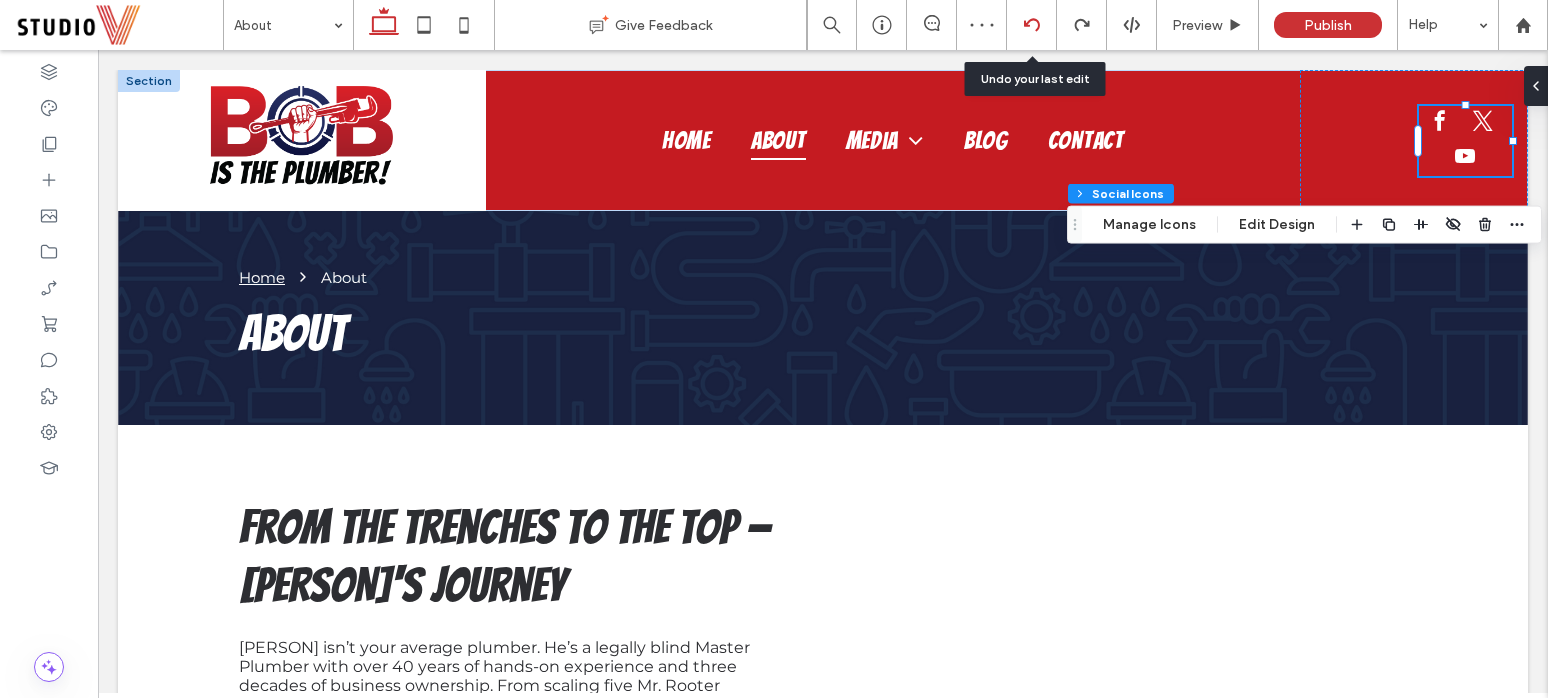 scroll, scrollTop: 0, scrollLeft: 0, axis: both 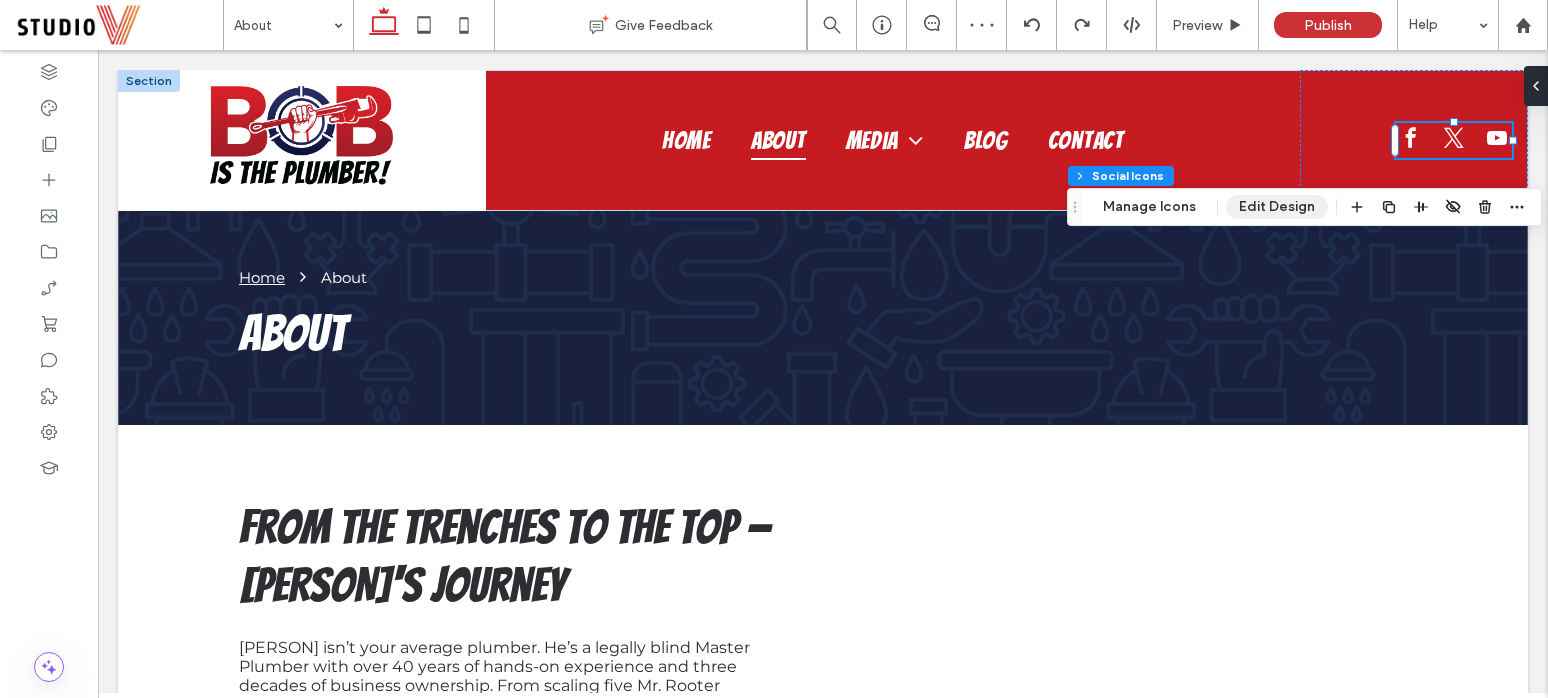 click on "Edit Design" at bounding box center [1277, 207] 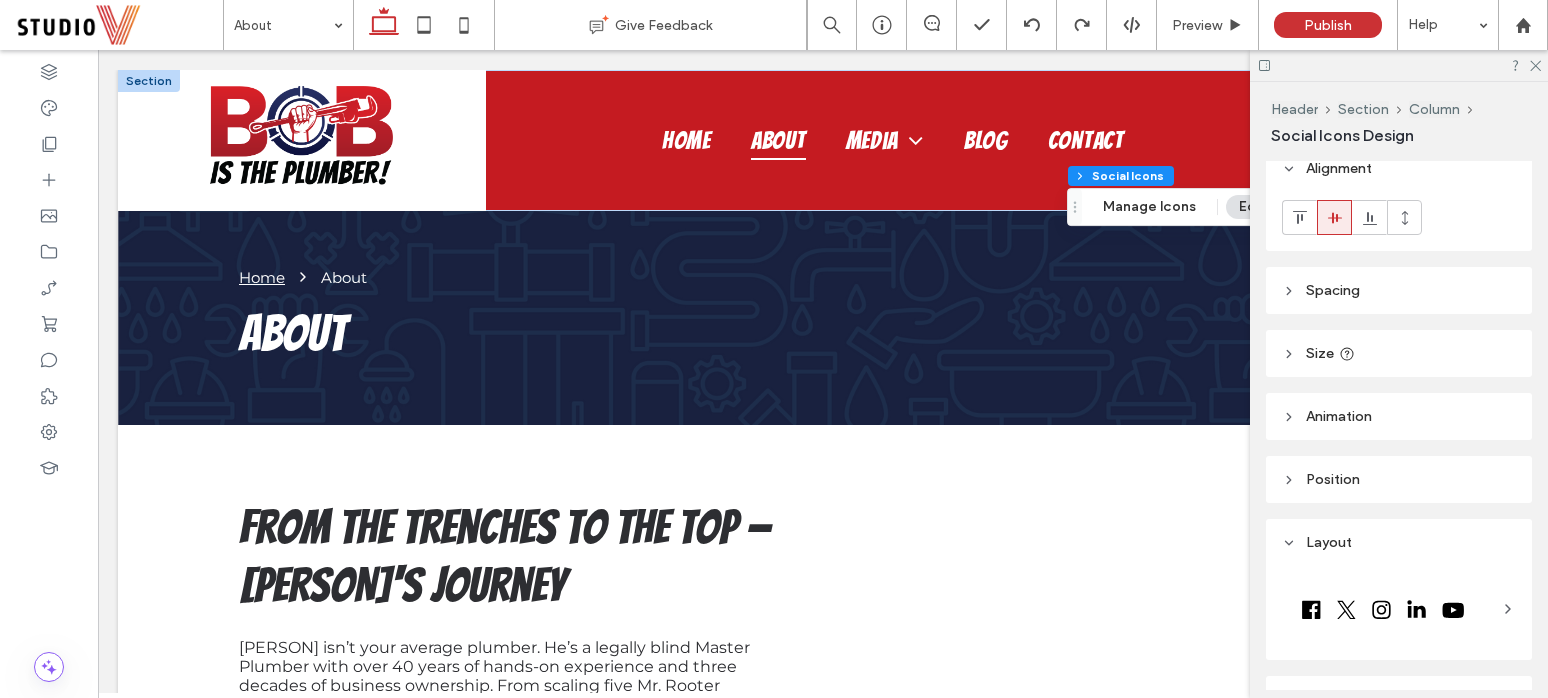 scroll, scrollTop: 0, scrollLeft: 0, axis: both 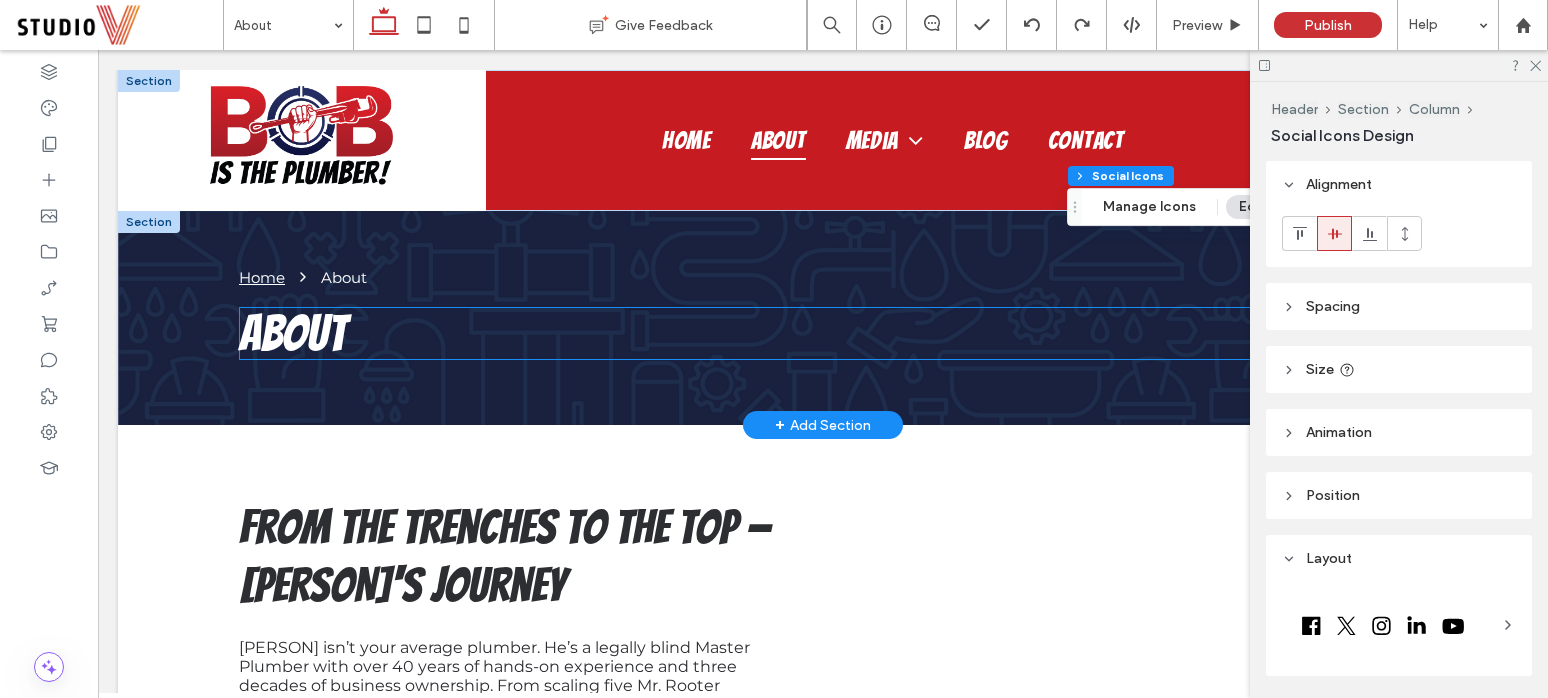 click on "About" at bounding box center [823, 333] 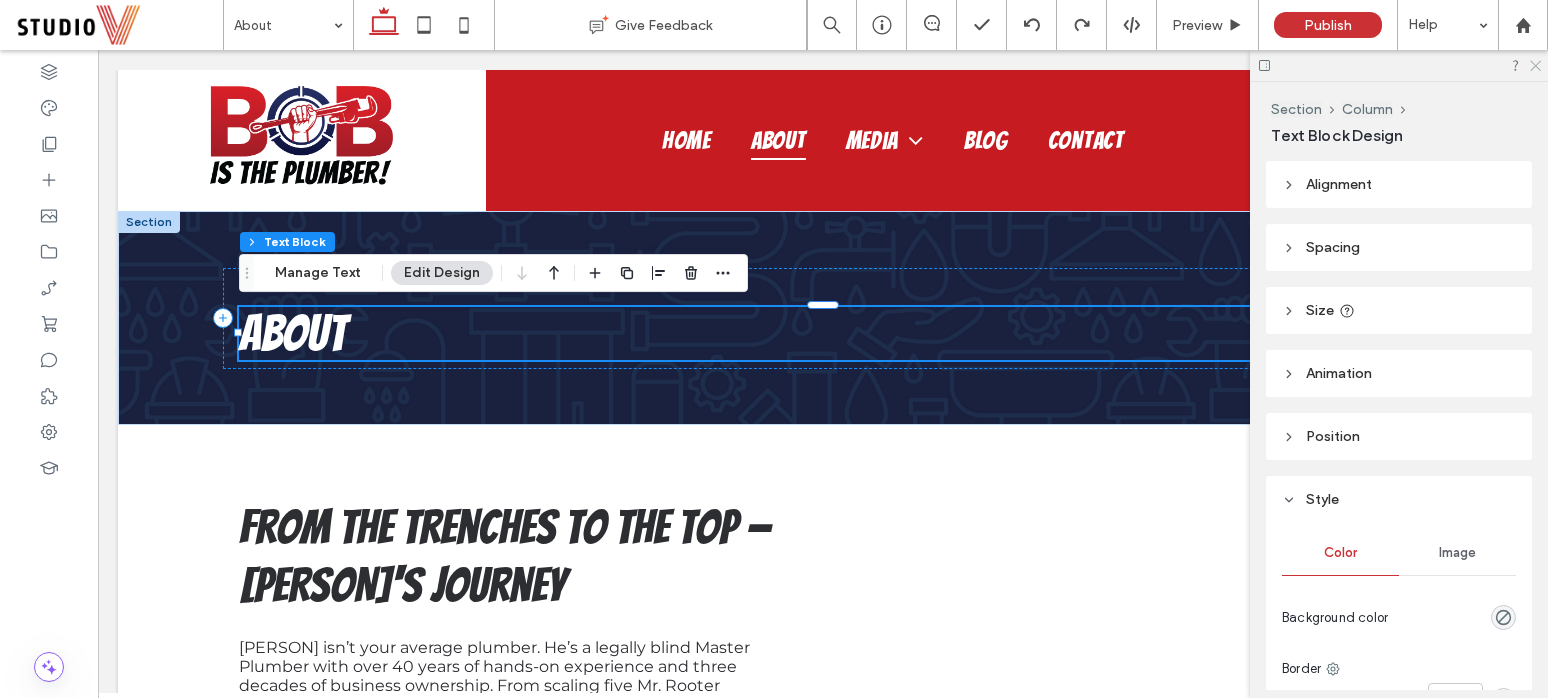 click 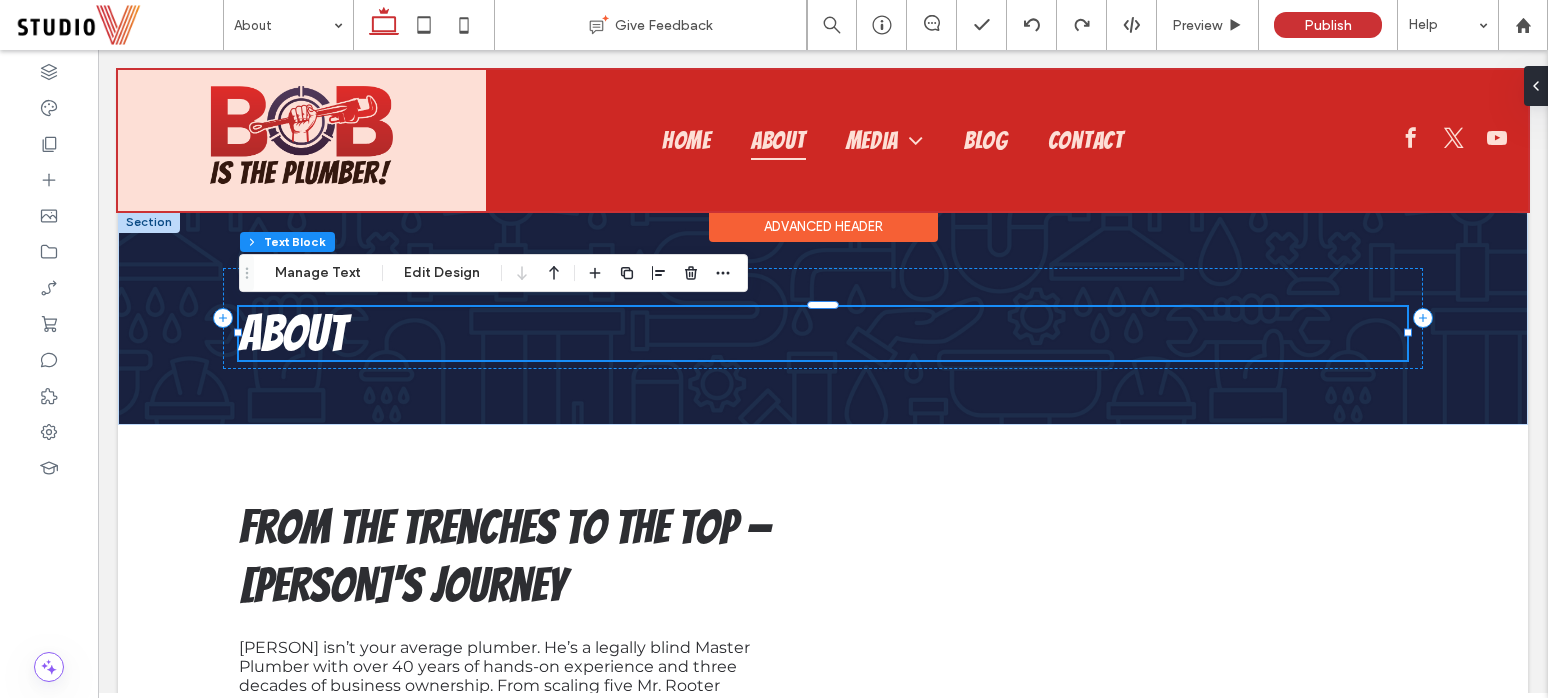 click at bounding box center (823, 140) 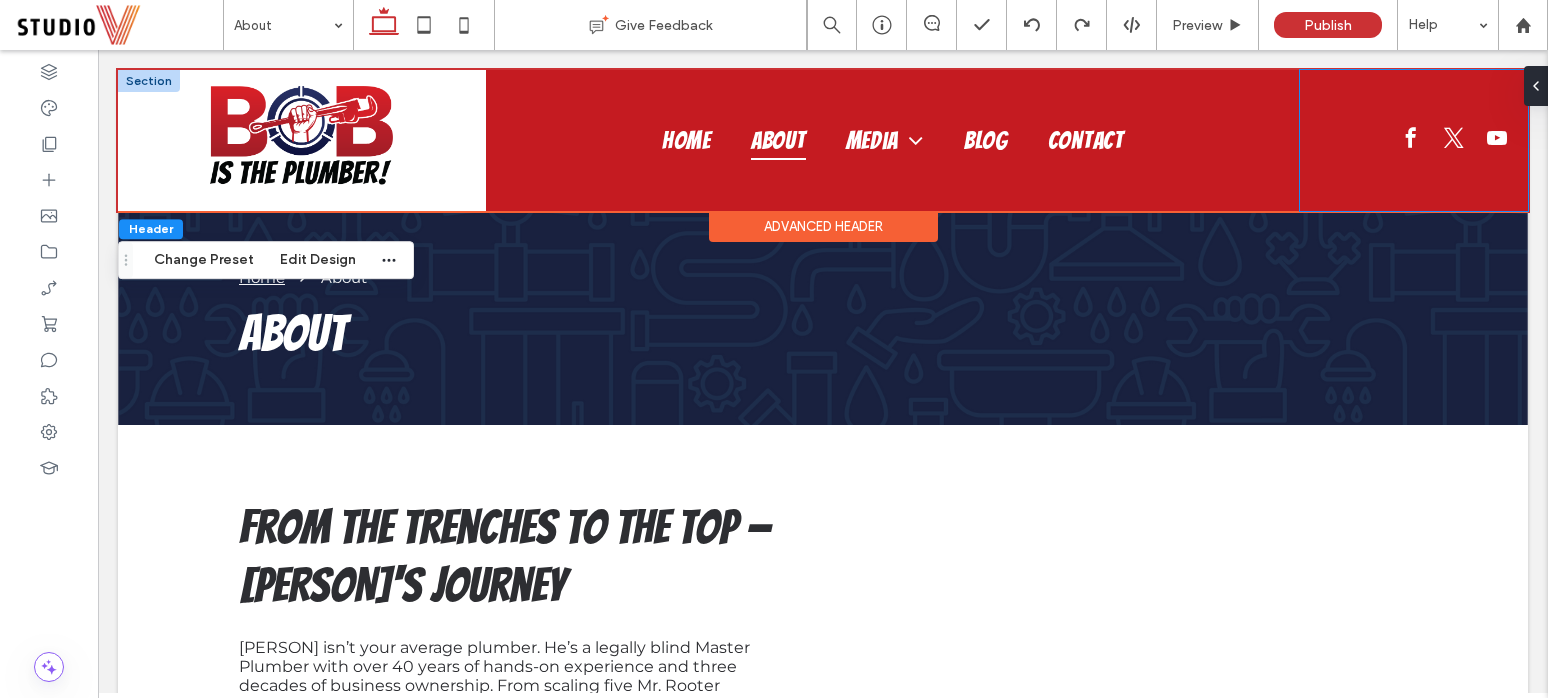 click at bounding box center [1414, 140] 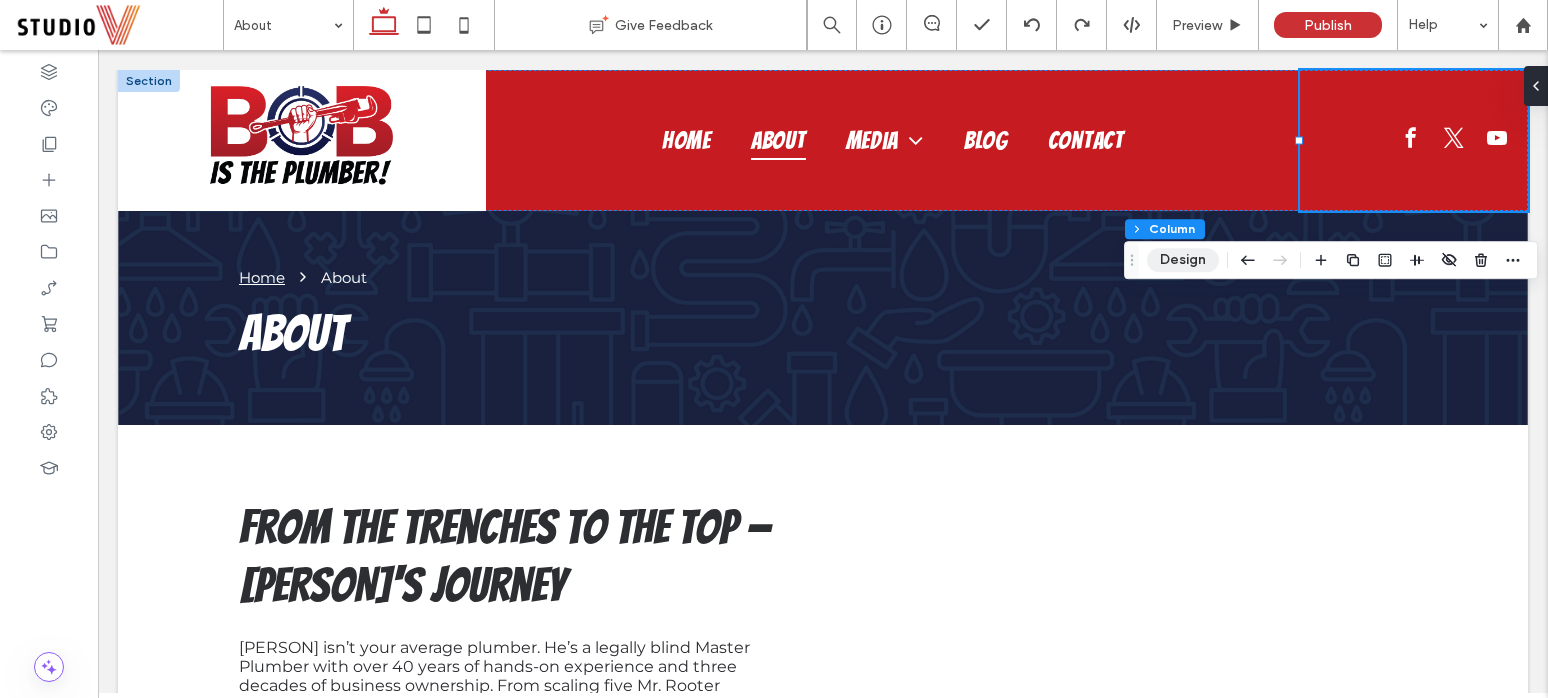 click on "Design" at bounding box center [1183, 260] 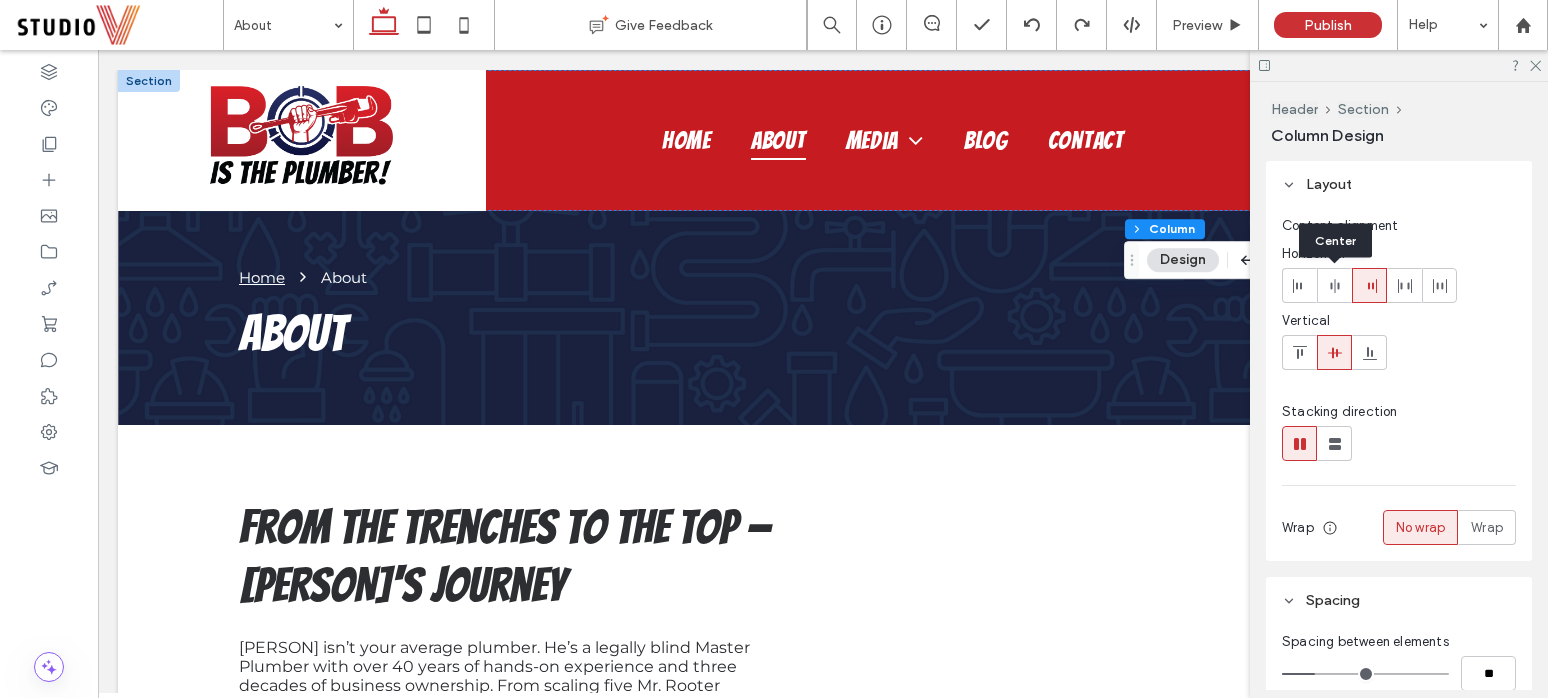 click 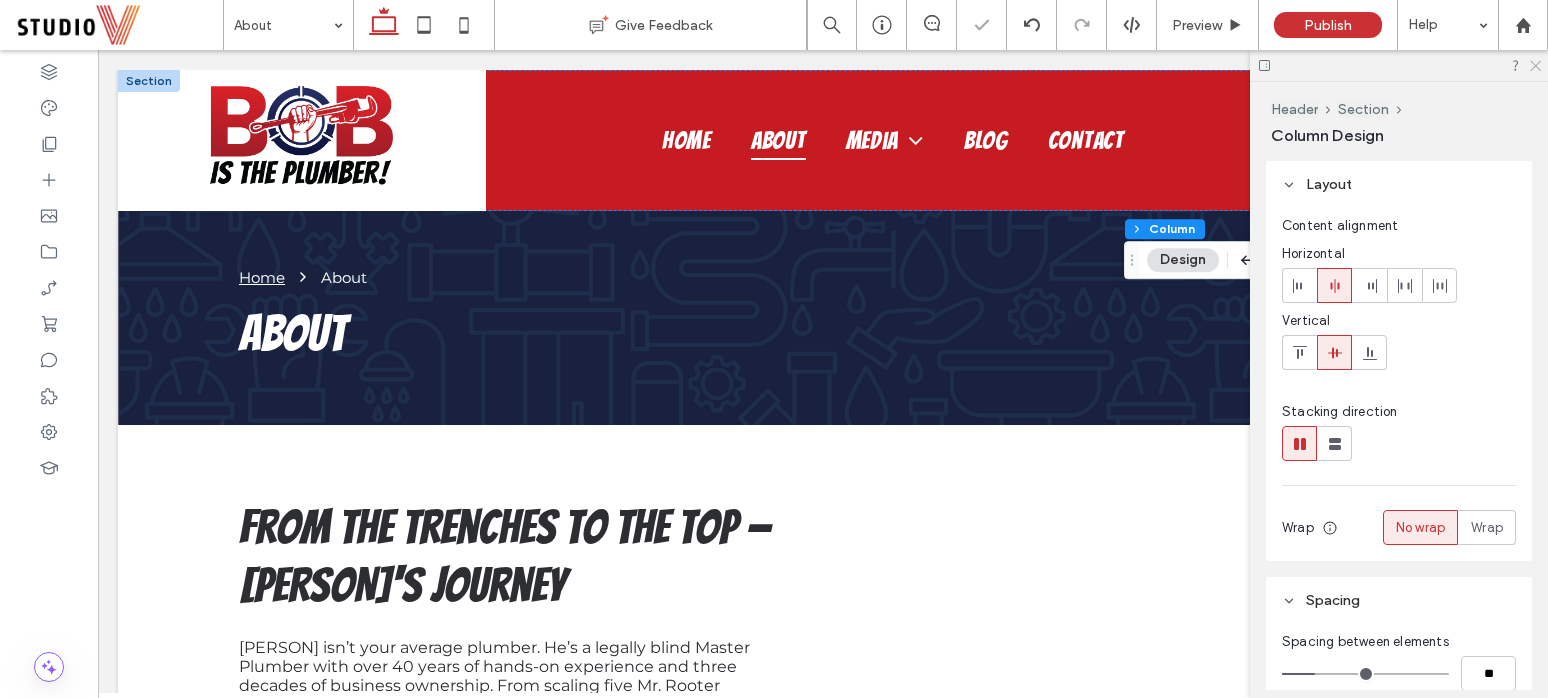 click 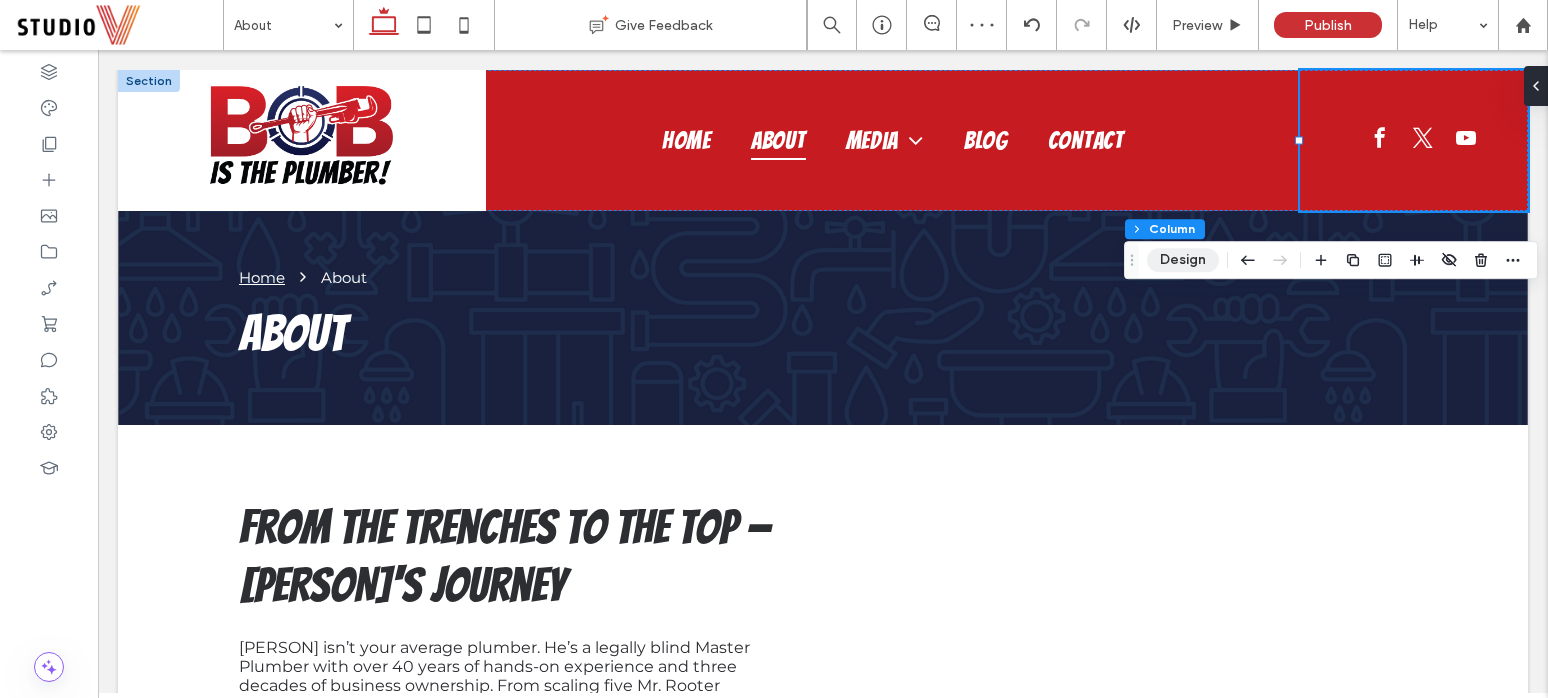 click on "Design" at bounding box center (1183, 260) 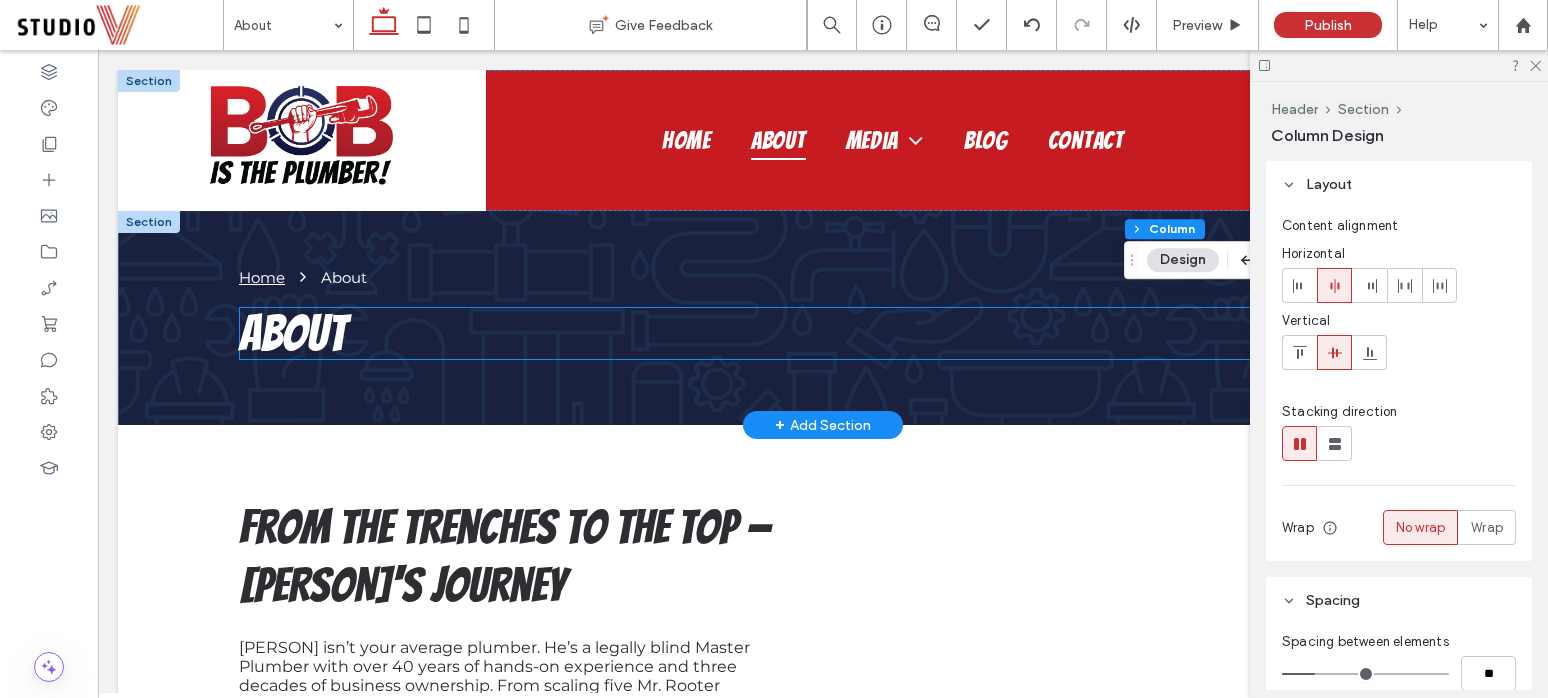 click on "About" at bounding box center [823, 333] 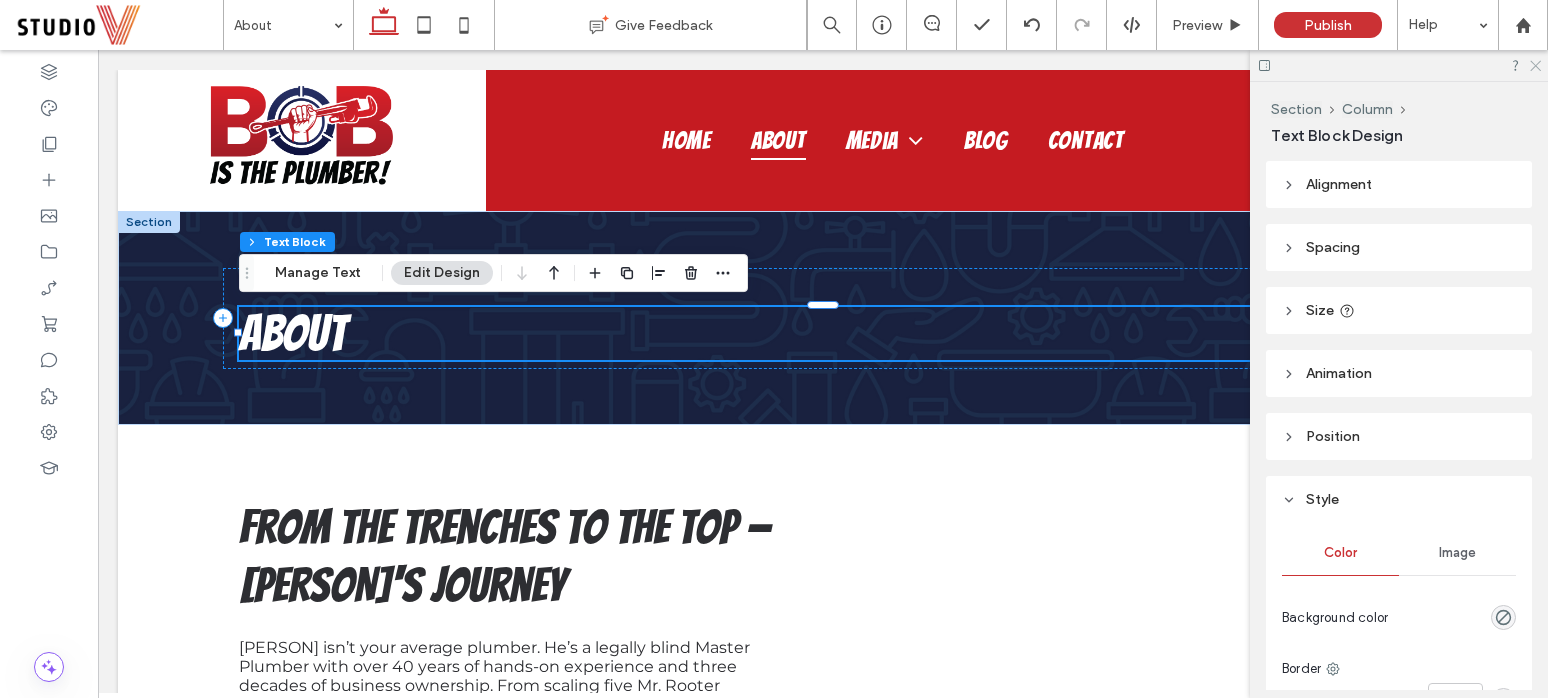 click 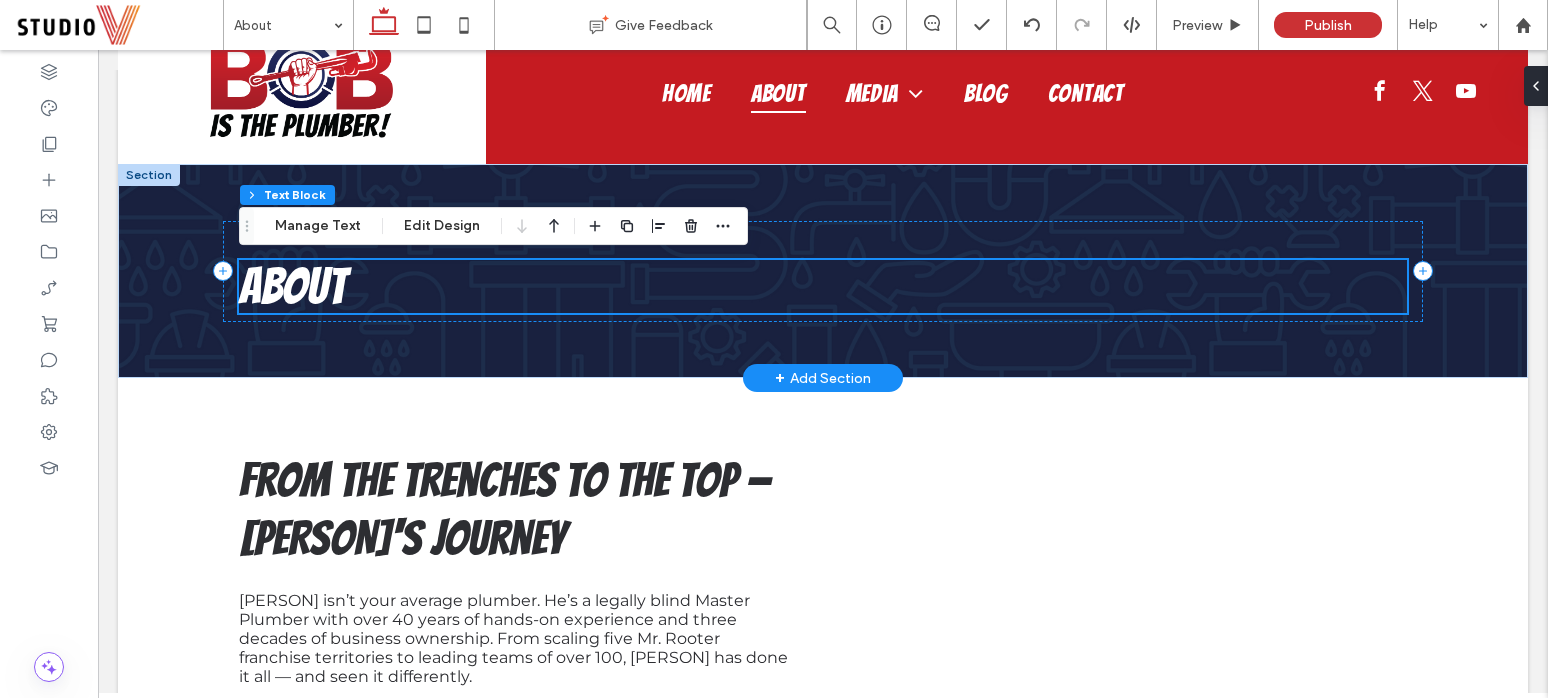 scroll, scrollTop: 0, scrollLeft: 0, axis: both 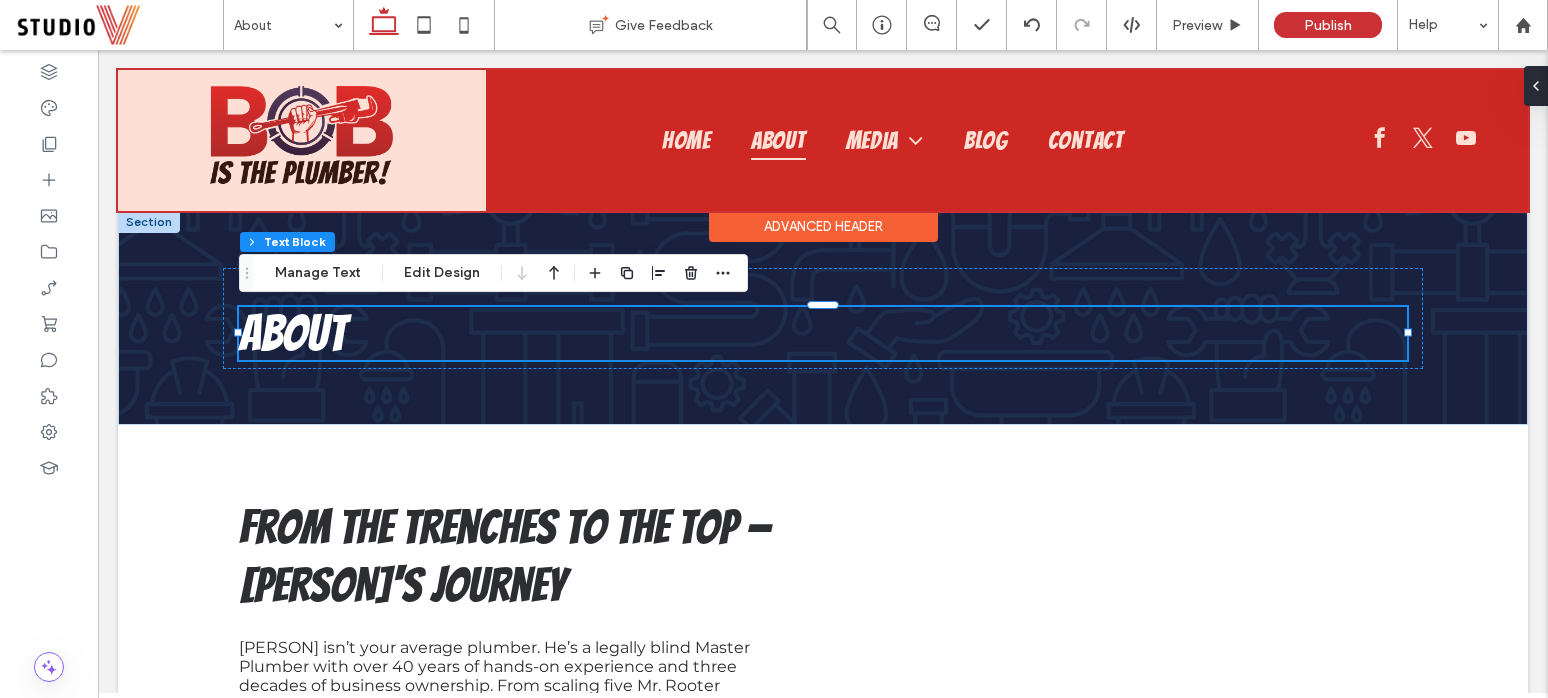 click at bounding box center [823, 140] 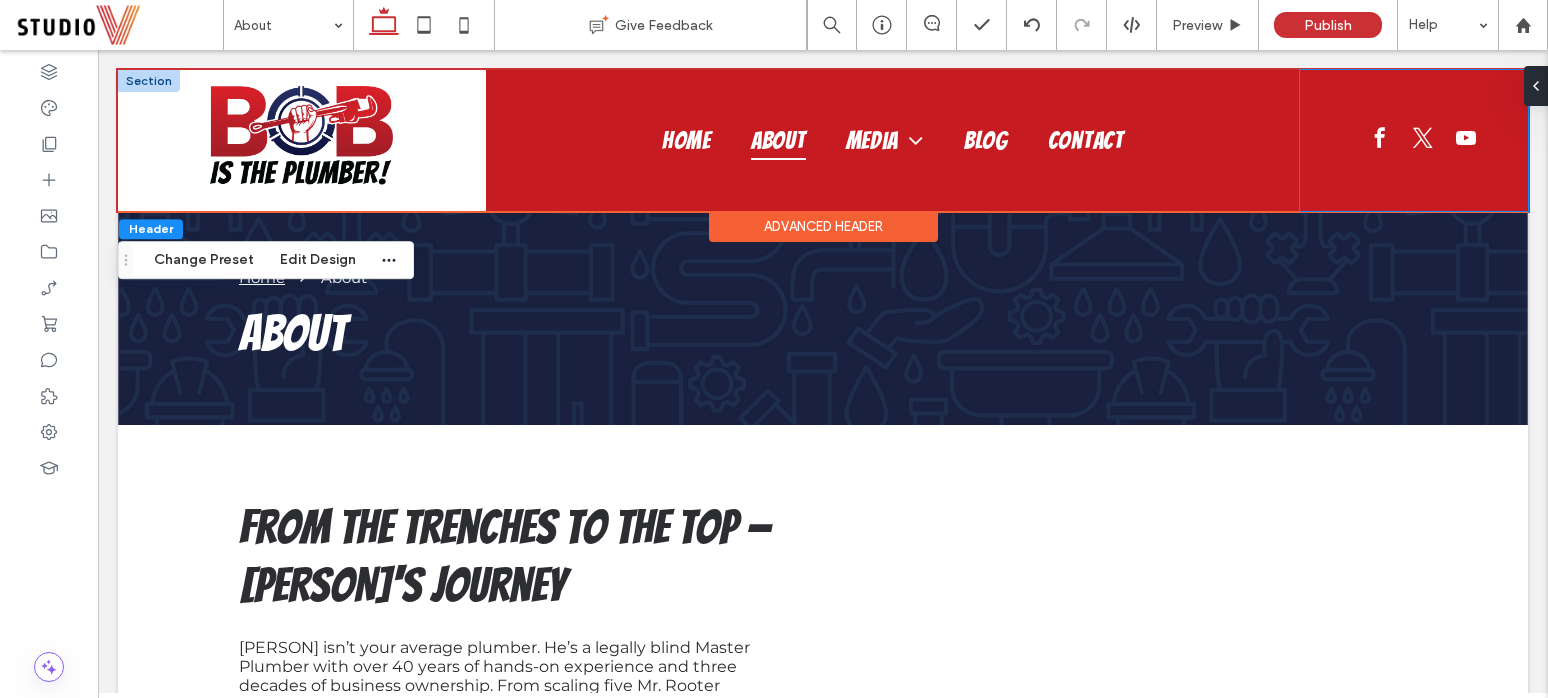click at bounding box center (1414, 140) 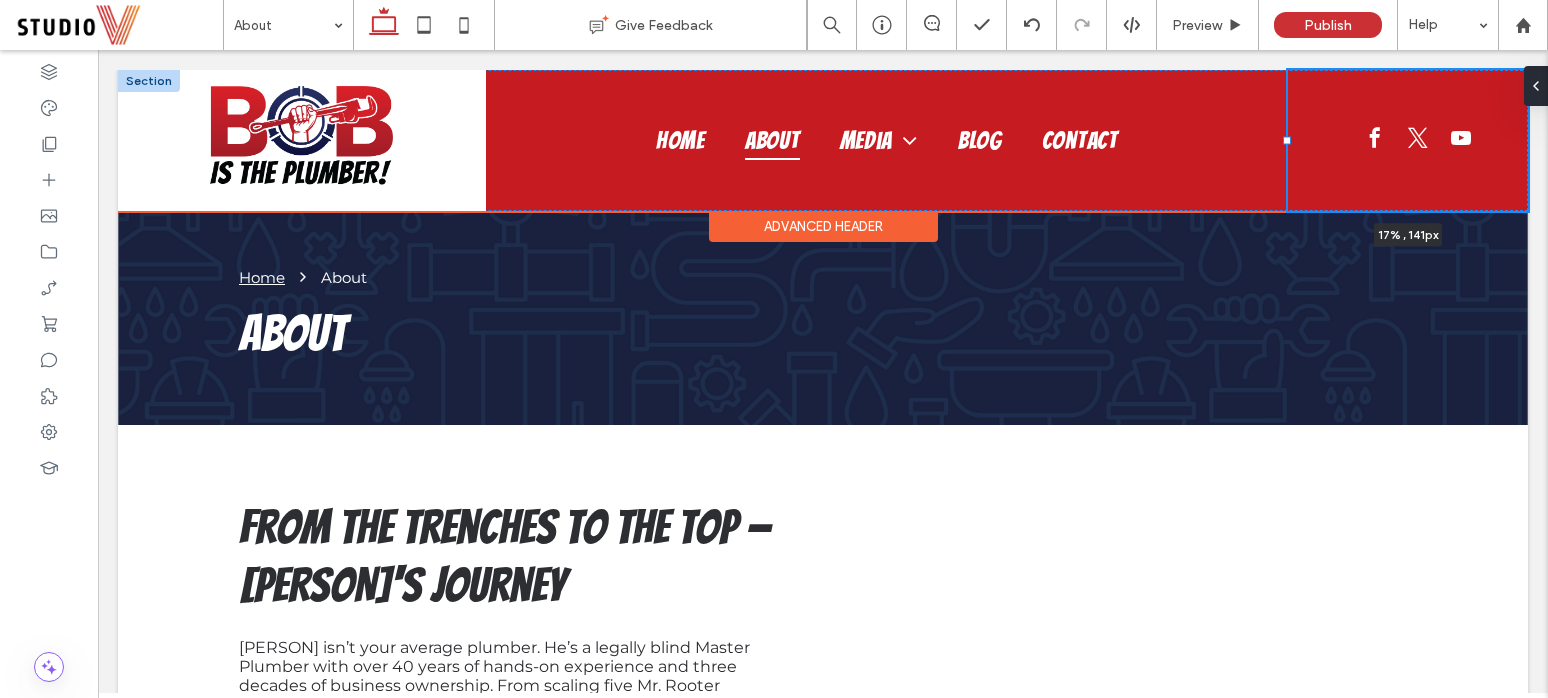 drag, startPoint x: 1298, startPoint y: 140, endPoint x: 1286, endPoint y: 145, distance: 13 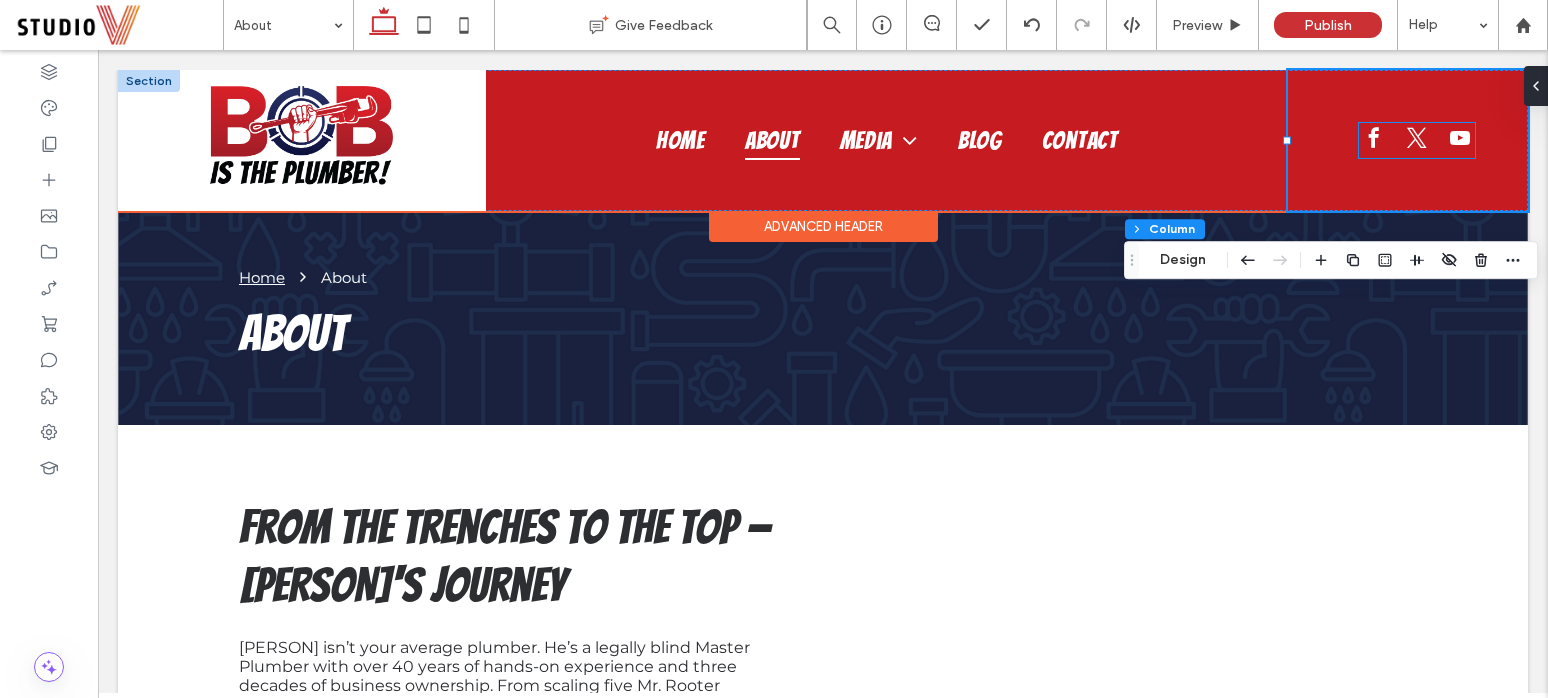 click at bounding box center (1417, 140) 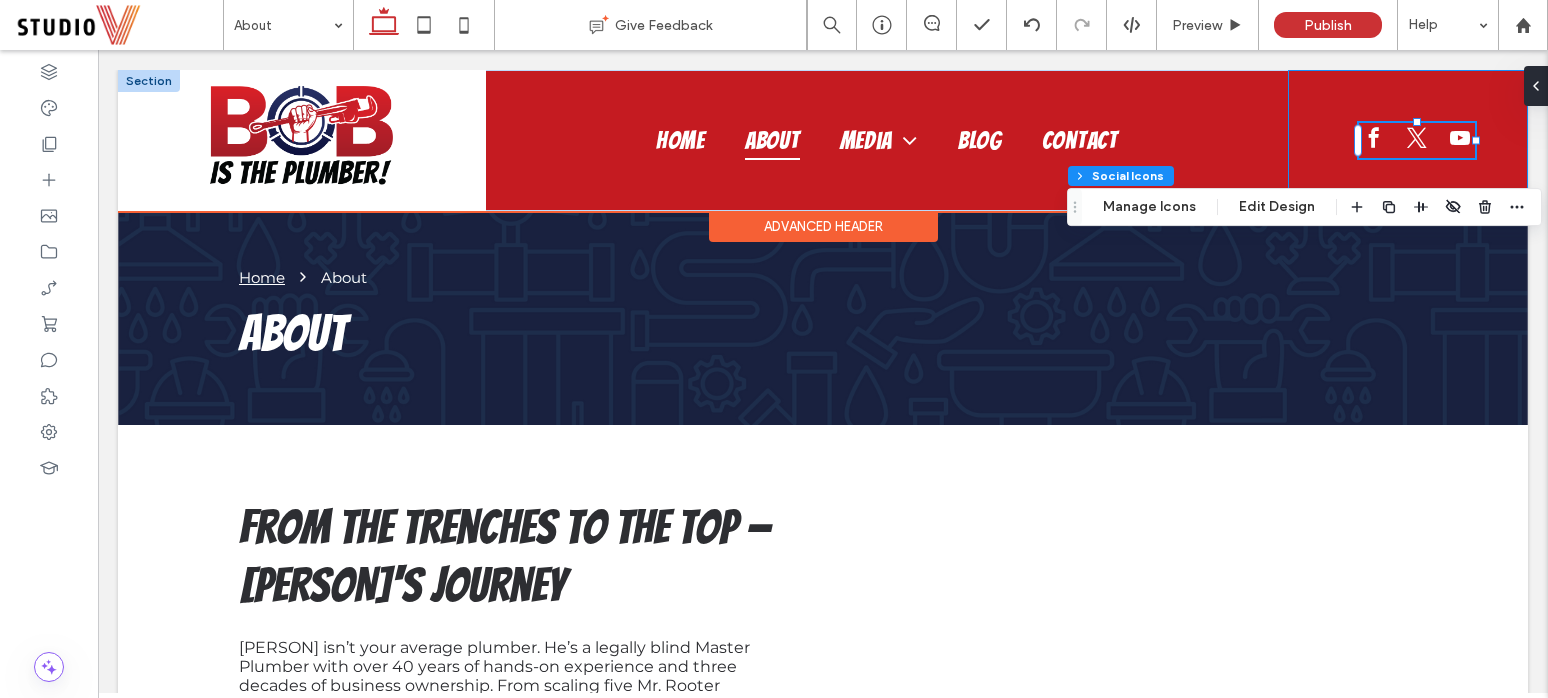 click at bounding box center [1408, 140] 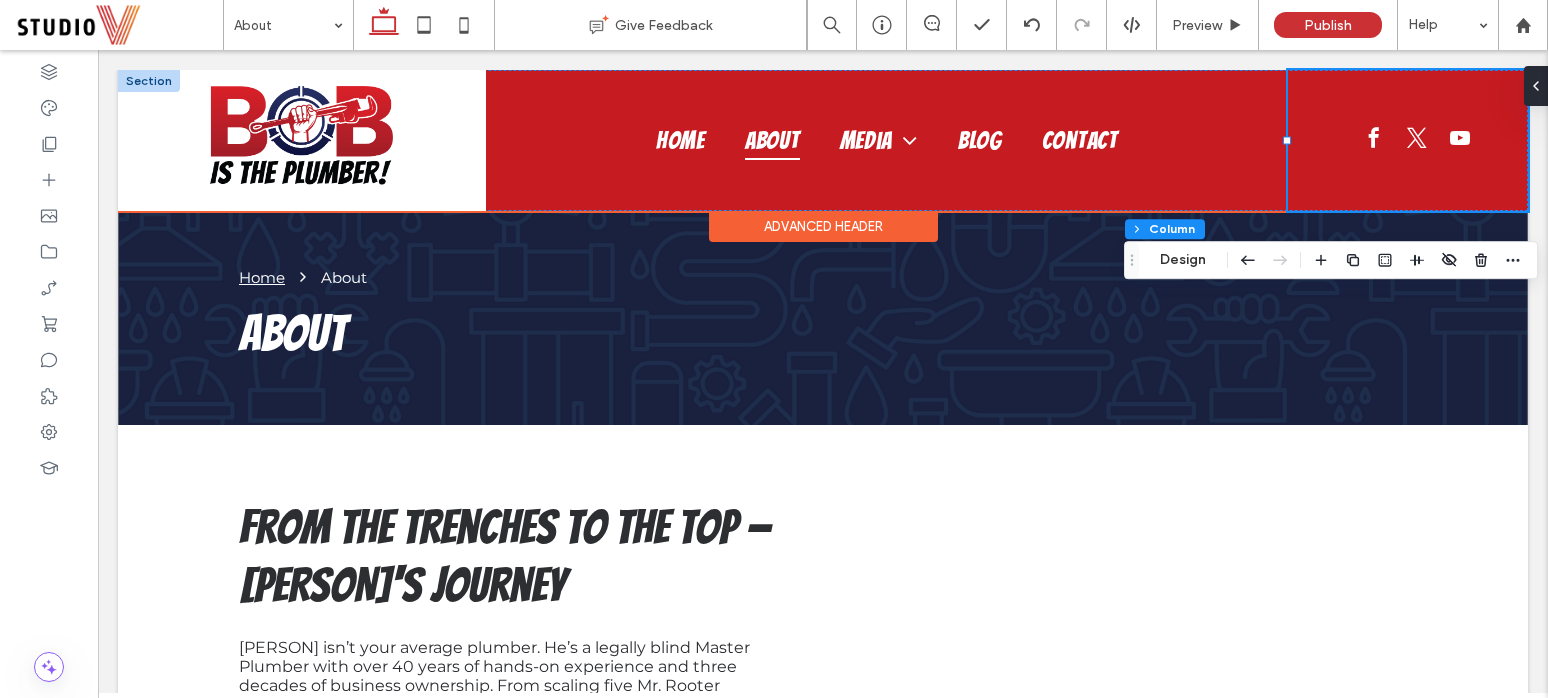 click at bounding box center [1408, 140] 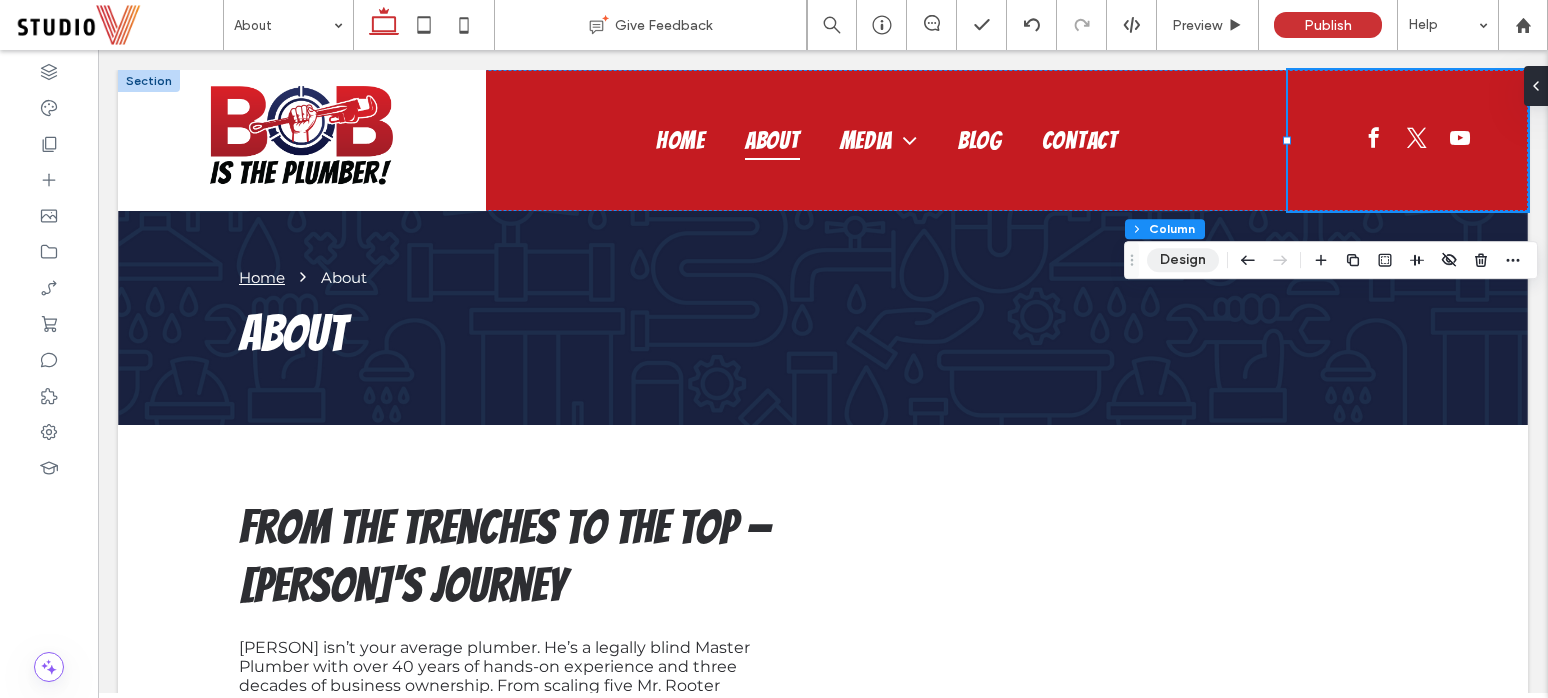 click on "Design" at bounding box center [1183, 260] 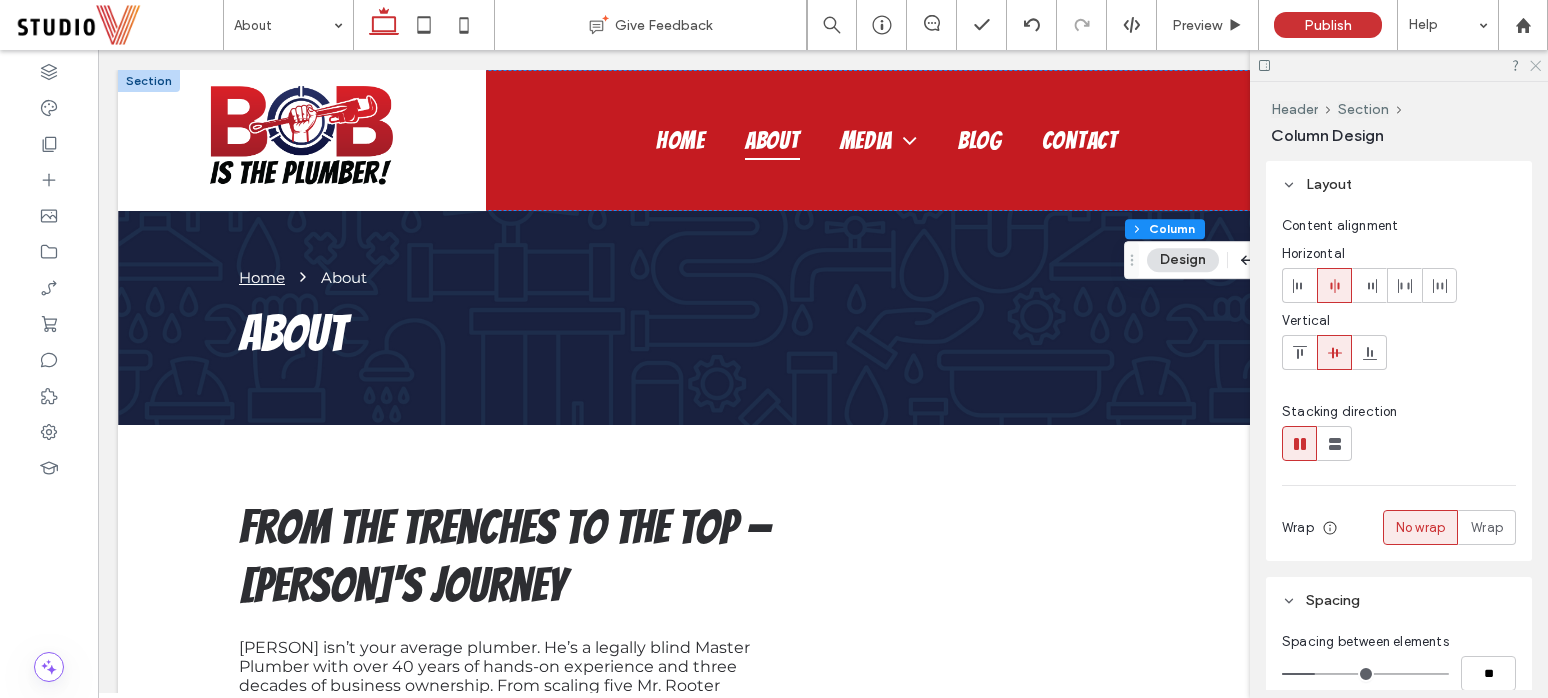 click 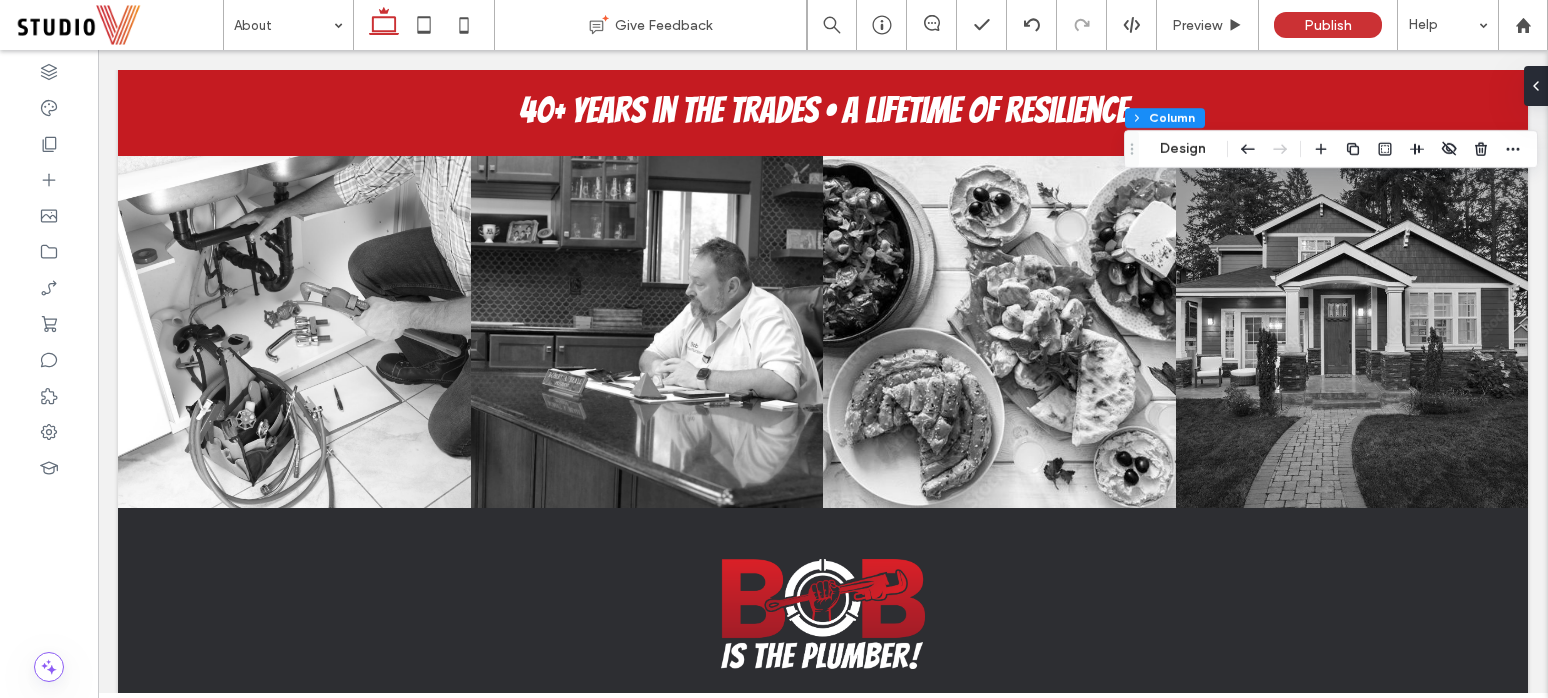 scroll, scrollTop: 1051, scrollLeft: 0, axis: vertical 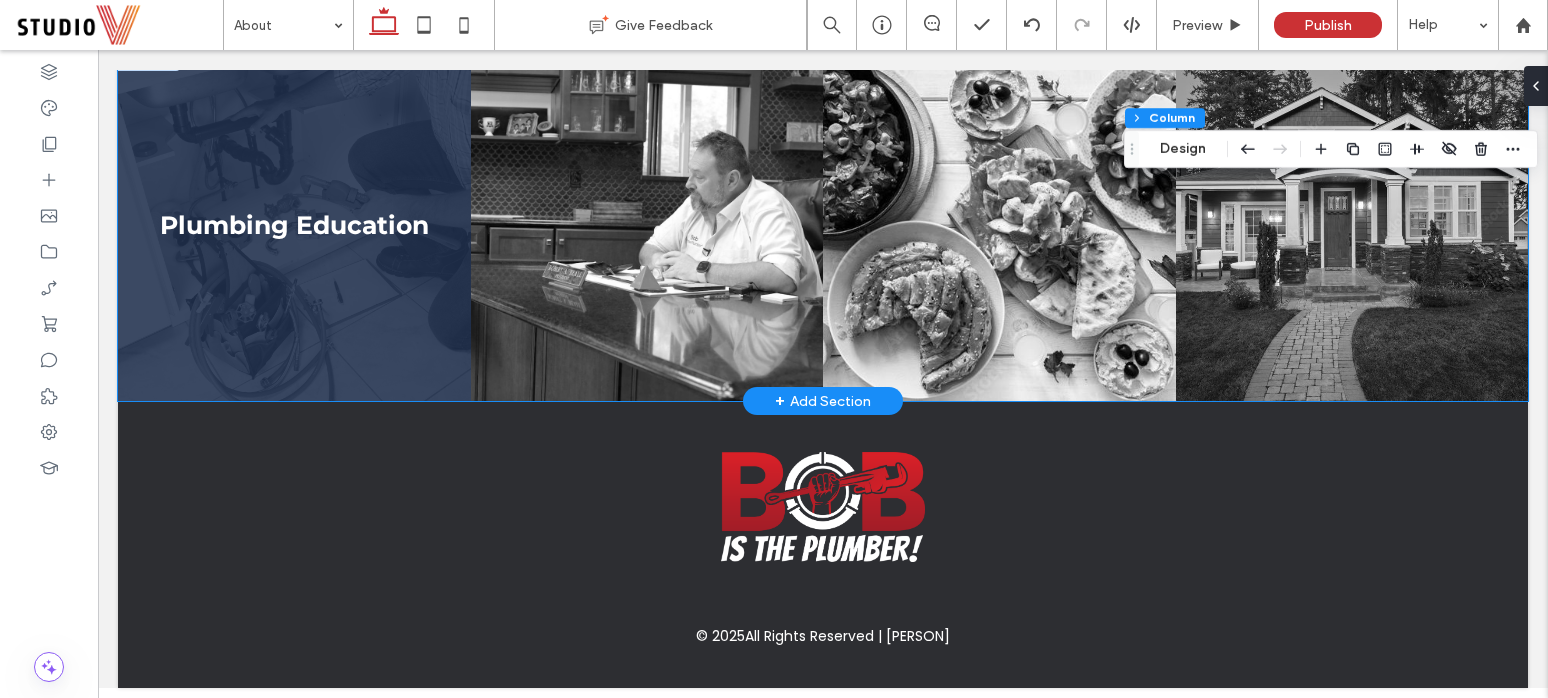 click at bounding box center [294, 225] 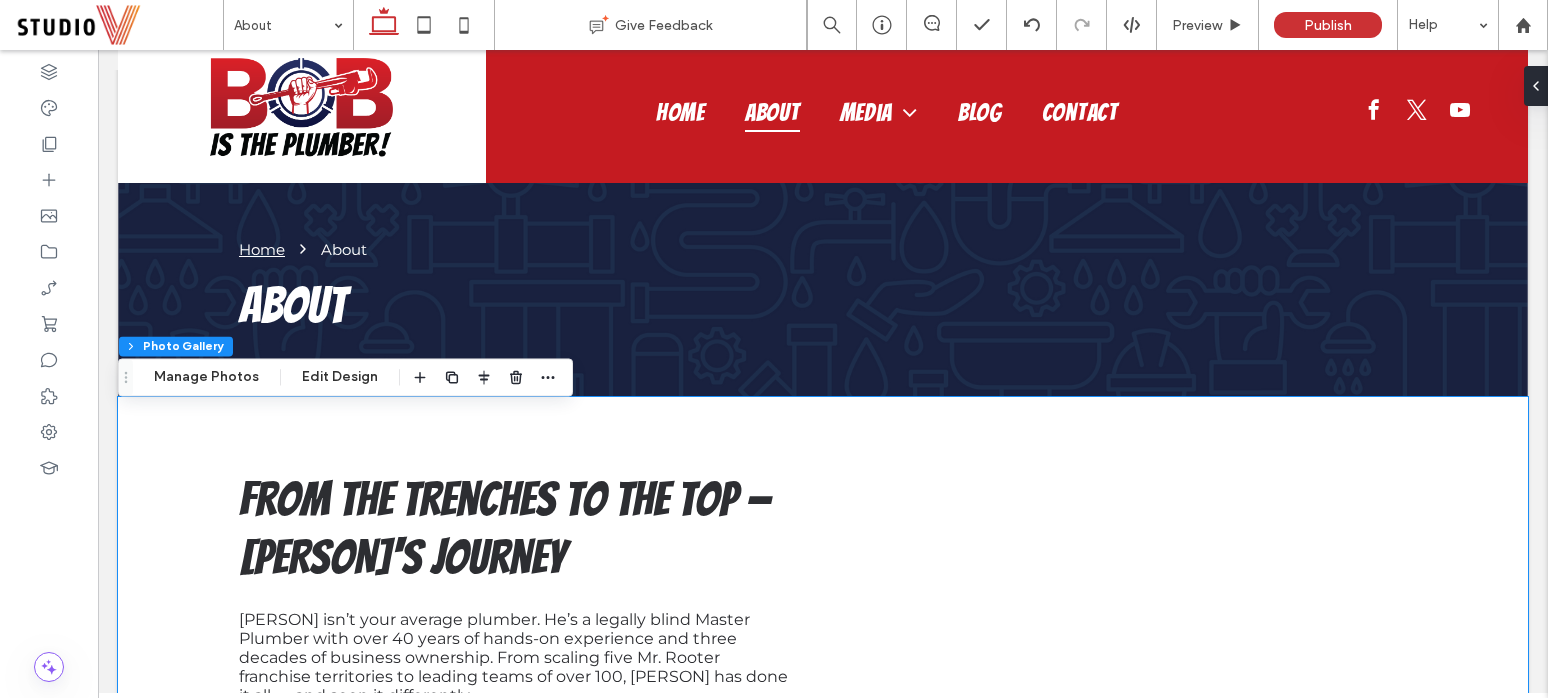 scroll, scrollTop: 0, scrollLeft: 0, axis: both 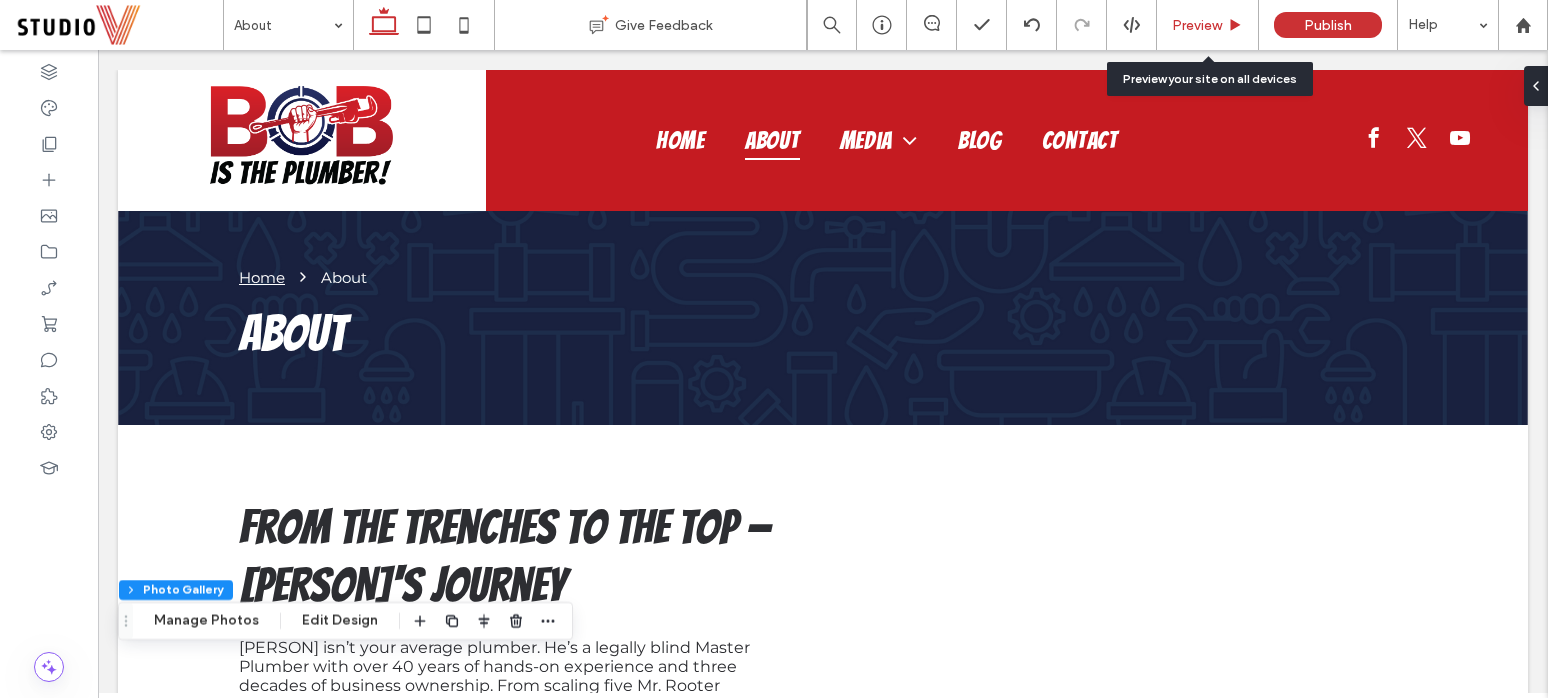 click on "Preview" at bounding box center [1208, 25] 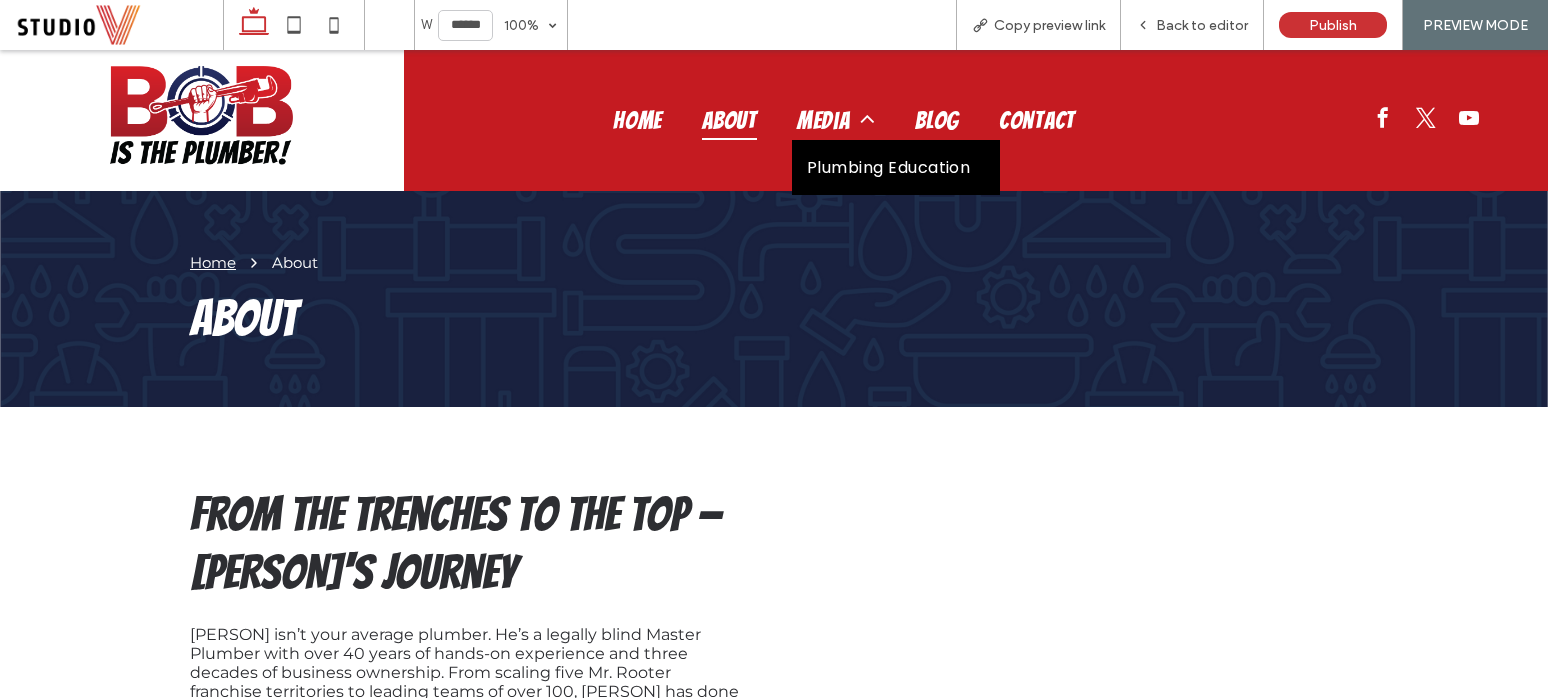 click on "Plumbing Education" at bounding box center (889, 167) 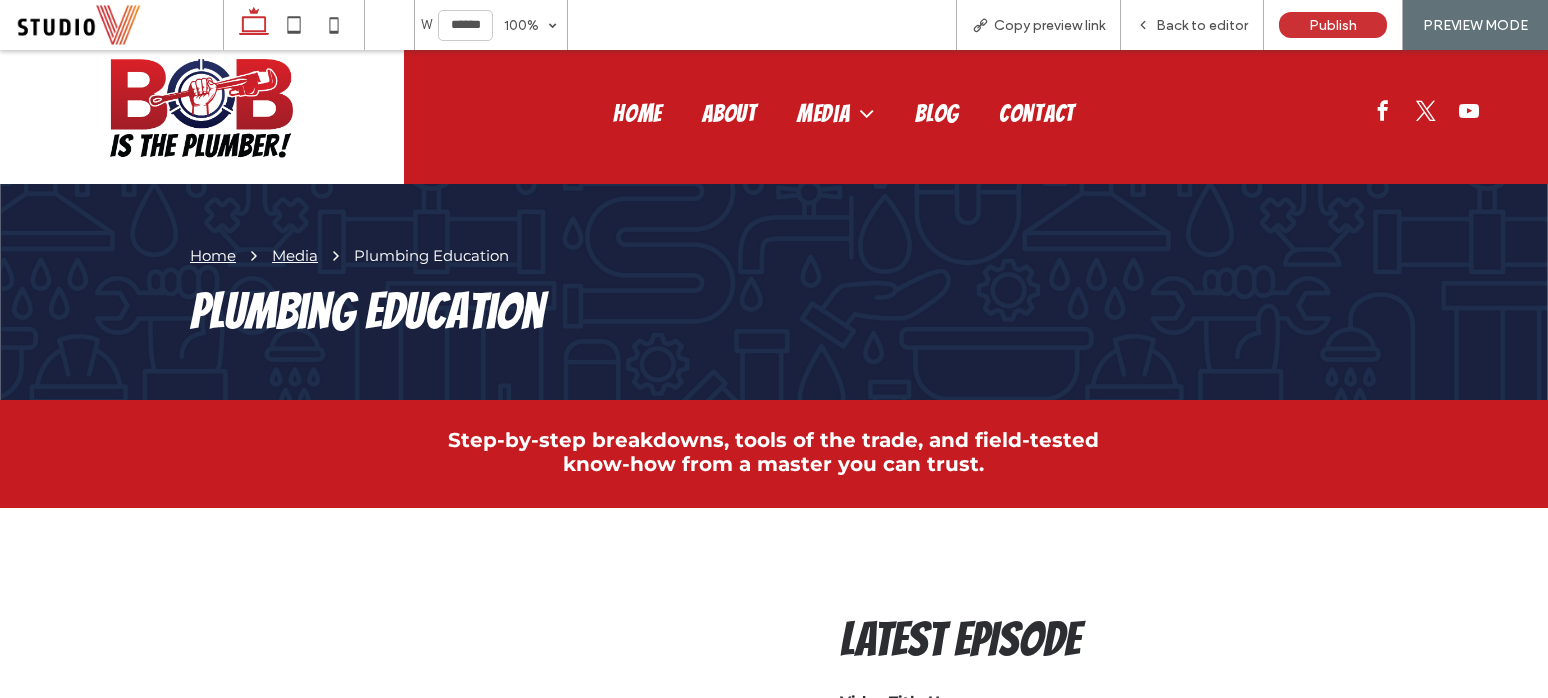scroll, scrollTop: 0, scrollLeft: 0, axis: both 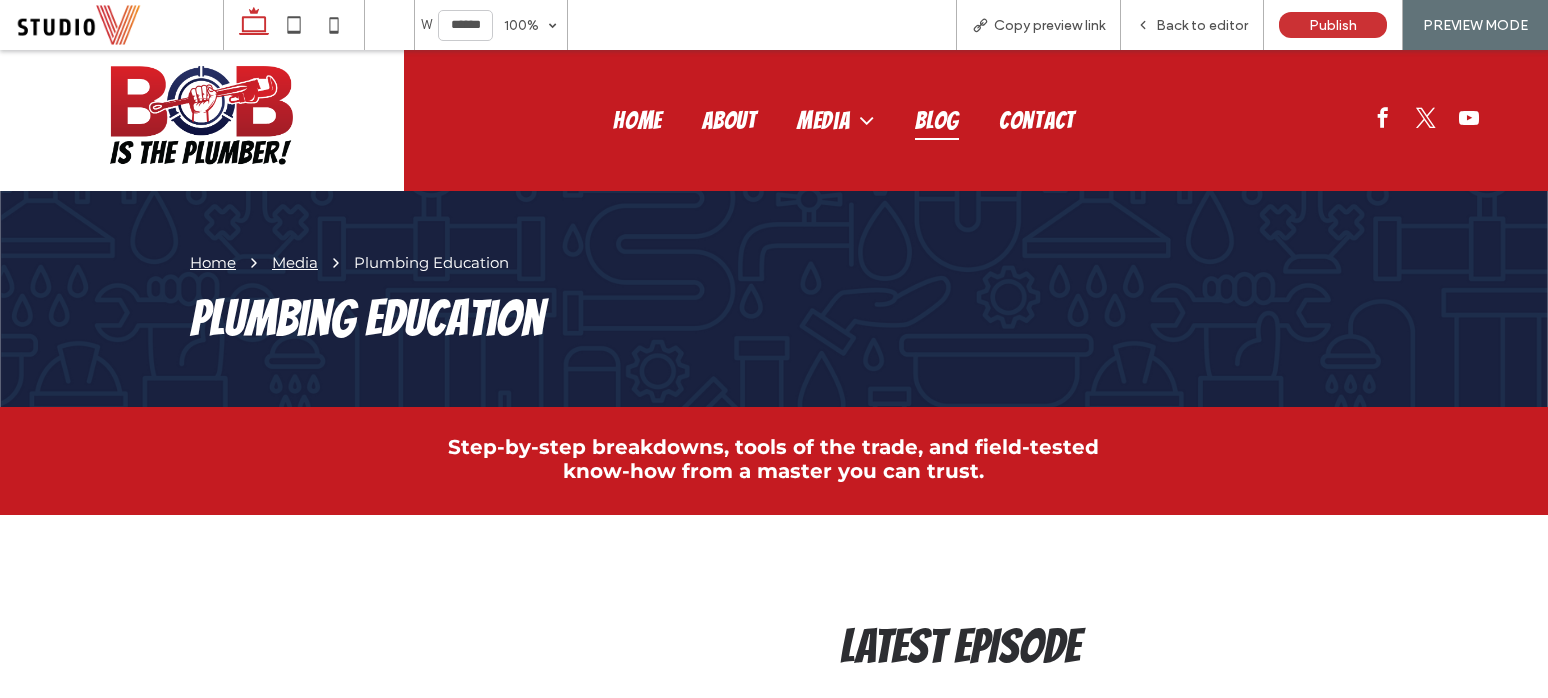 click on "Blog" at bounding box center [937, 120] 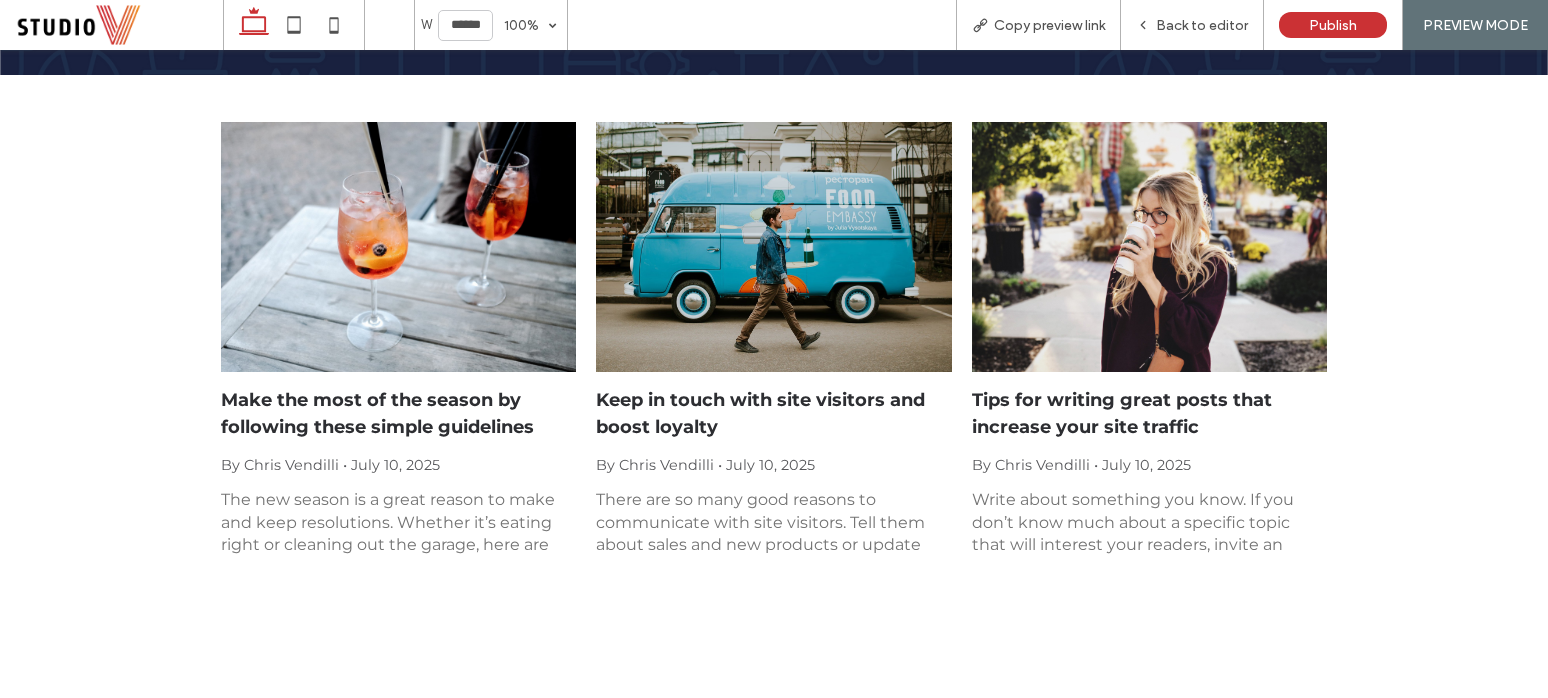 scroll, scrollTop: 0, scrollLeft: 0, axis: both 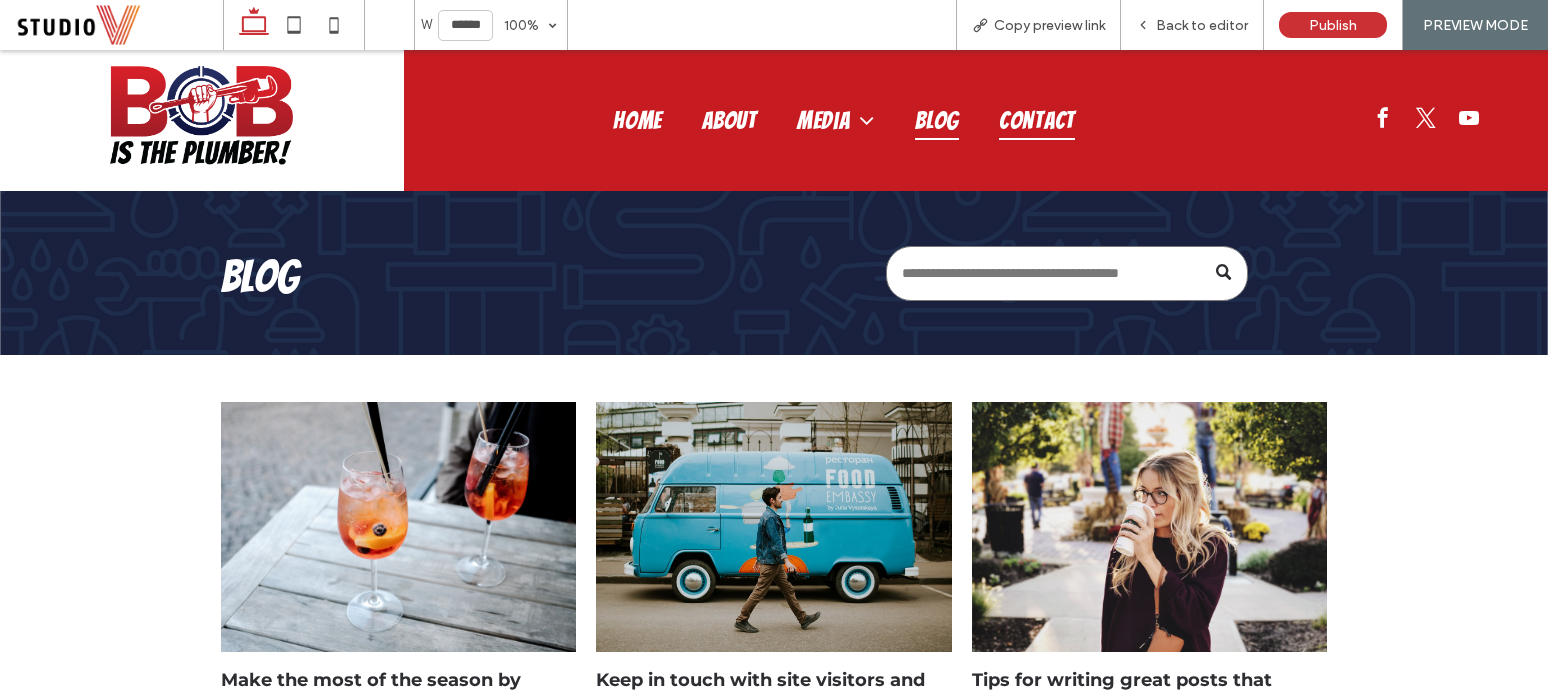 click on "Contact" at bounding box center (1037, 120) 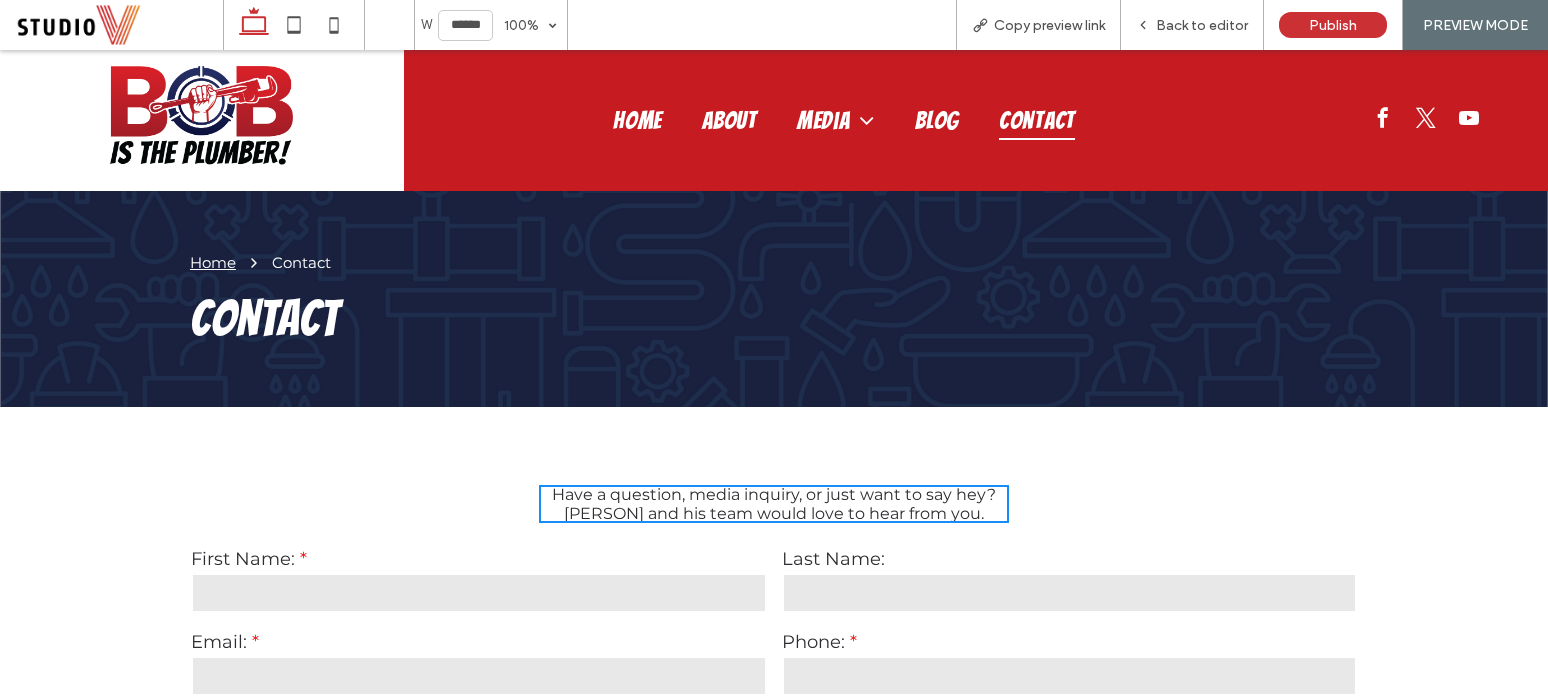 scroll, scrollTop: 0, scrollLeft: 0, axis: both 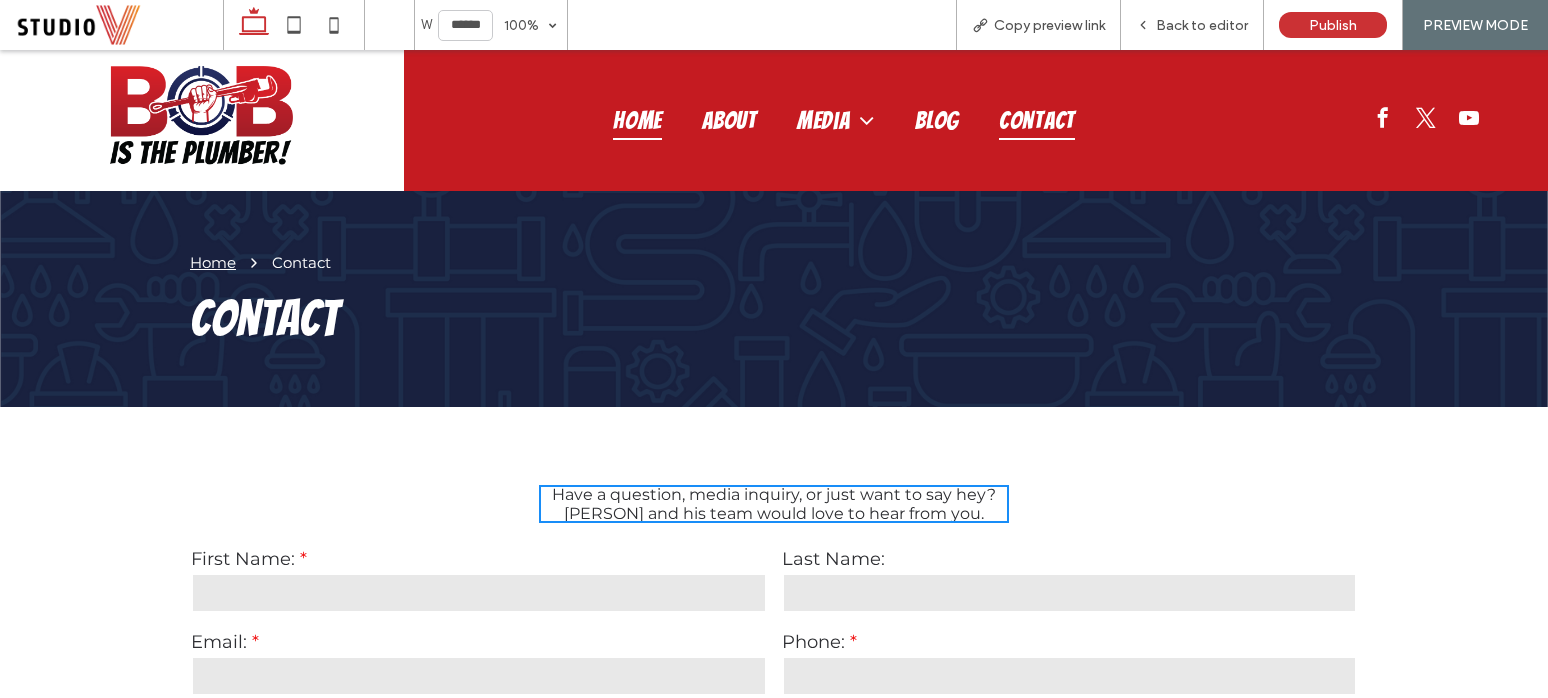 click on "Home" at bounding box center (637, 120) 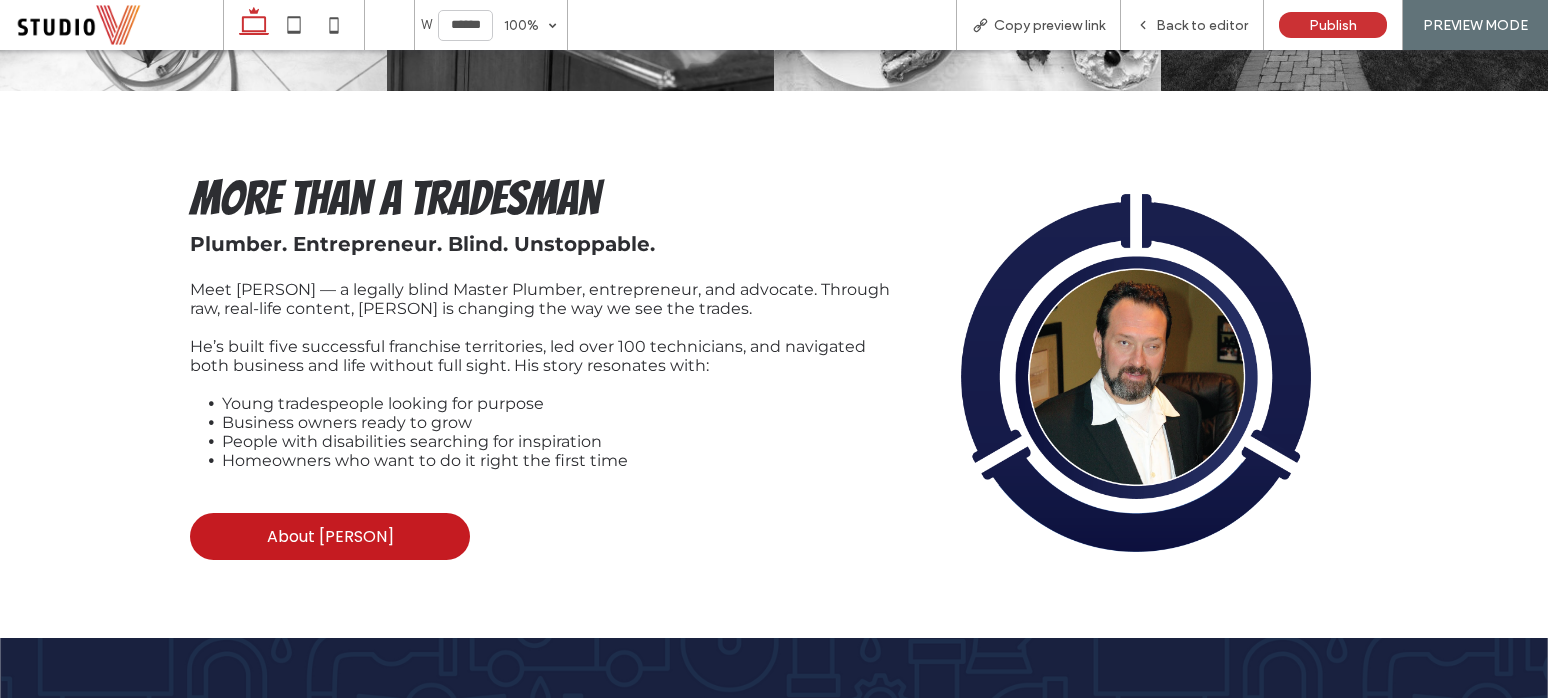 scroll, scrollTop: 1265, scrollLeft: 0, axis: vertical 